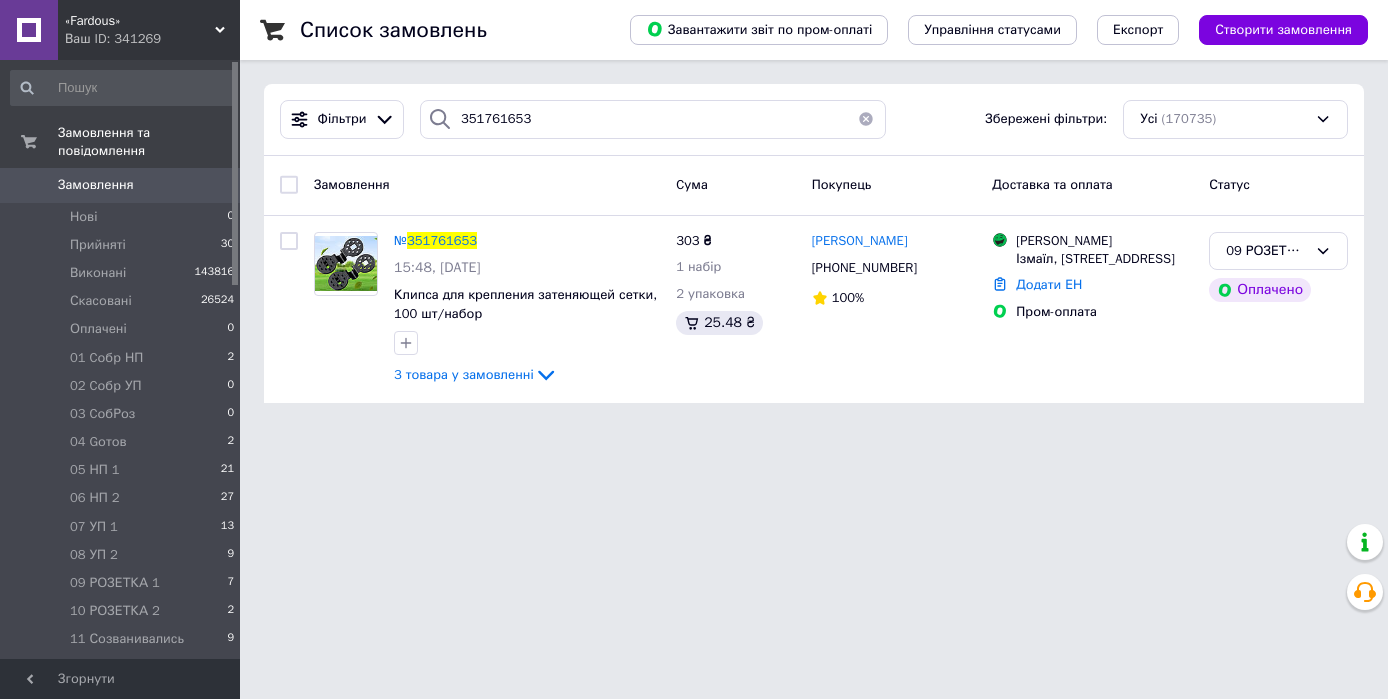 scroll, scrollTop: 0, scrollLeft: 0, axis: both 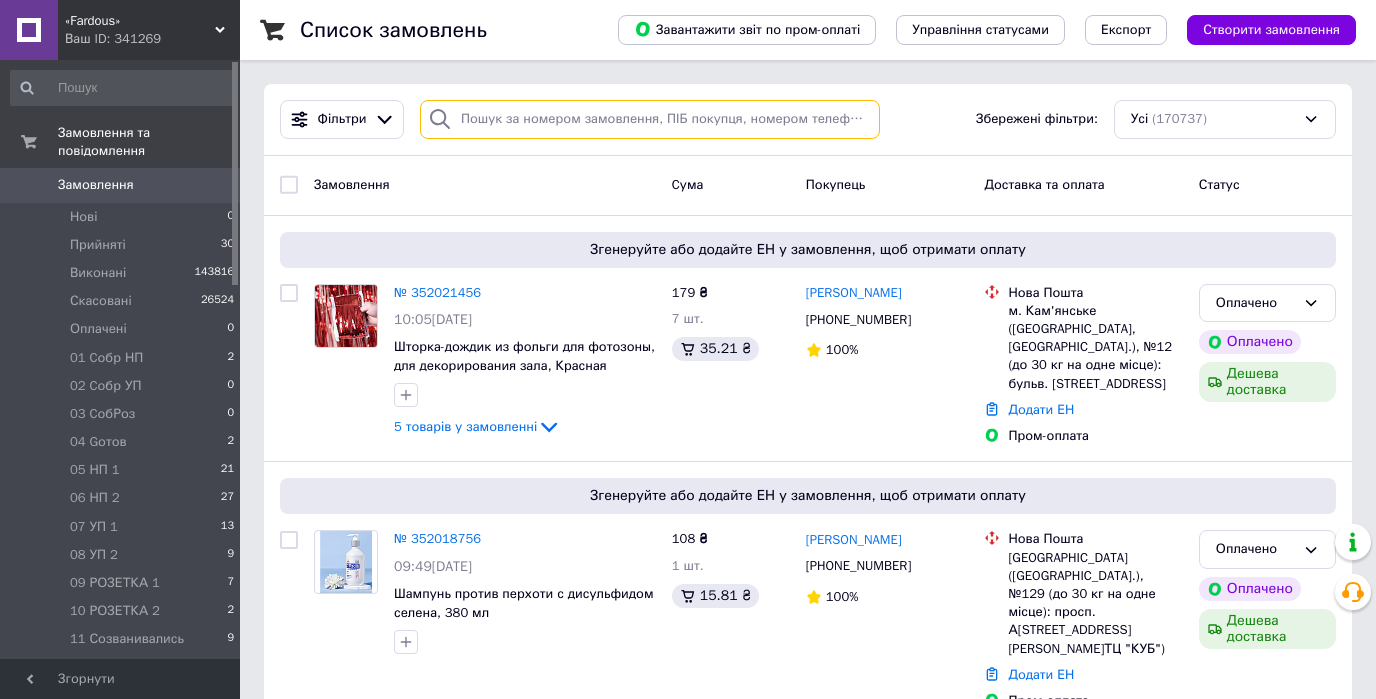 click at bounding box center [650, 119] 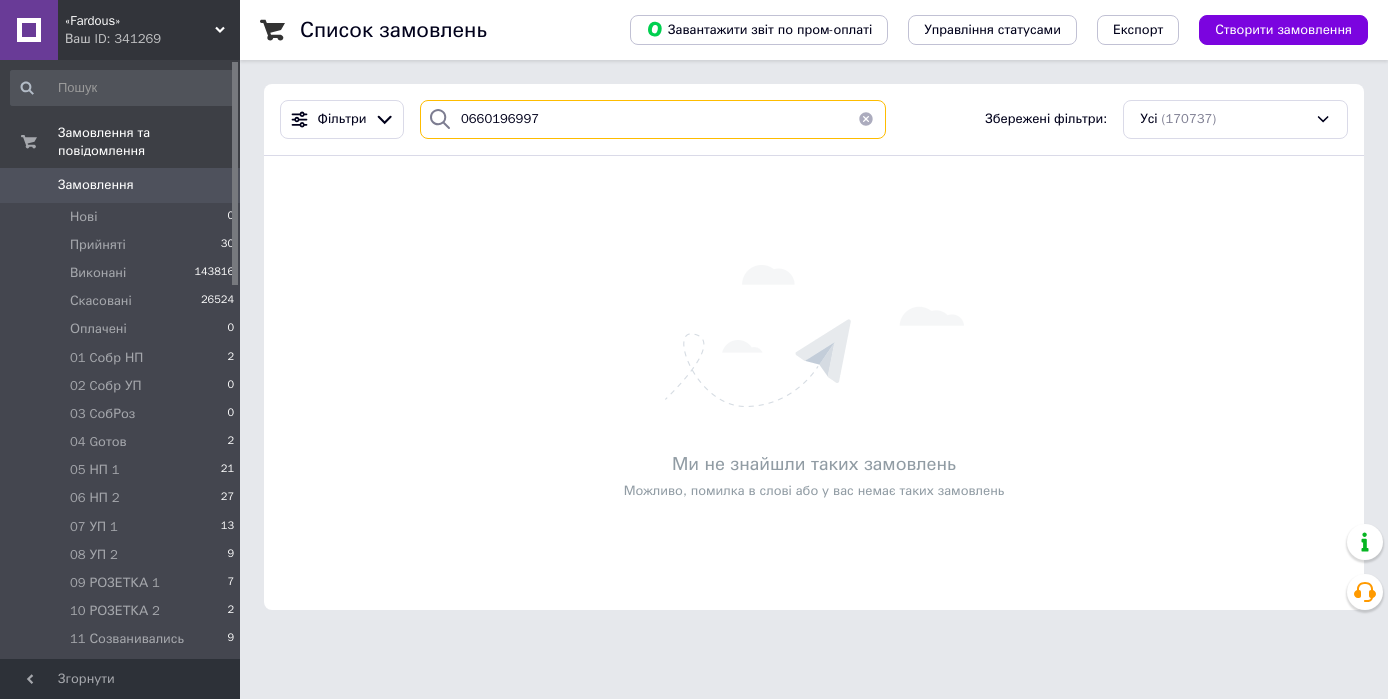 type on "0660196997" 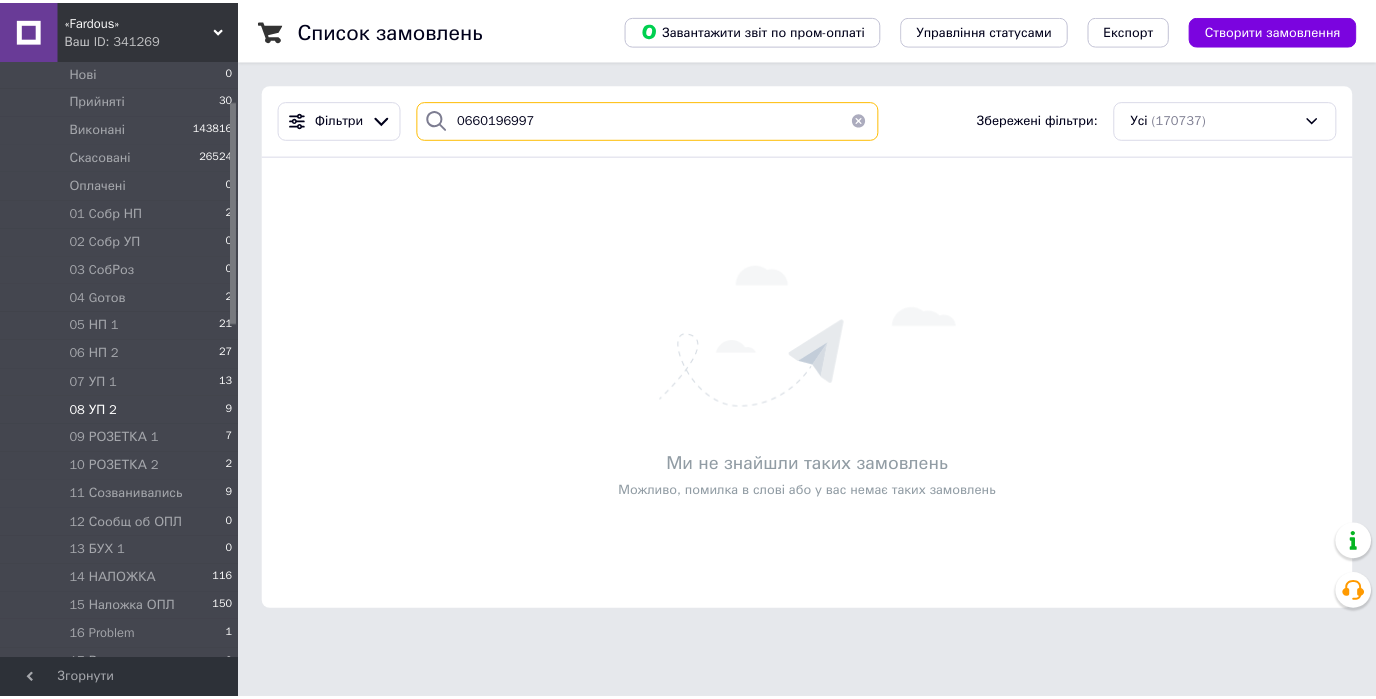 scroll, scrollTop: 160, scrollLeft: 0, axis: vertical 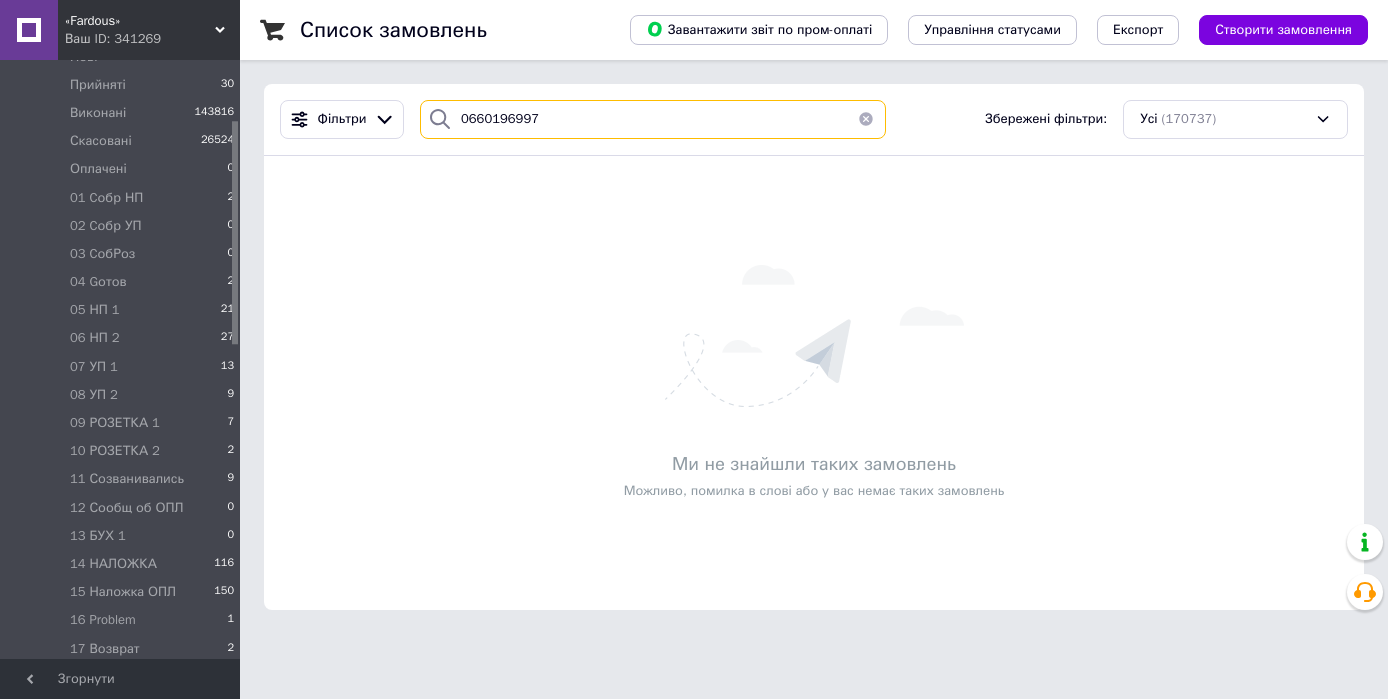 drag, startPoint x: 497, startPoint y: 122, endPoint x: 448, endPoint y: 119, distance: 49.09175 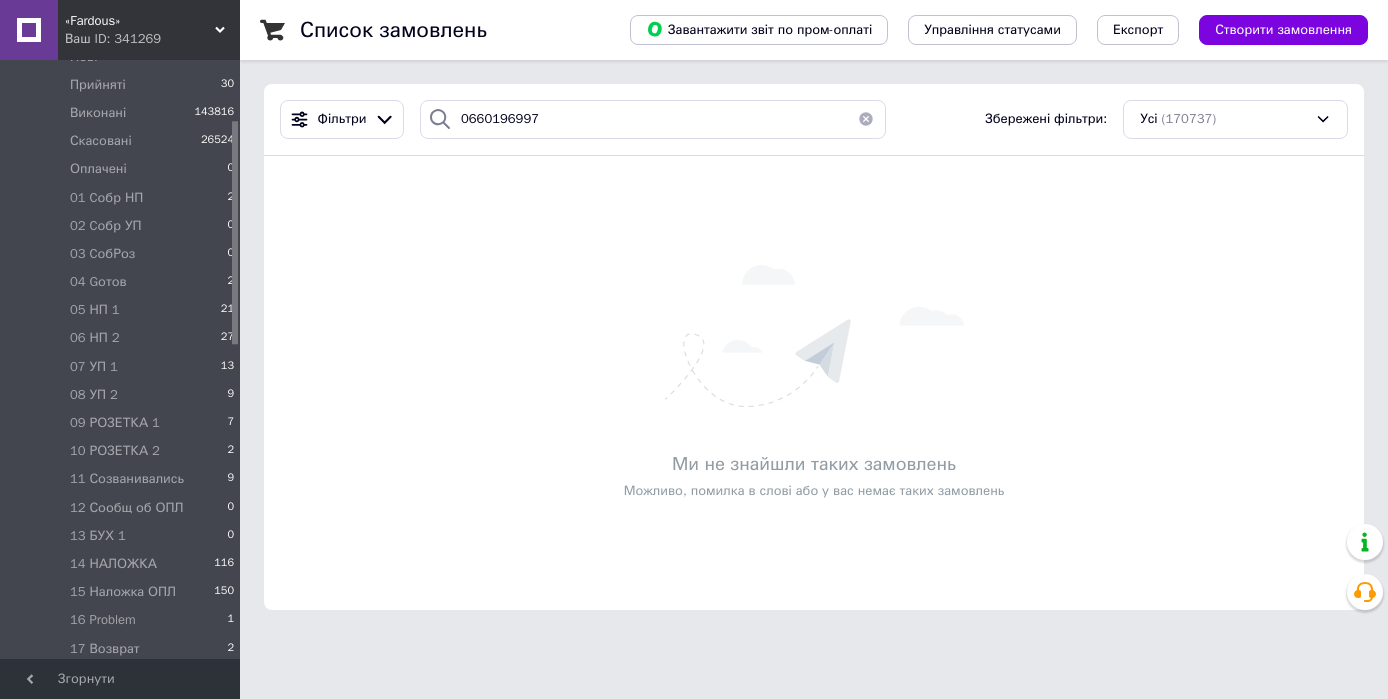 click at bounding box center (866, 119) 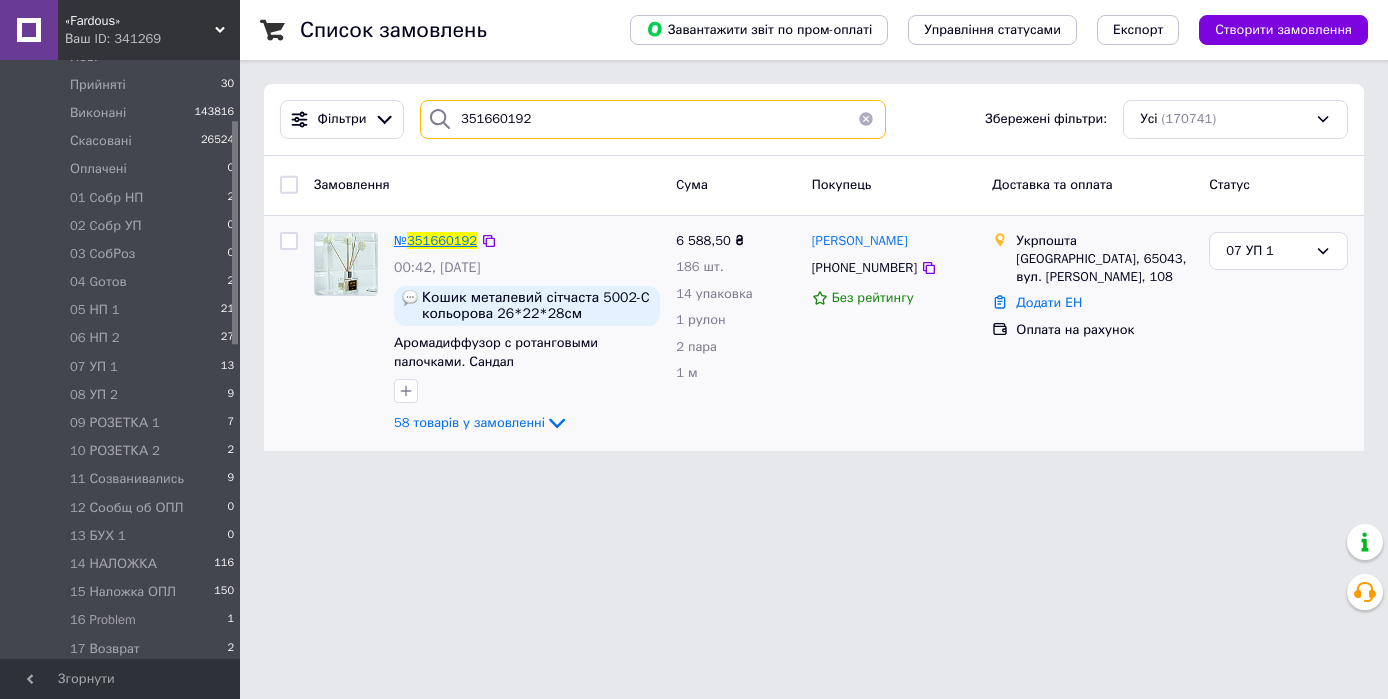 type on "351660192" 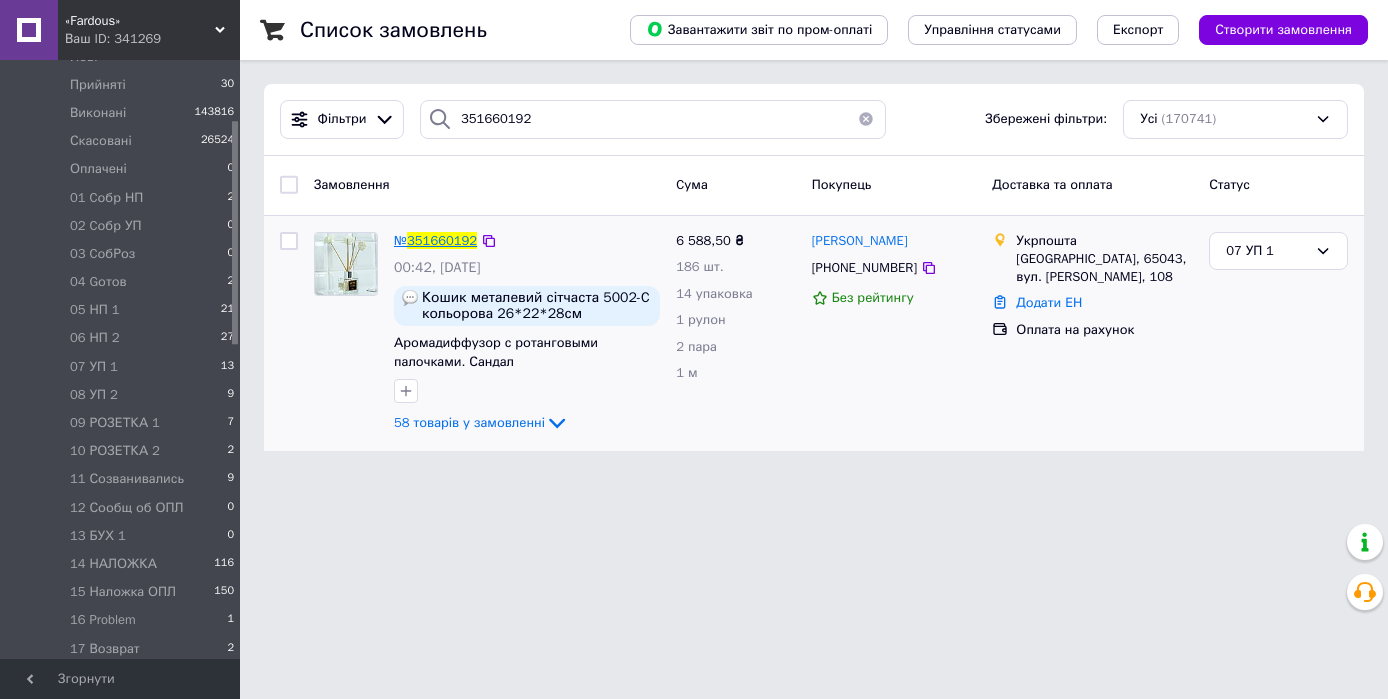 click on "351660192" at bounding box center (442, 240) 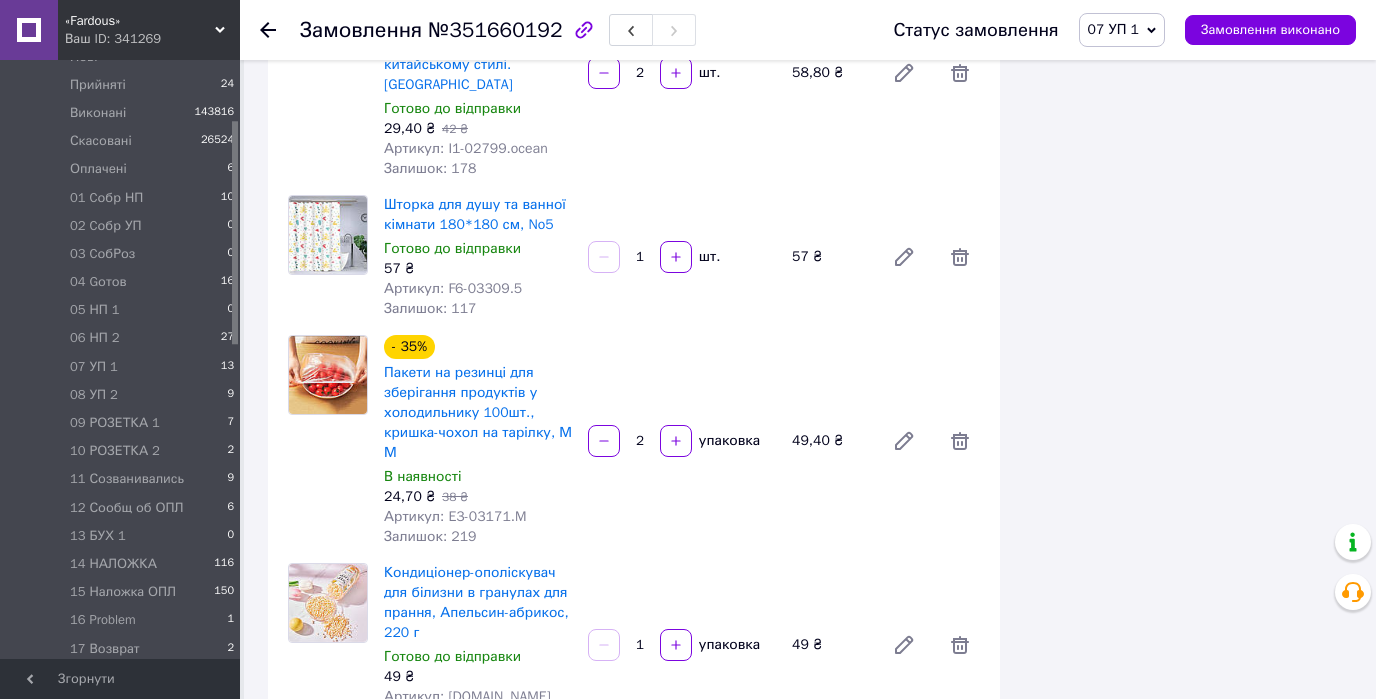 scroll, scrollTop: 3360, scrollLeft: 0, axis: vertical 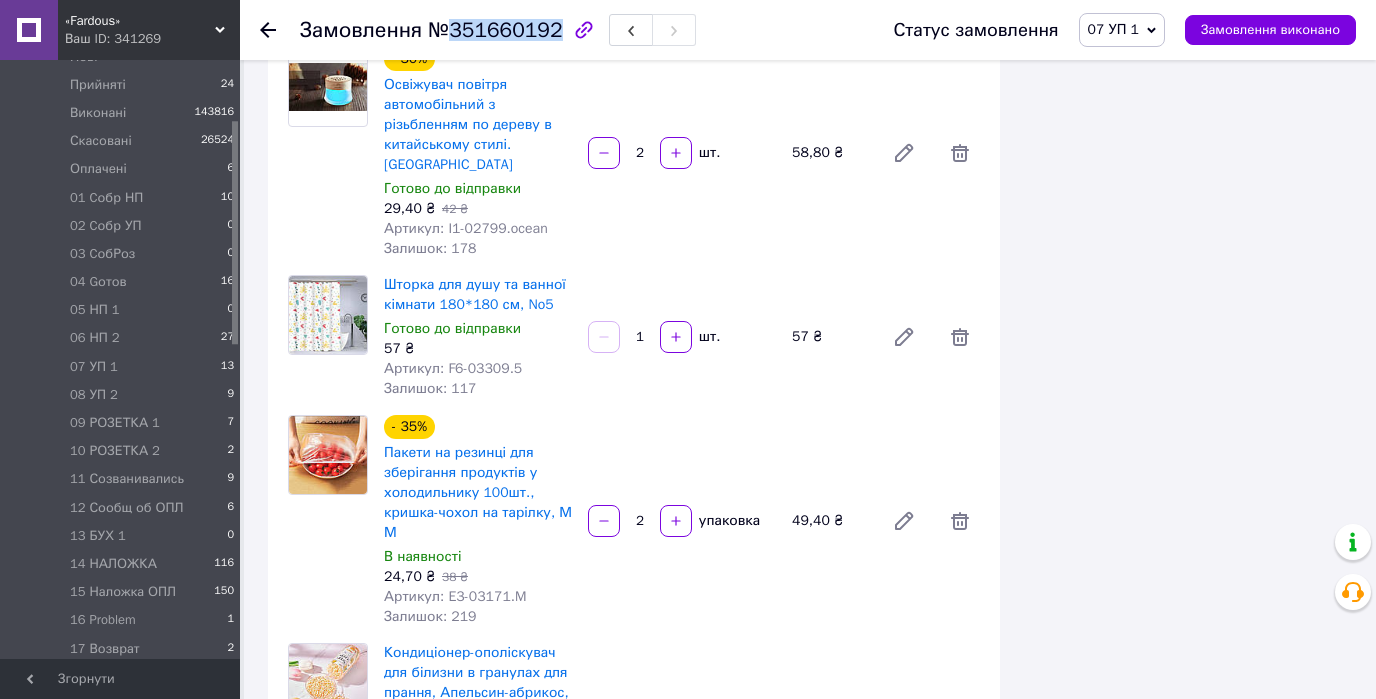 drag, startPoint x: 447, startPoint y: 32, endPoint x: 546, endPoint y: 32, distance: 99 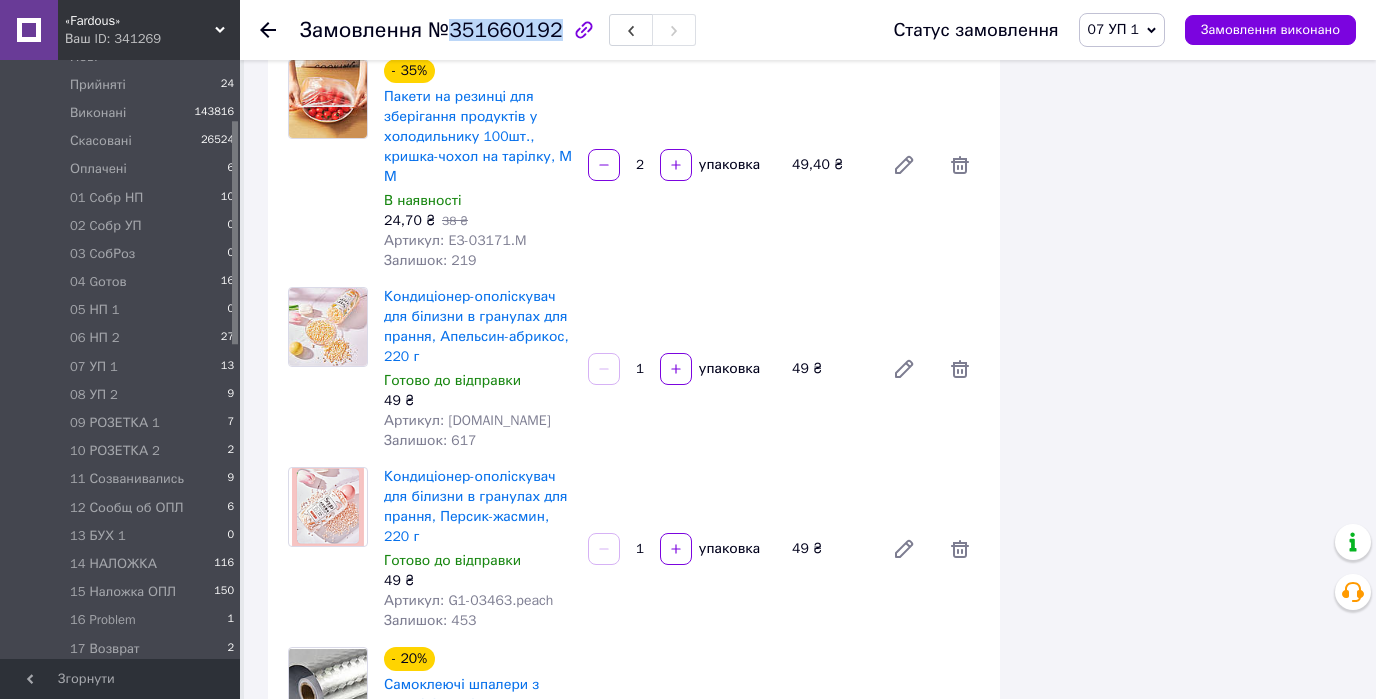 scroll, scrollTop: 3760, scrollLeft: 0, axis: vertical 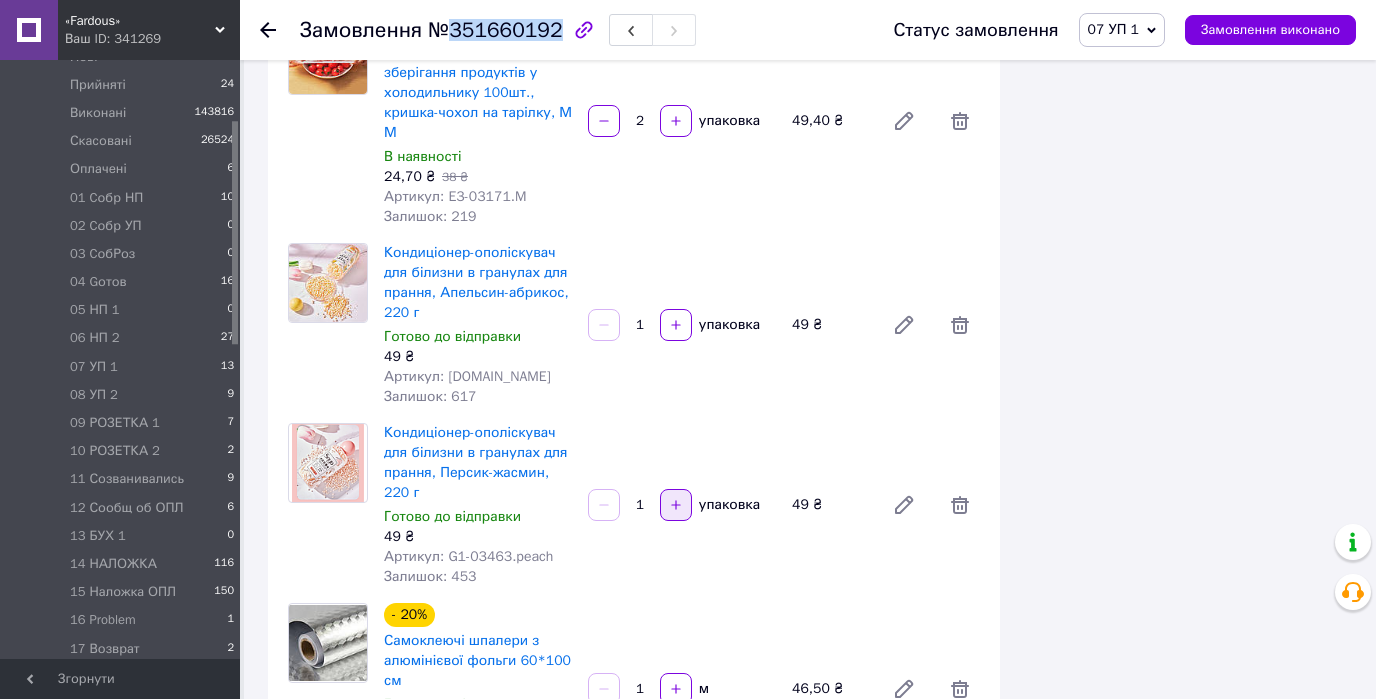 click 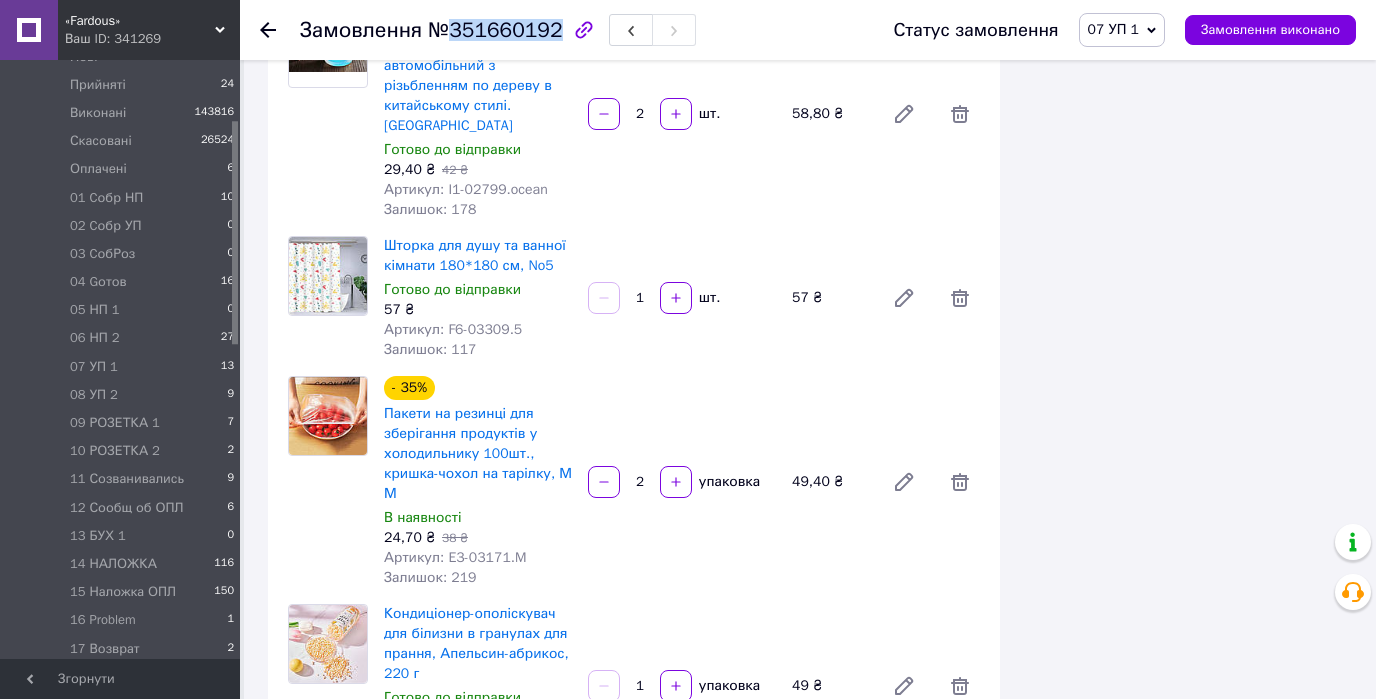 scroll, scrollTop: 3606, scrollLeft: 0, axis: vertical 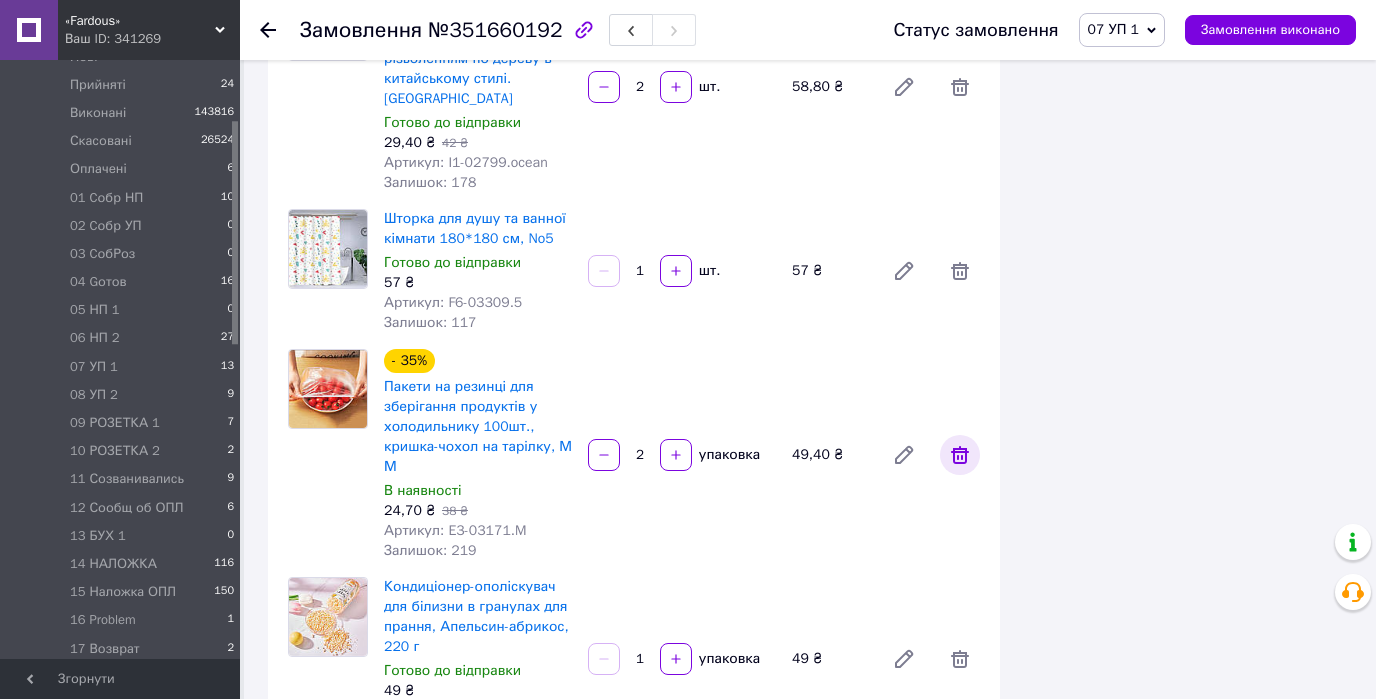 click 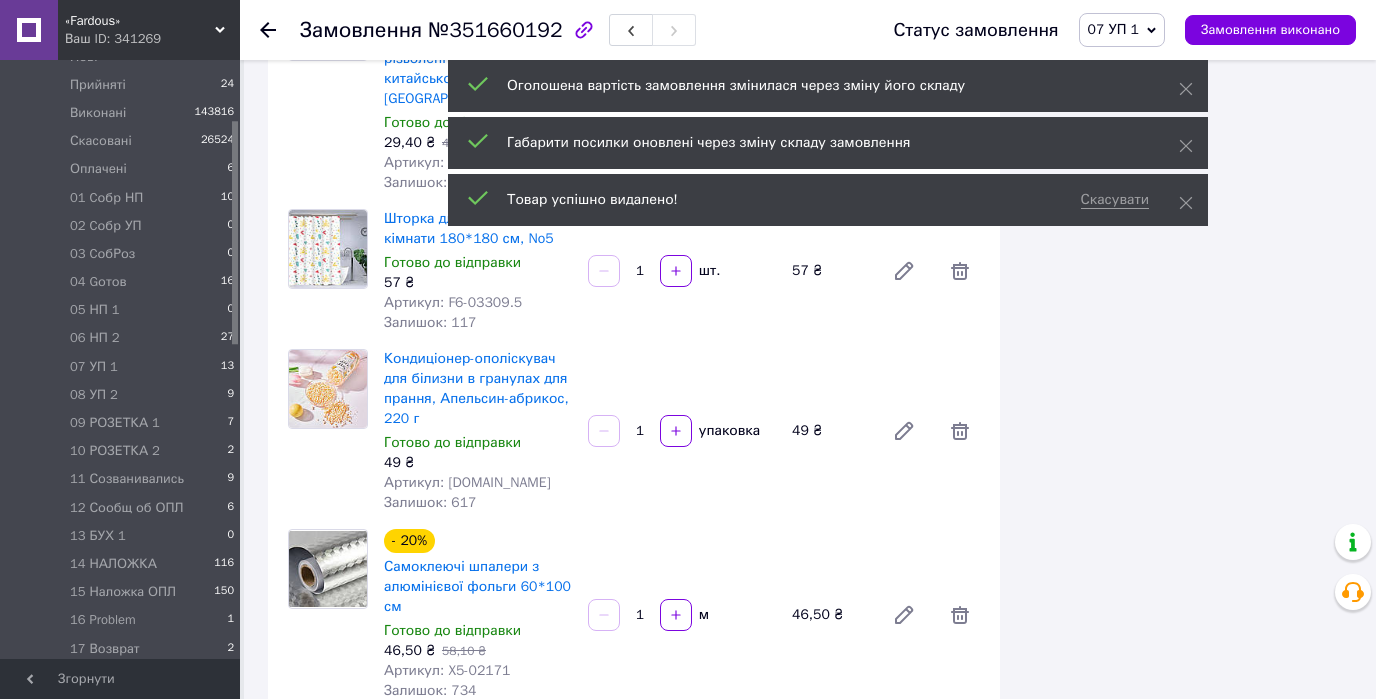 scroll, scrollTop: 52, scrollLeft: 0, axis: vertical 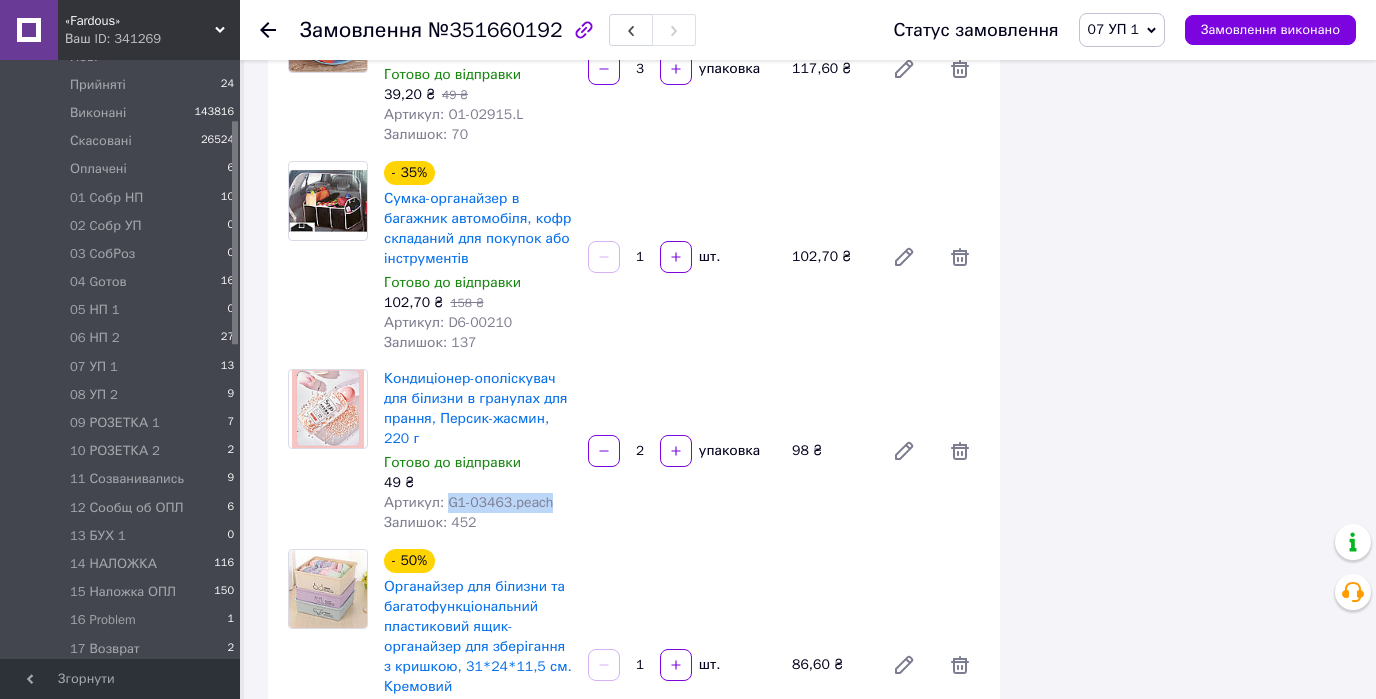 drag, startPoint x: 443, startPoint y: 428, endPoint x: 544, endPoint y: 428, distance: 101 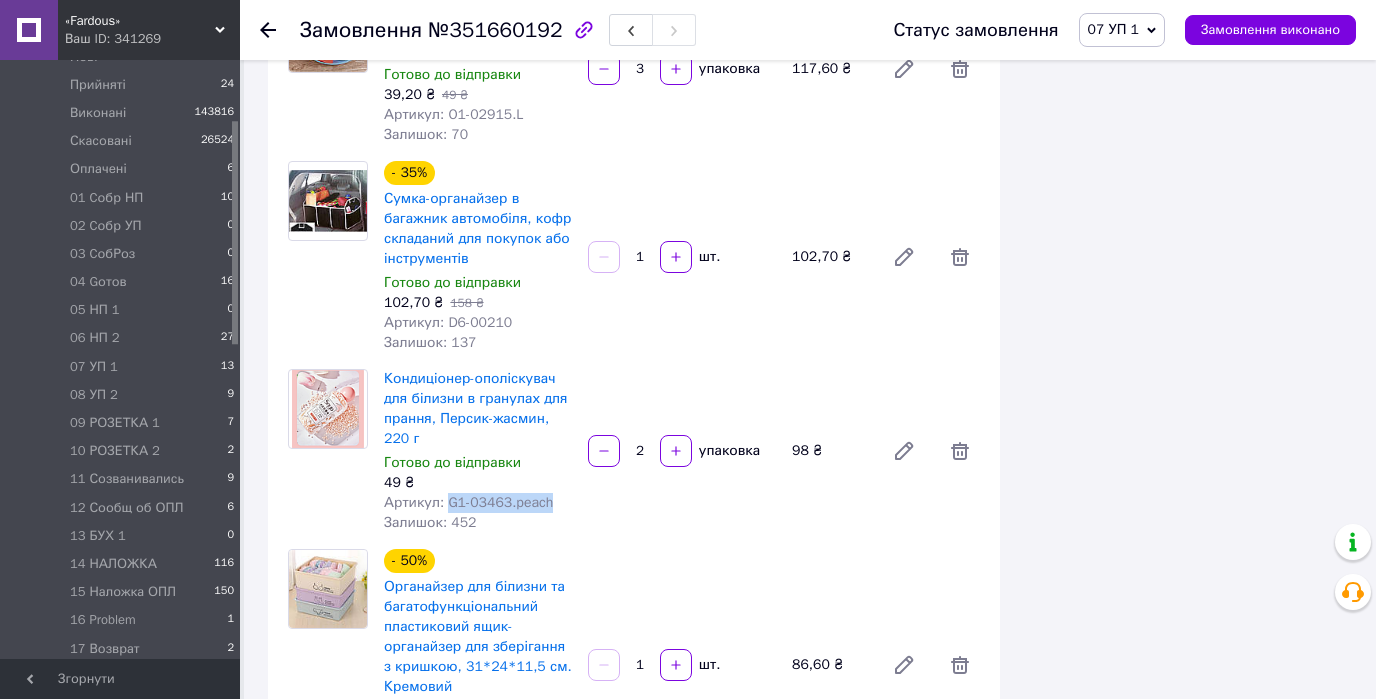copy on "G1-03463.peach" 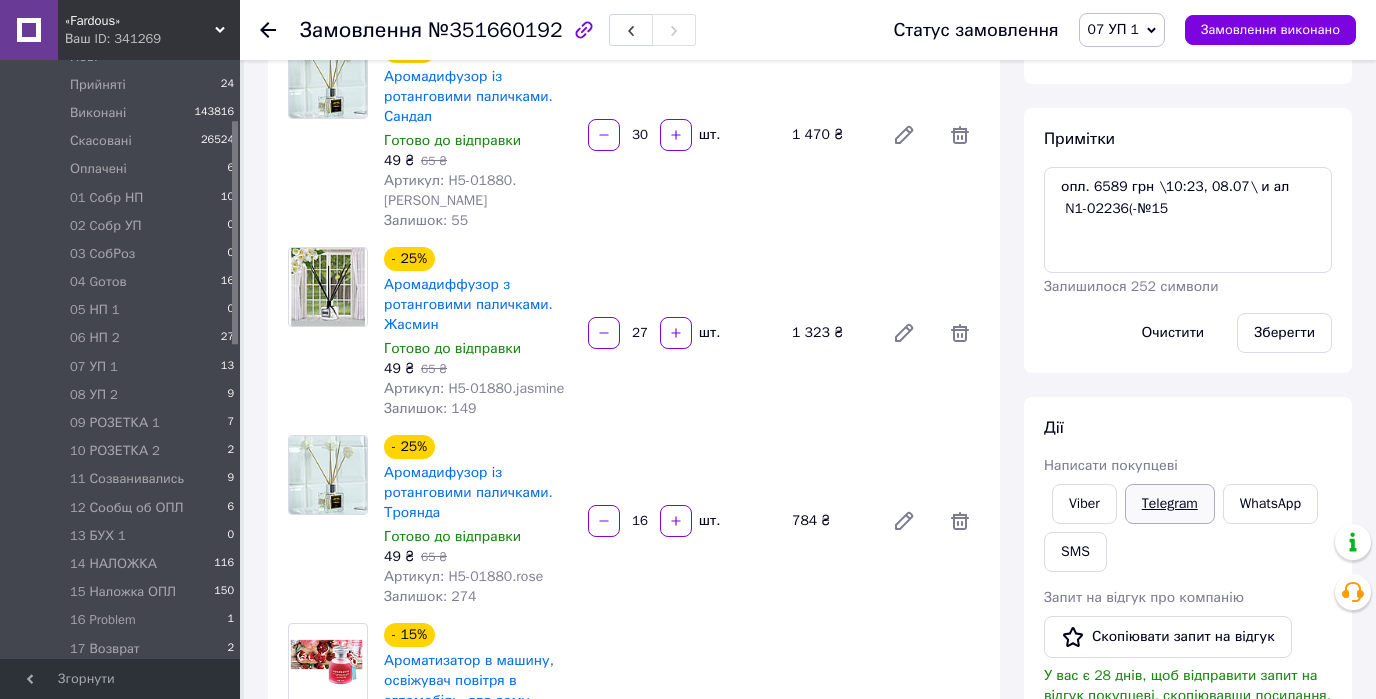 scroll, scrollTop: 6, scrollLeft: 0, axis: vertical 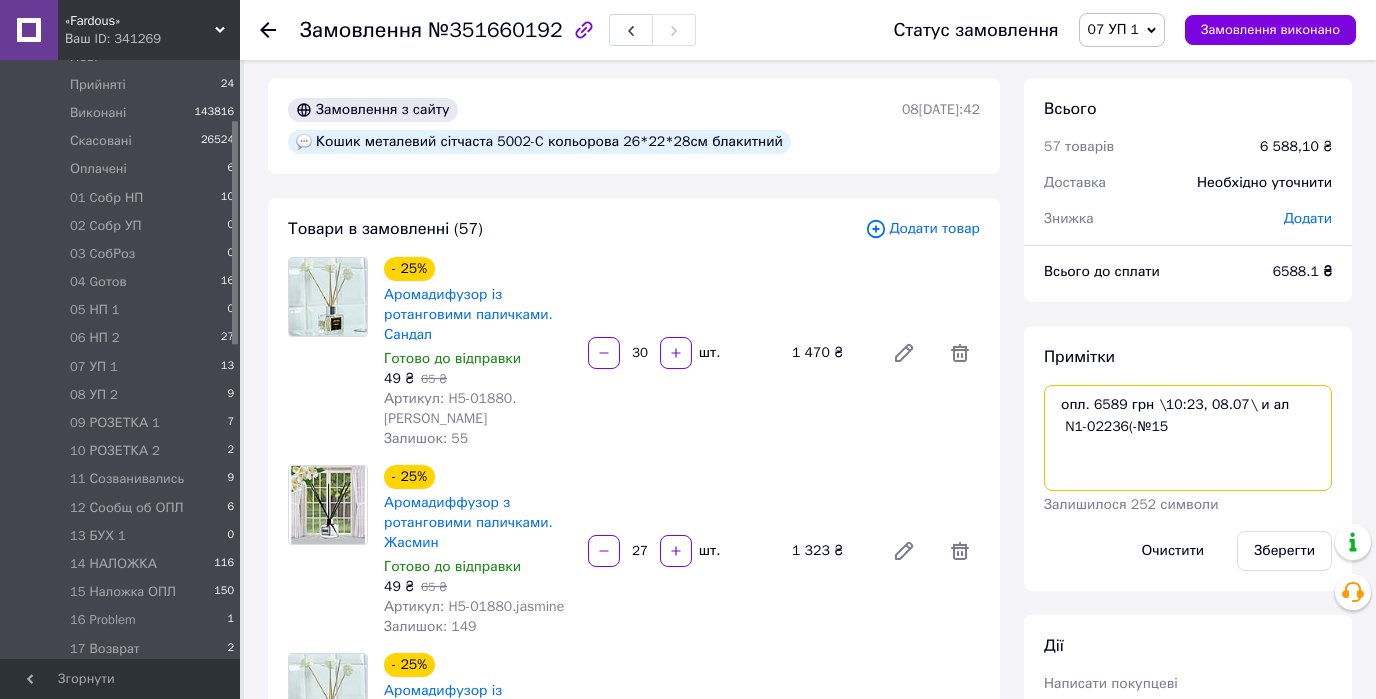 click on "опл. 6589 грн \10:23, 08.07\ и ал
N1-02236(-№15" at bounding box center [1188, 438] 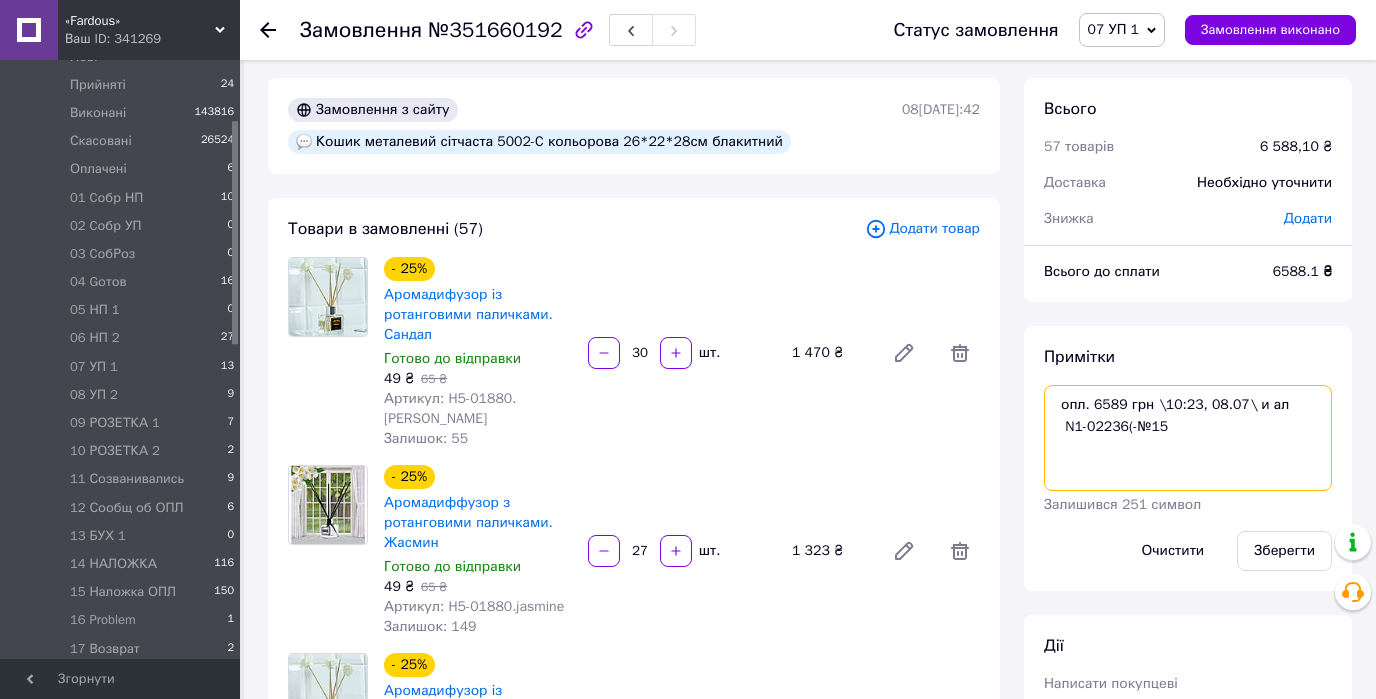 paste on "G1-03463.peach" 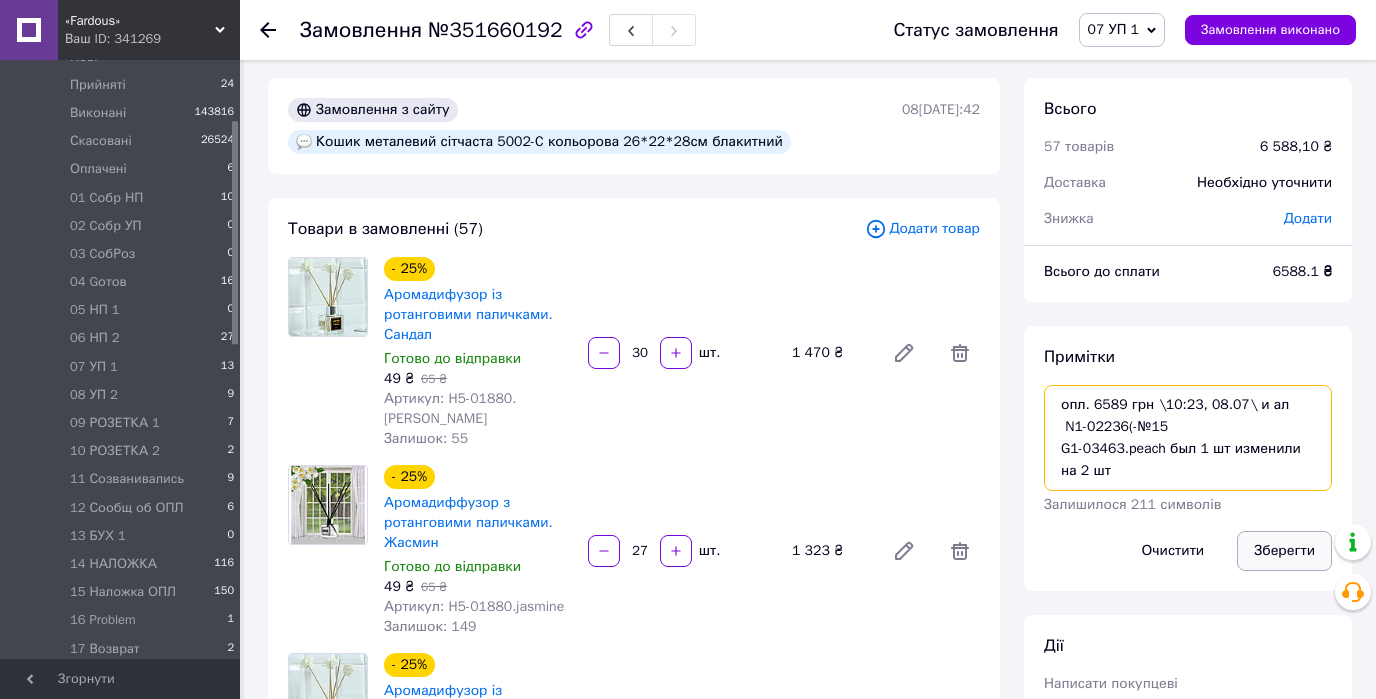 type on "опл. 6589 грн \10:23, 08.07\ и ал
N1-02236(-№15
G1-03463.peach был 1 шт изменили на 2 шт" 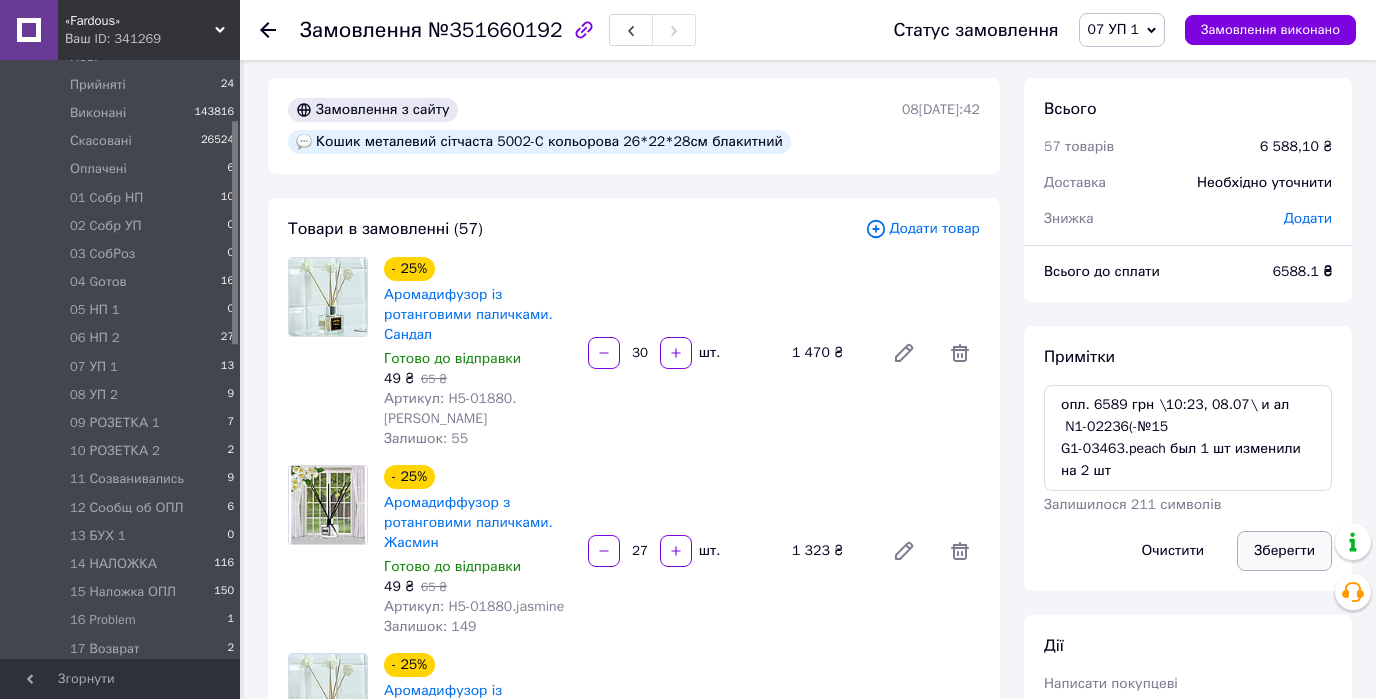 click on "Зберегти" at bounding box center (1284, 551) 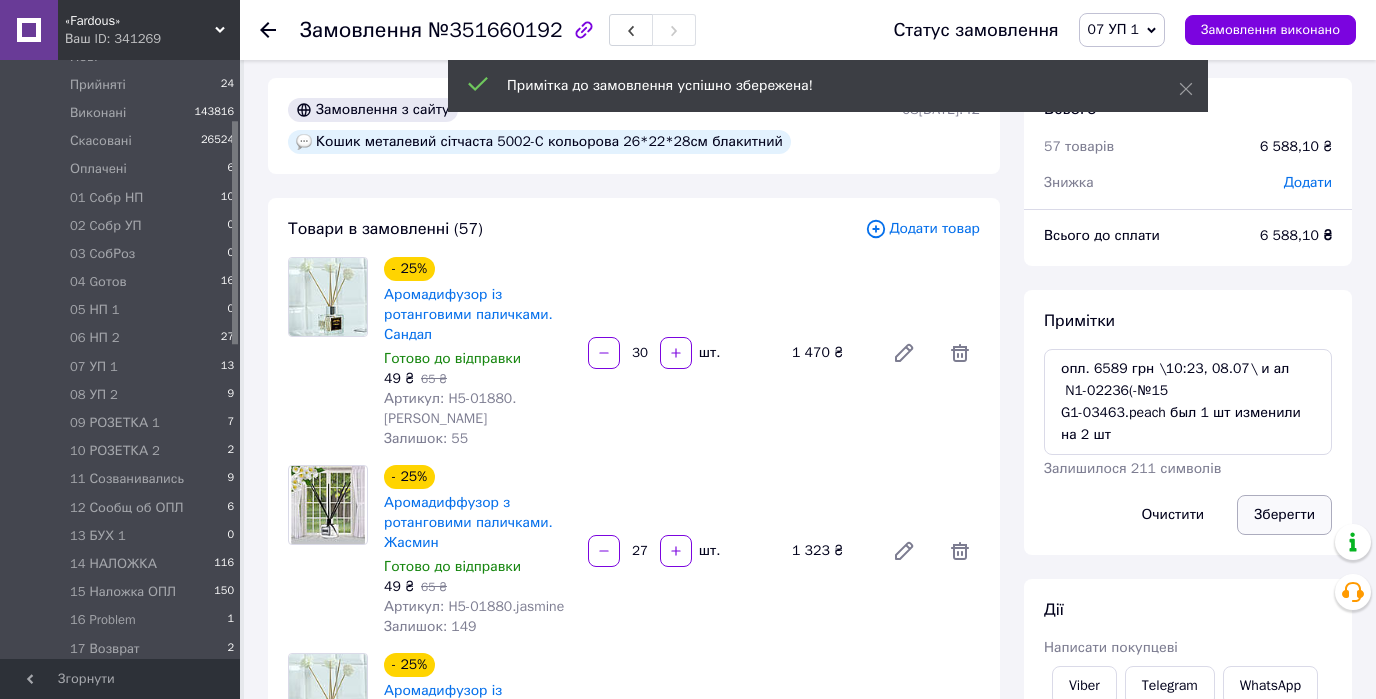 scroll, scrollTop: 120, scrollLeft: 0, axis: vertical 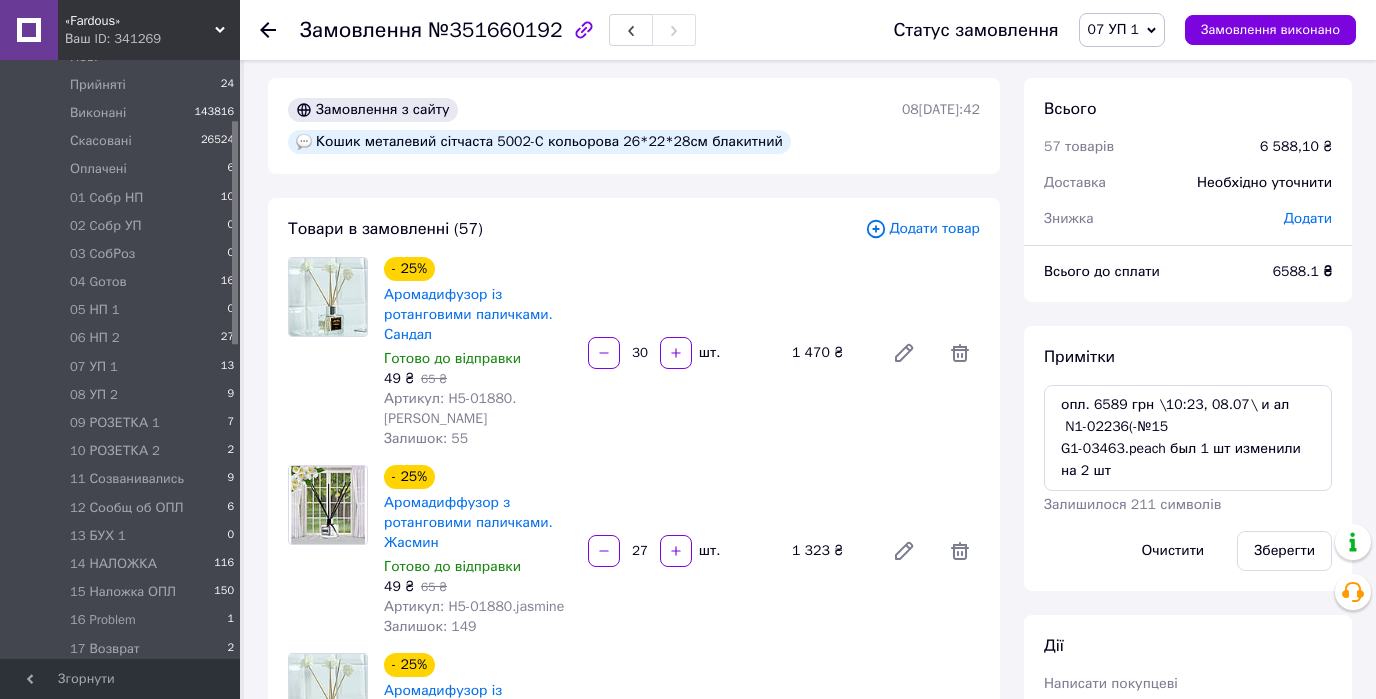 click on "Всього 57 товарів 6 588,10 ₴ Доставка Необхідно уточнити Знижка Додати" at bounding box center (1188, 153) 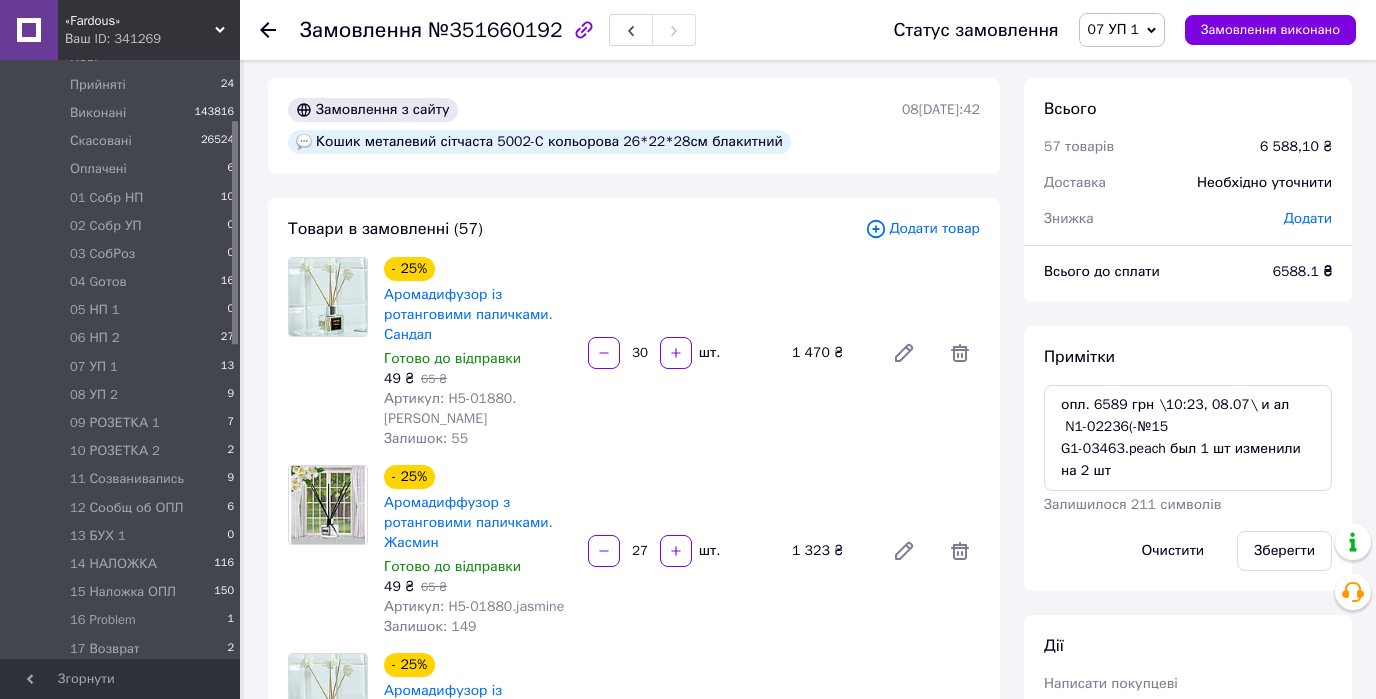 click 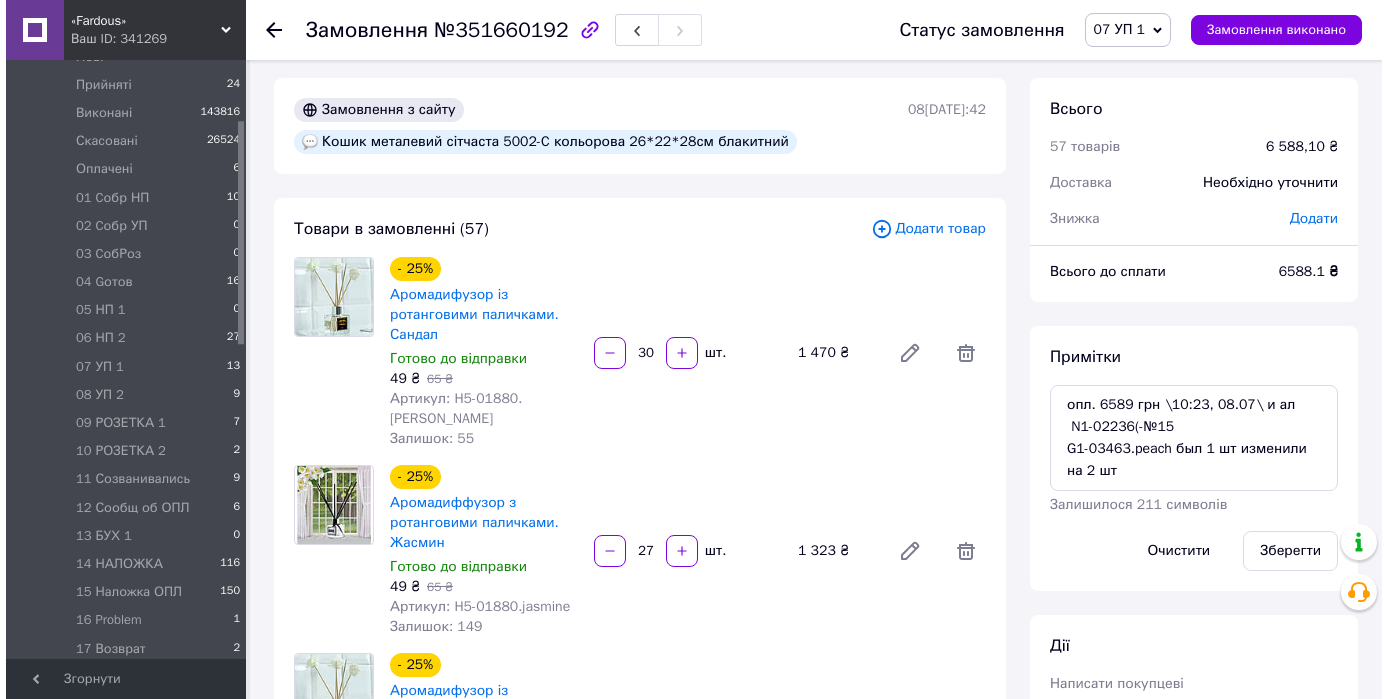 scroll, scrollTop: 0, scrollLeft: 0, axis: both 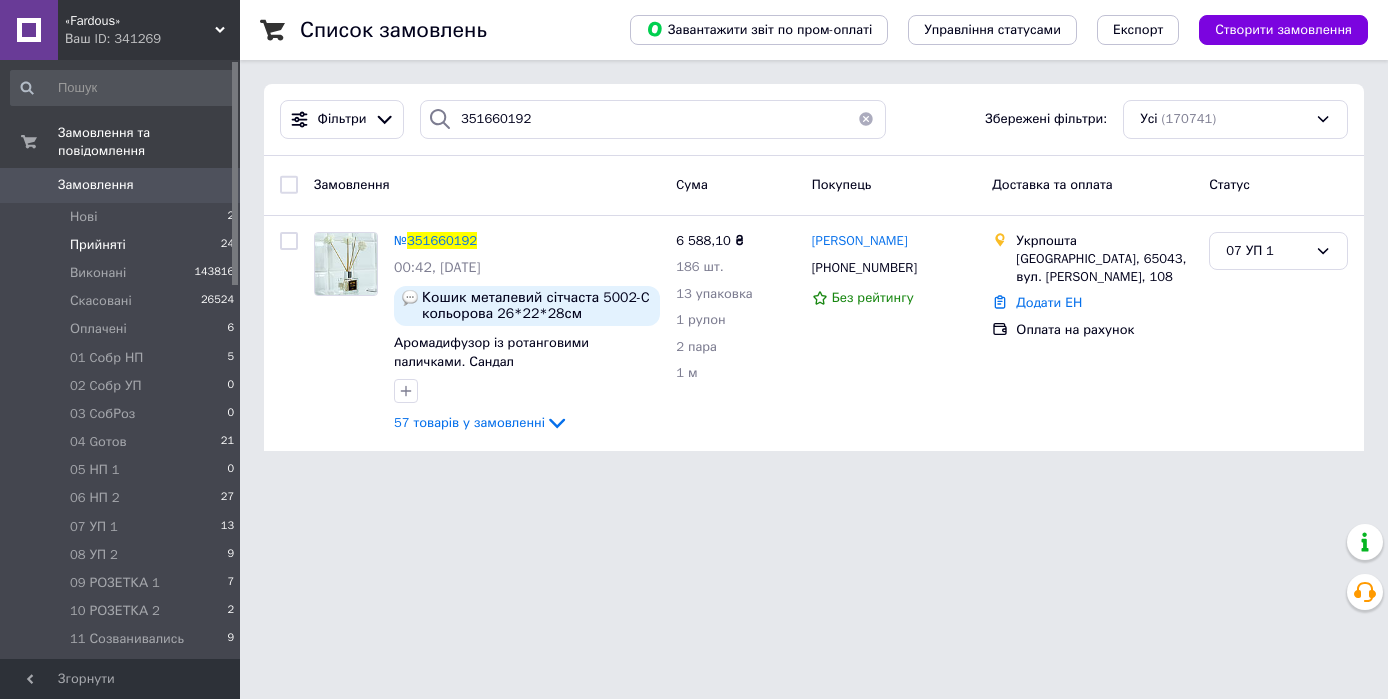 click on "Прийняті" at bounding box center (98, 245) 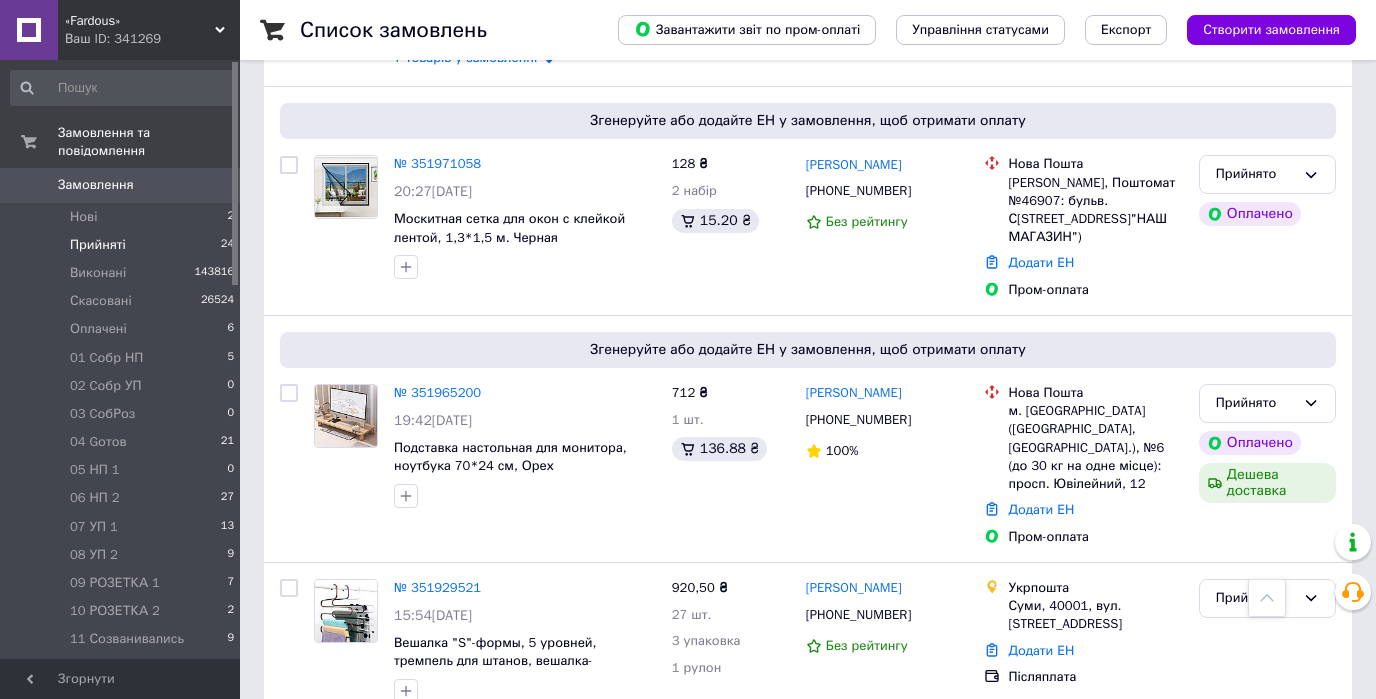 scroll, scrollTop: 3124, scrollLeft: 0, axis: vertical 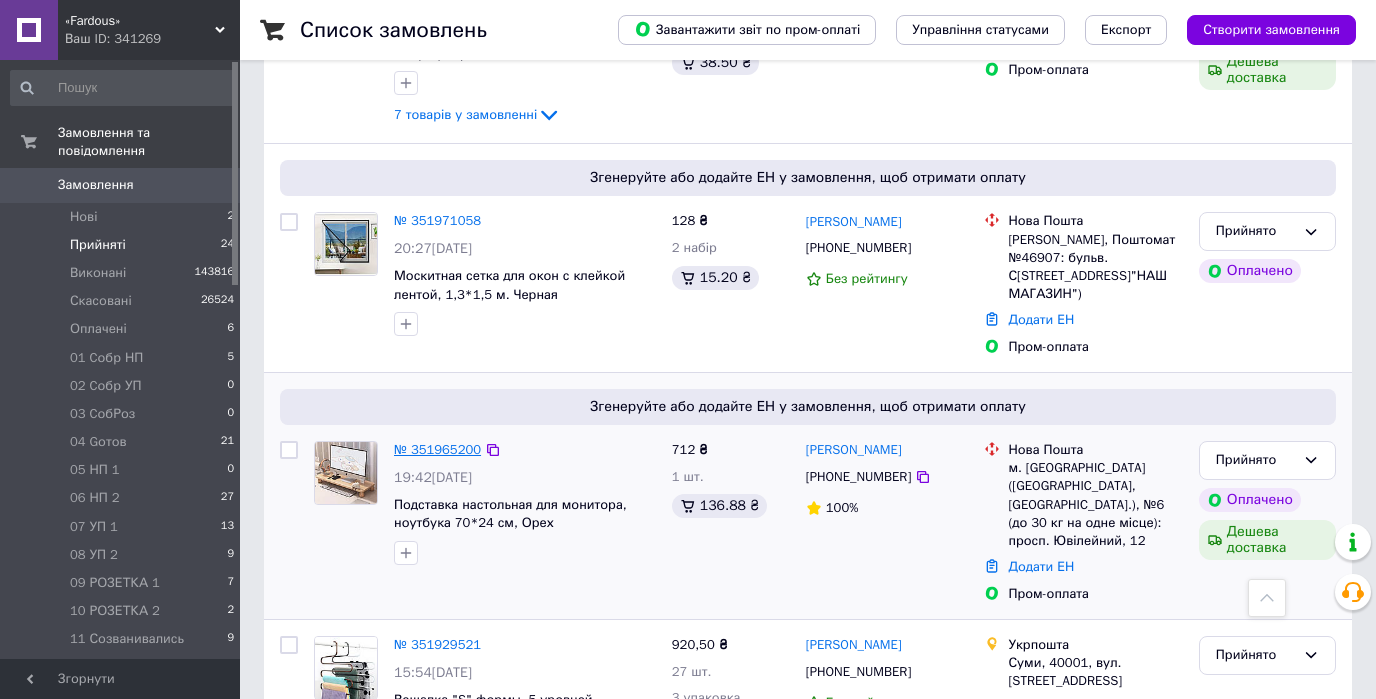 click on "№ 351965200" at bounding box center (437, 449) 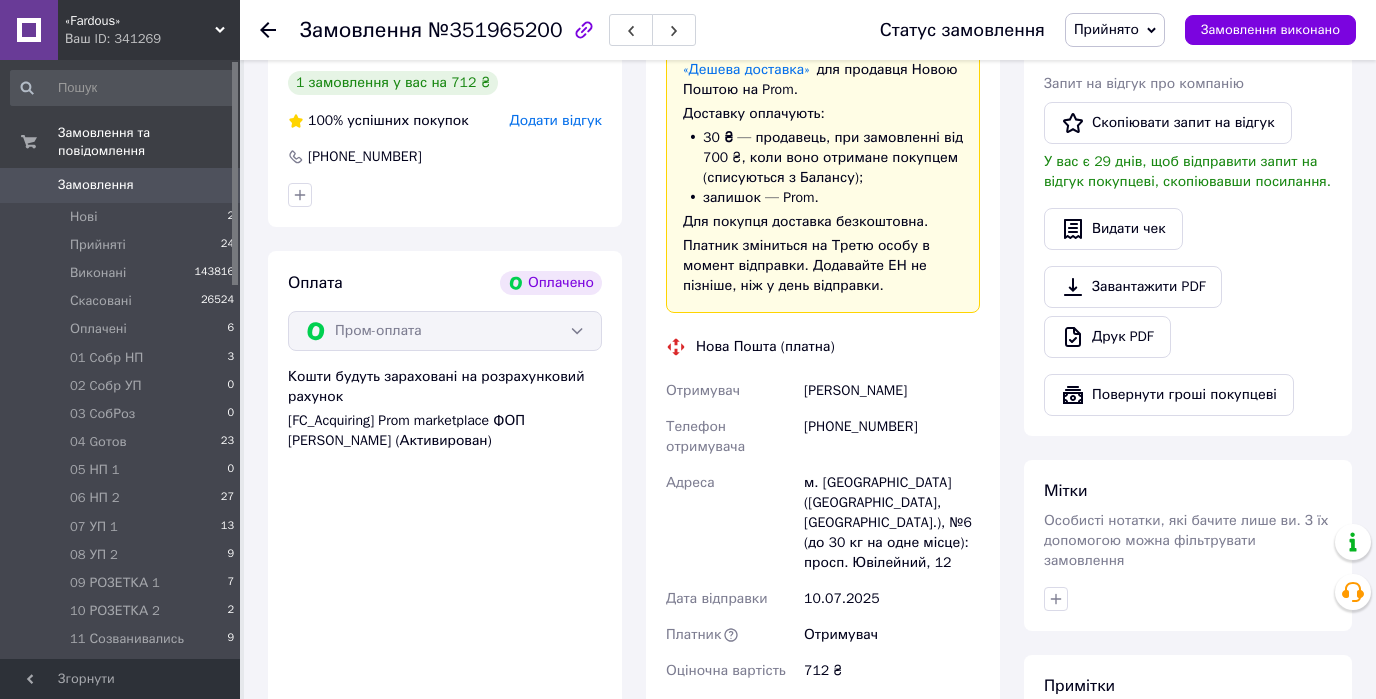 scroll, scrollTop: 1056, scrollLeft: 0, axis: vertical 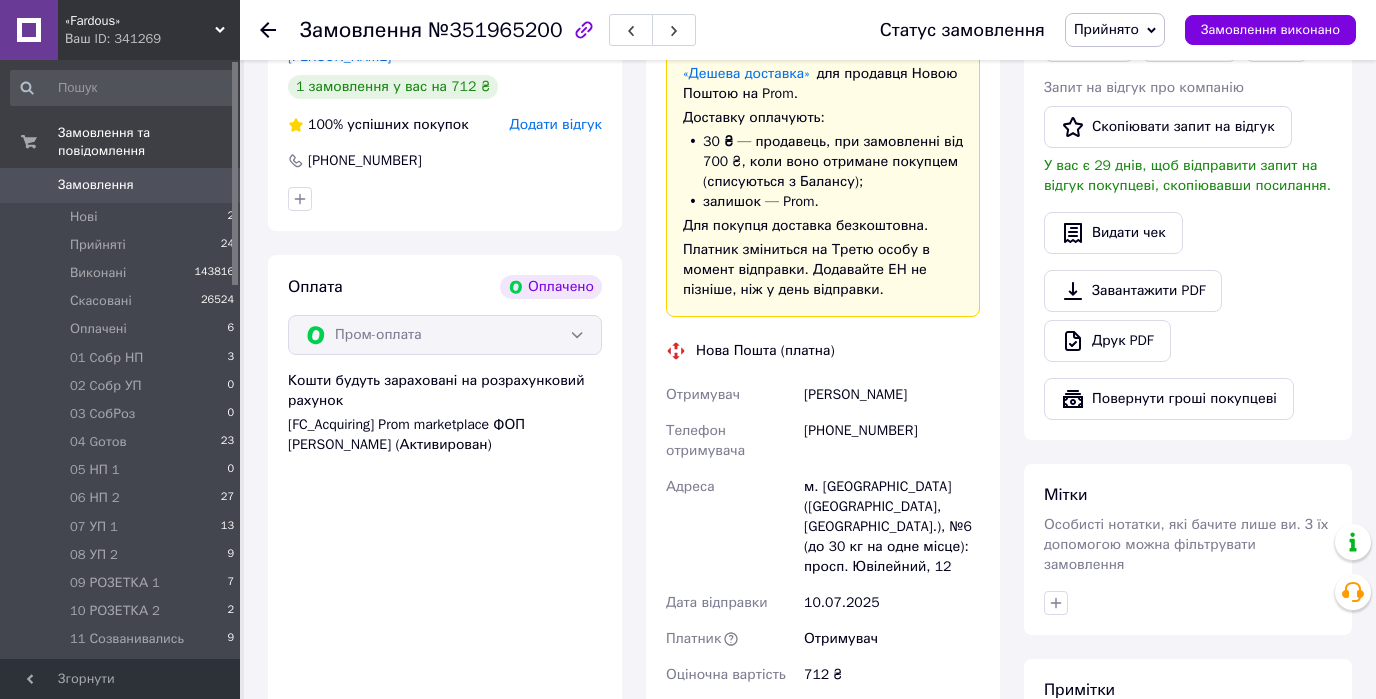 click 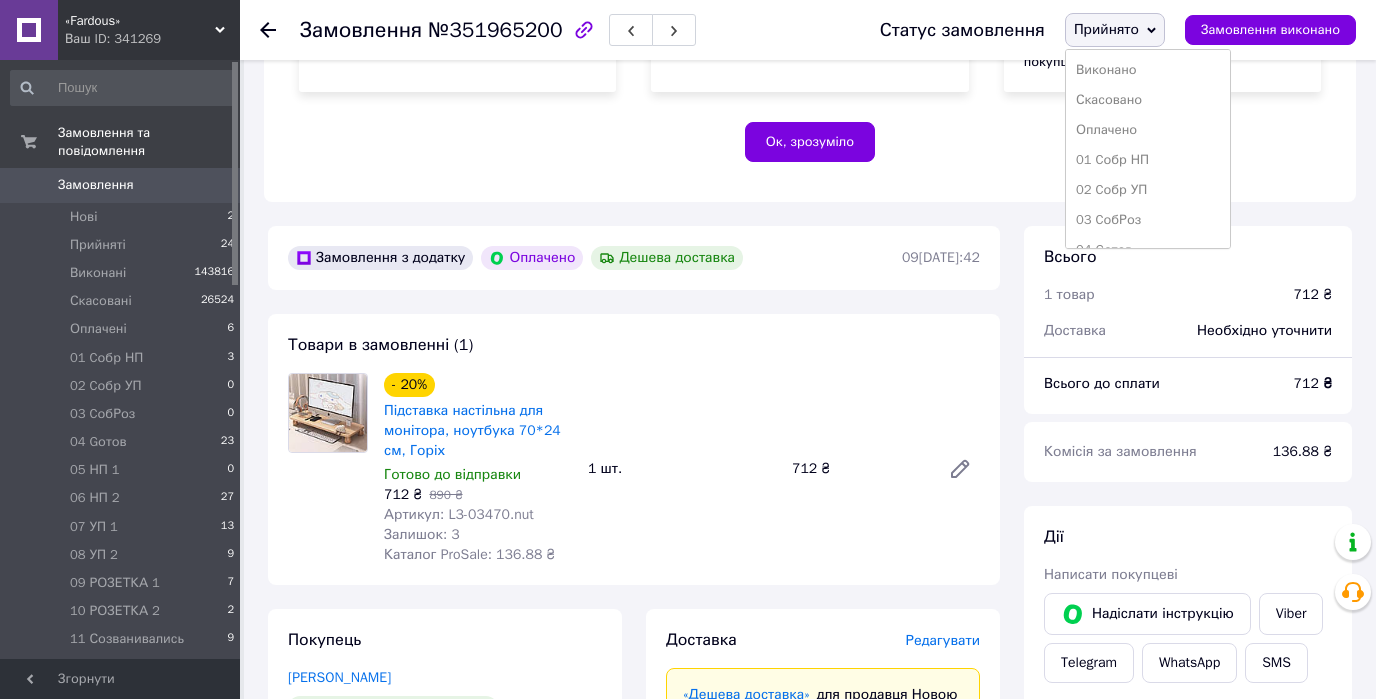 scroll, scrollTop: 416, scrollLeft: 0, axis: vertical 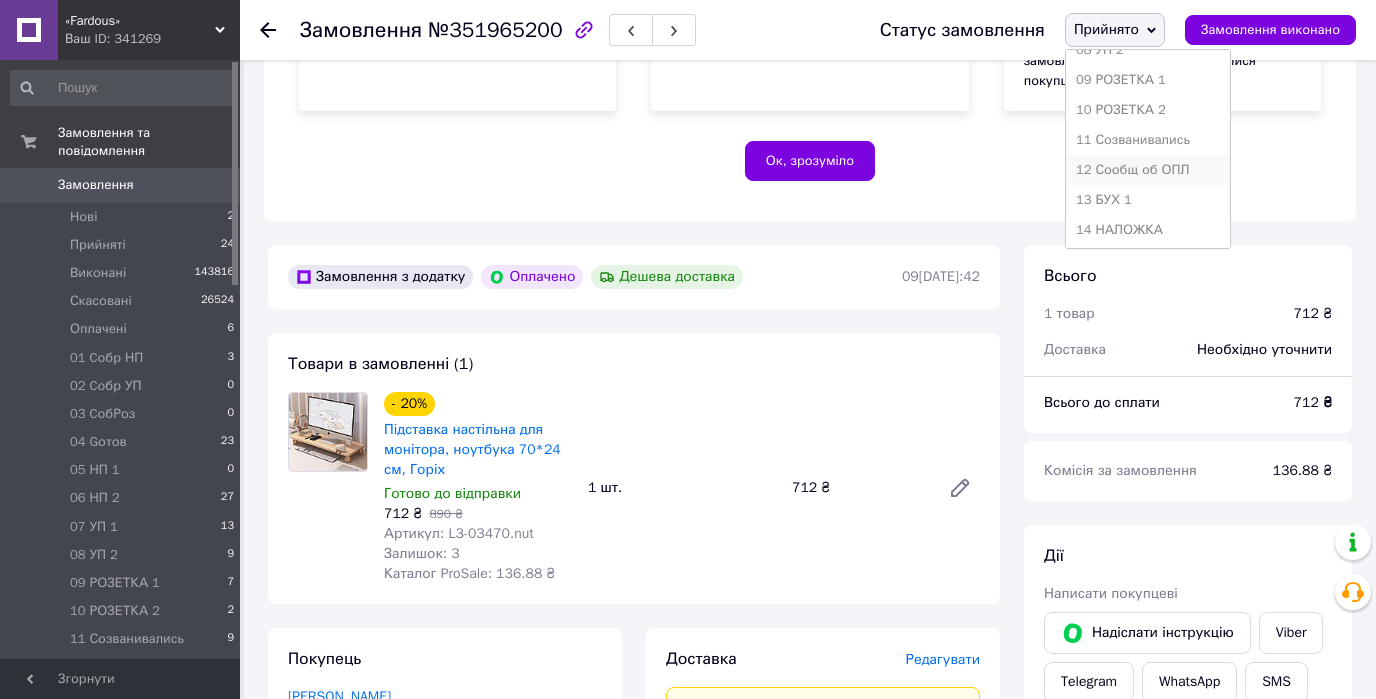click on "12 Сообщ об ОПЛ" at bounding box center [1148, 170] 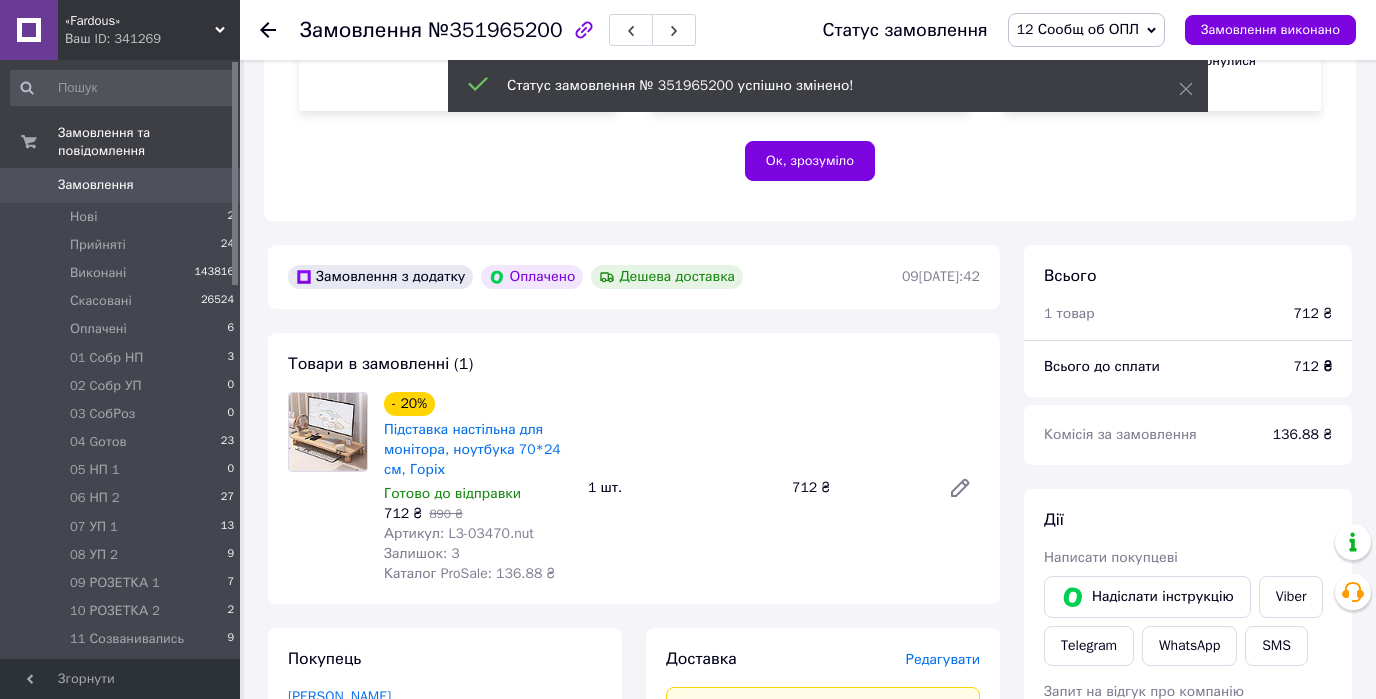 click 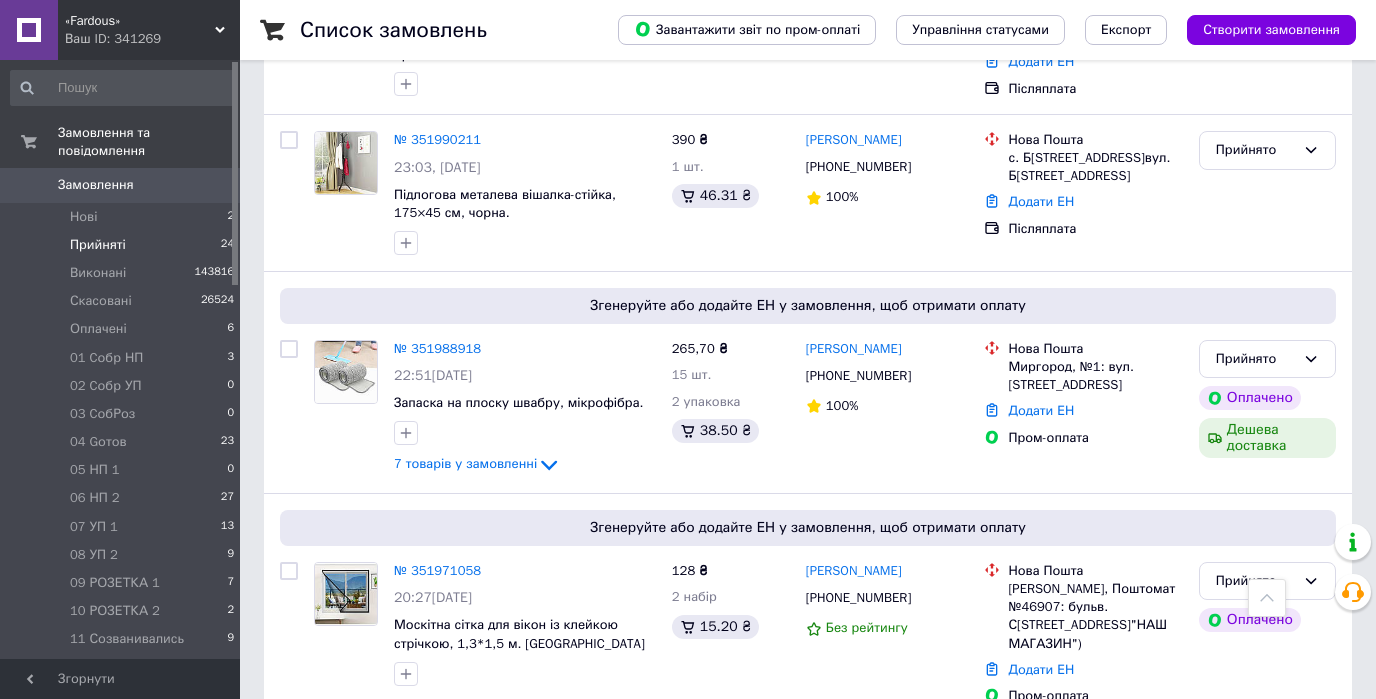 scroll, scrollTop: 2800, scrollLeft: 0, axis: vertical 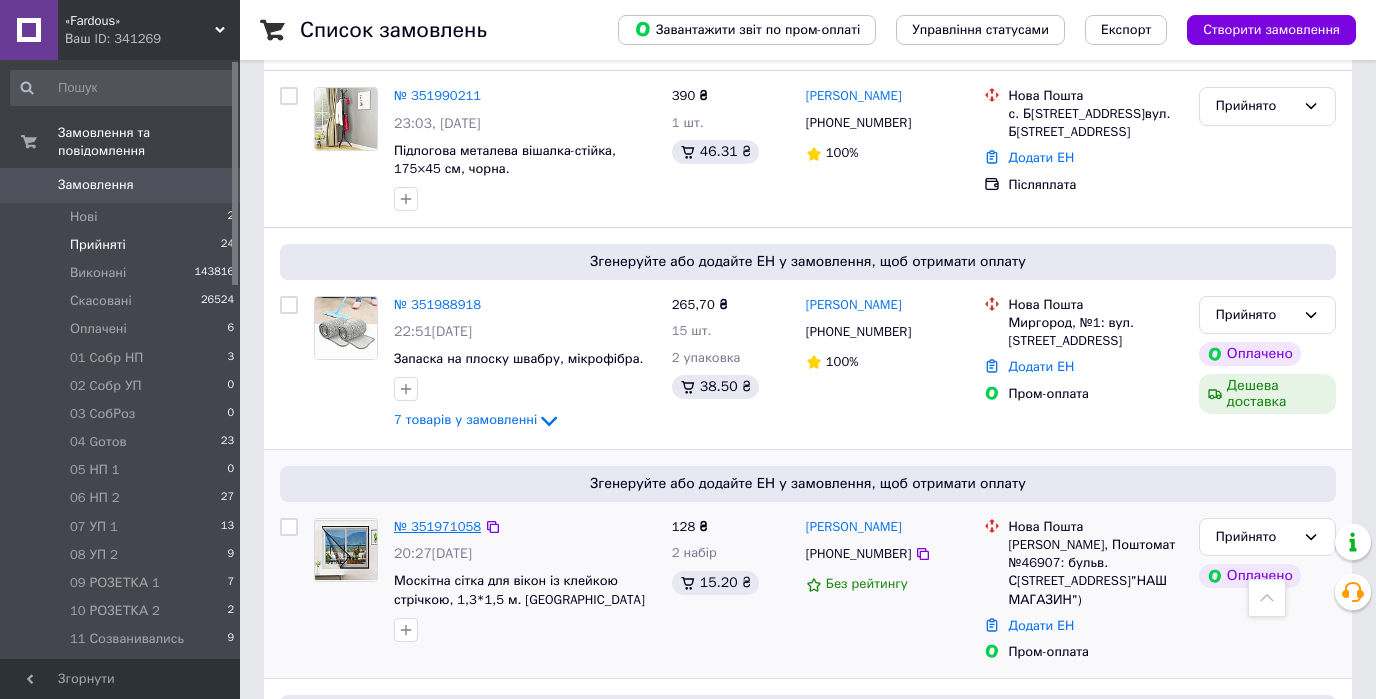 click on "№ 351971058" at bounding box center (437, 526) 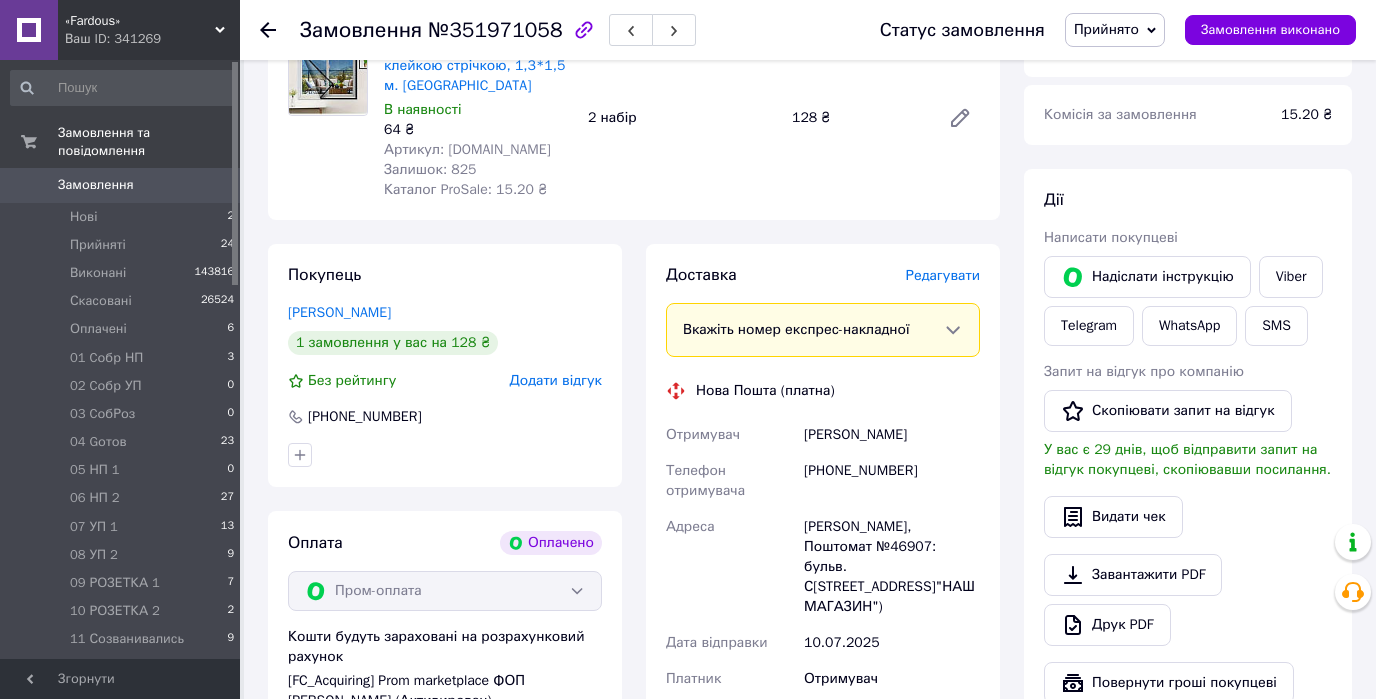 scroll, scrollTop: 811, scrollLeft: 0, axis: vertical 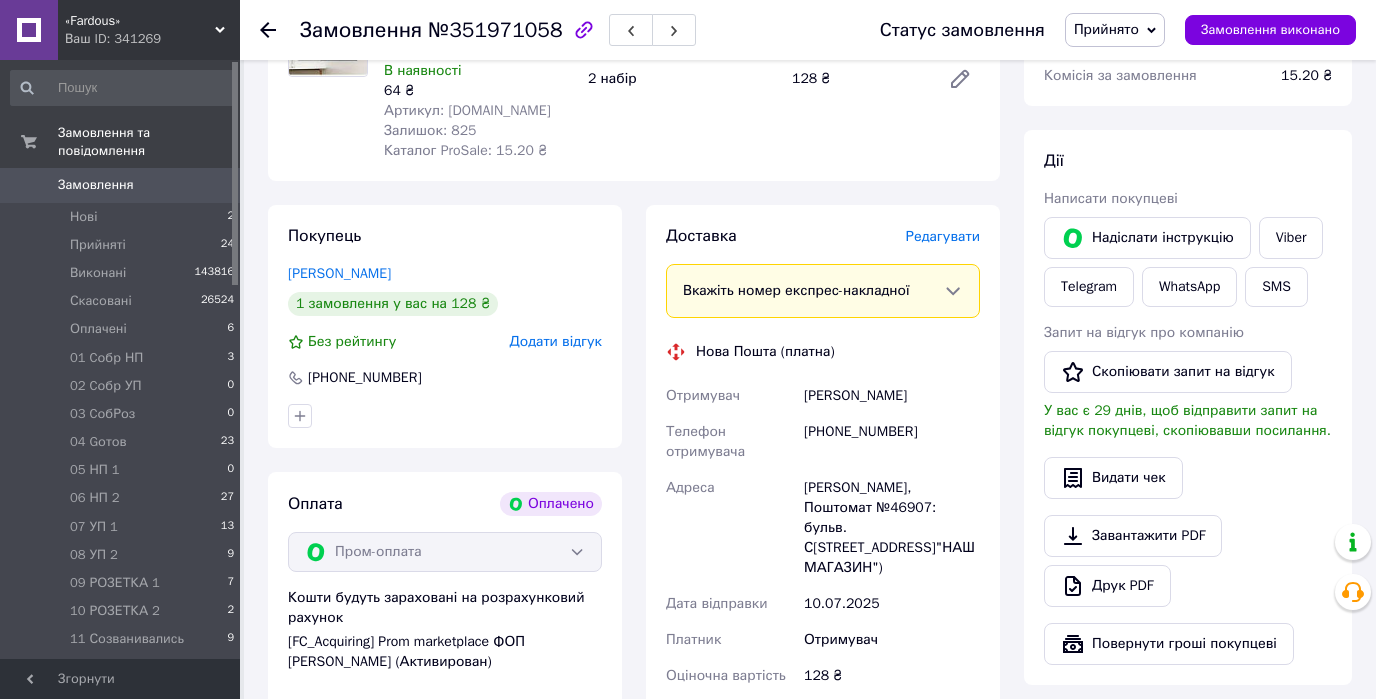 click on "Прийнято" at bounding box center (1115, 30) 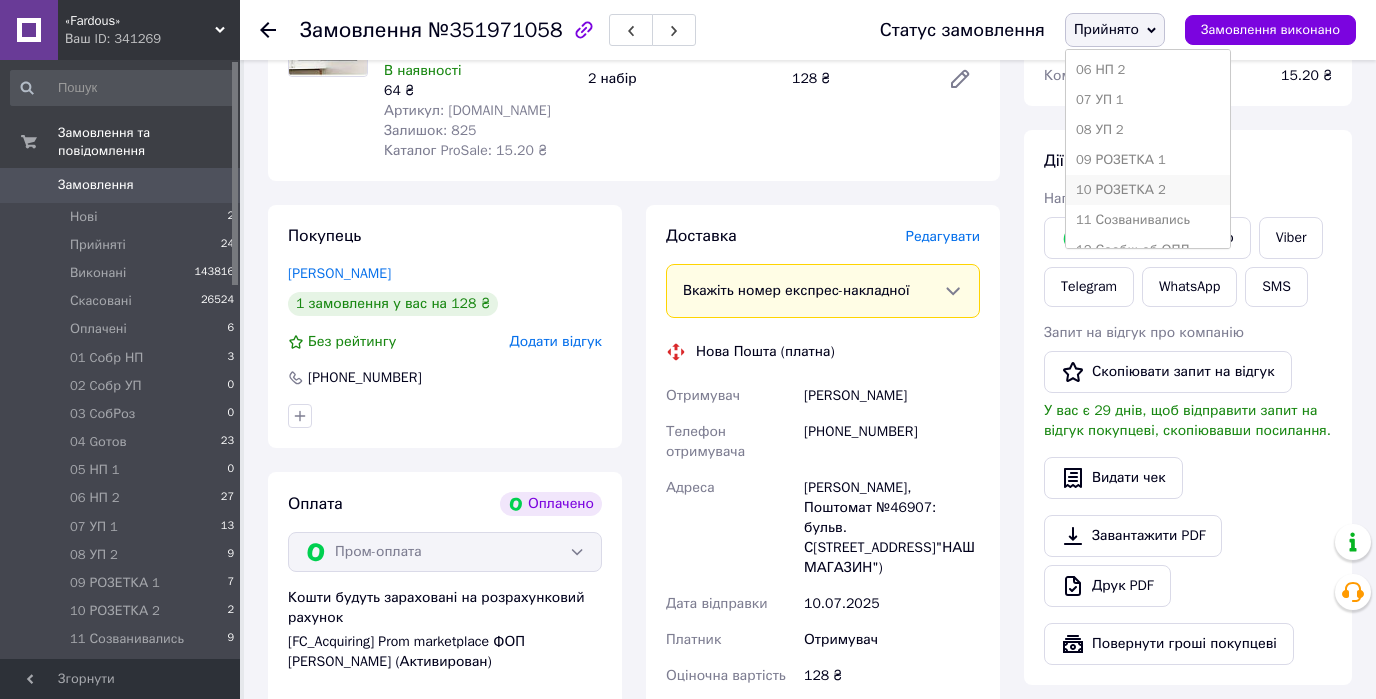 scroll, scrollTop: 320, scrollLeft: 0, axis: vertical 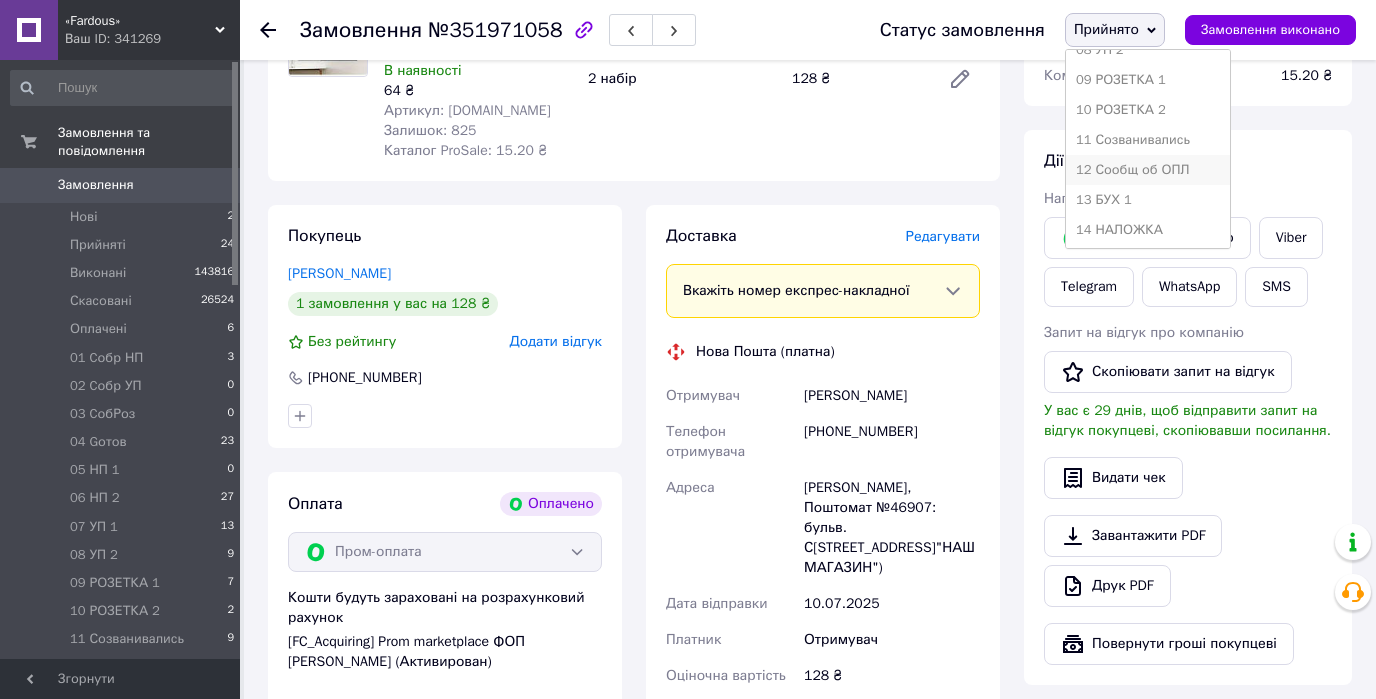 click on "12 Сообщ об ОПЛ" at bounding box center [1148, 170] 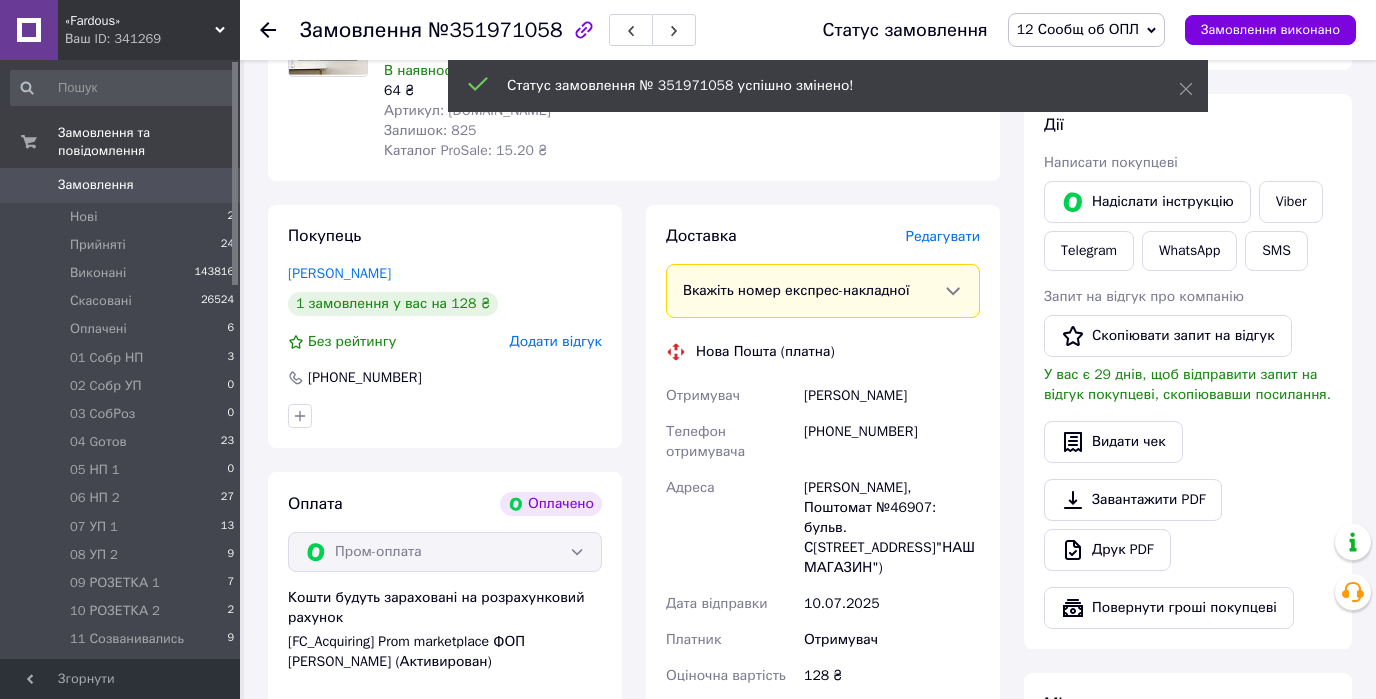 click 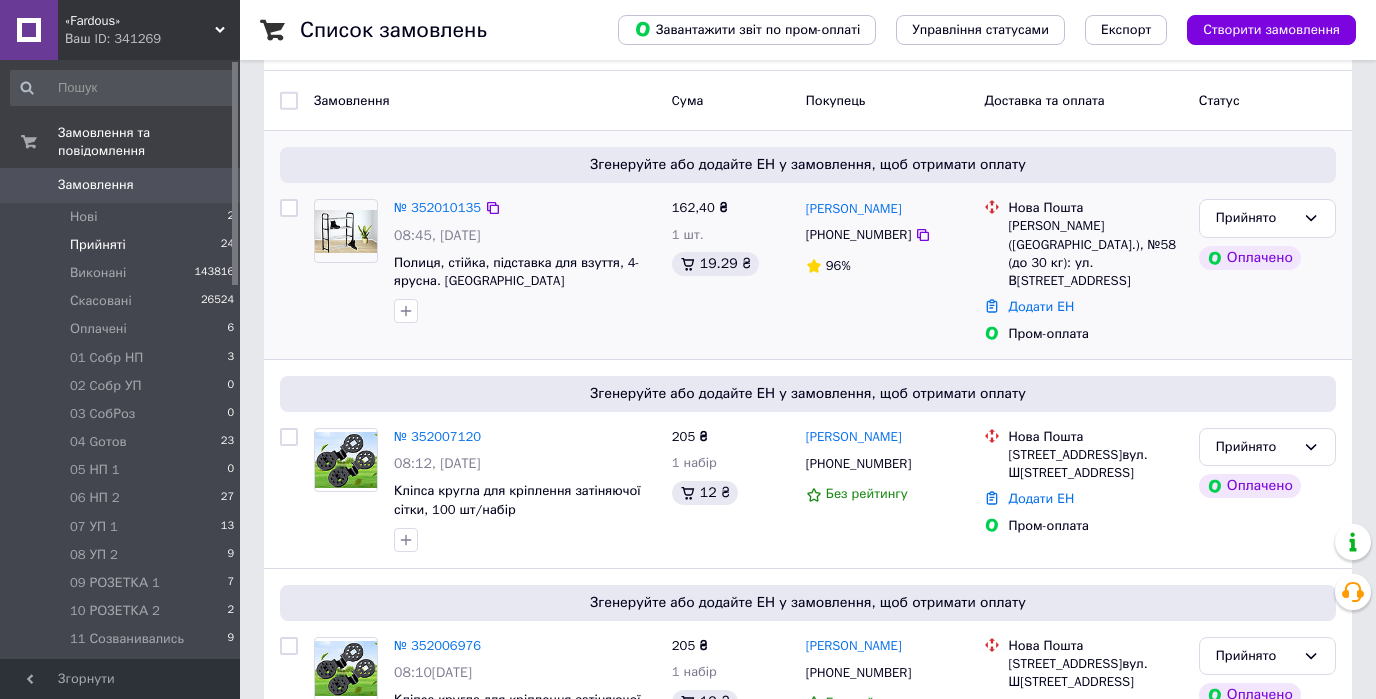 scroll, scrollTop: 160, scrollLeft: 0, axis: vertical 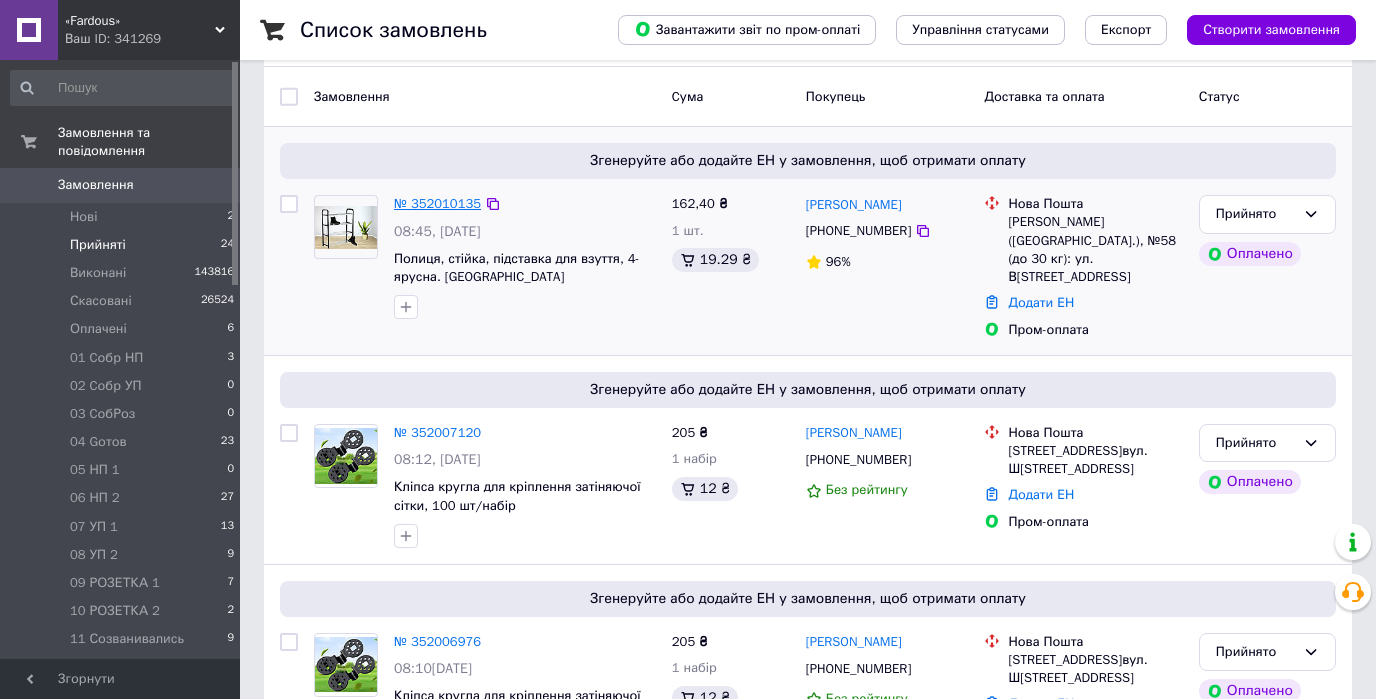 click on "№ 352010135" at bounding box center [437, 203] 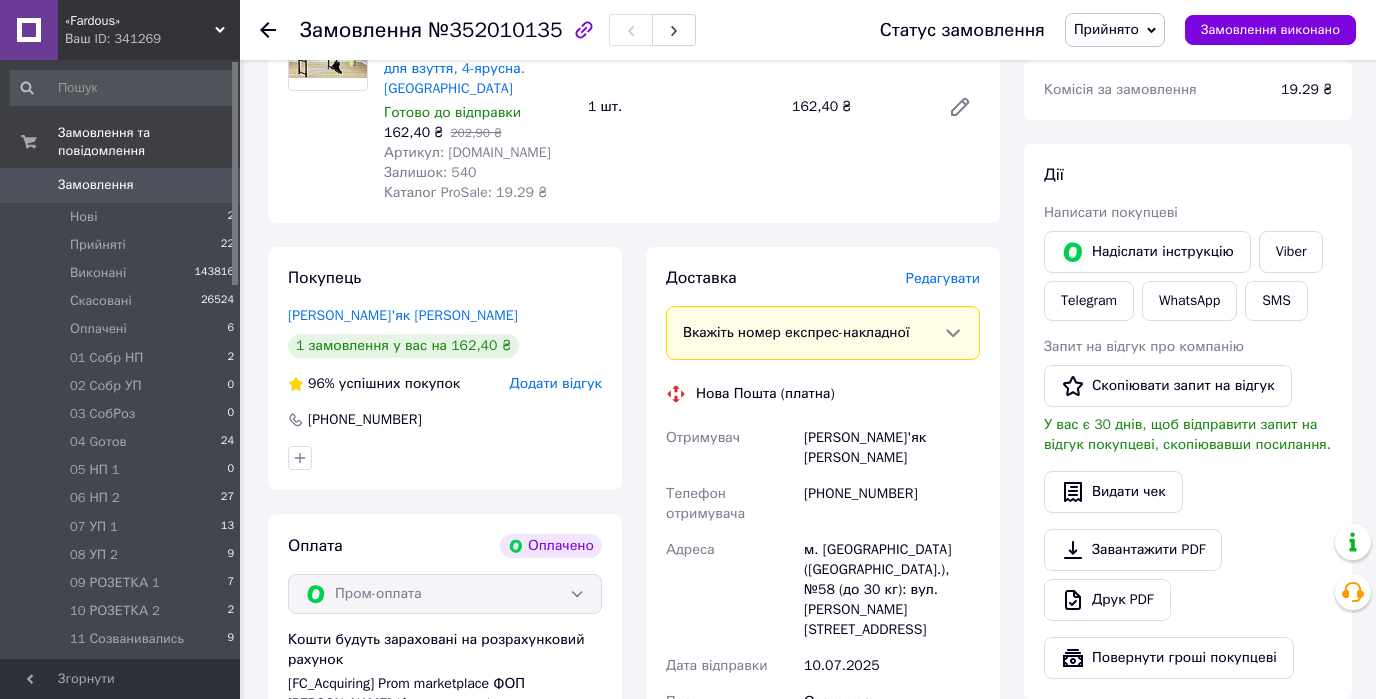 scroll, scrollTop: 800, scrollLeft: 0, axis: vertical 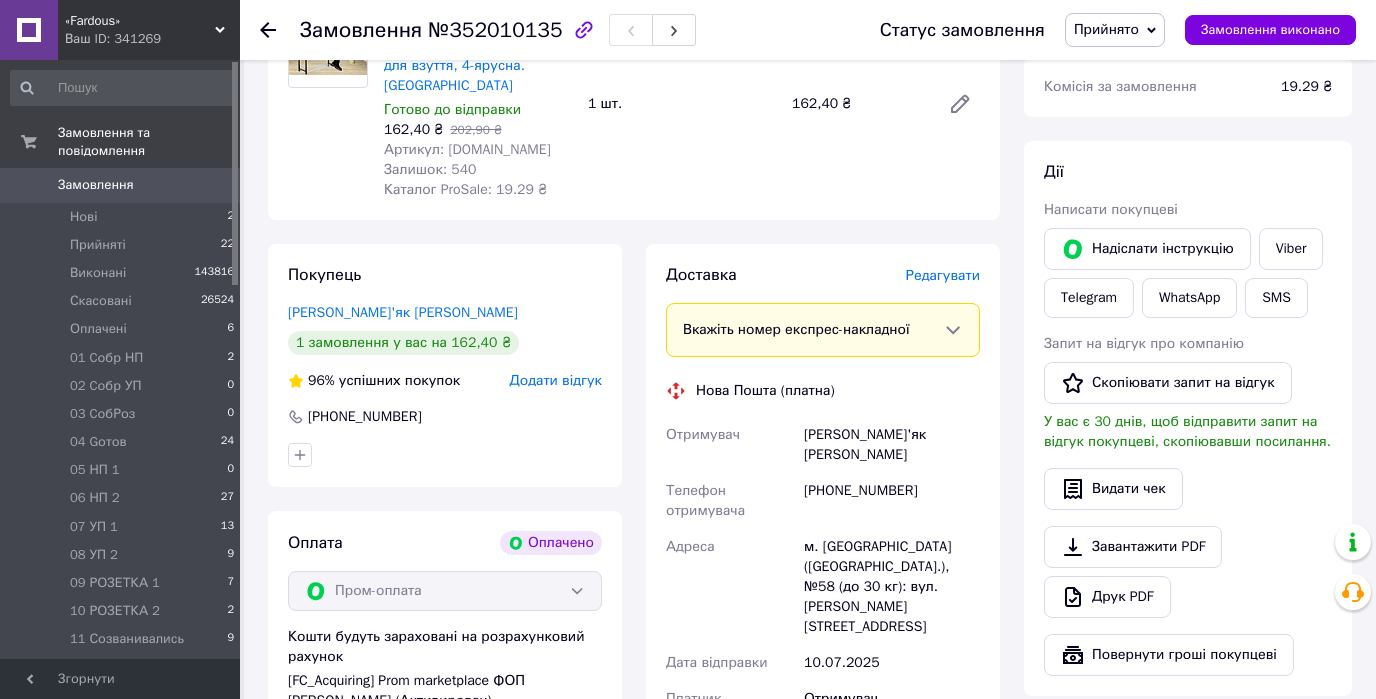 click on "Прийнято" at bounding box center (1115, 30) 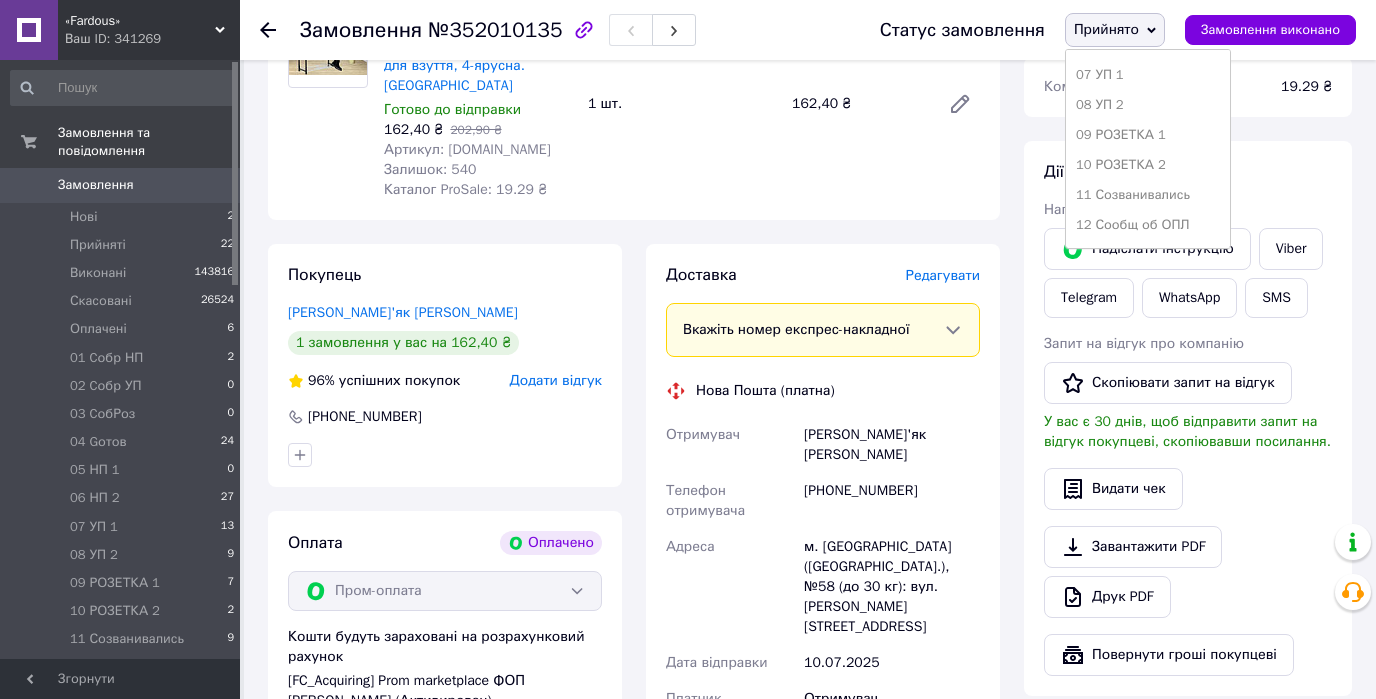 scroll, scrollTop: 320, scrollLeft: 0, axis: vertical 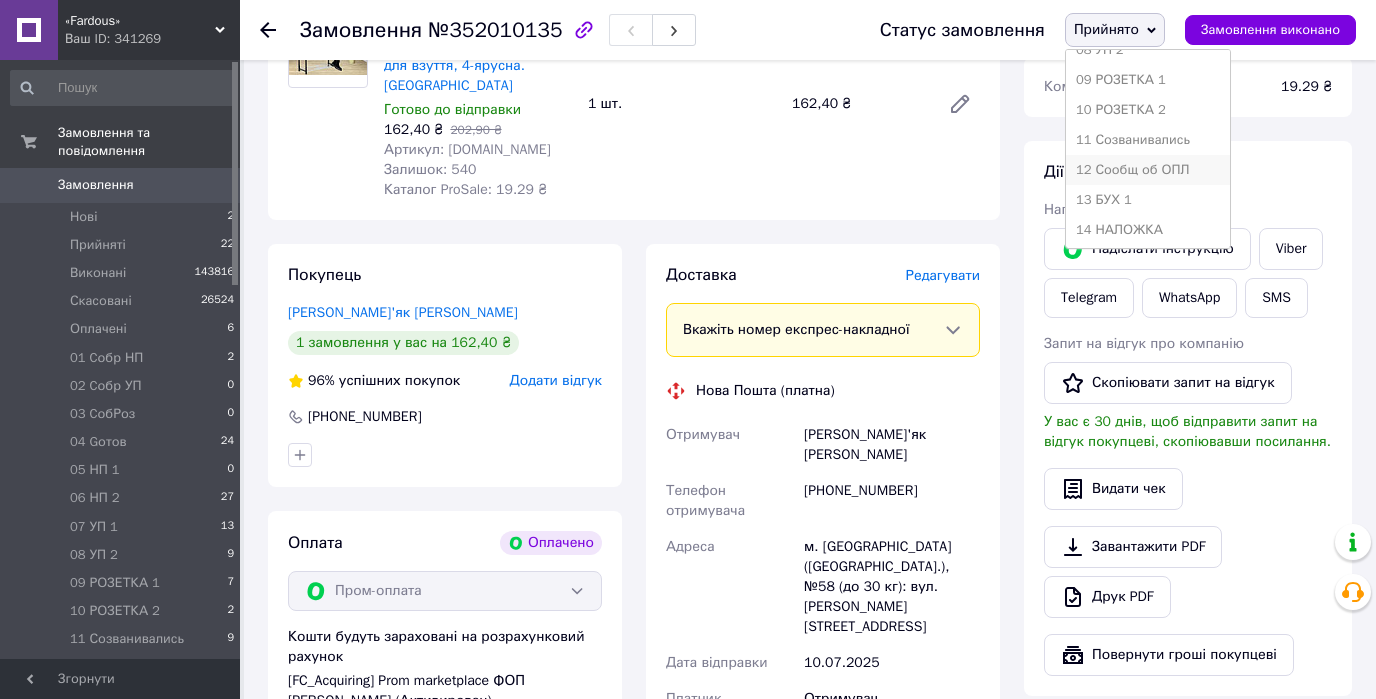 click on "12 Сообщ об ОПЛ" at bounding box center [1148, 170] 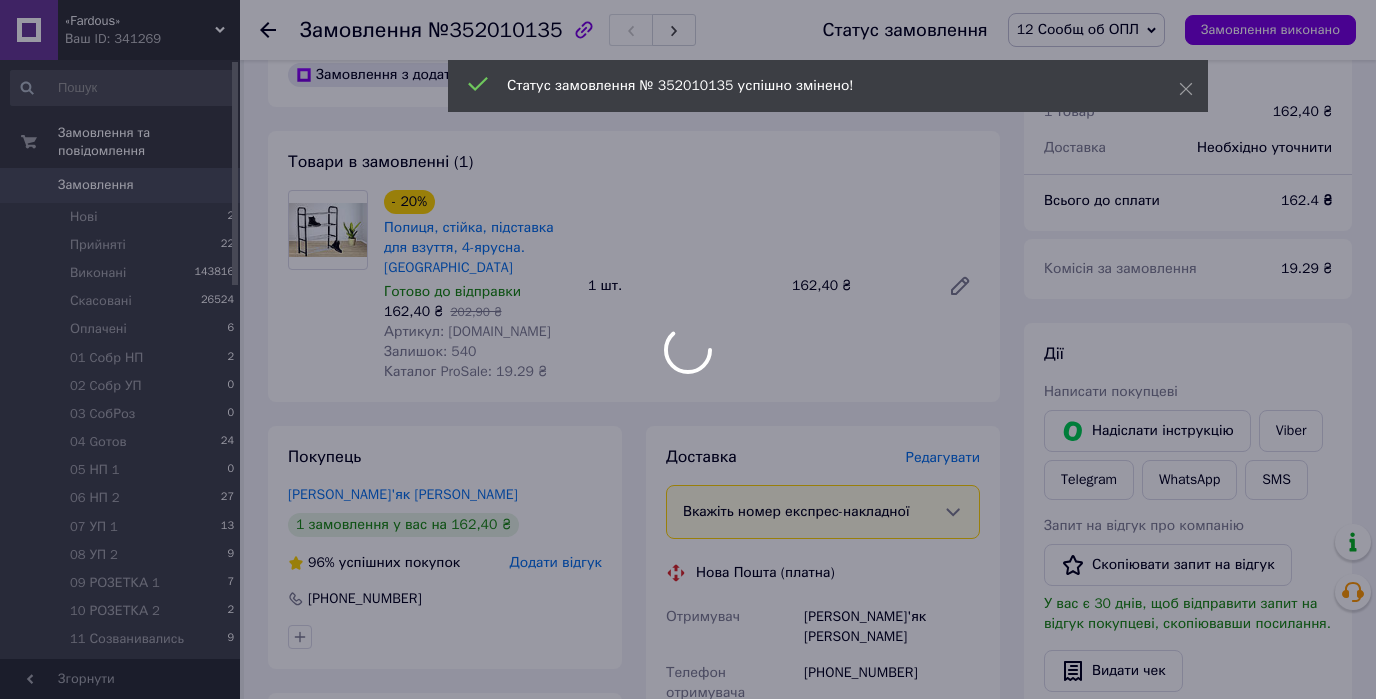 scroll, scrollTop: 320, scrollLeft: 0, axis: vertical 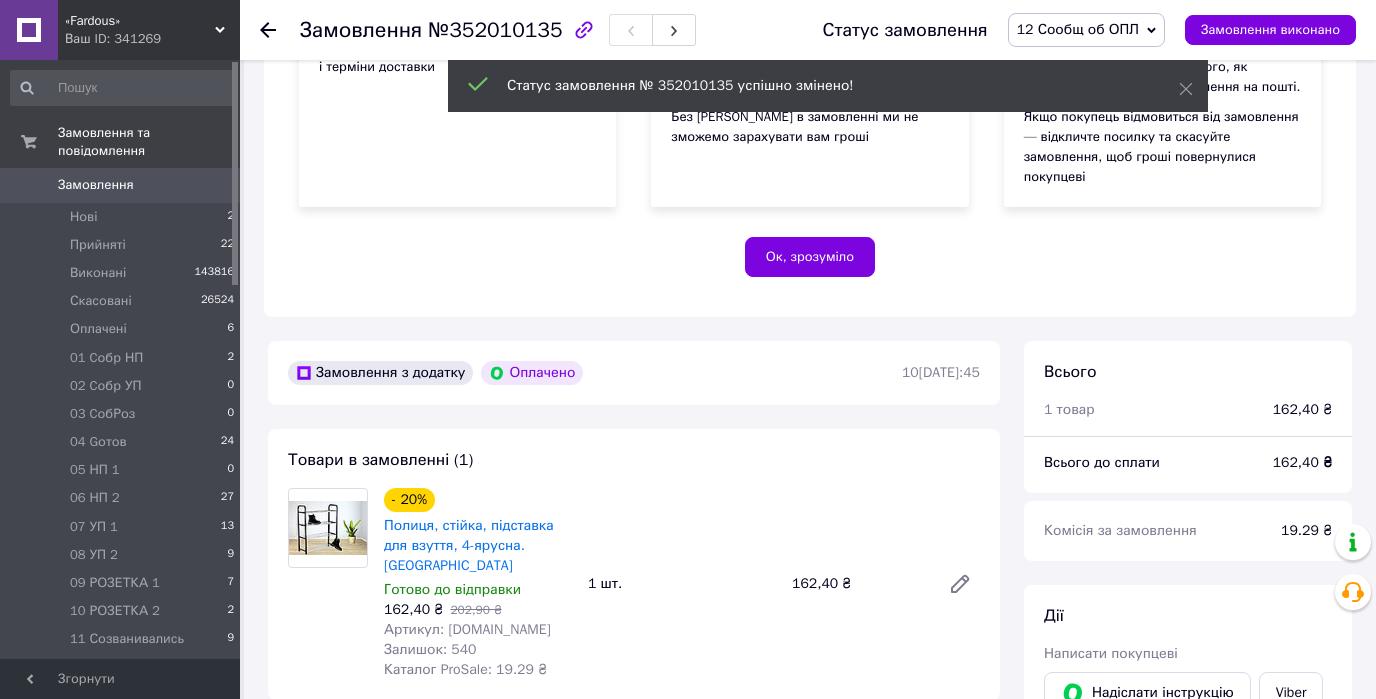 click 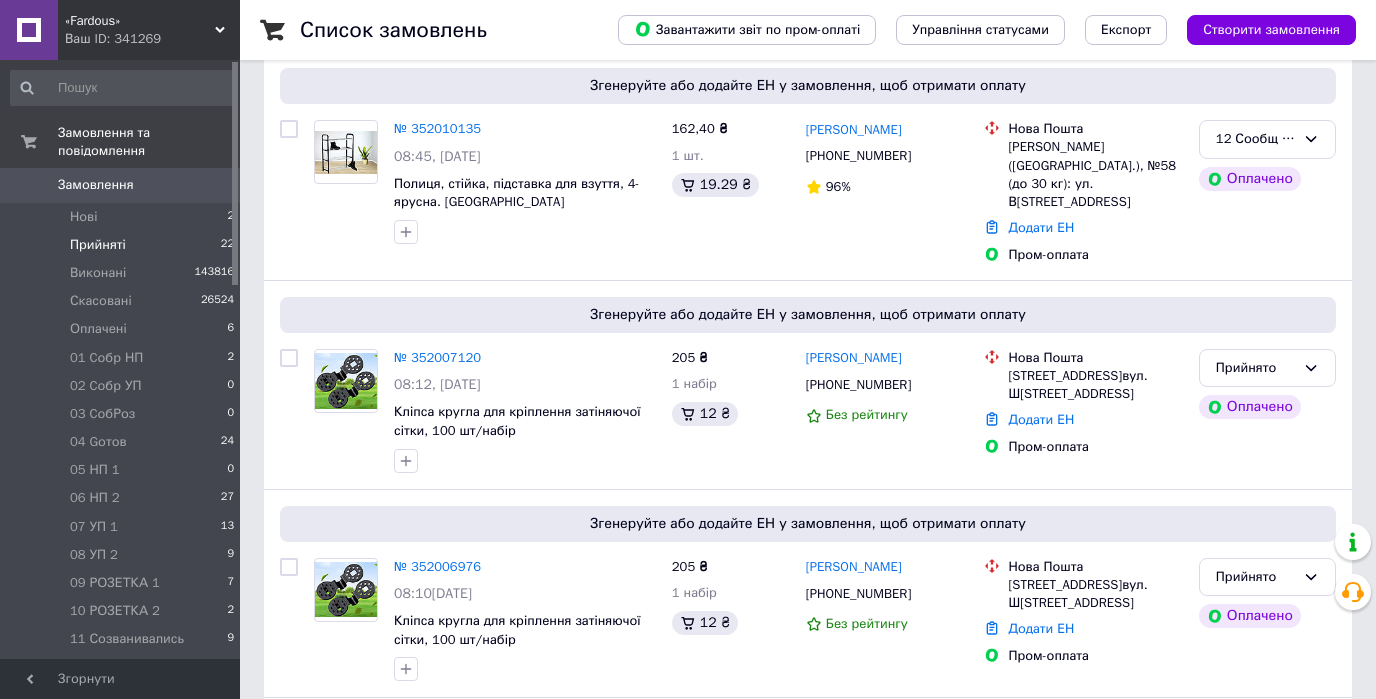 scroll, scrollTop: 240, scrollLeft: 0, axis: vertical 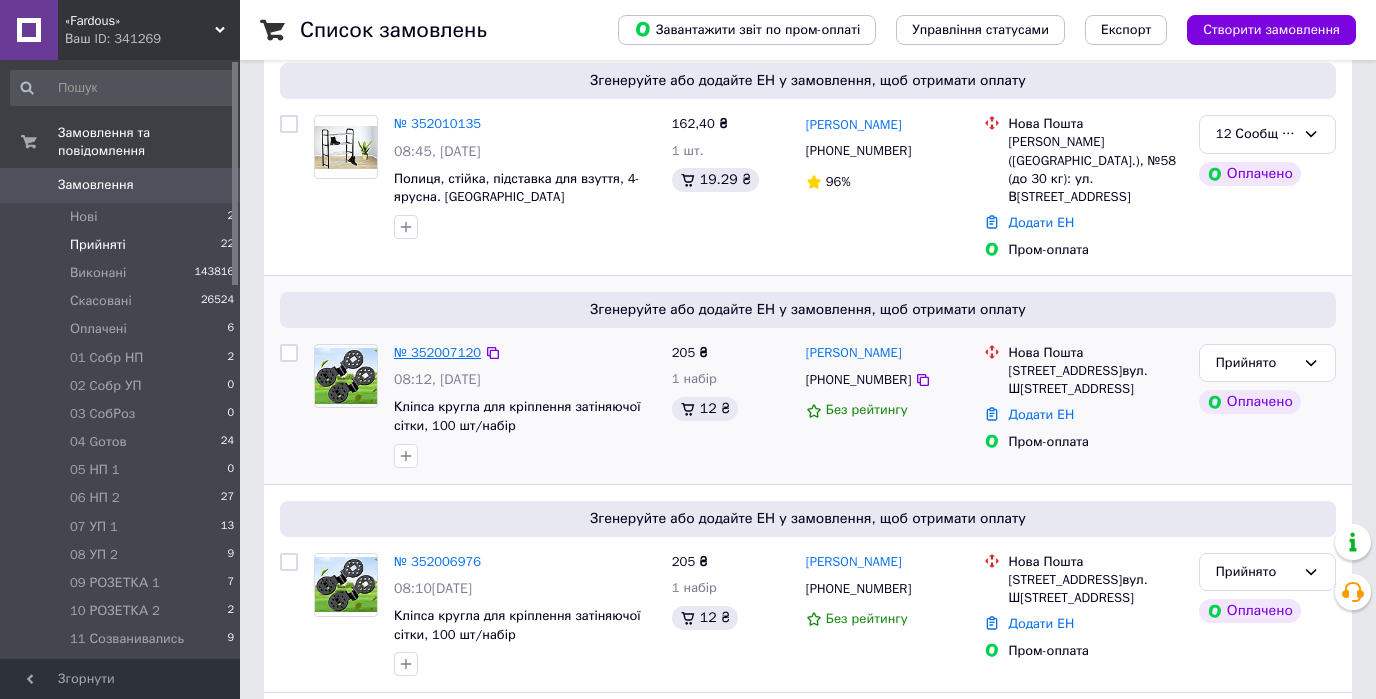 click on "№ 352007120" at bounding box center [437, 352] 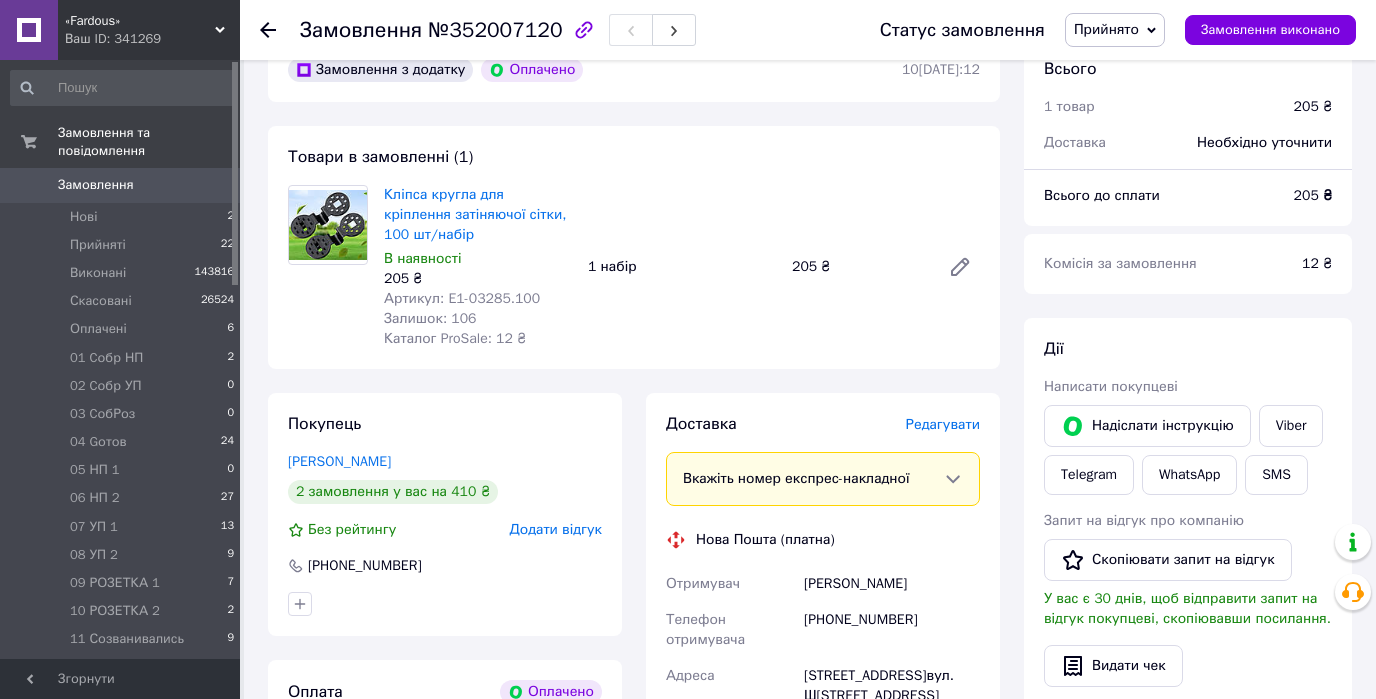 scroll, scrollTop: 800, scrollLeft: 0, axis: vertical 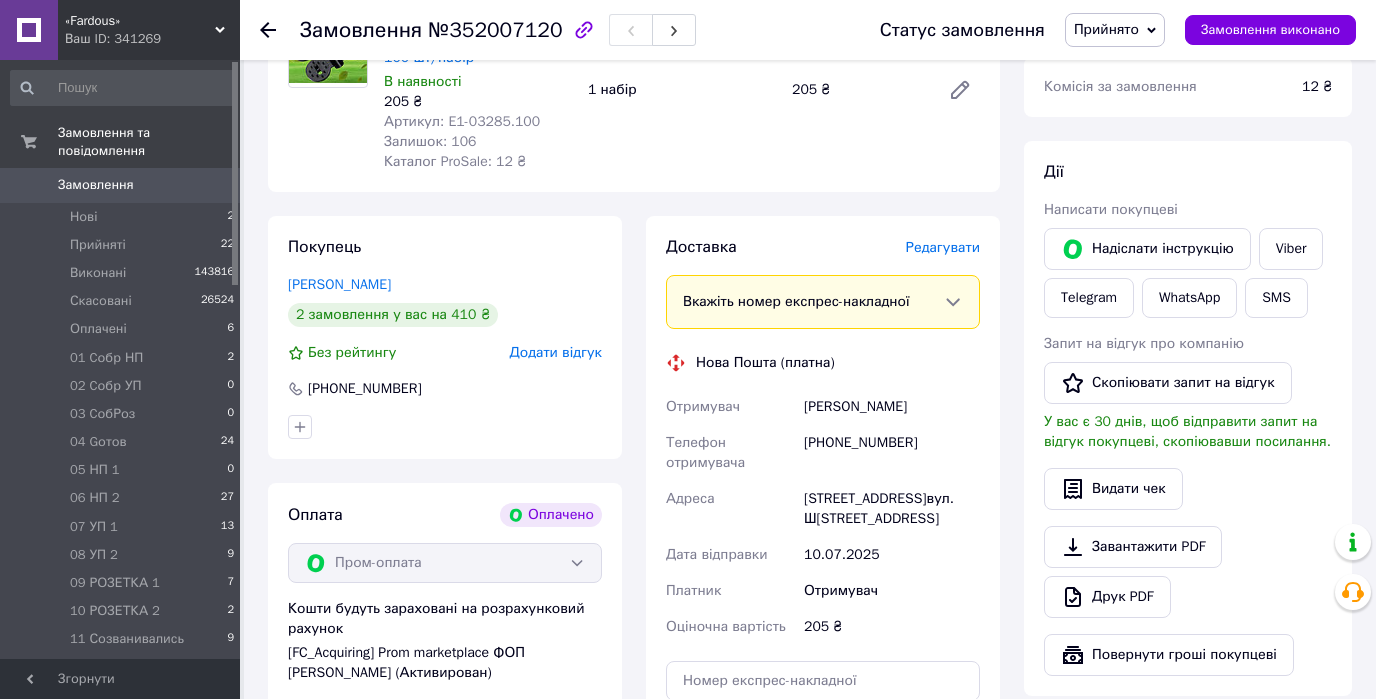 click 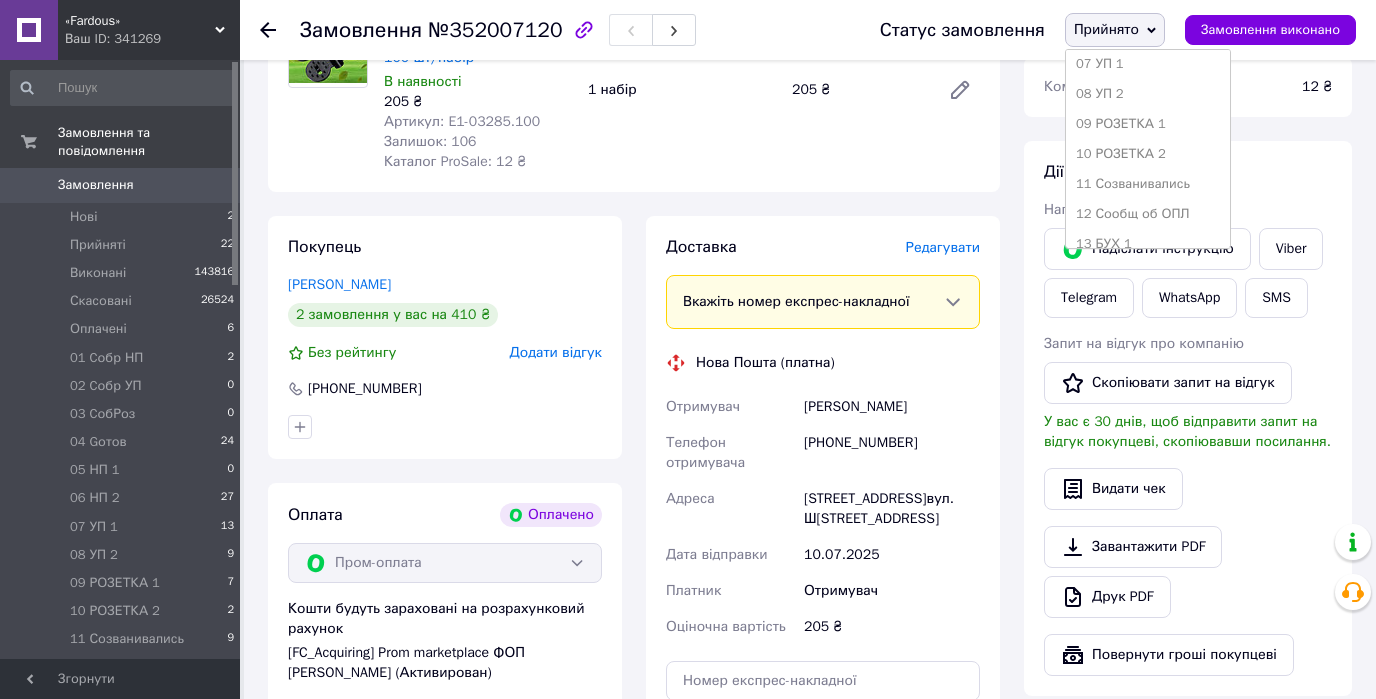 scroll, scrollTop: 320, scrollLeft: 0, axis: vertical 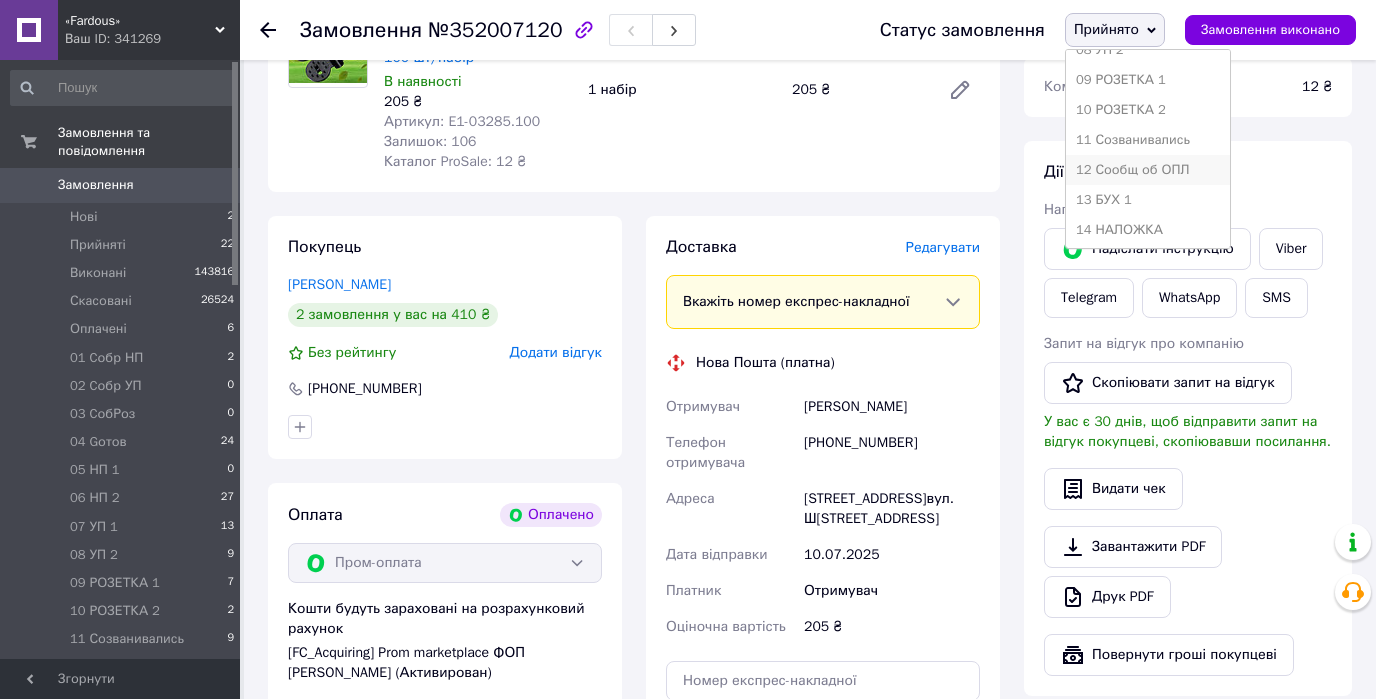 click on "12 Сообщ об ОПЛ" at bounding box center [1148, 170] 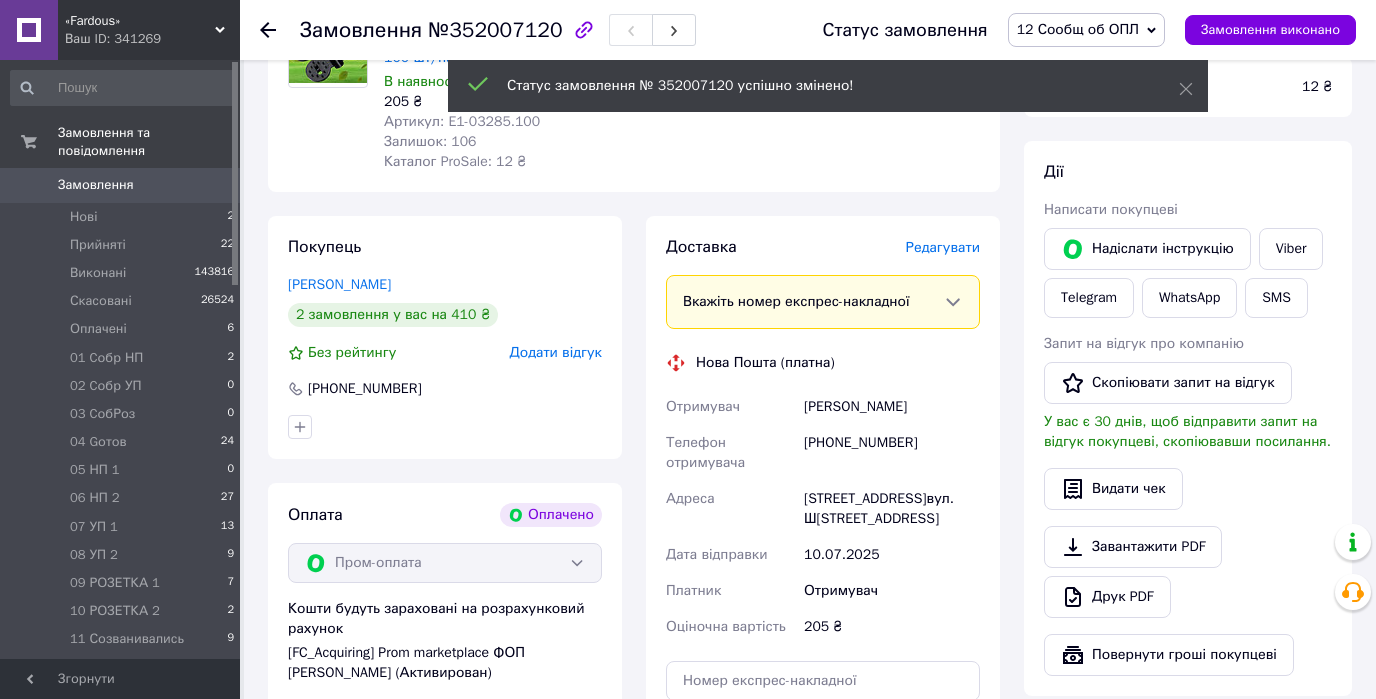 click 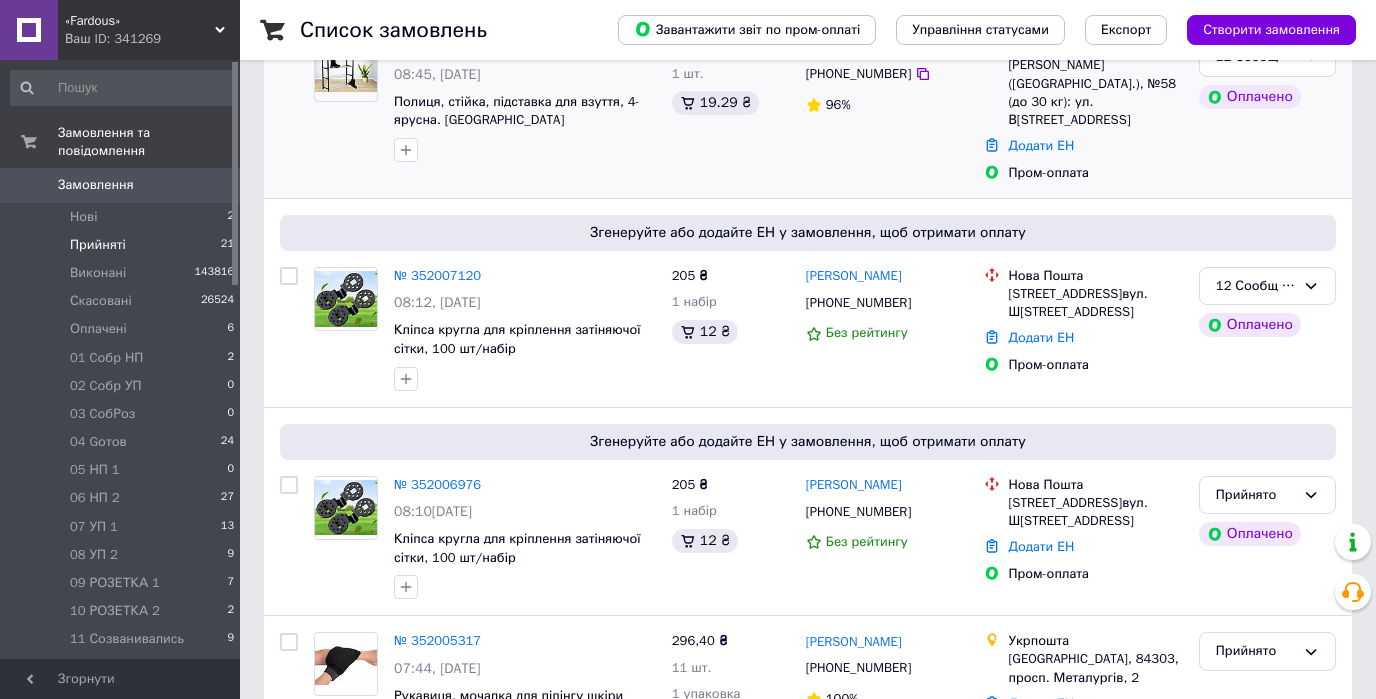 scroll, scrollTop: 320, scrollLeft: 0, axis: vertical 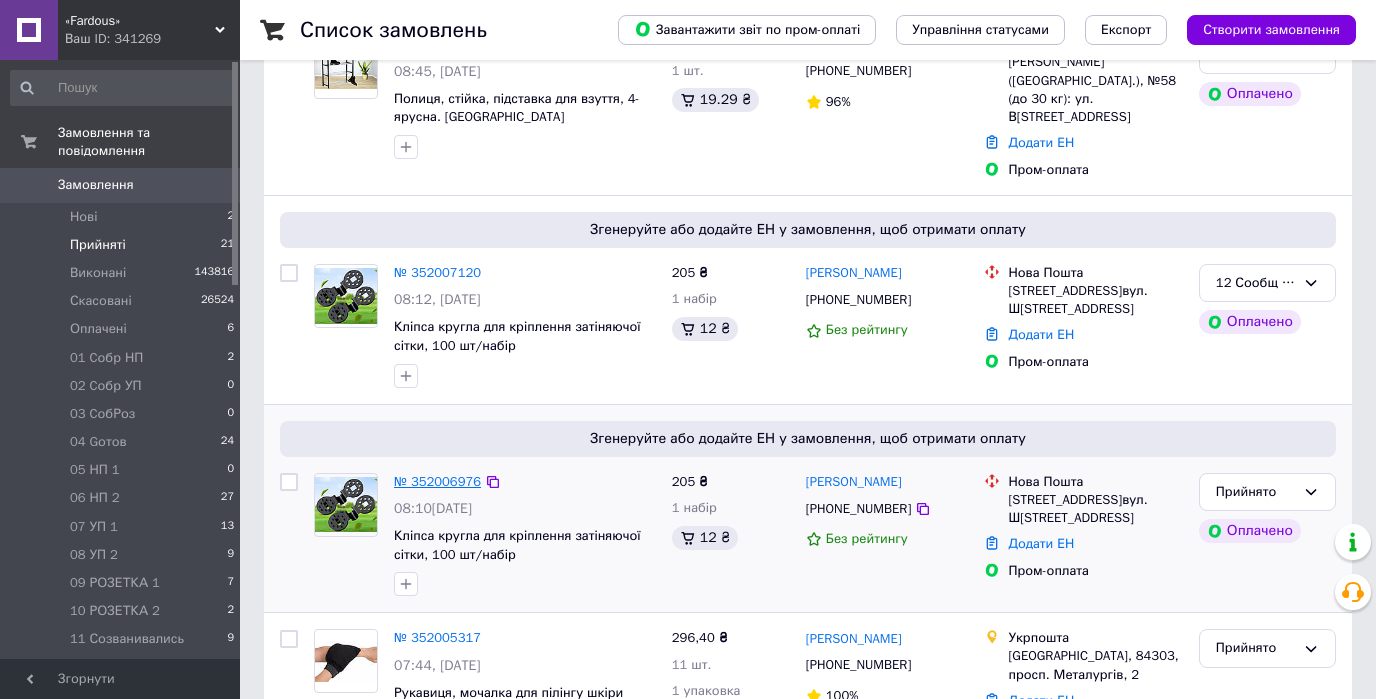 click on "№ 352006976" at bounding box center [437, 481] 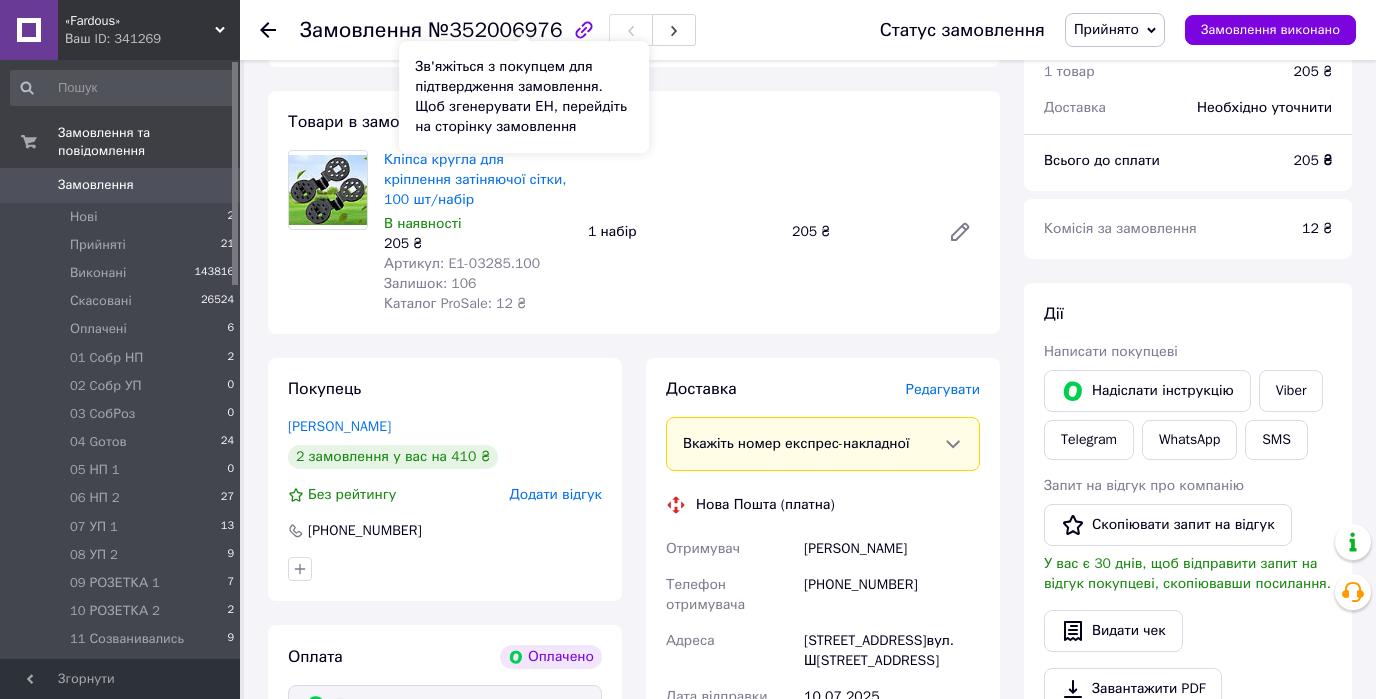 scroll, scrollTop: 720, scrollLeft: 0, axis: vertical 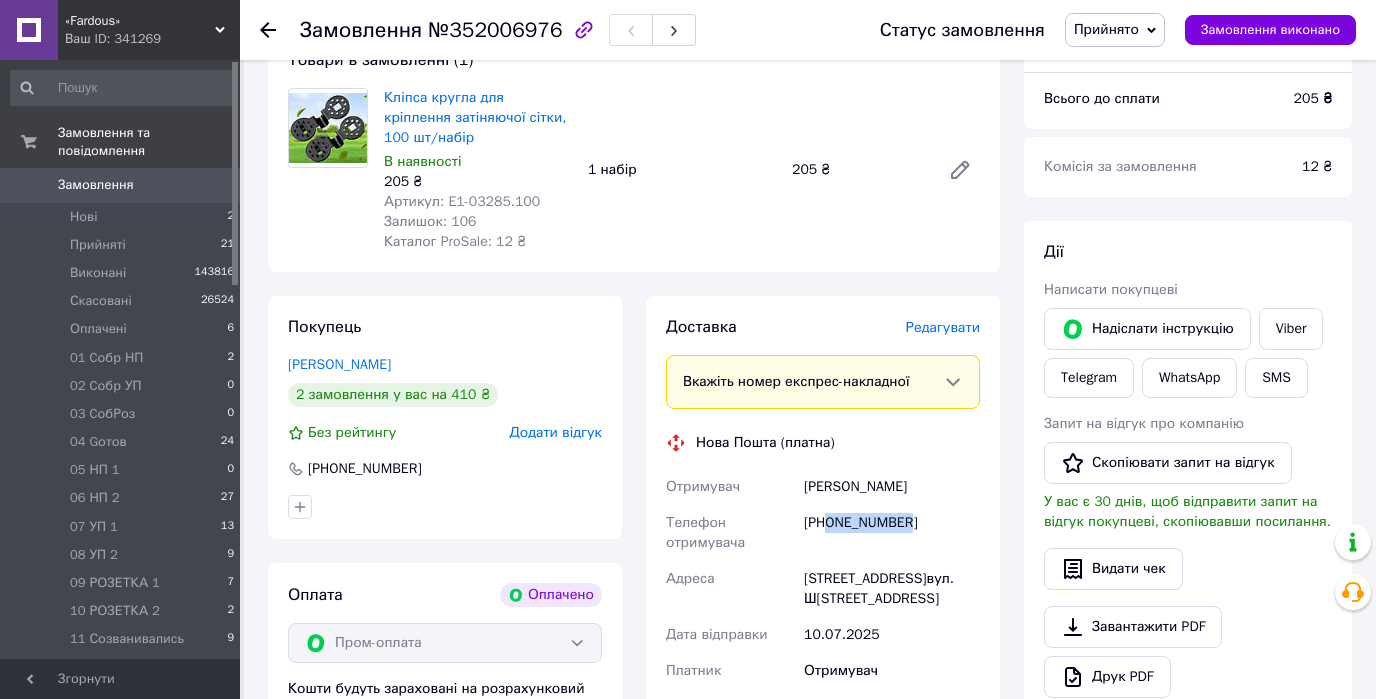 drag, startPoint x: 928, startPoint y: 510, endPoint x: 832, endPoint y: 508, distance: 96.02083 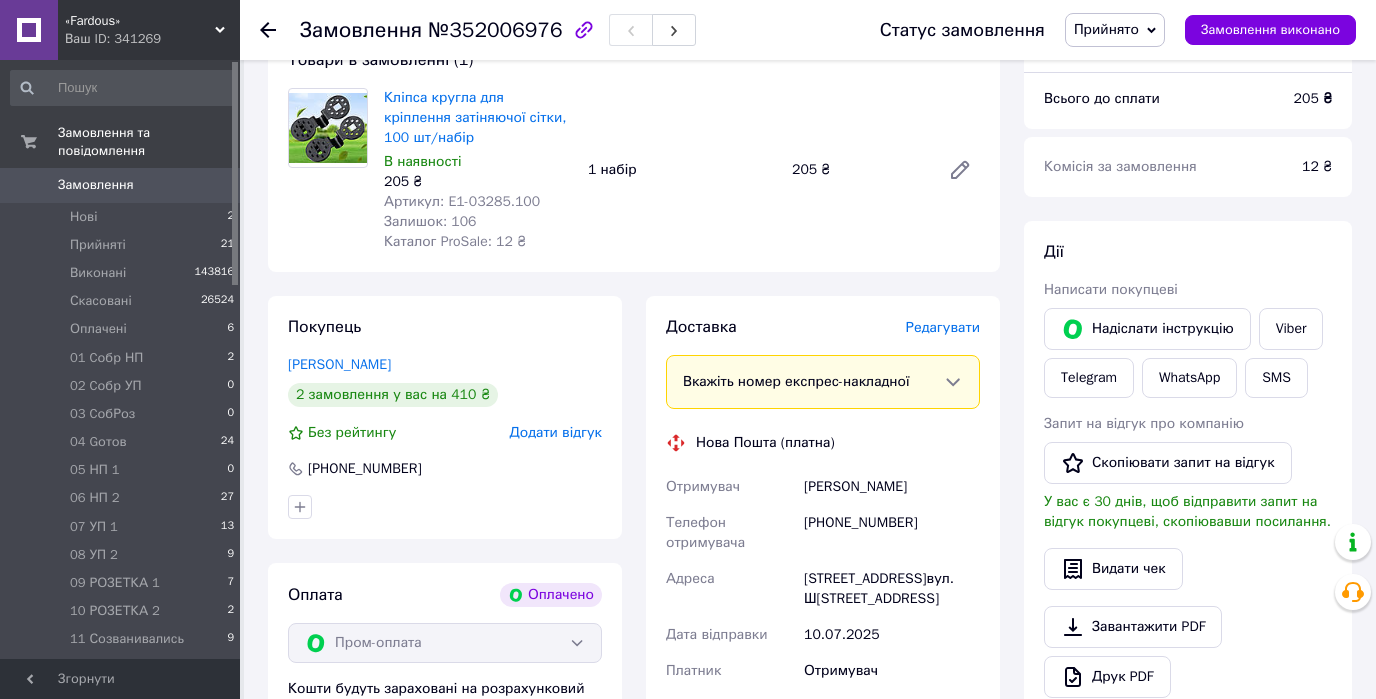 click 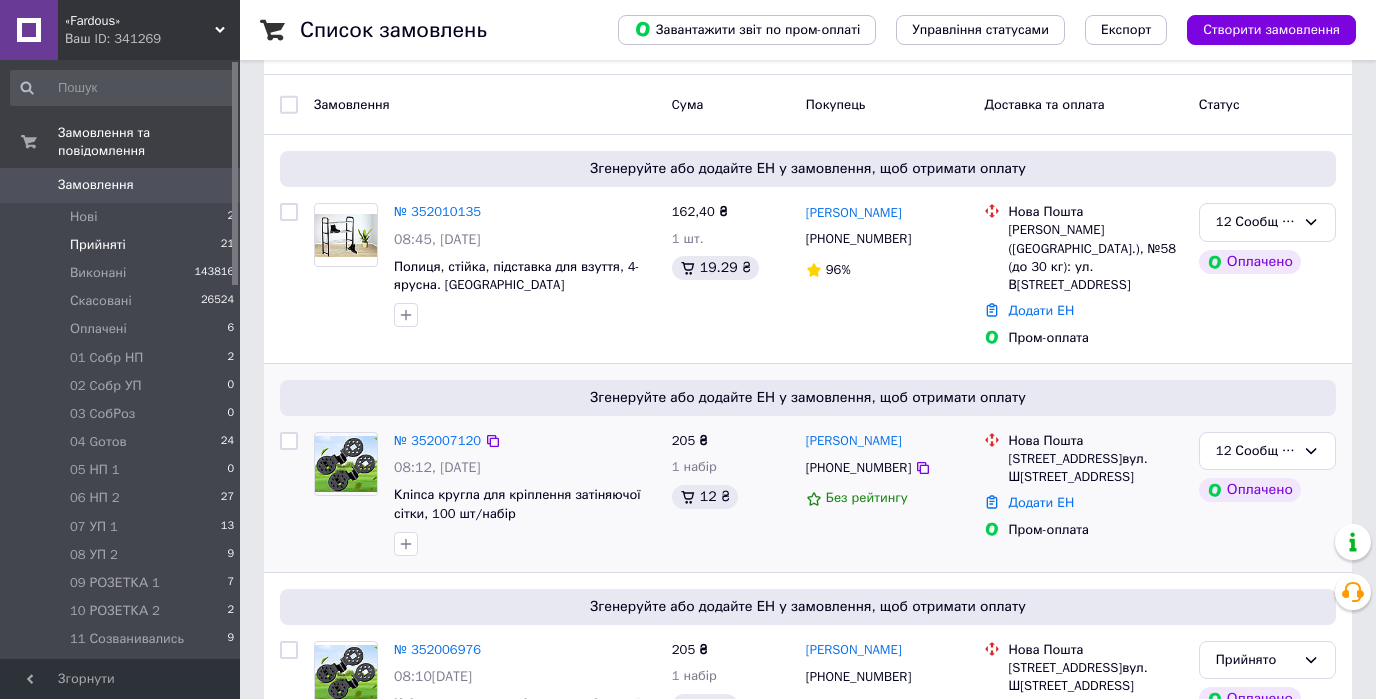 scroll, scrollTop: 0, scrollLeft: 0, axis: both 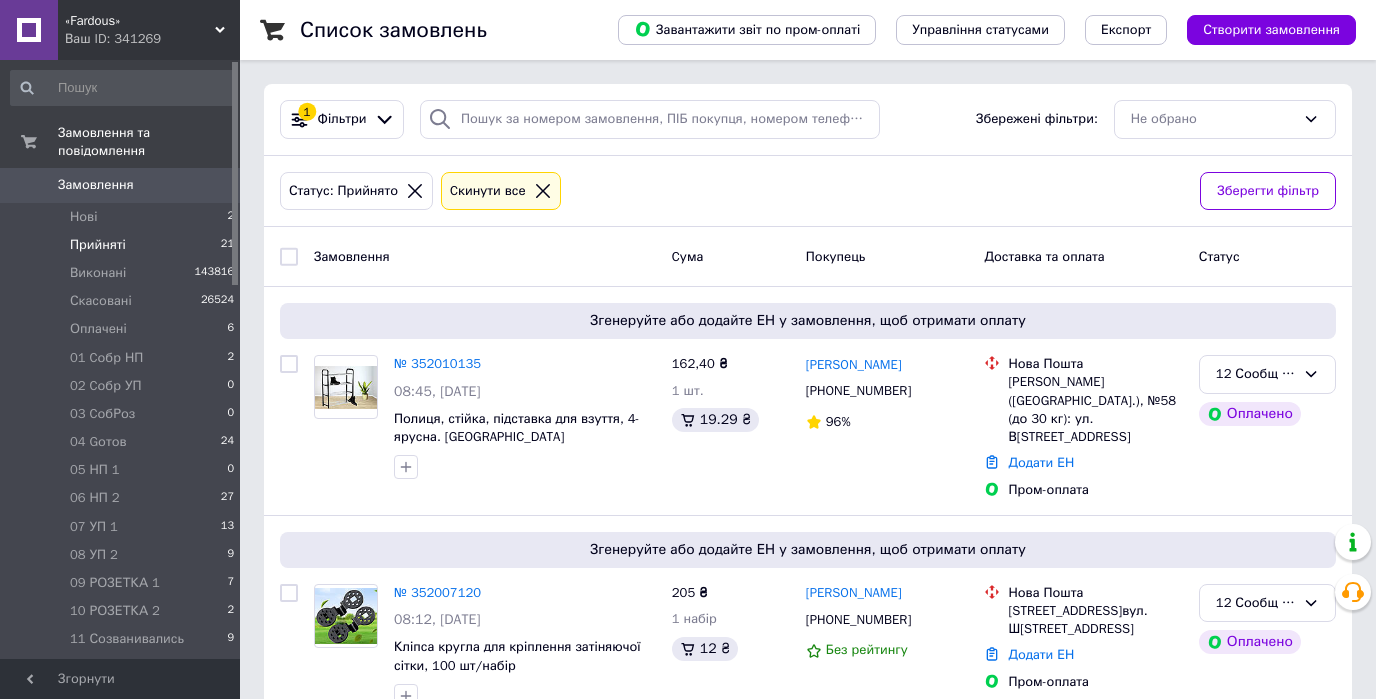 click 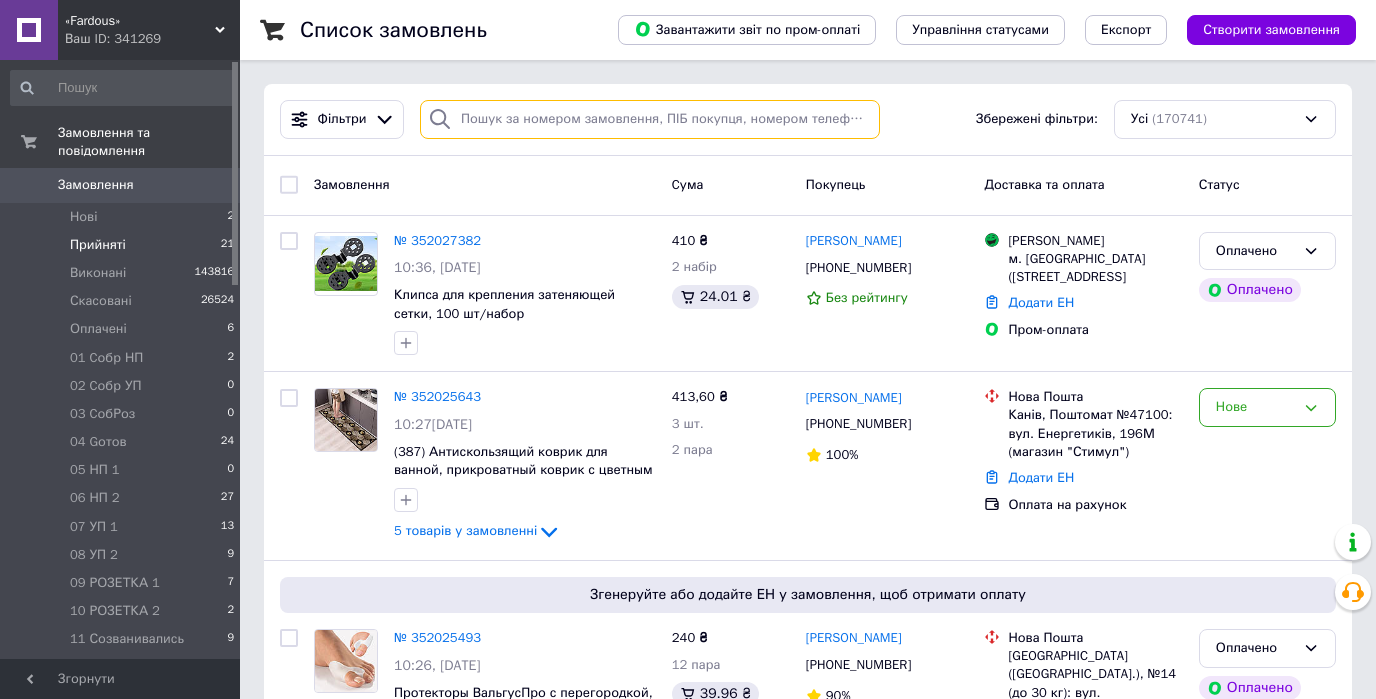 paste on "0972602723" 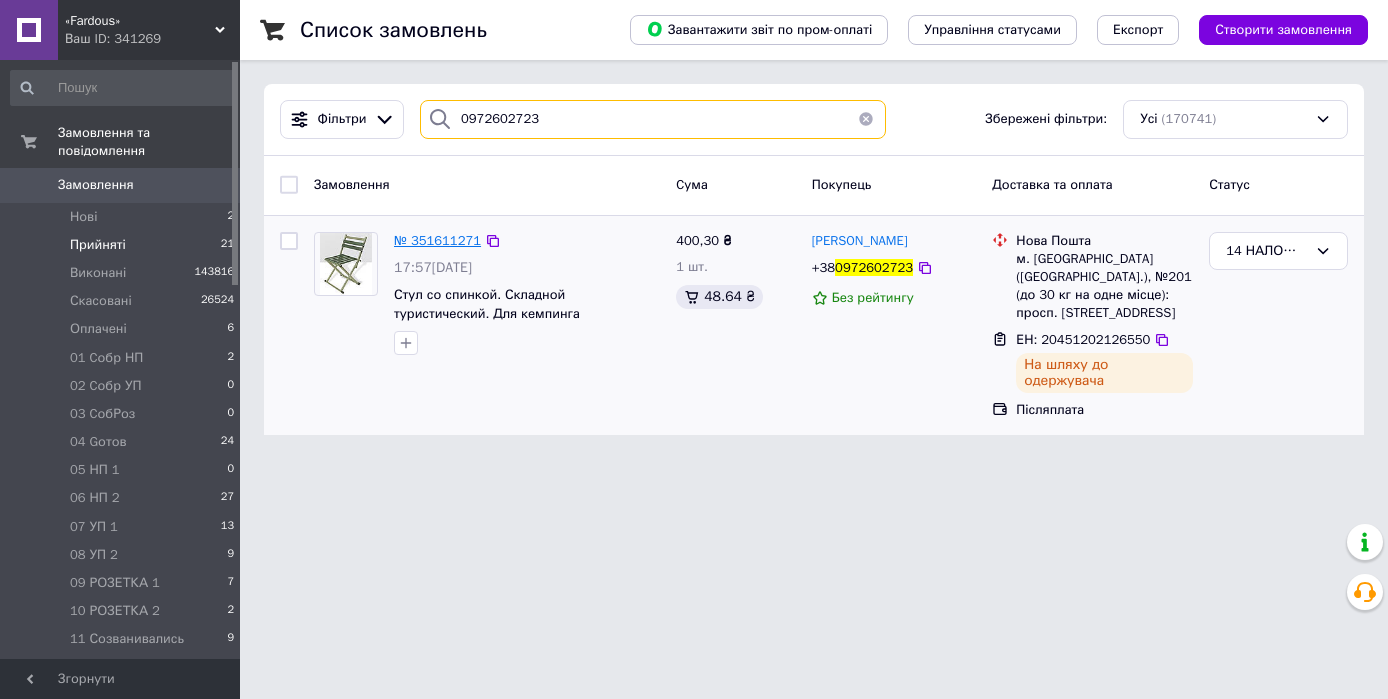 type on "0972602723" 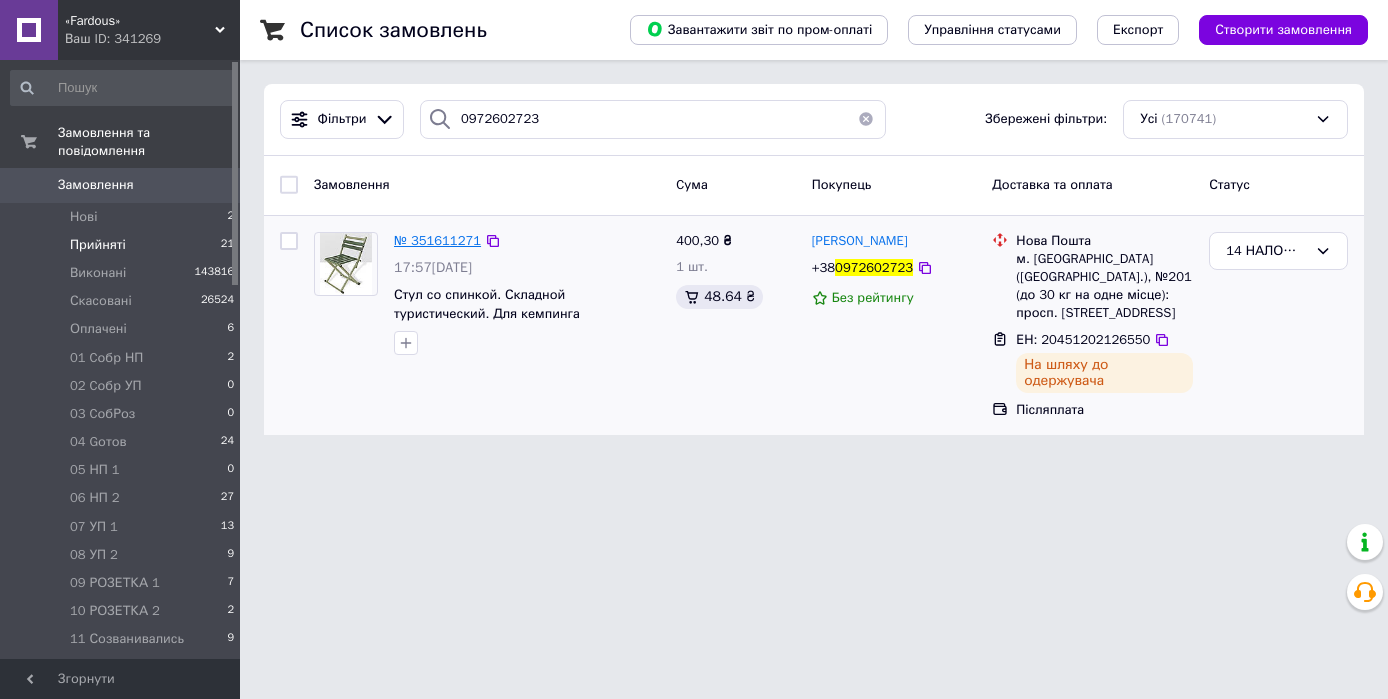 click on "№ 351611271" at bounding box center [437, 240] 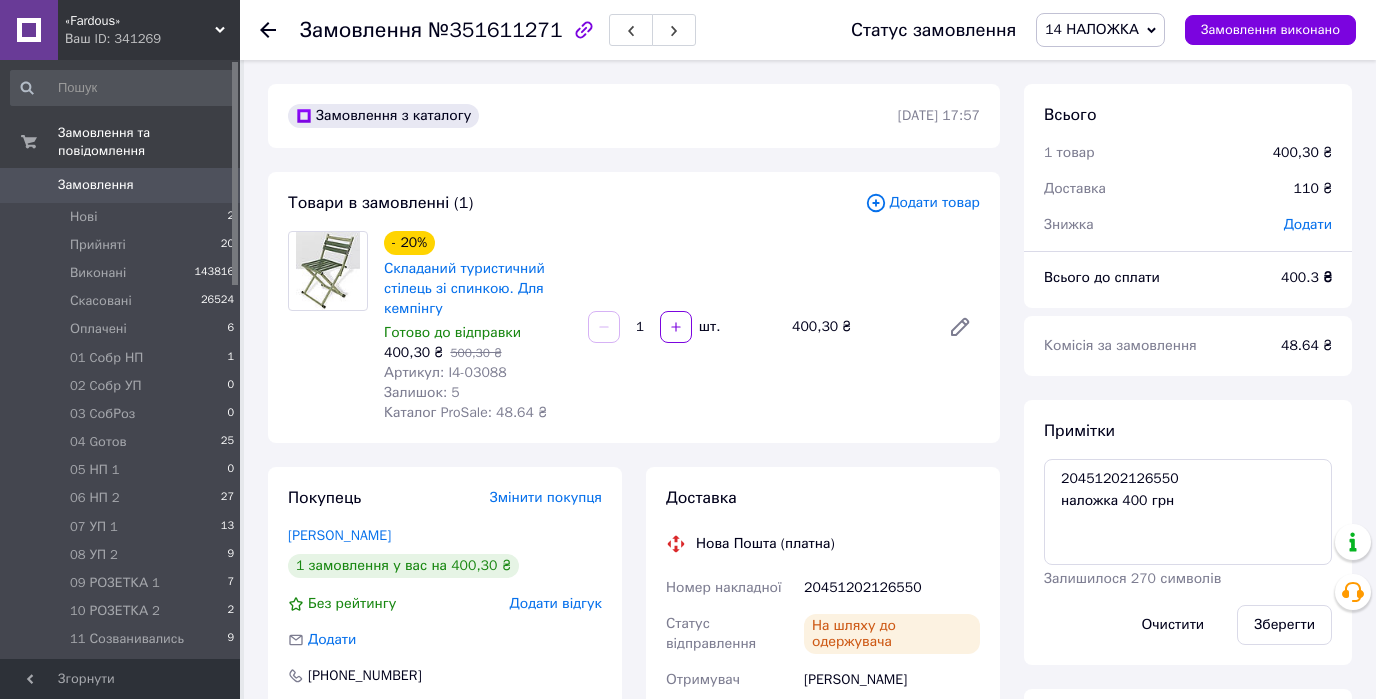 scroll, scrollTop: 393, scrollLeft: 0, axis: vertical 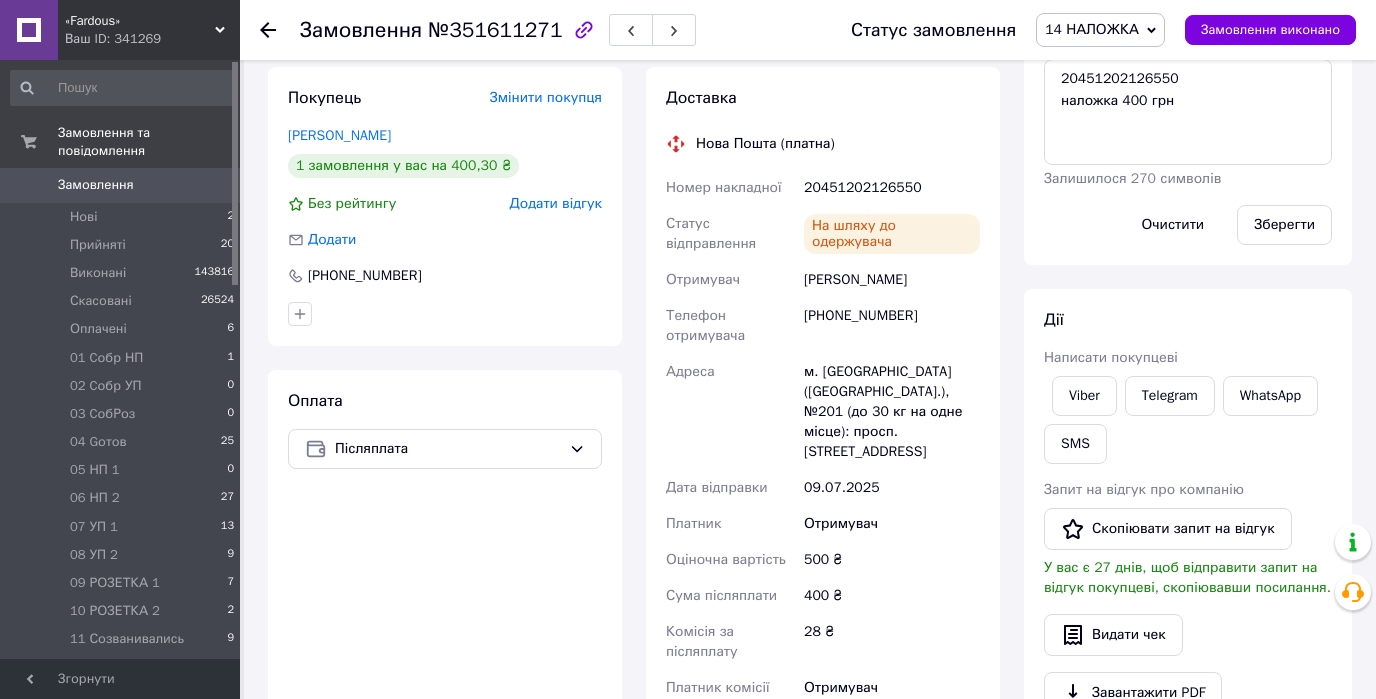 click 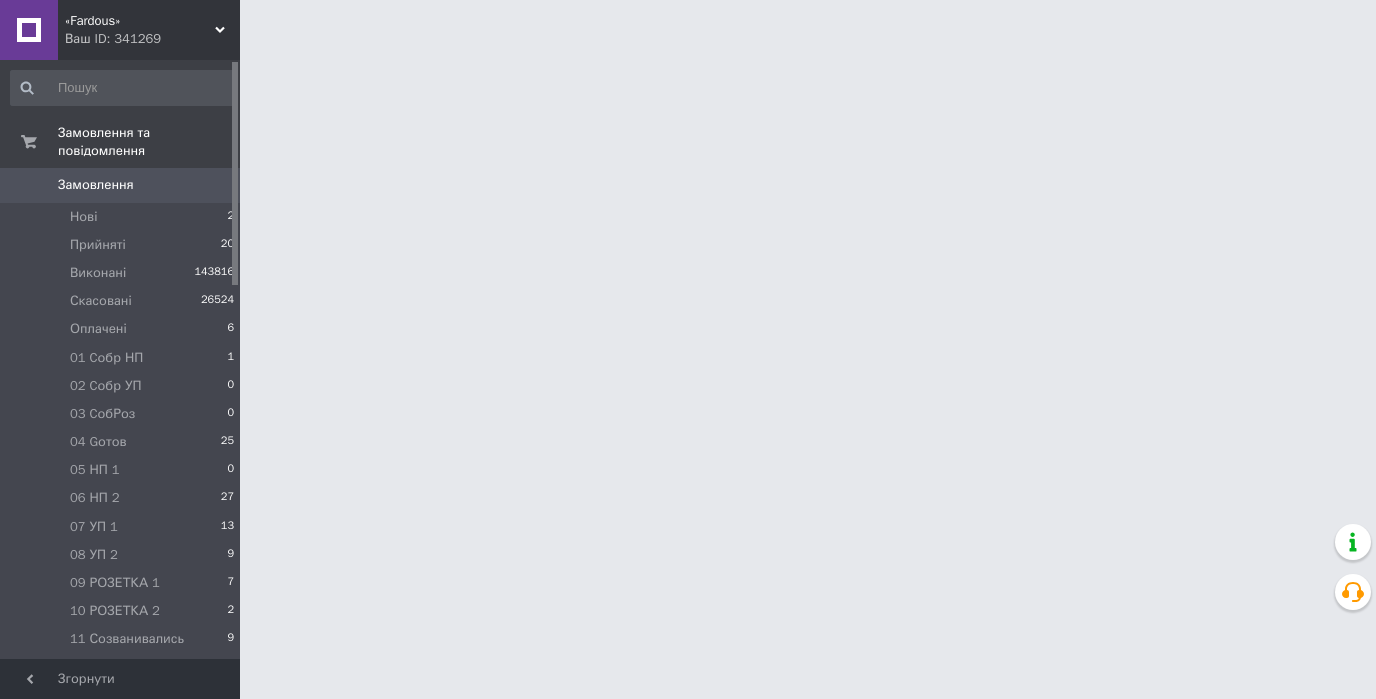 scroll, scrollTop: 0, scrollLeft: 0, axis: both 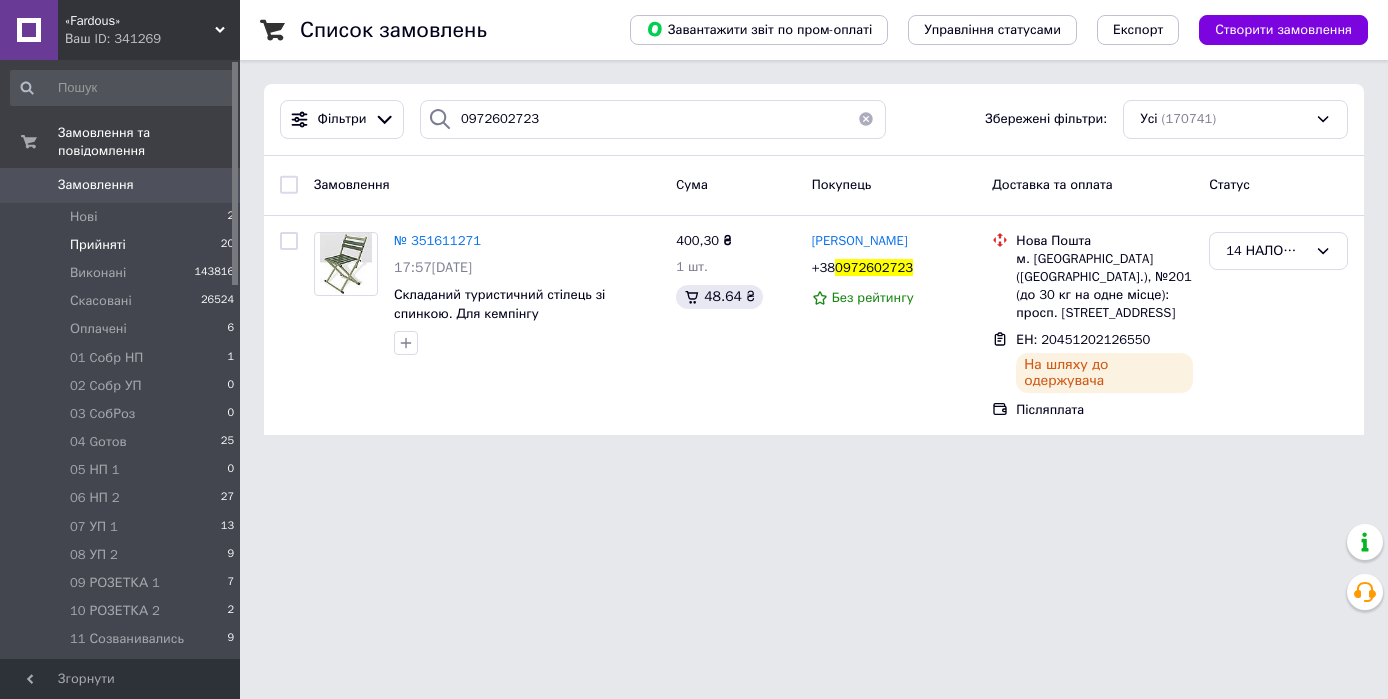 click on "Прийняті" at bounding box center [98, 245] 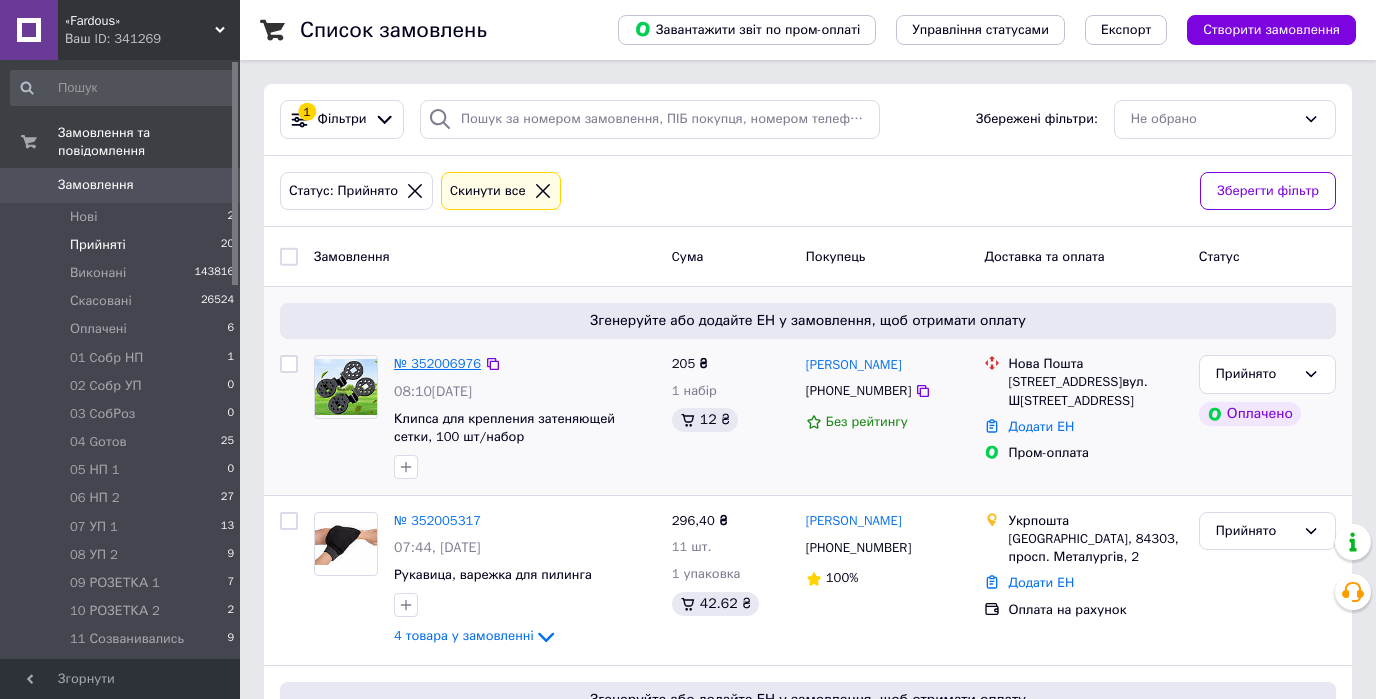 click on "№ 352006976" at bounding box center [437, 363] 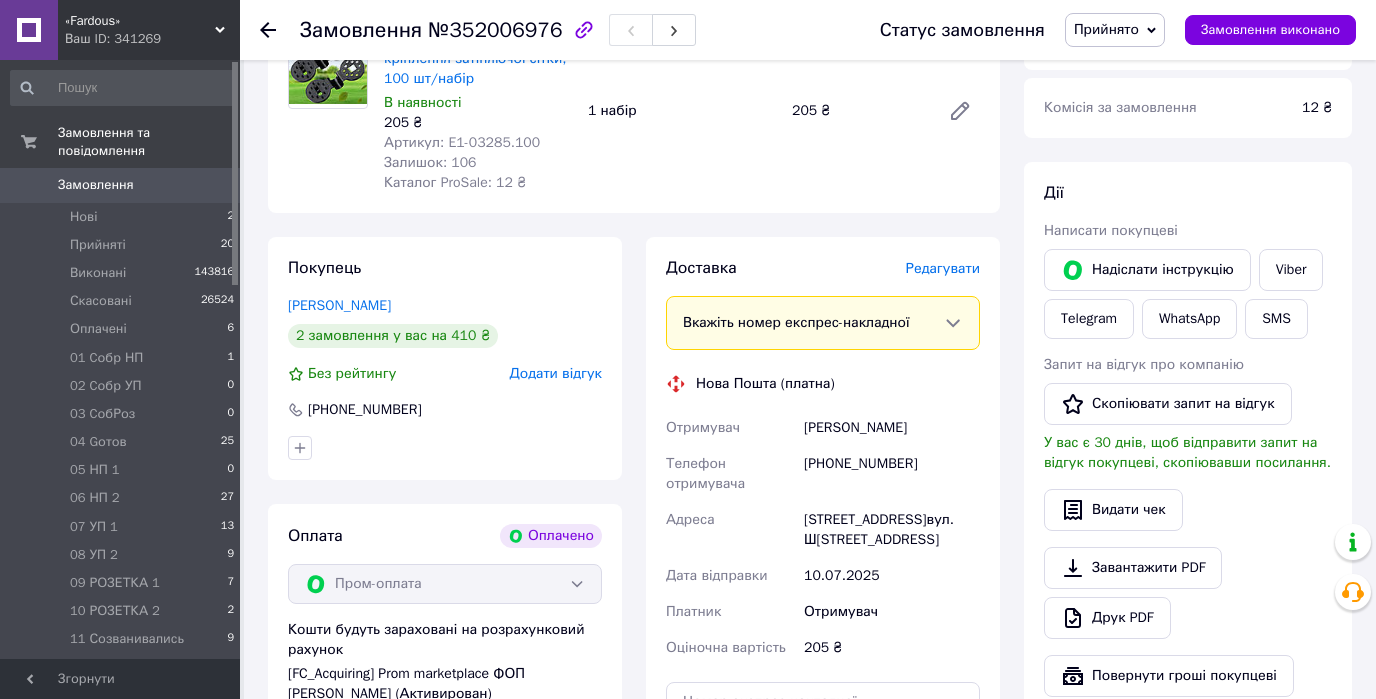 scroll, scrollTop: 960, scrollLeft: 0, axis: vertical 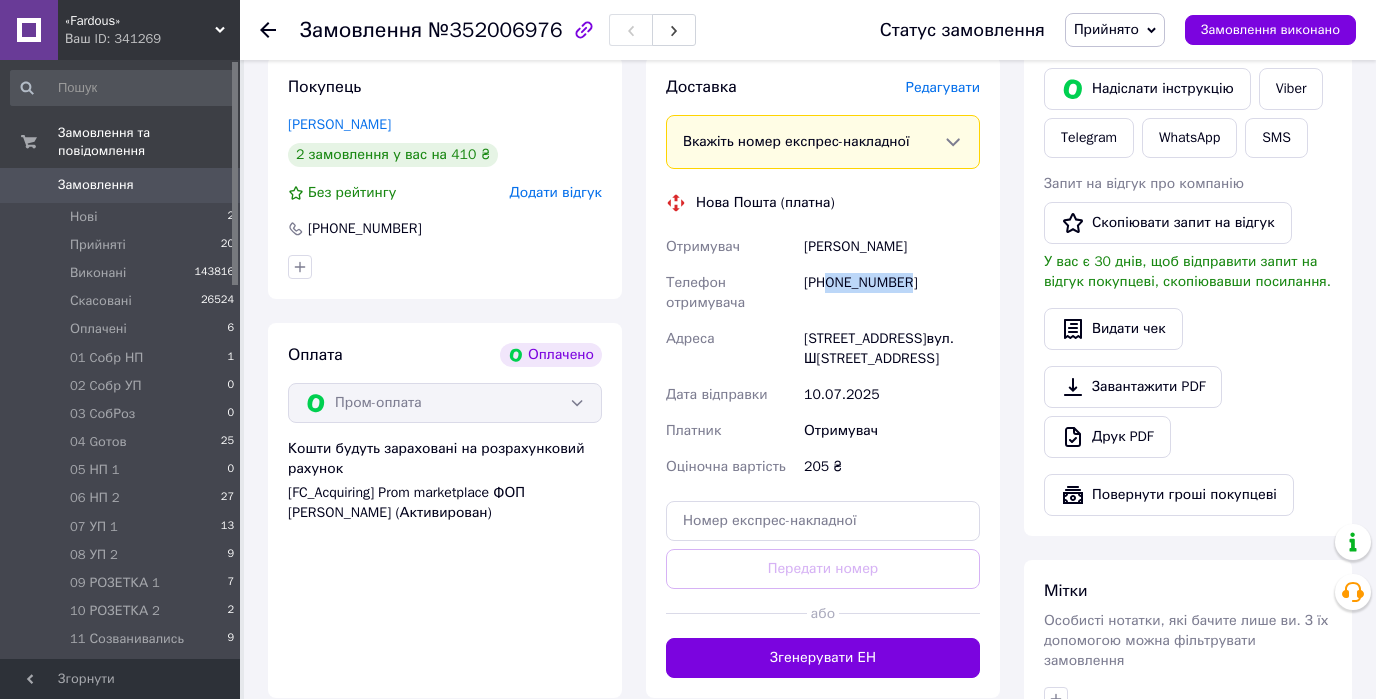 drag, startPoint x: 924, startPoint y: 265, endPoint x: 829, endPoint y: 266, distance: 95.005264 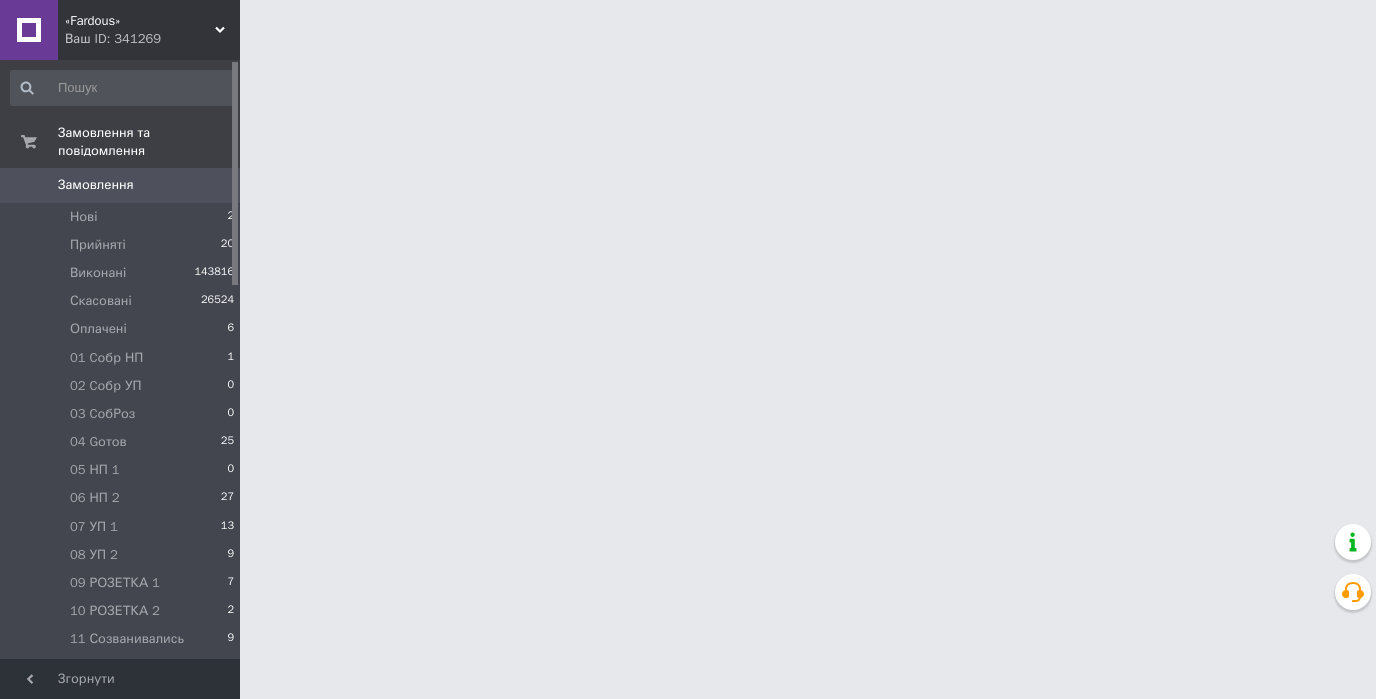 scroll, scrollTop: 0, scrollLeft: 0, axis: both 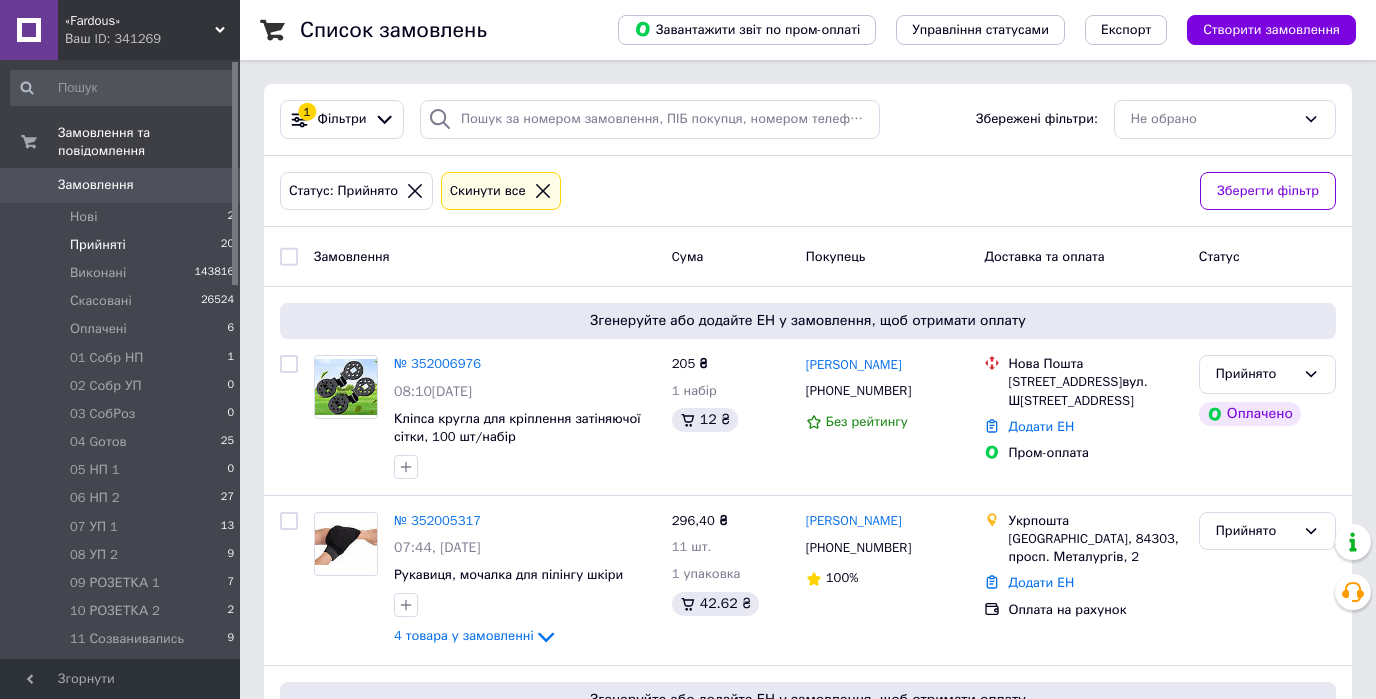 click 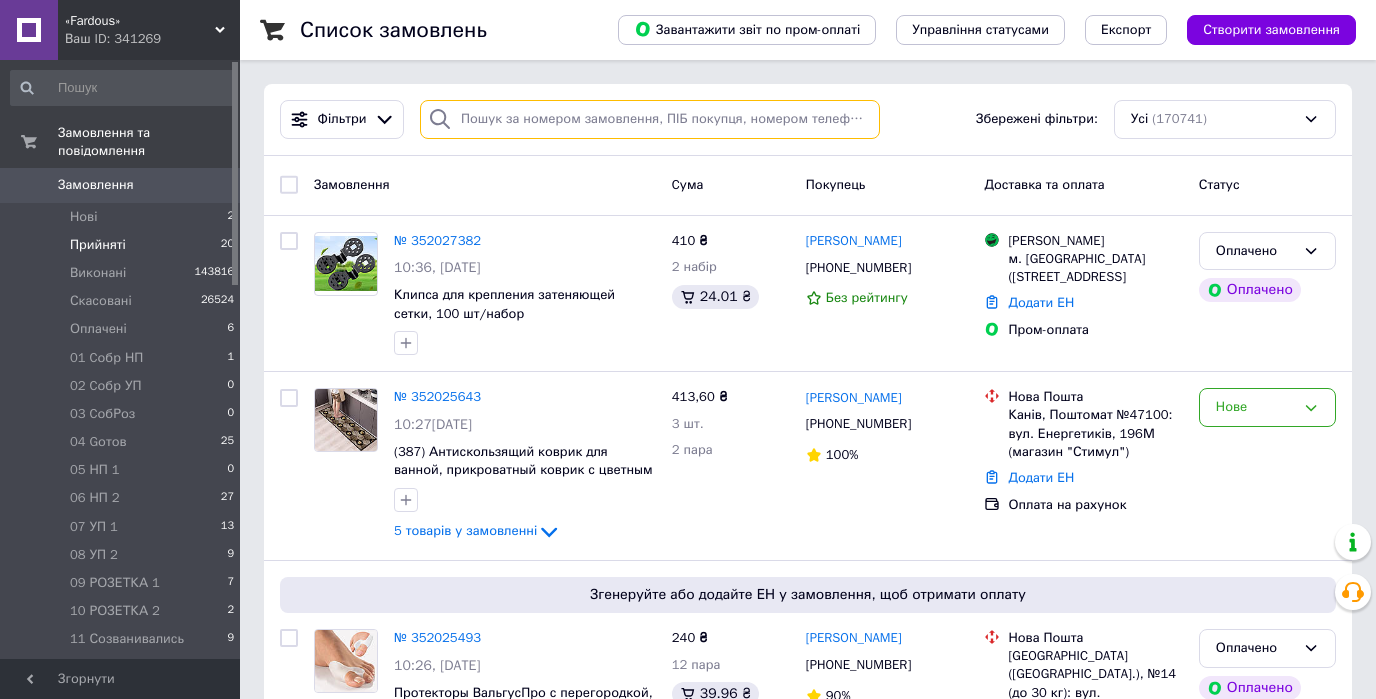 paste on "0669197537" 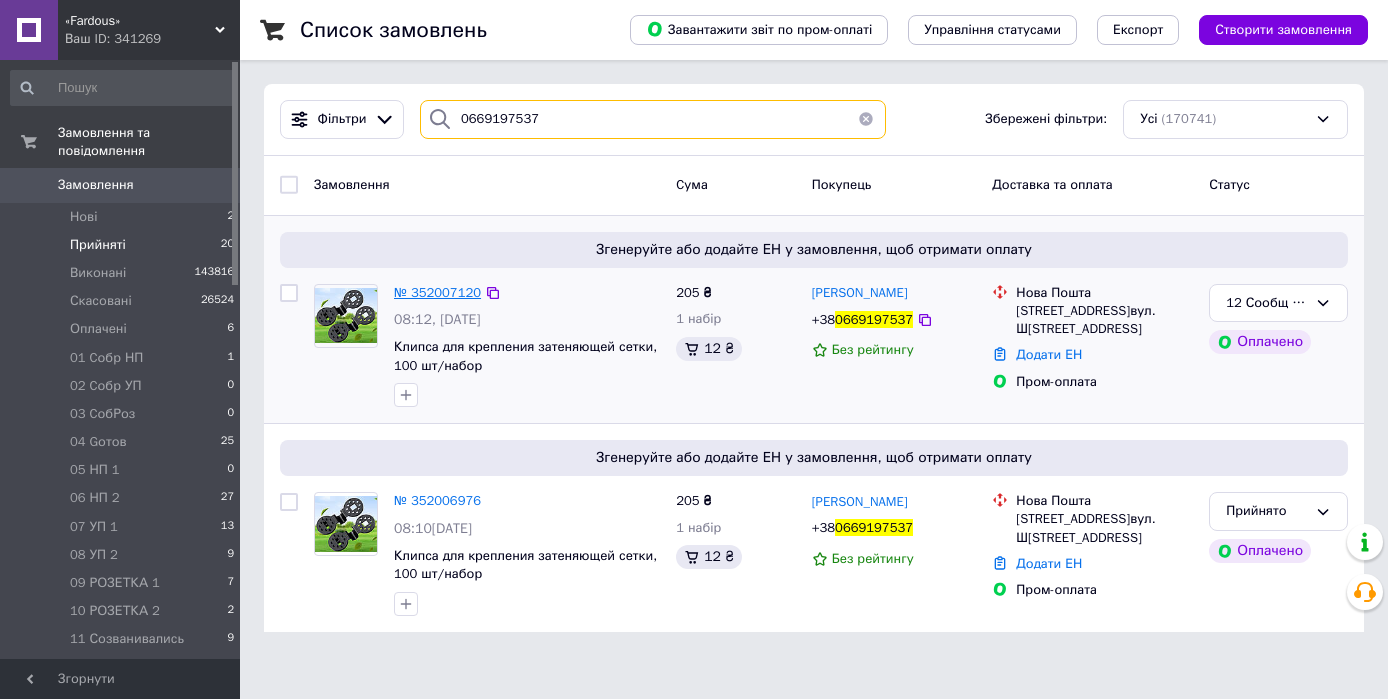 type on "0669197537" 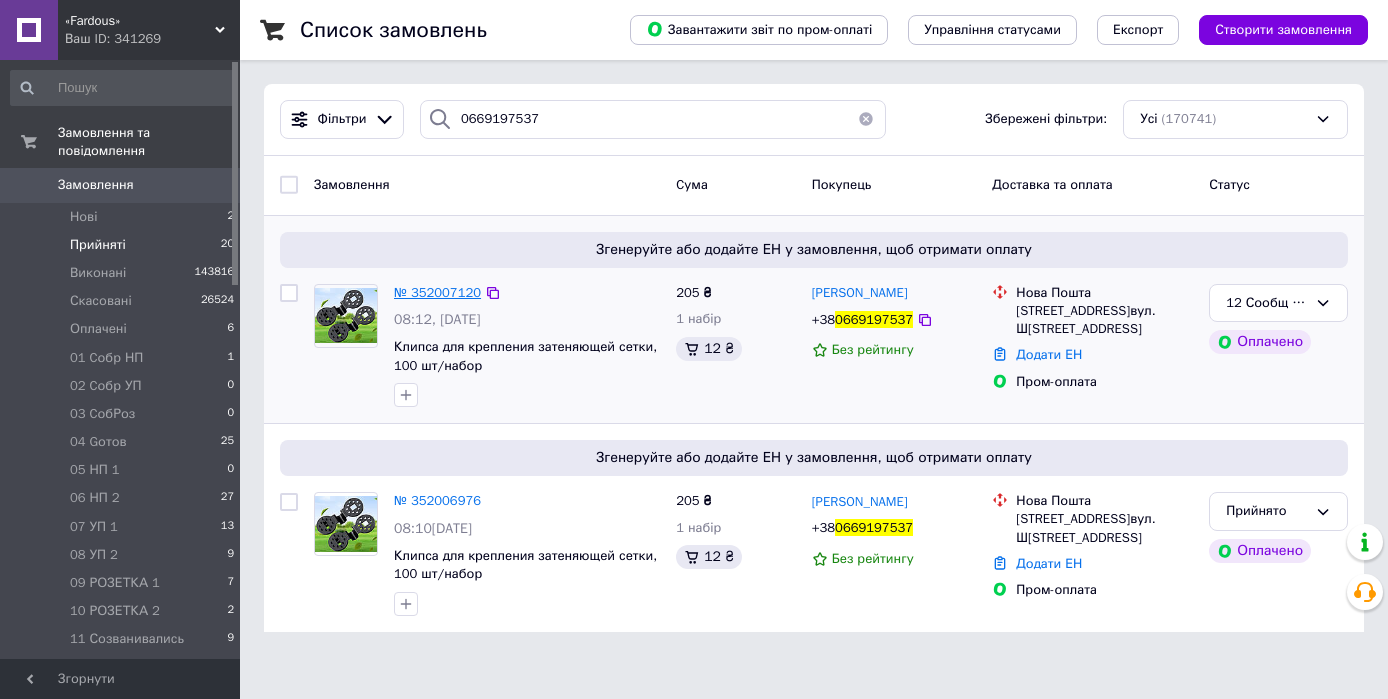 click on "№ 352007120" at bounding box center (437, 292) 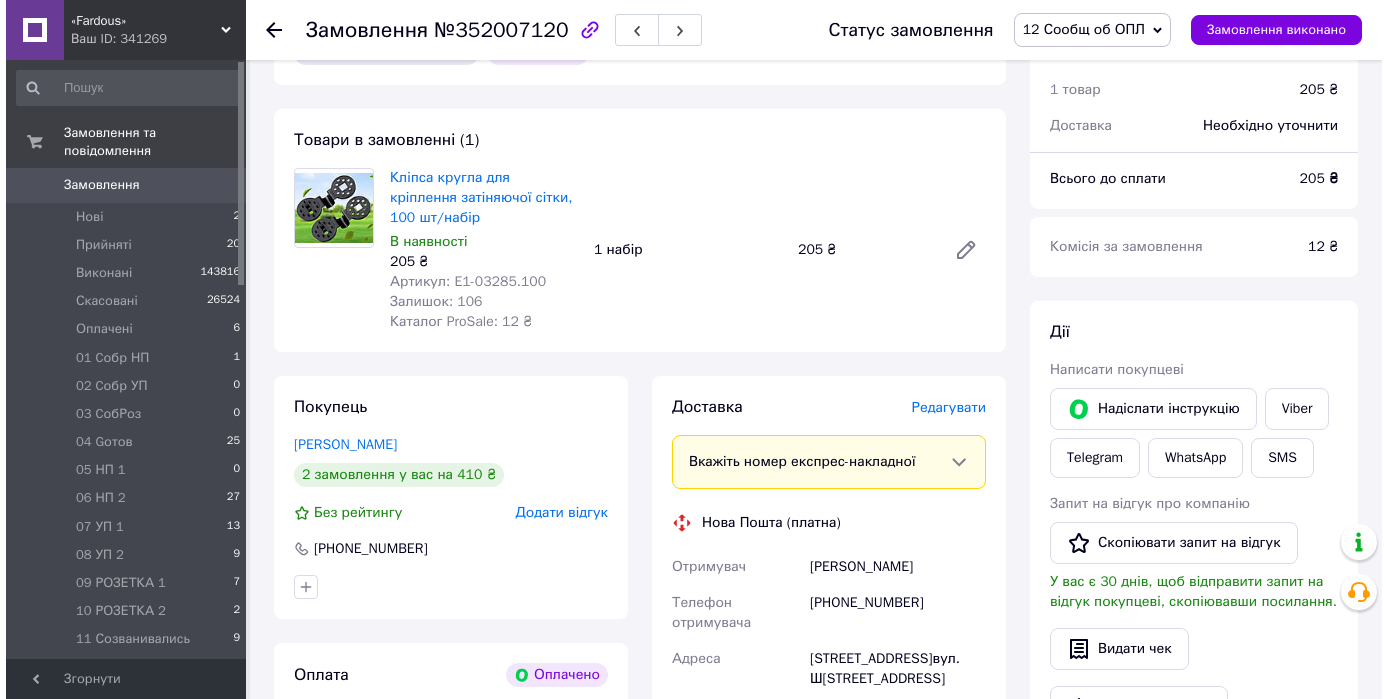 scroll, scrollTop: 880, scrollLeft: 0, axis: vertical 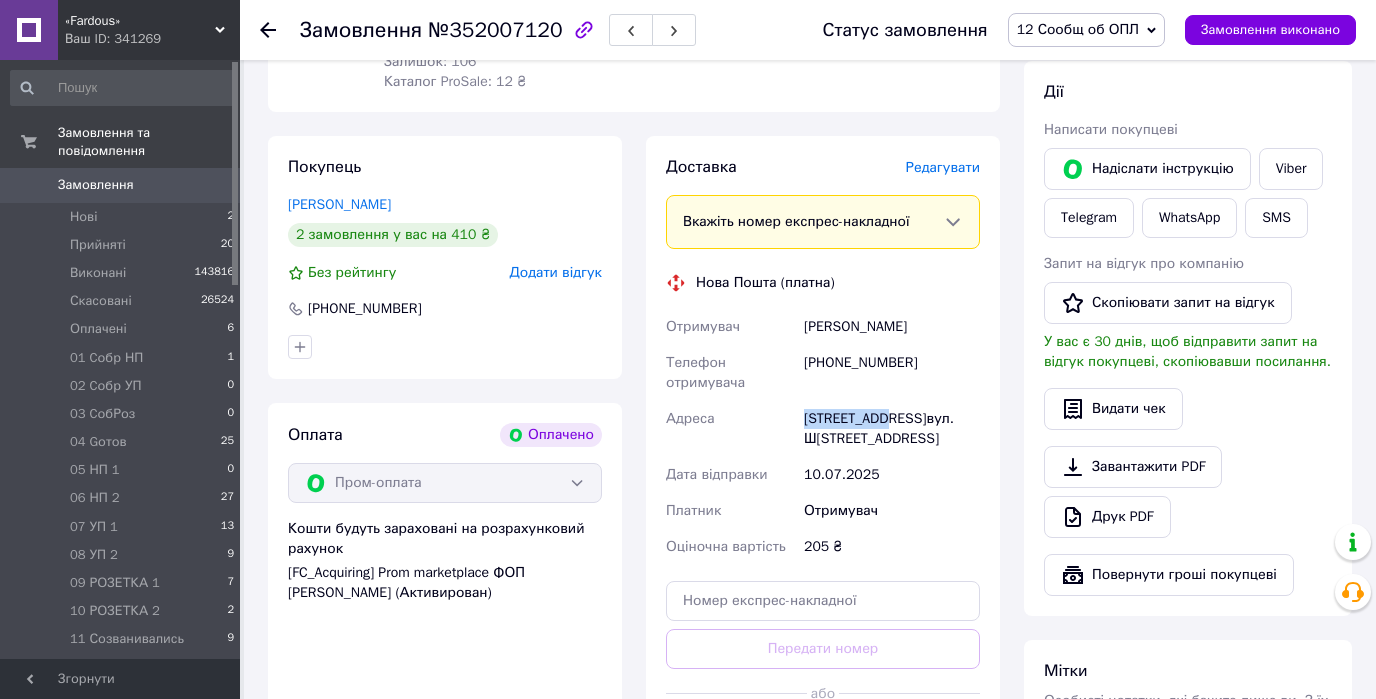 drag, startPoint x: 804, startPoint y: 396, endPoint x: 882, endPoint y: 404, distance: 78.40918 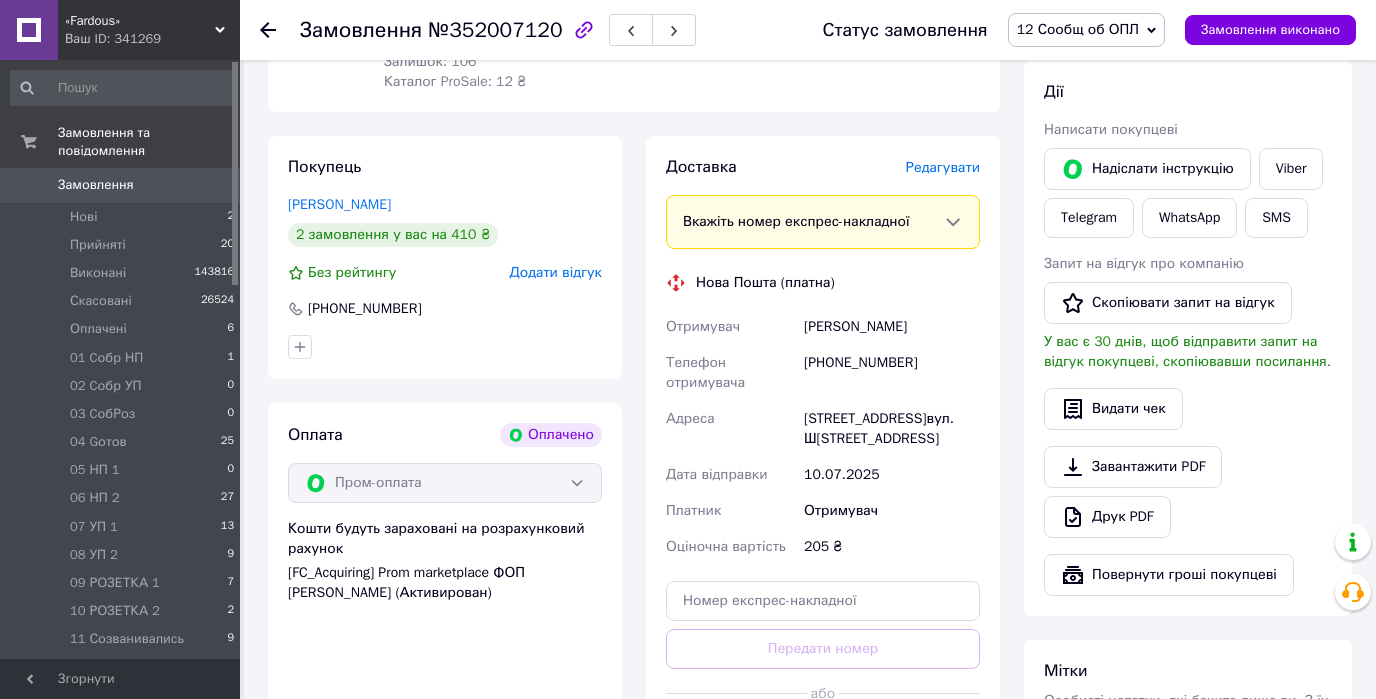 click on "Редагувати" at bounding box center [943, 167] 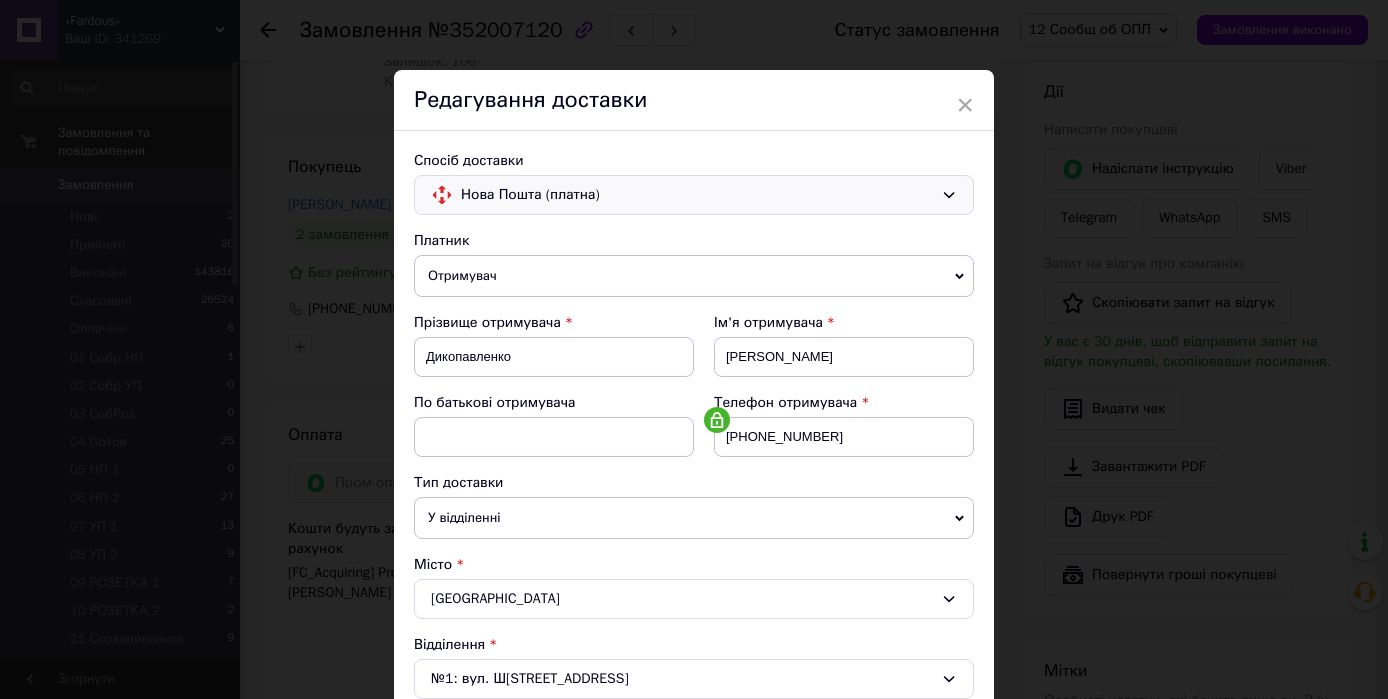 click 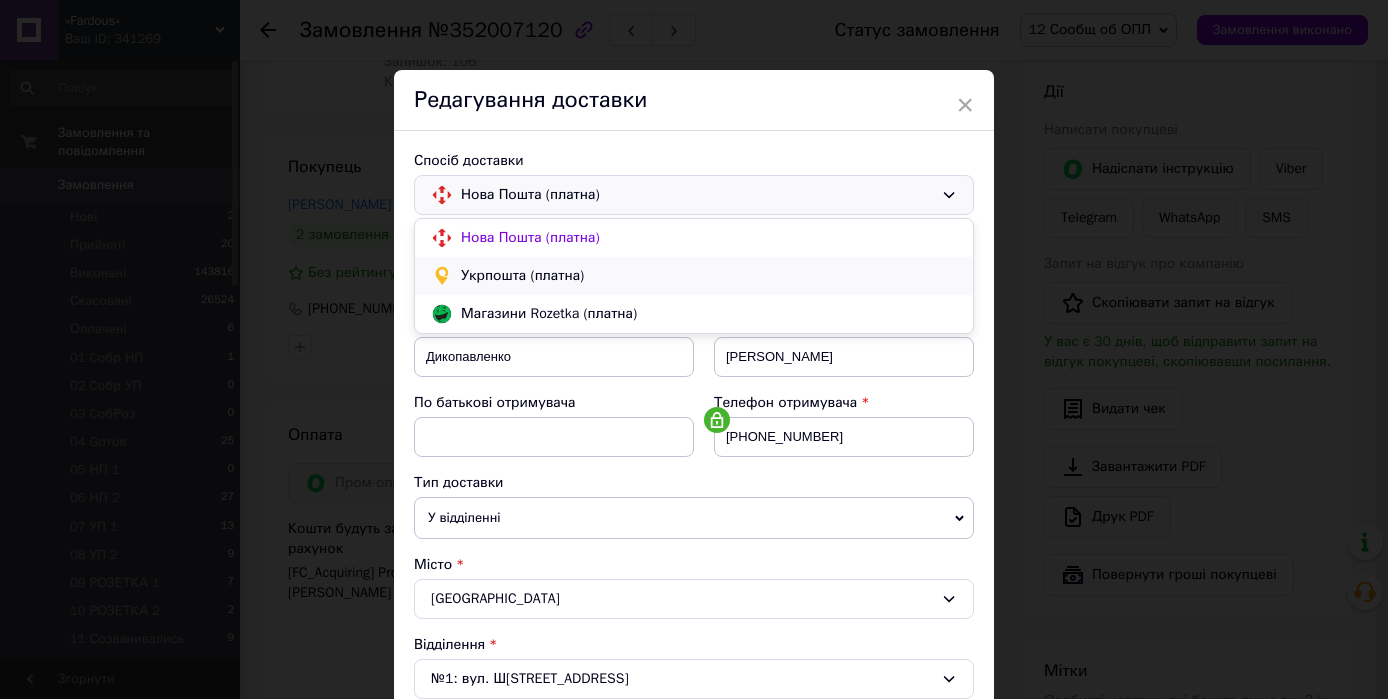click on "Укрпошта (платна)" at bounding box center (709, 276) 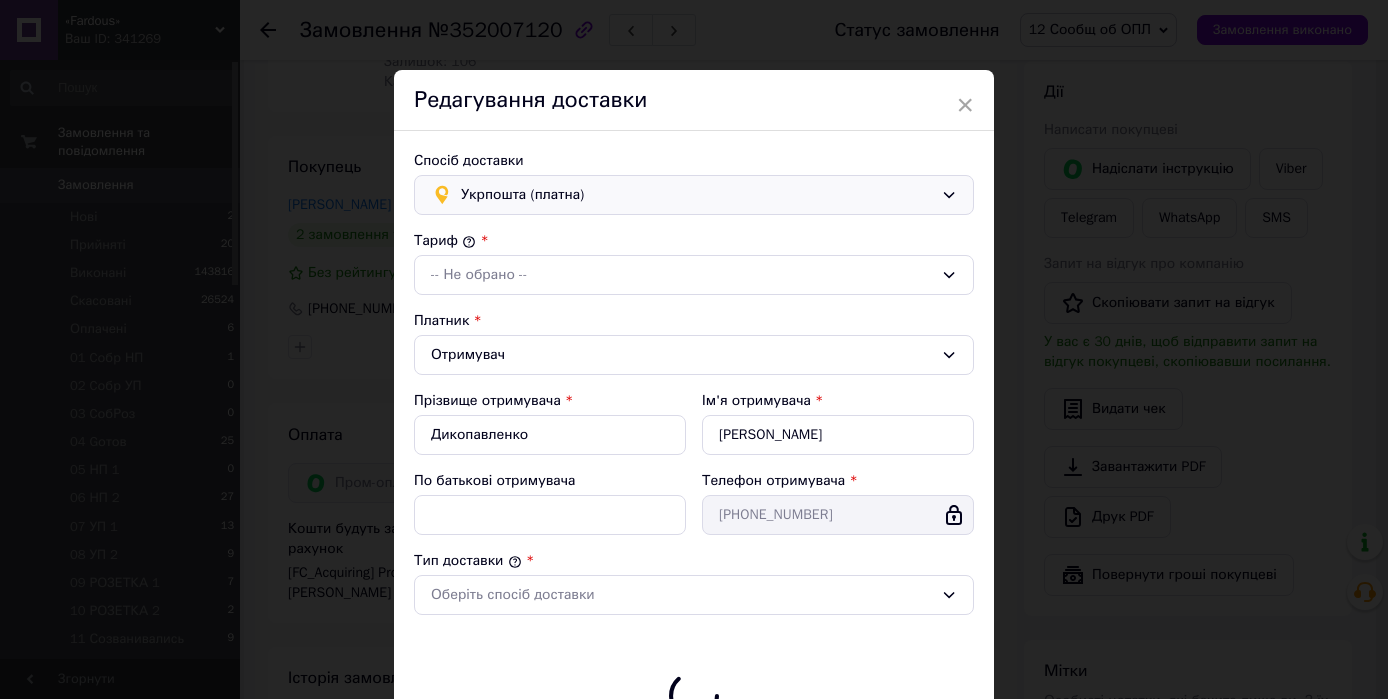 type on "205" 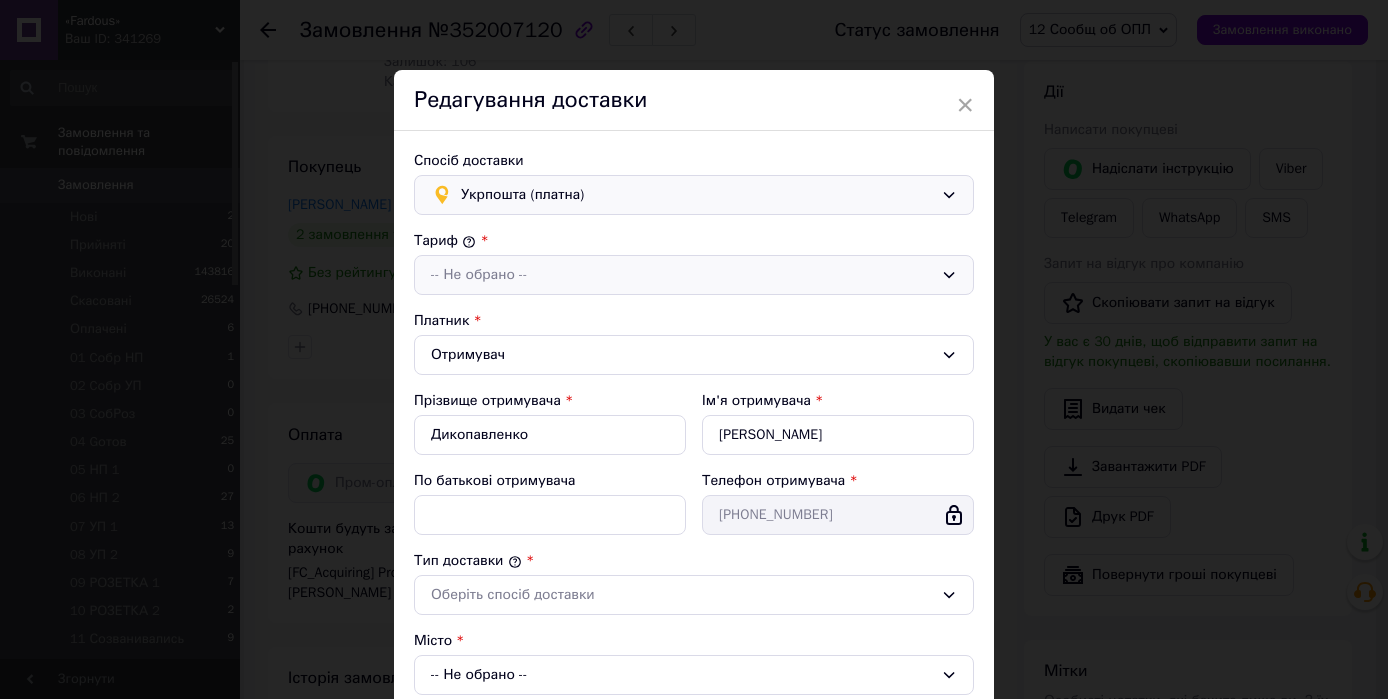 click 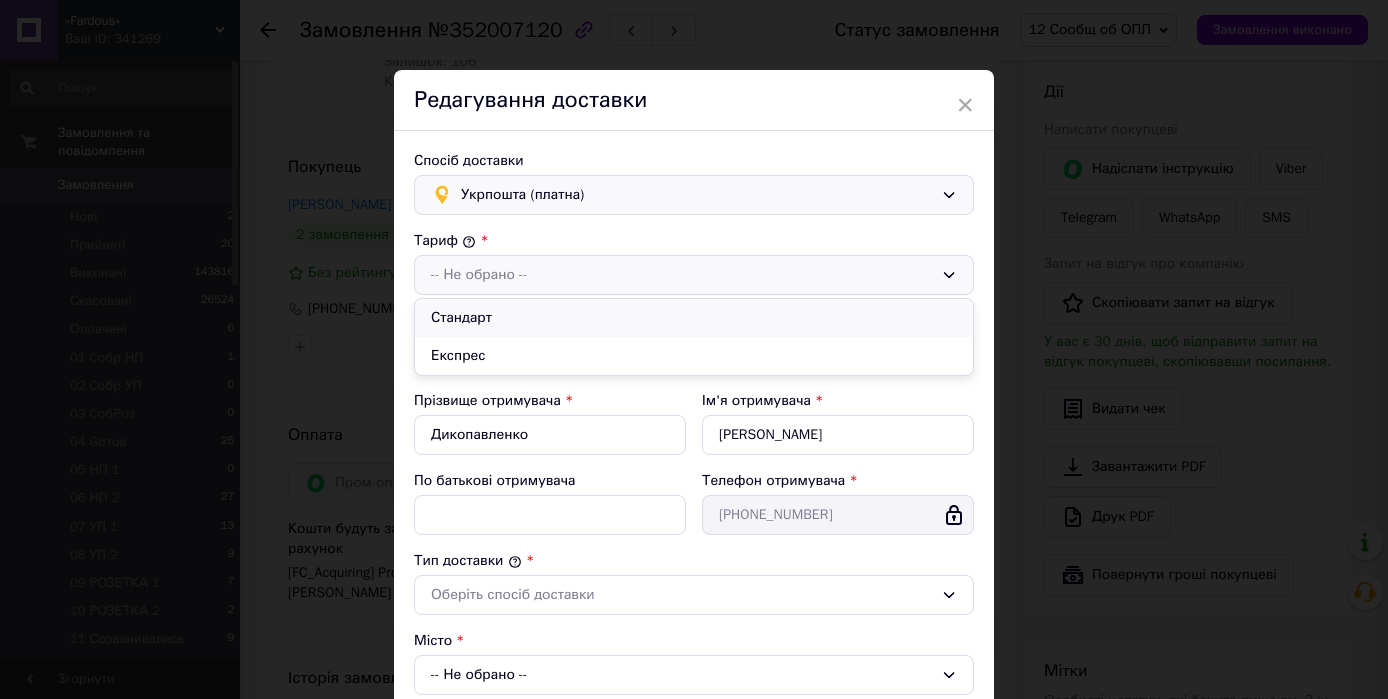 click on "Стандарт" at bounding box center [694, 318] 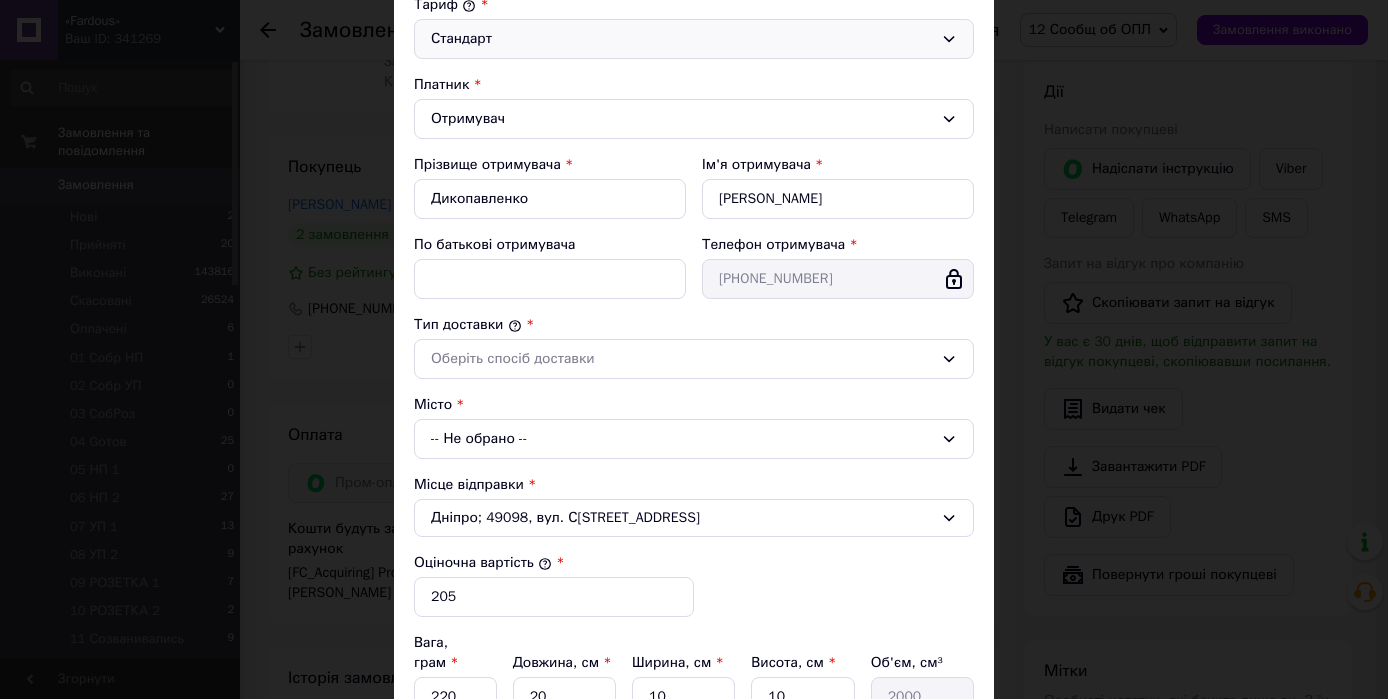 scroll, scrollTop: 240, scrollLeft: 0, axis: vertical 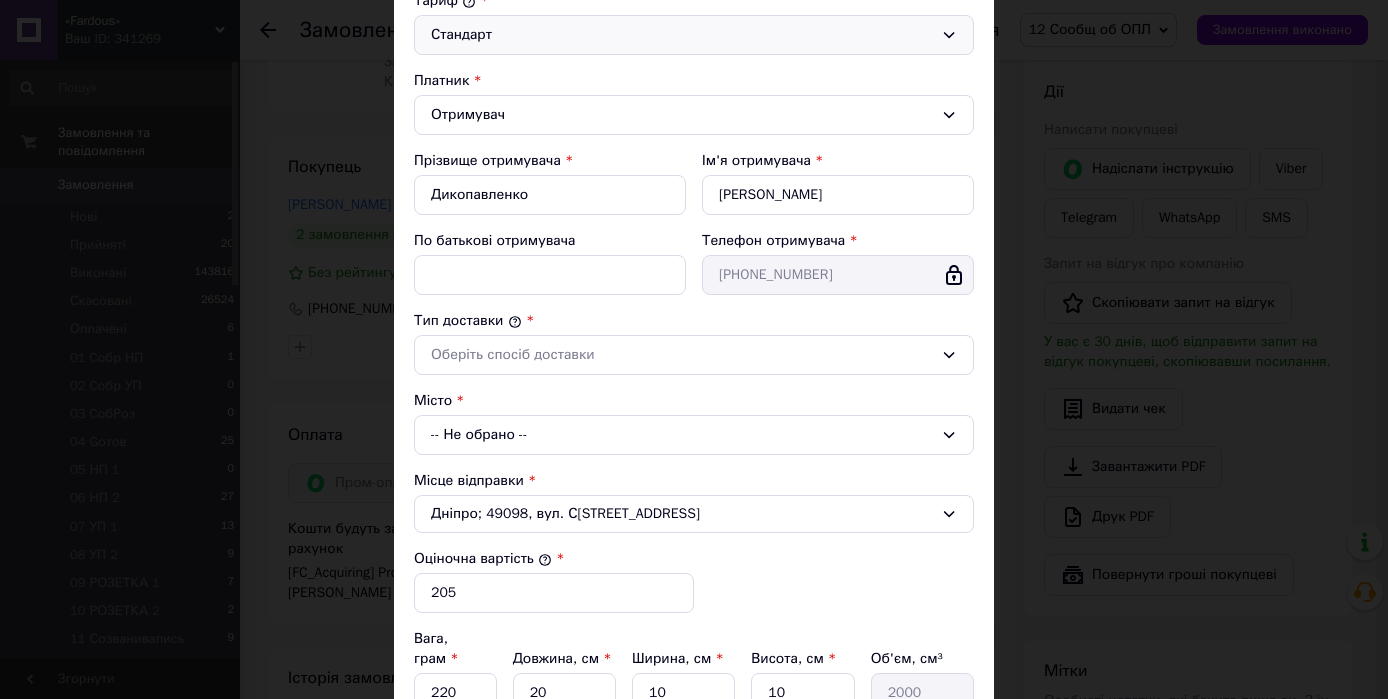 click 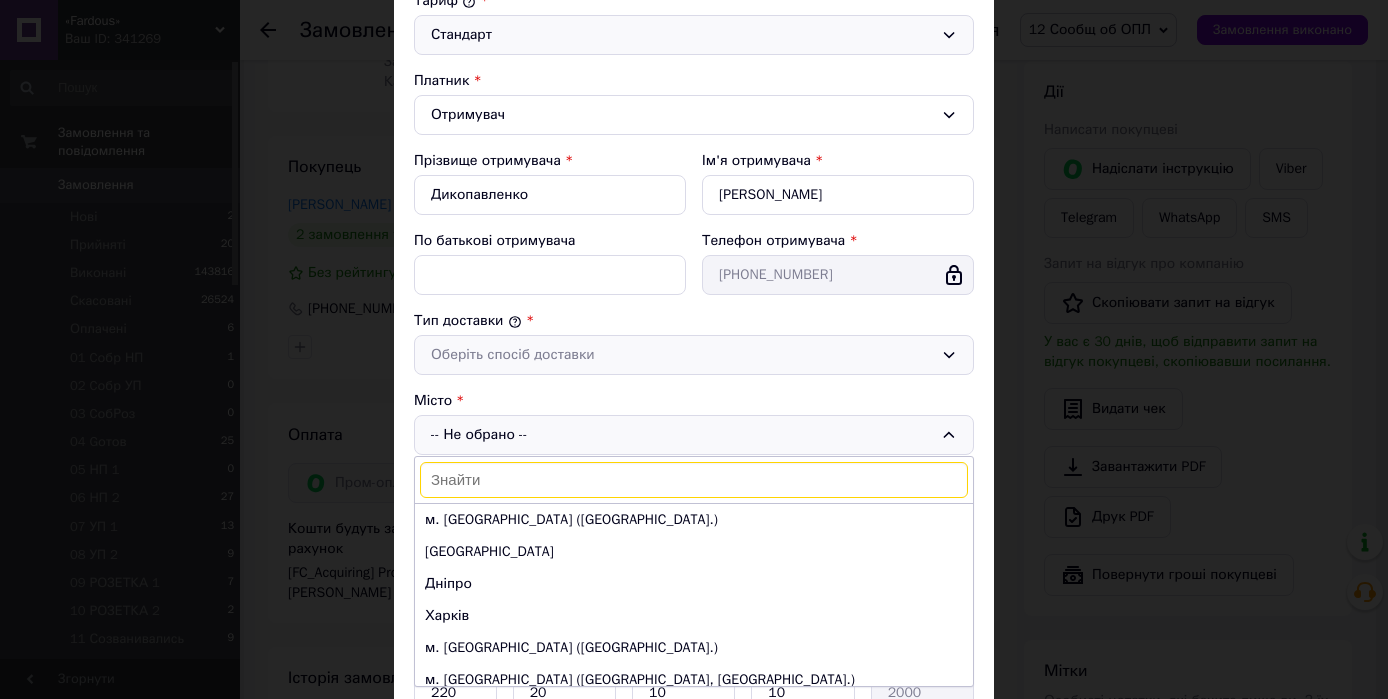 click 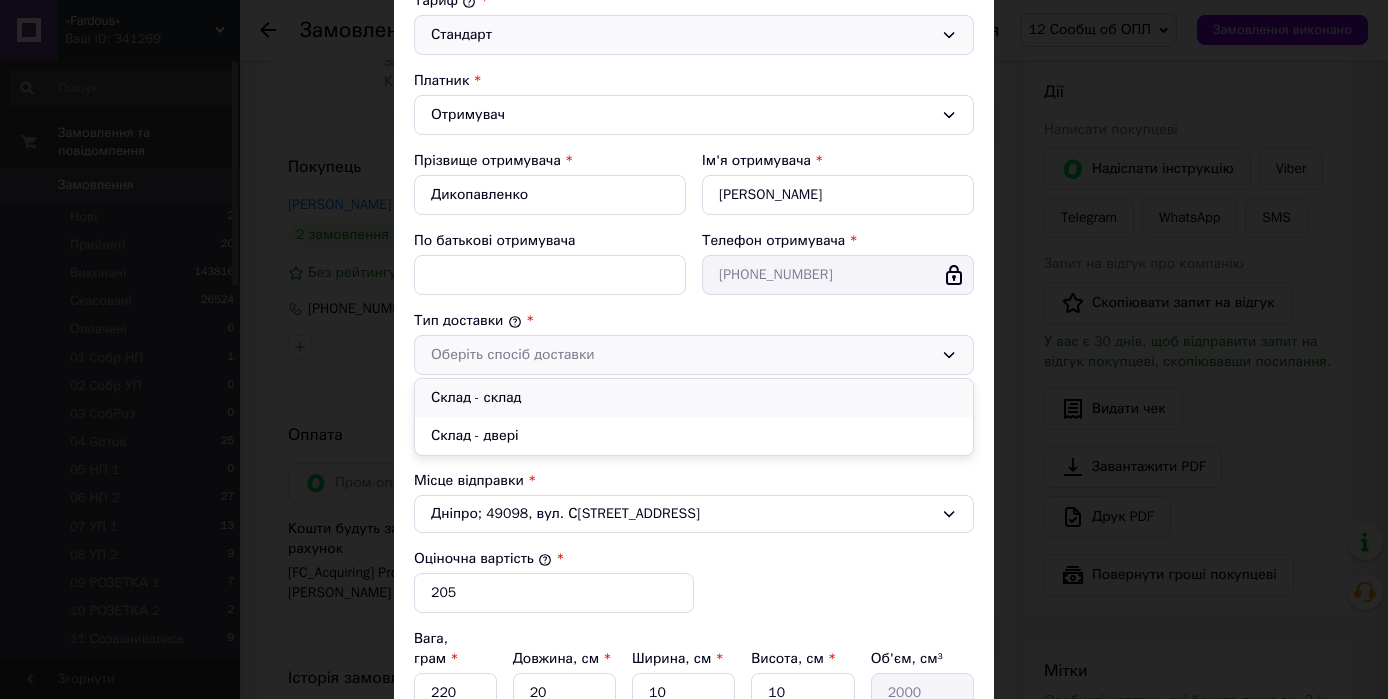 click on "Склад - склад" at bounding box center (694, 398) 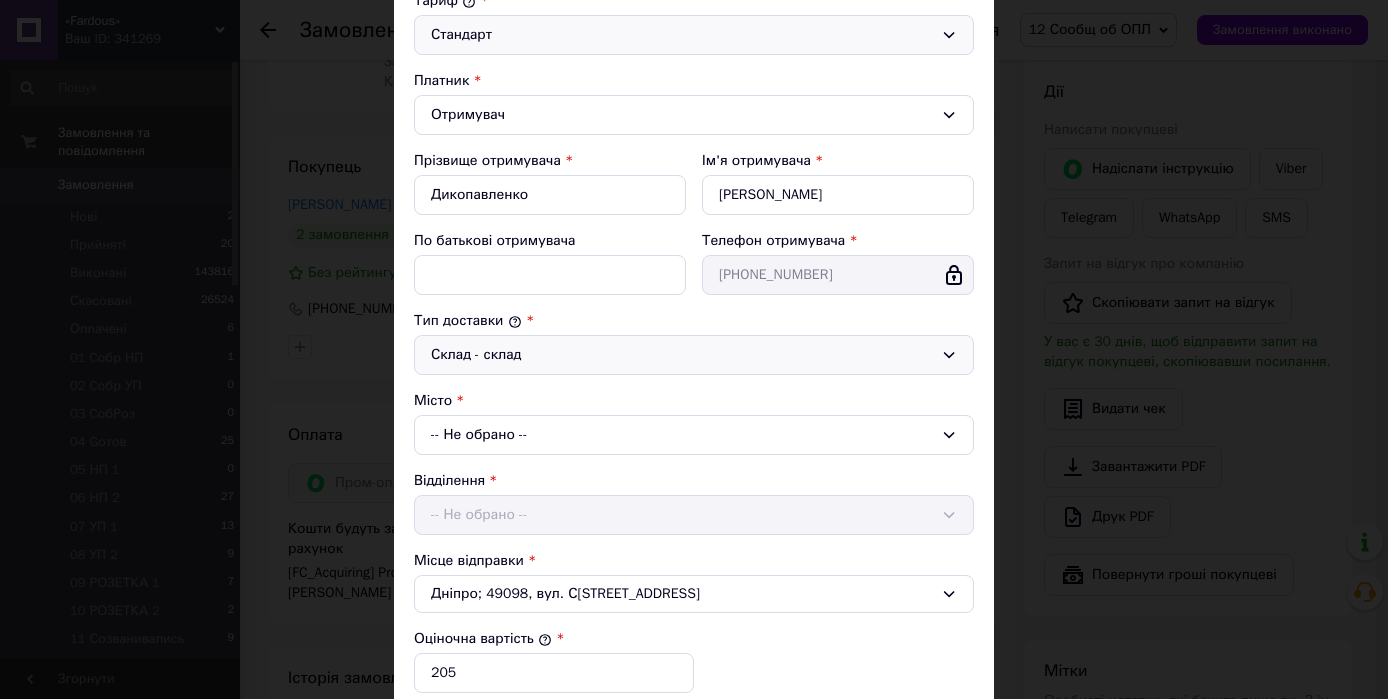 click on "-- Не обрано --" at bounding box center (694, 435) 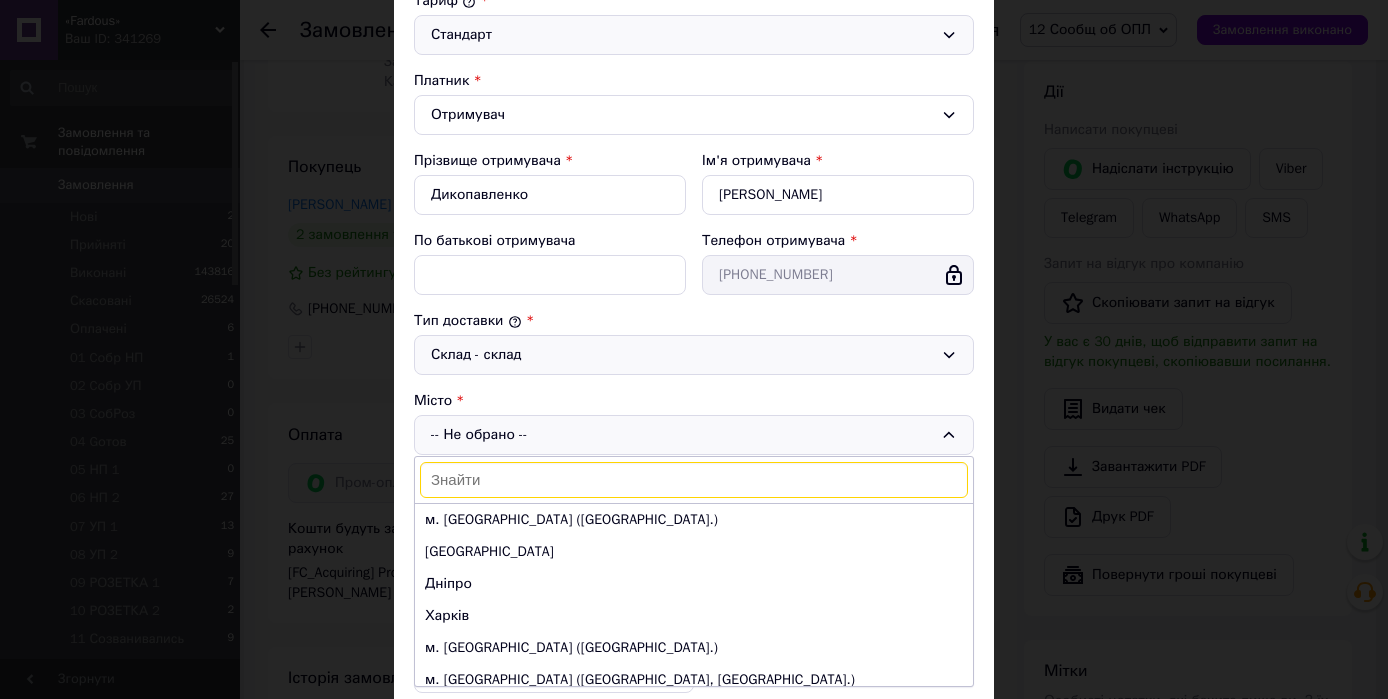 type on "Решетилівка" 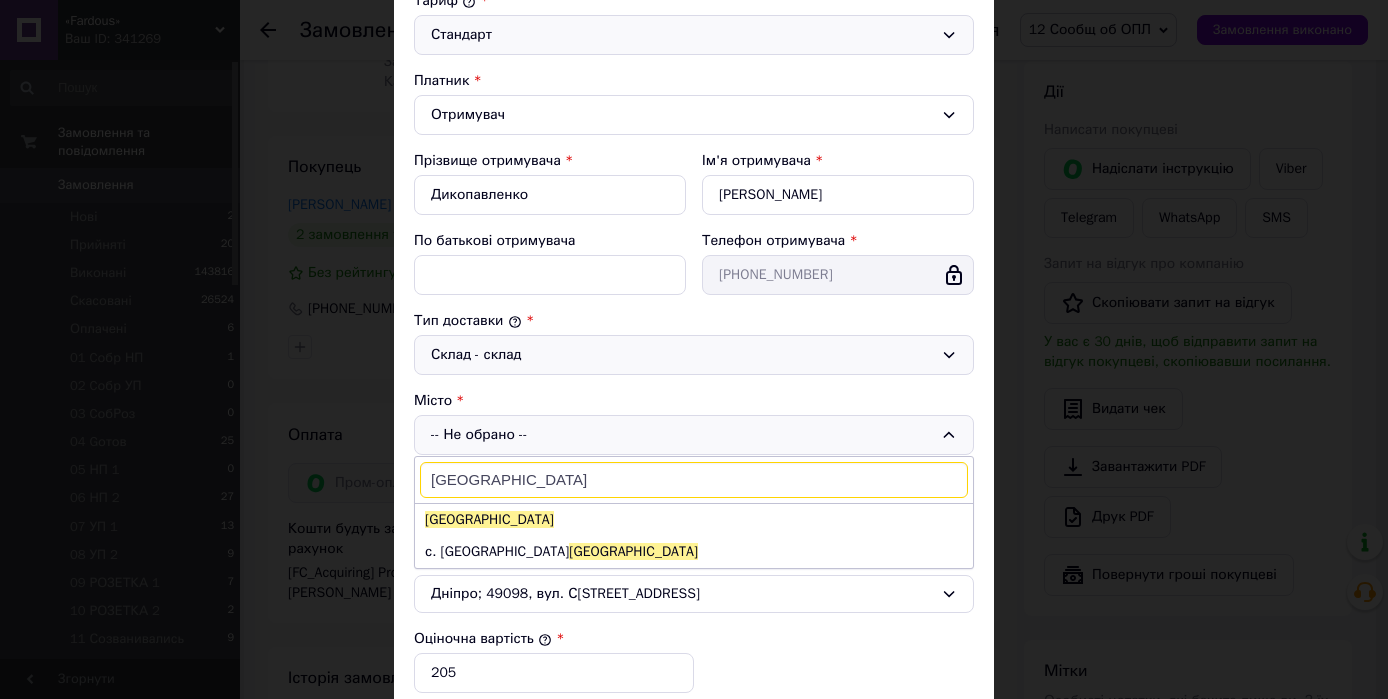drag, startPoint x: 552, startPoint y: 477, endPoint x: 397, endPoint y: 476, distance: 155.00322 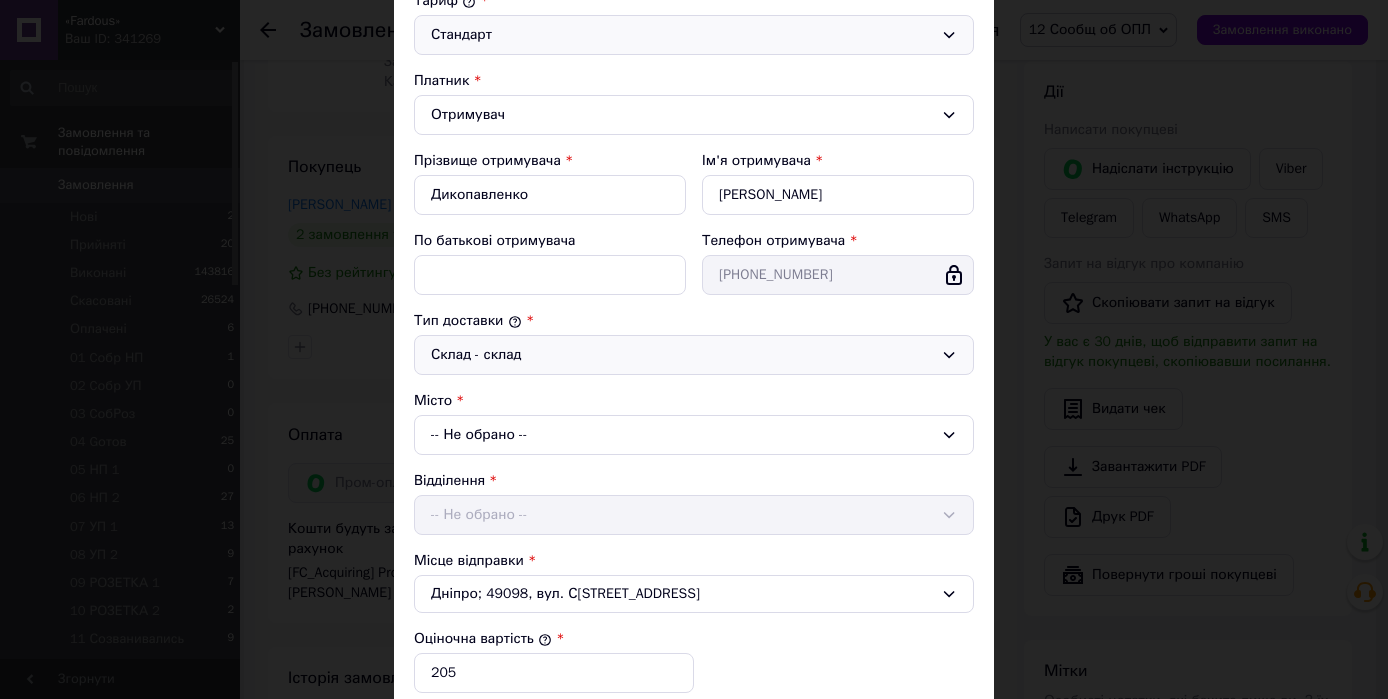 click on "-- Не обрано --" at bounding box center (694, 435) 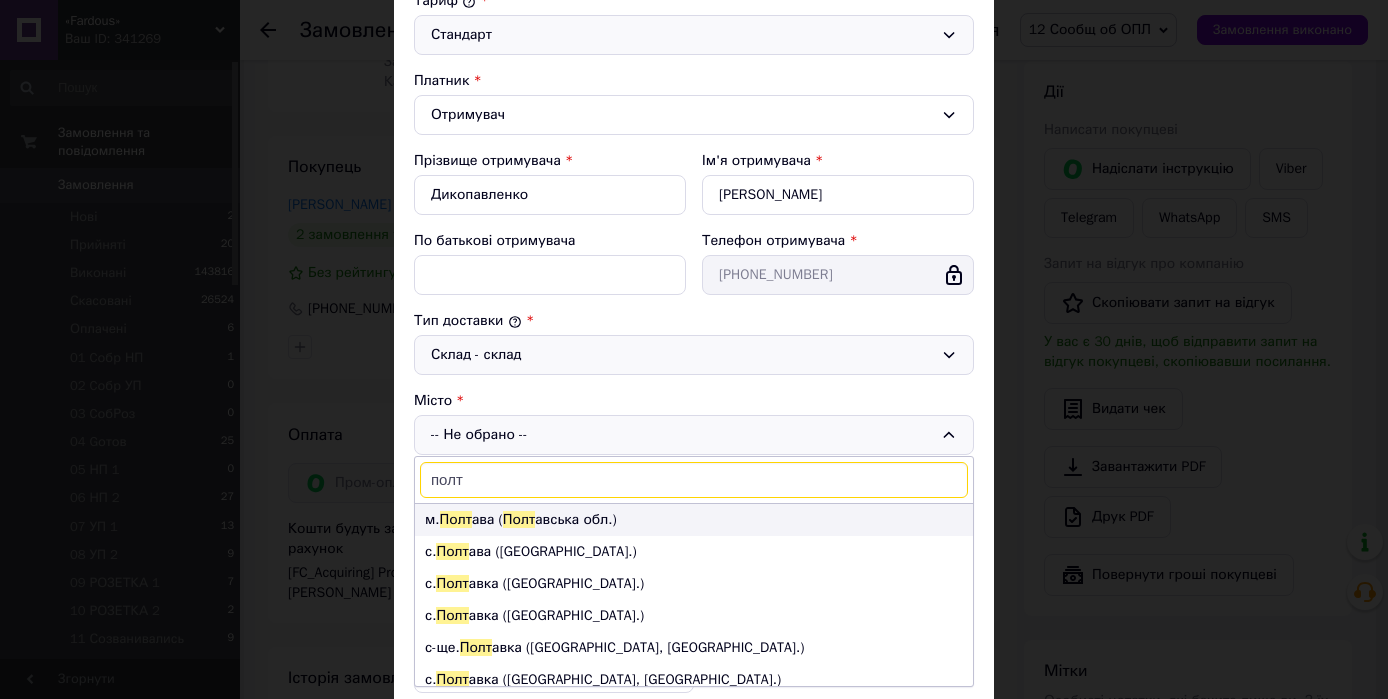 type on "полт" 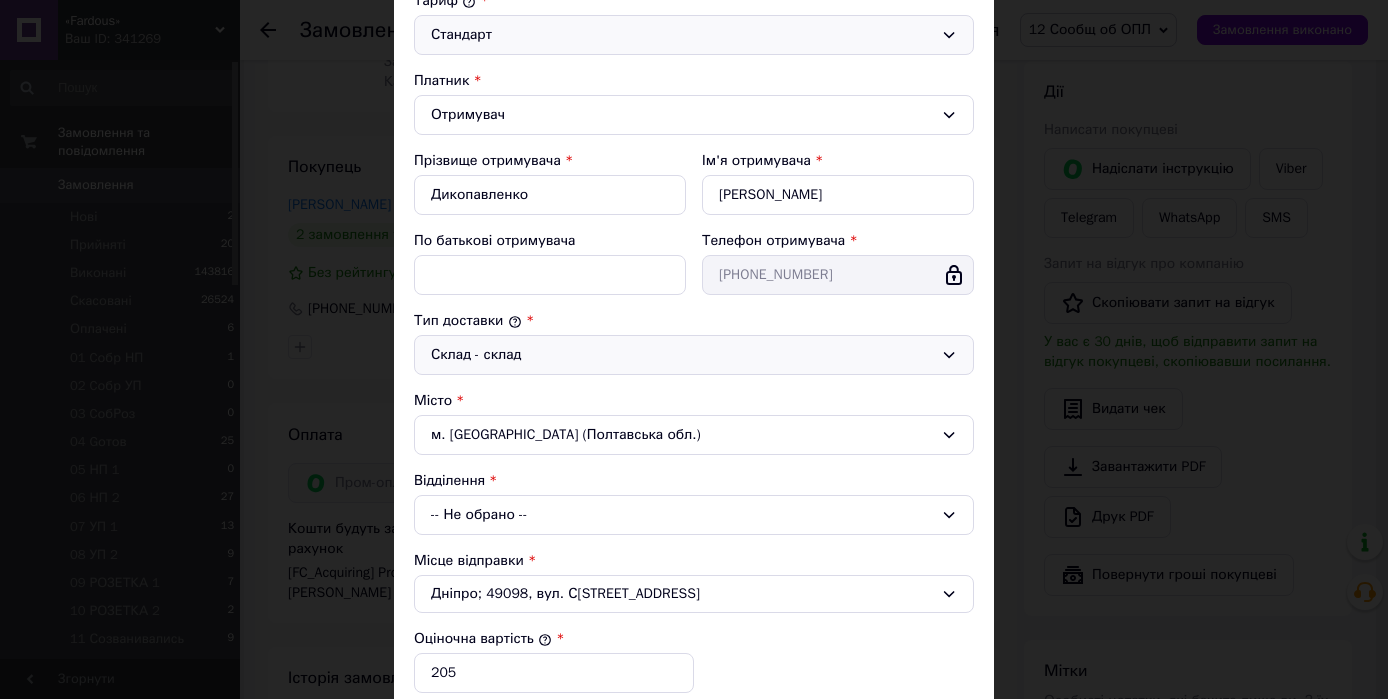 click 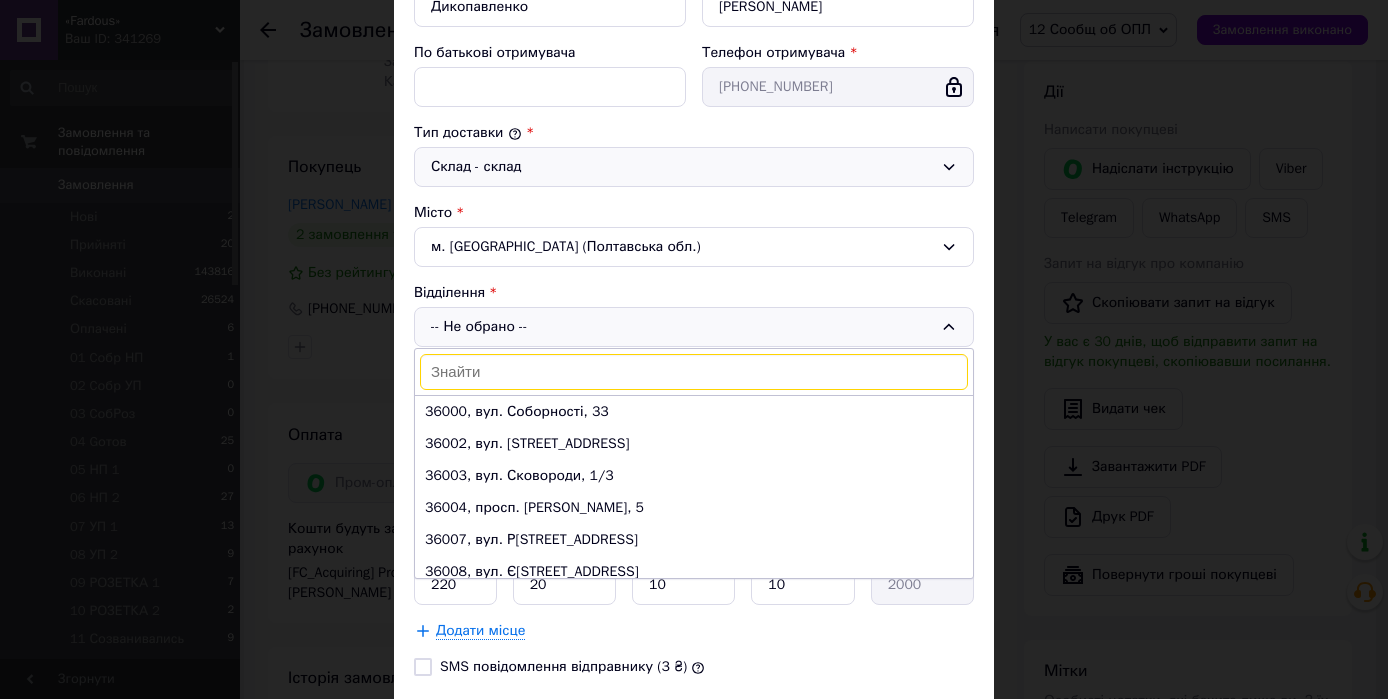 scroll, scrollTop: 480, scrollLeft: 0, axis: vertical 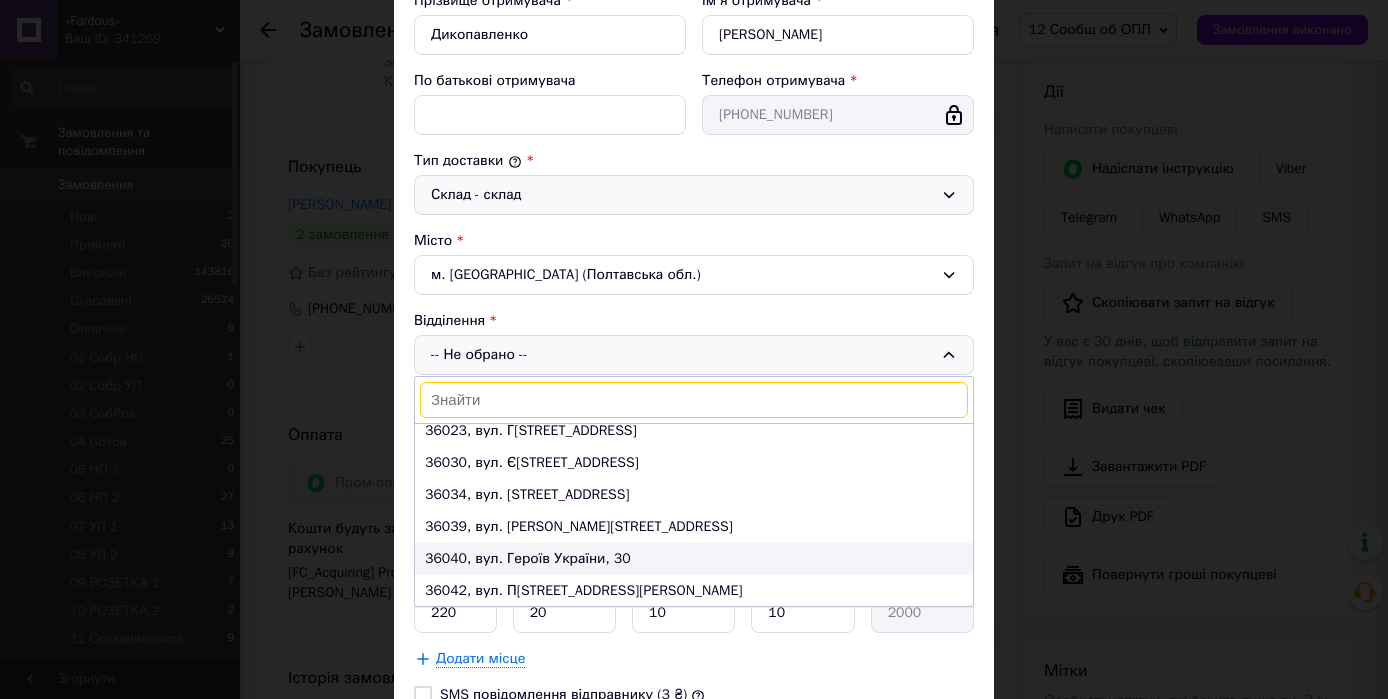 click on "36040, вул. Героїв України, 30" at bounding box center (694, 559) 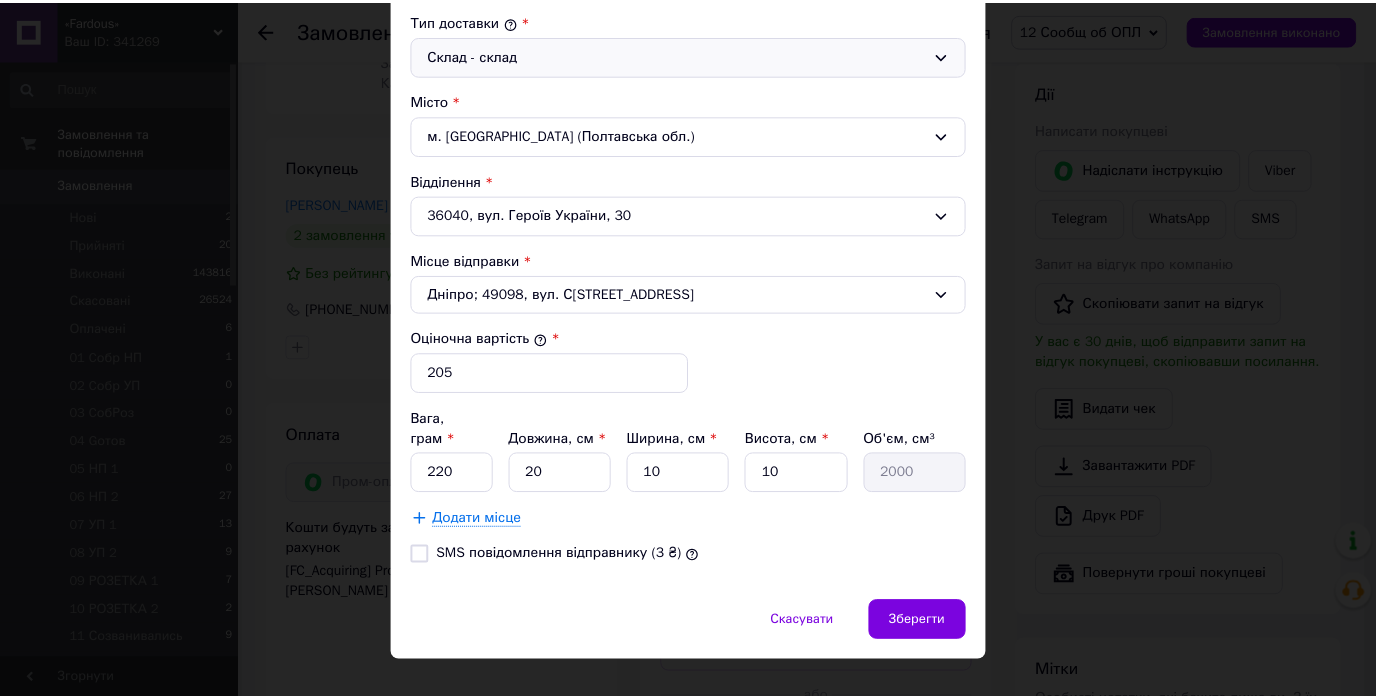 scroll, scrollTop: 547, scrollLeft: 0, axis: vertical 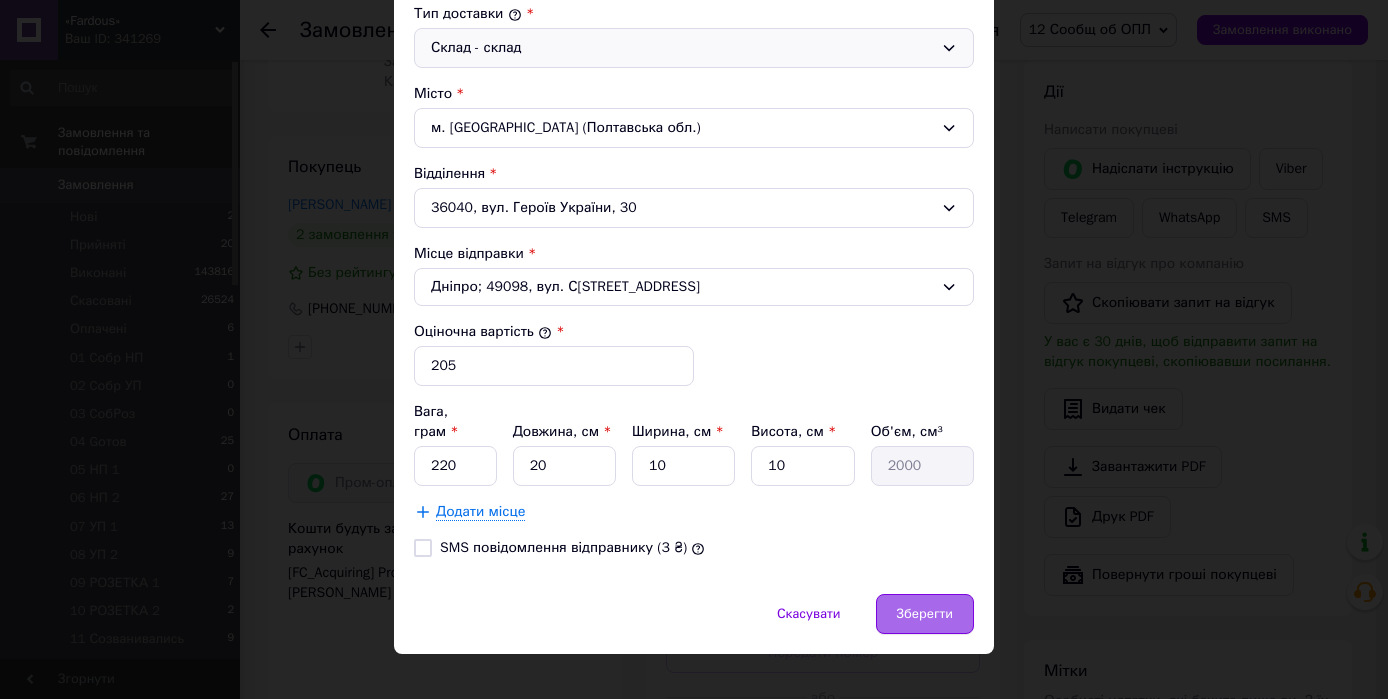 click on "Зберегти" at bounding box center (925, 614) 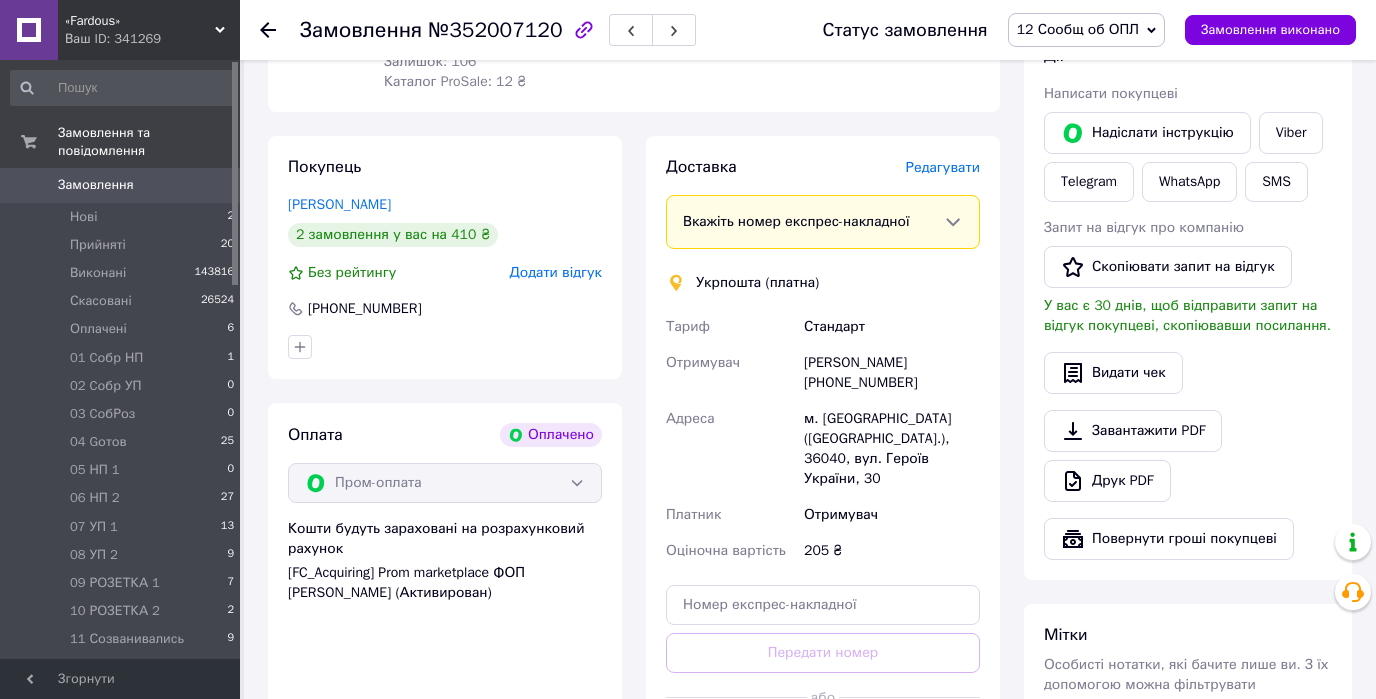 scroll, scrollTop: 1280, scrollLeft: 0, axis: vertical 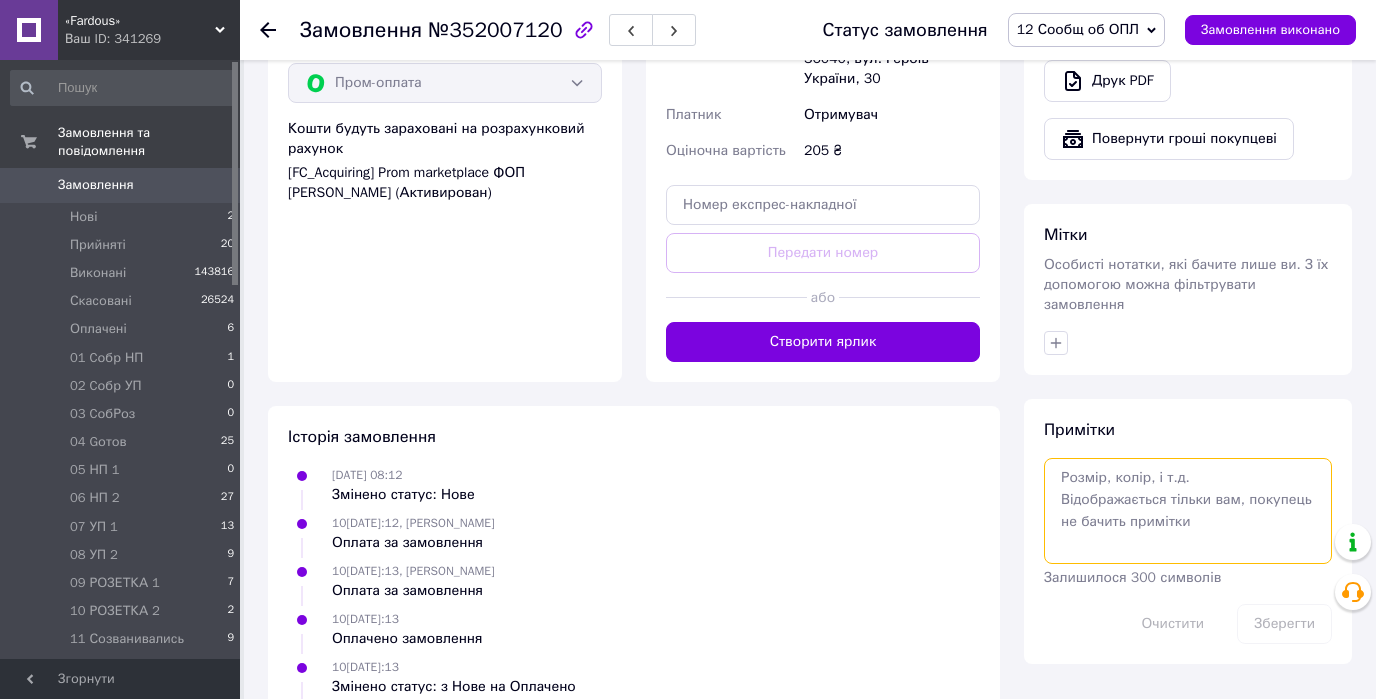 click at bounding box center [1188, 511] 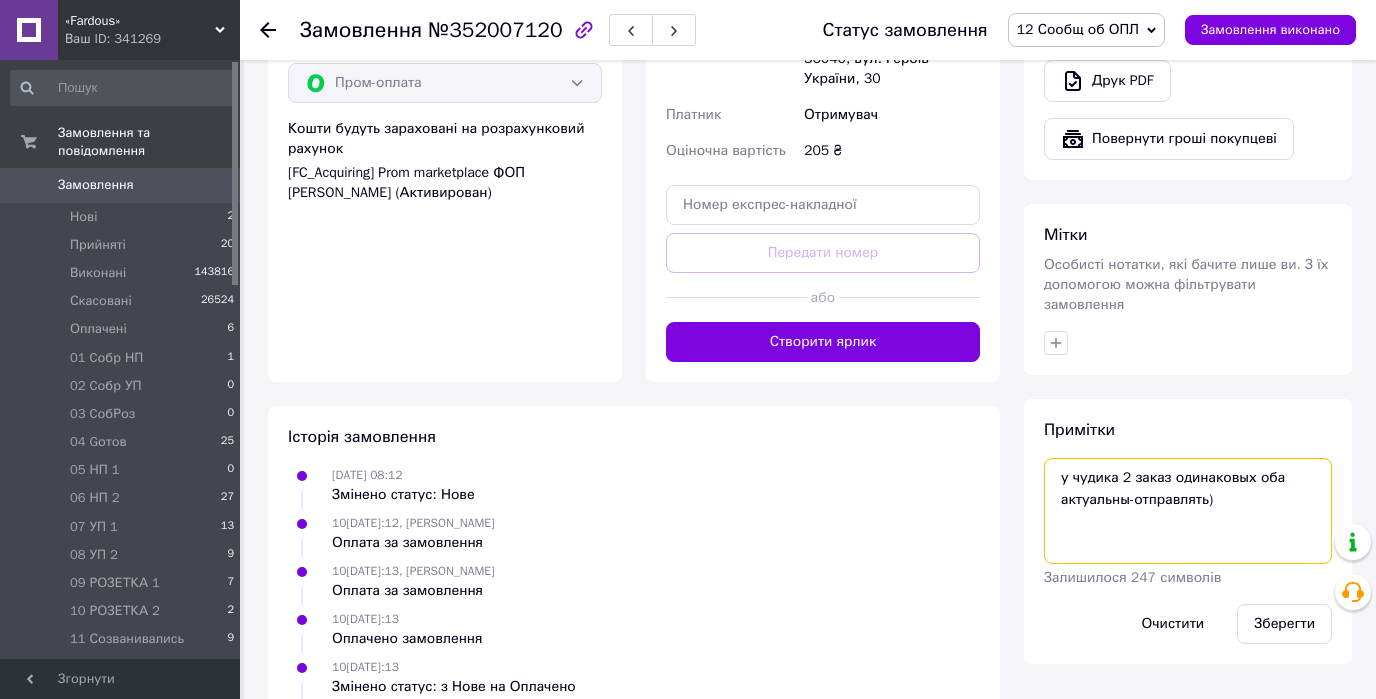 click on "у чудика 2 заказ одинаковых оба актуальны-отправлять)" at bounding box center [1188, 511] 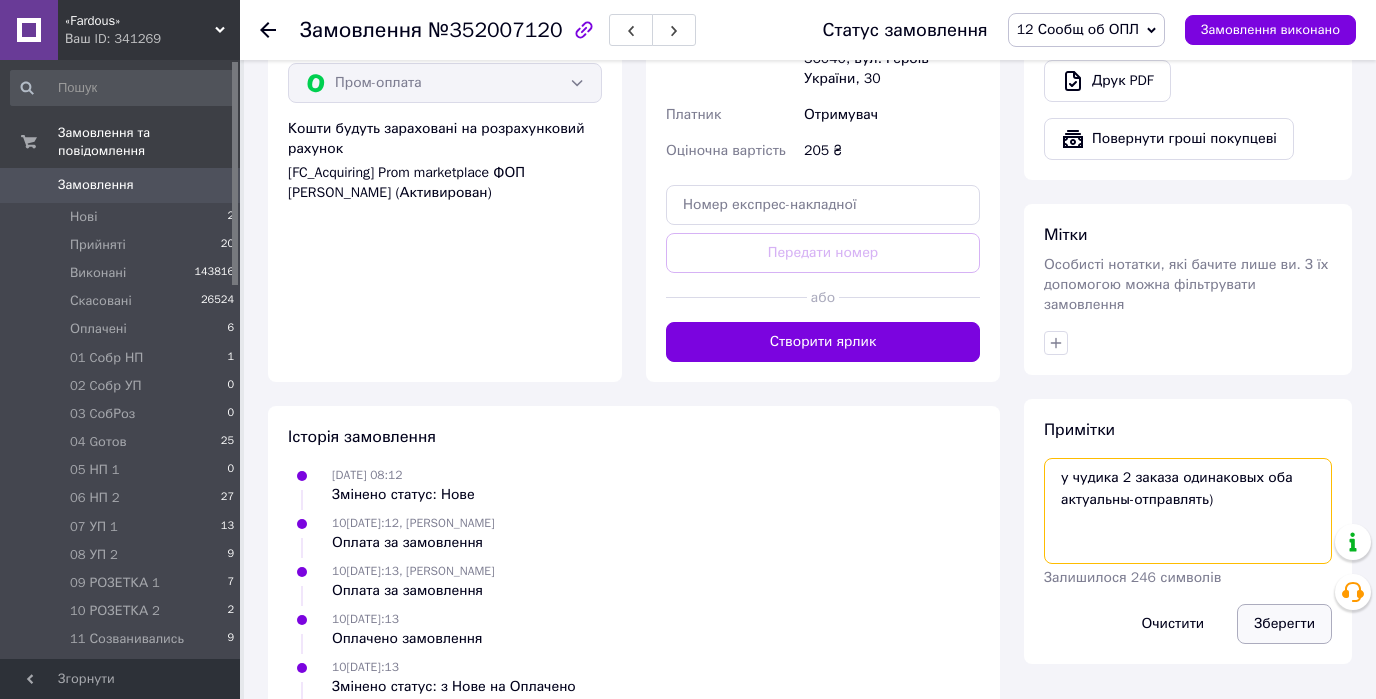 type on "у чудика 2 заказа одинаковых оба актуальны-отправлять)" 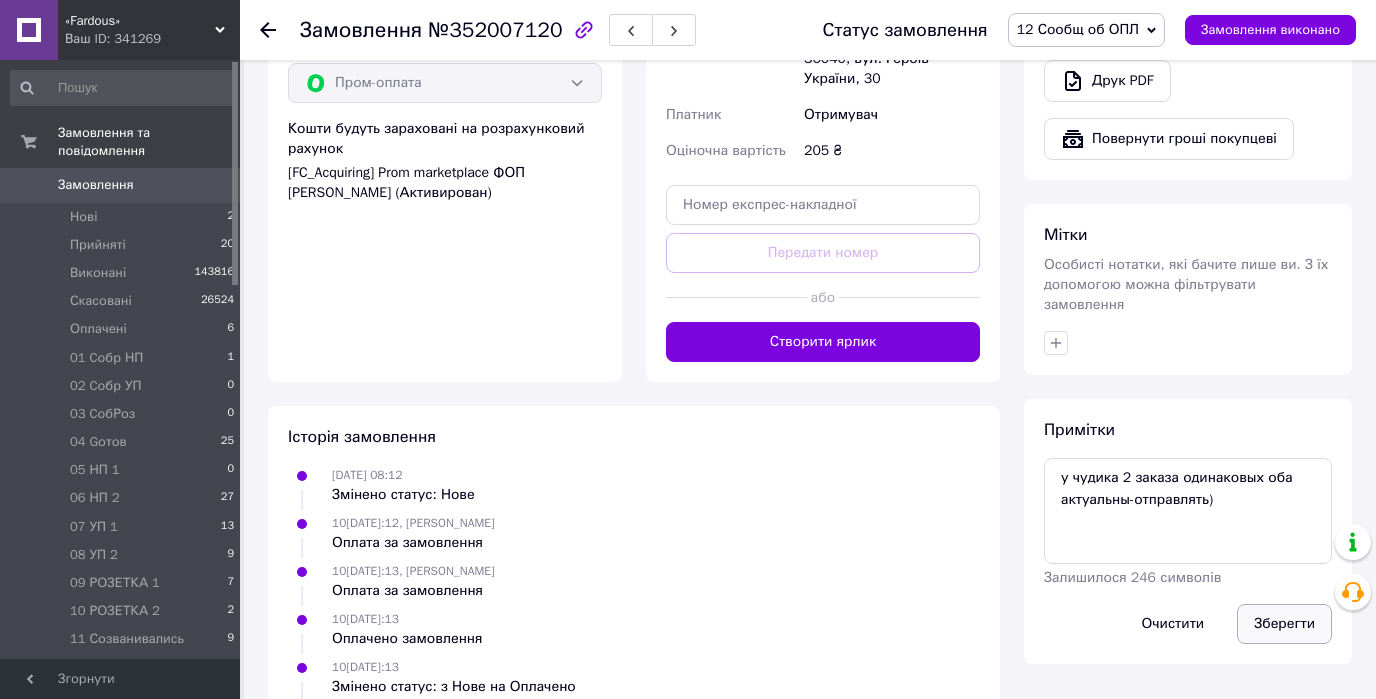 click on "Зберегти" at bounding box center [1284, 624] 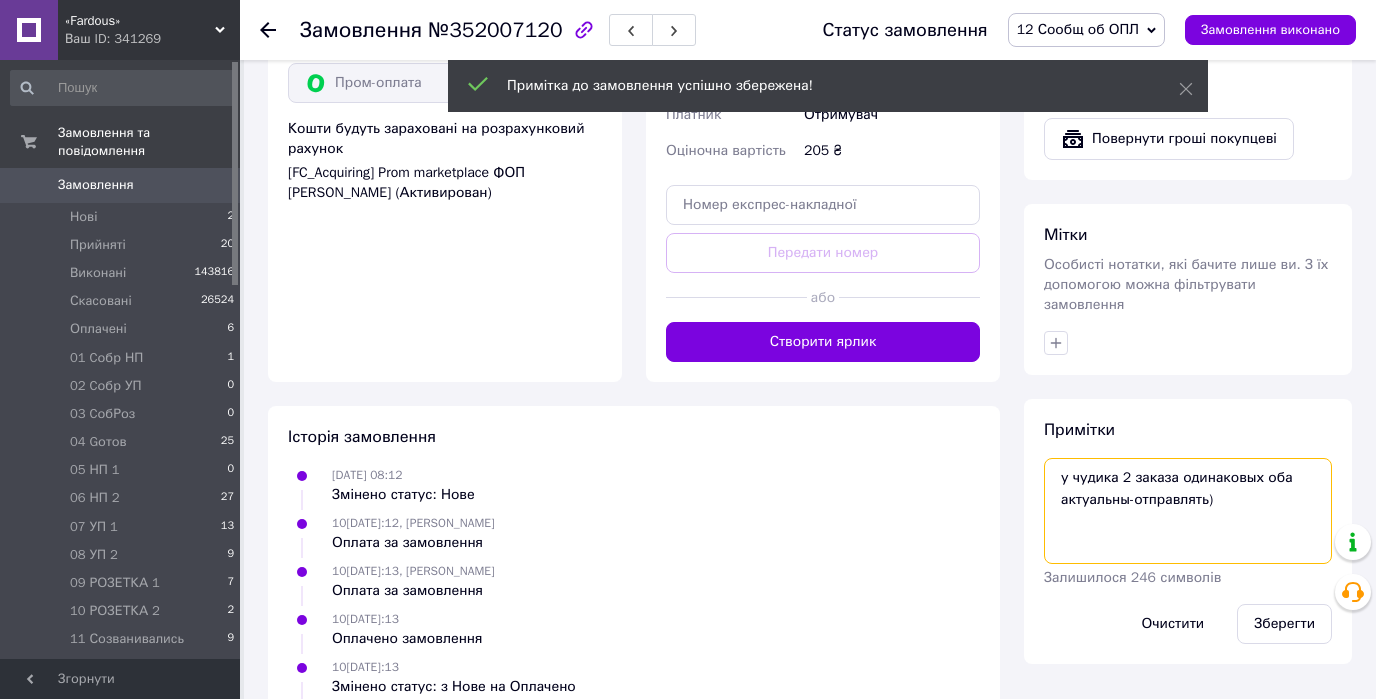 drag, startPoint x: 1058, startPoint y: 440, endPoint x: 1222, endPoint y: 459, distance: 165.09694 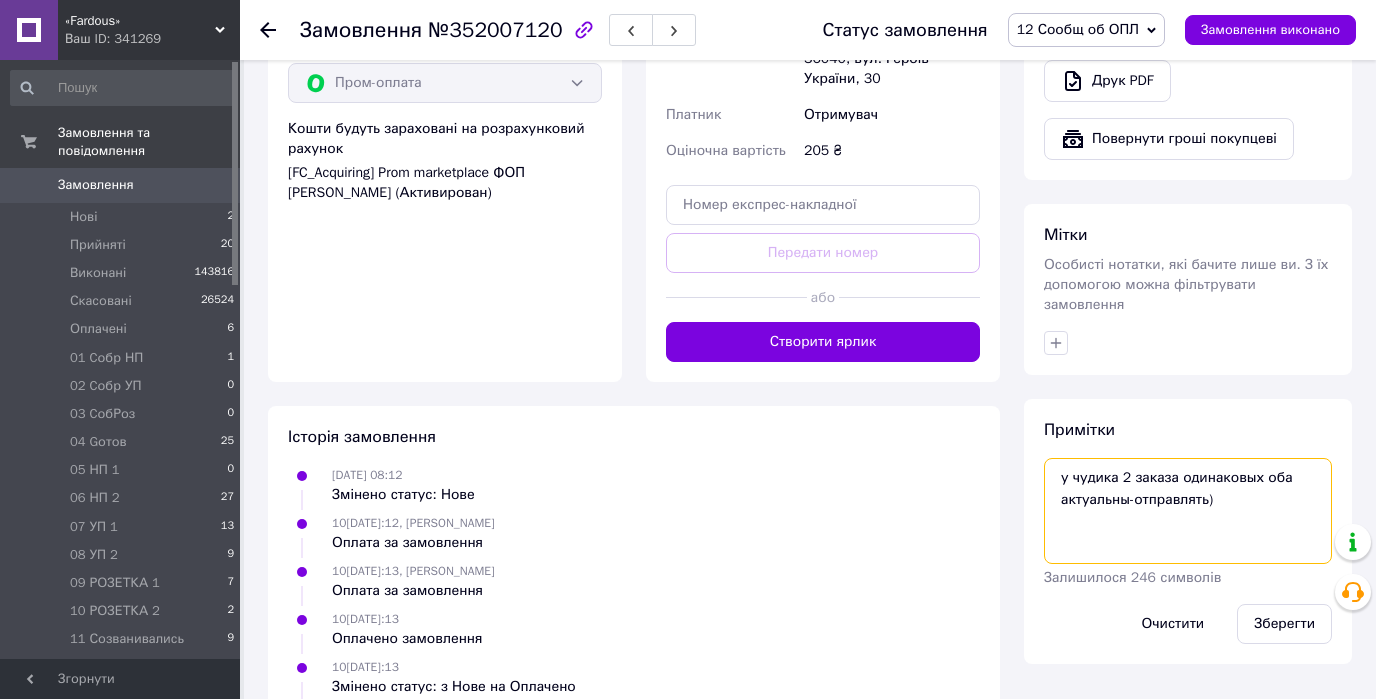 scroll, scrollTop: 880, scrollLeft: 0, axis: vertical 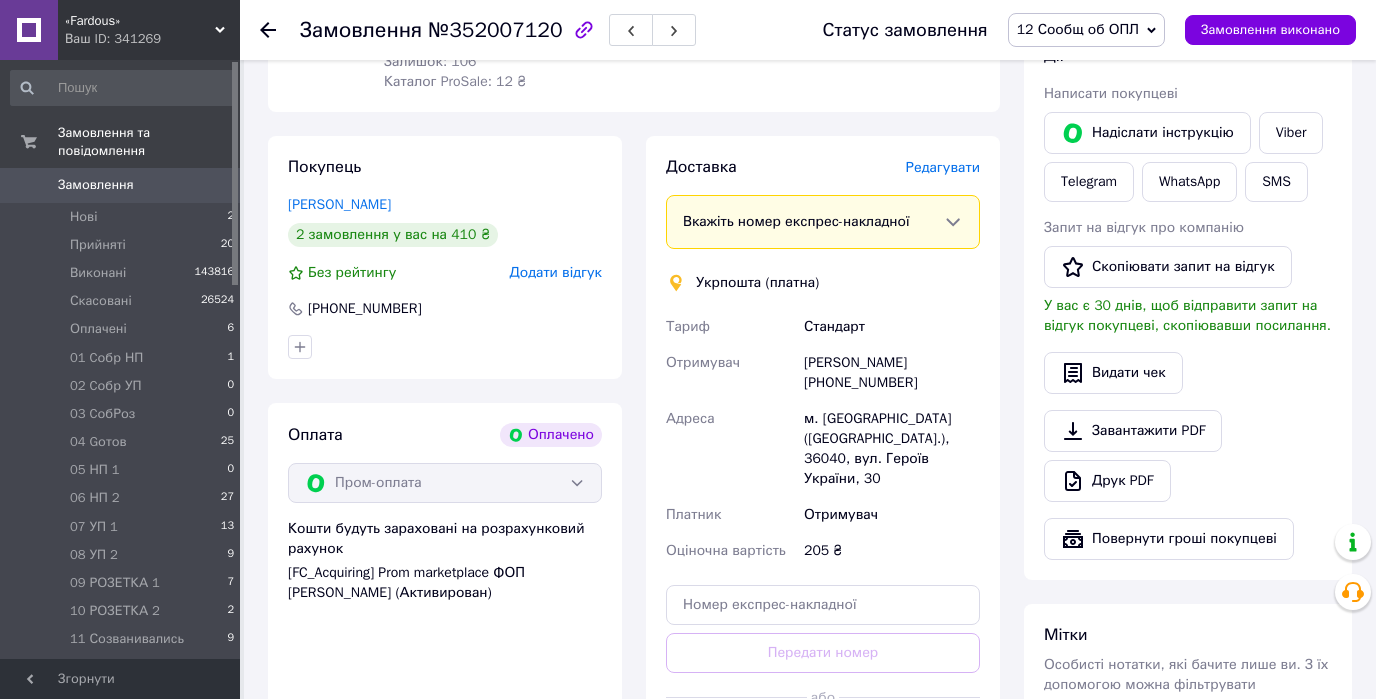 click 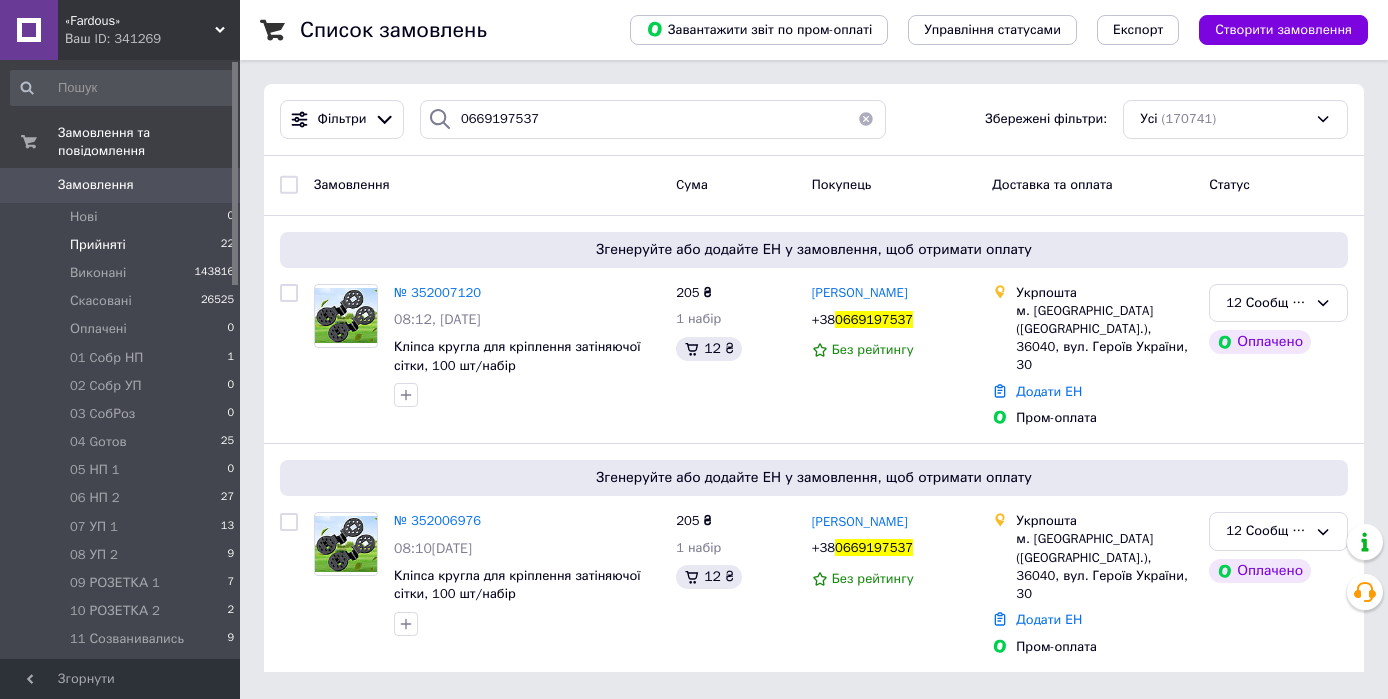 click on "Прийняті" at bounding box center (98, 245) 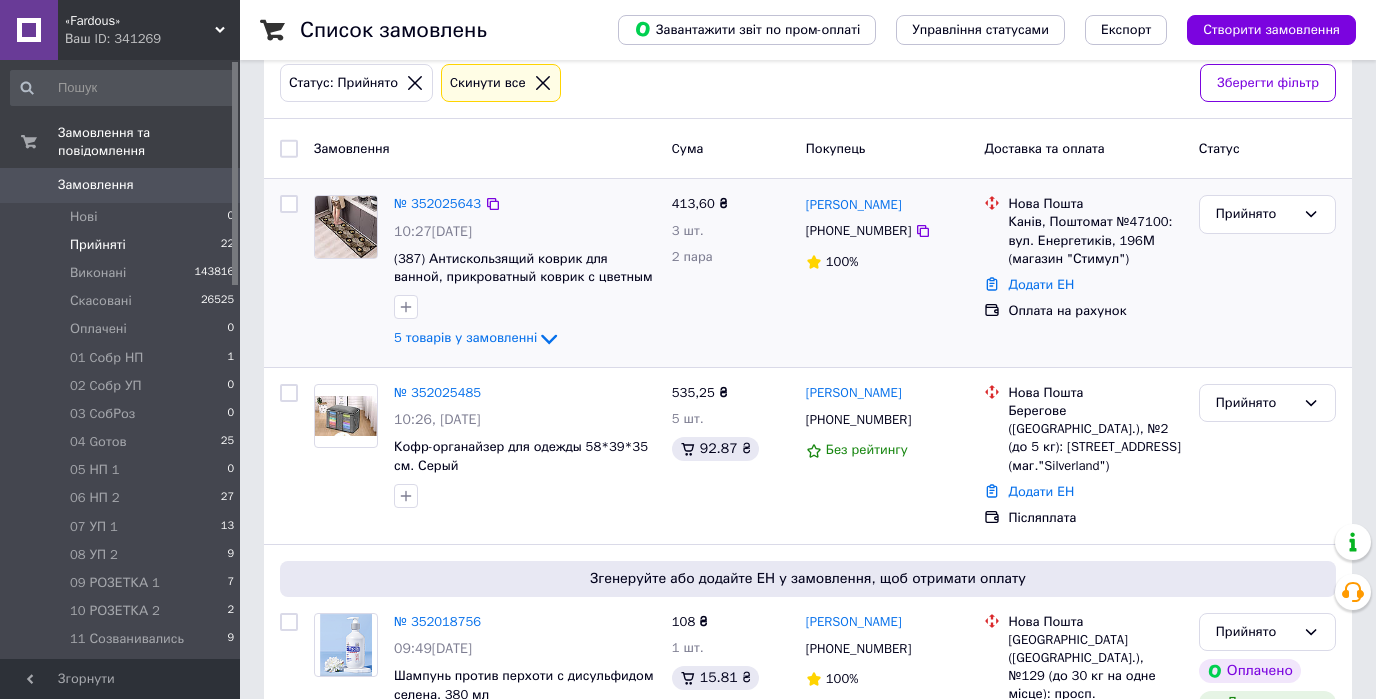 scroll, scrollTop: 480, scrollLeft: 0, axis: vertical 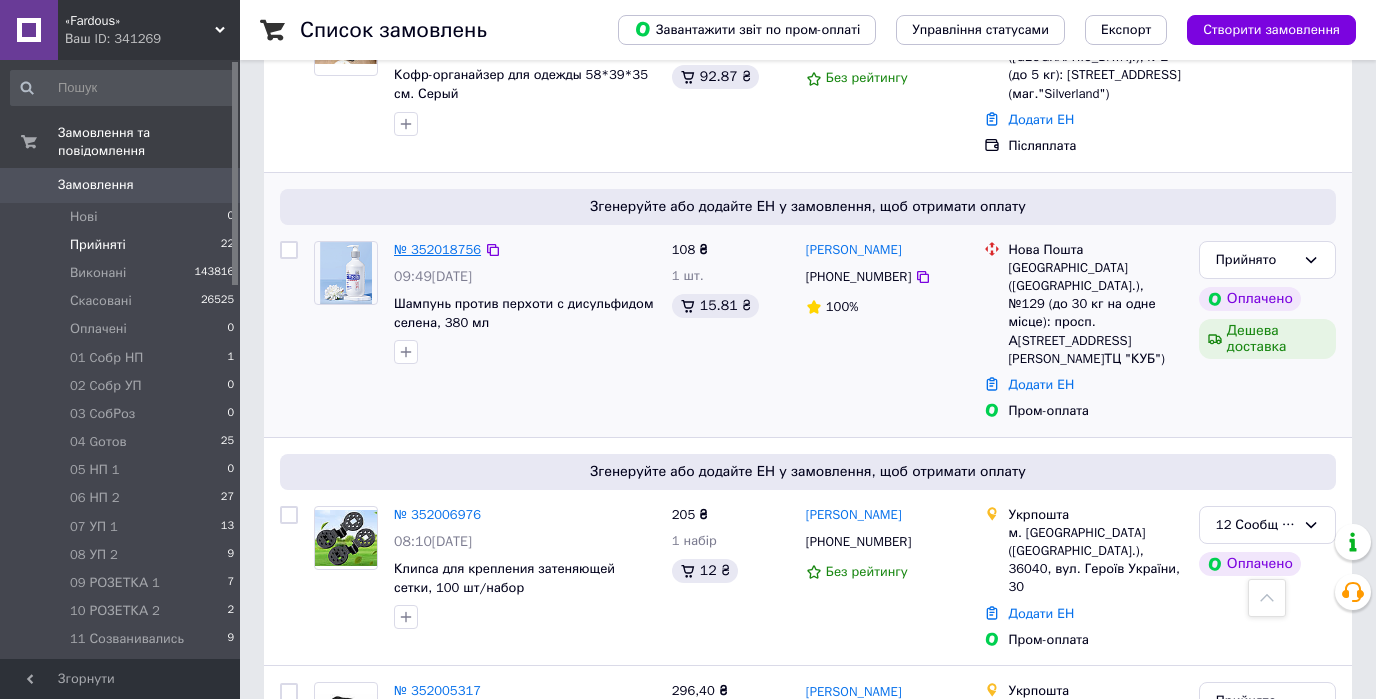 click on "№ 352018756" at bounding box center [437, 249] 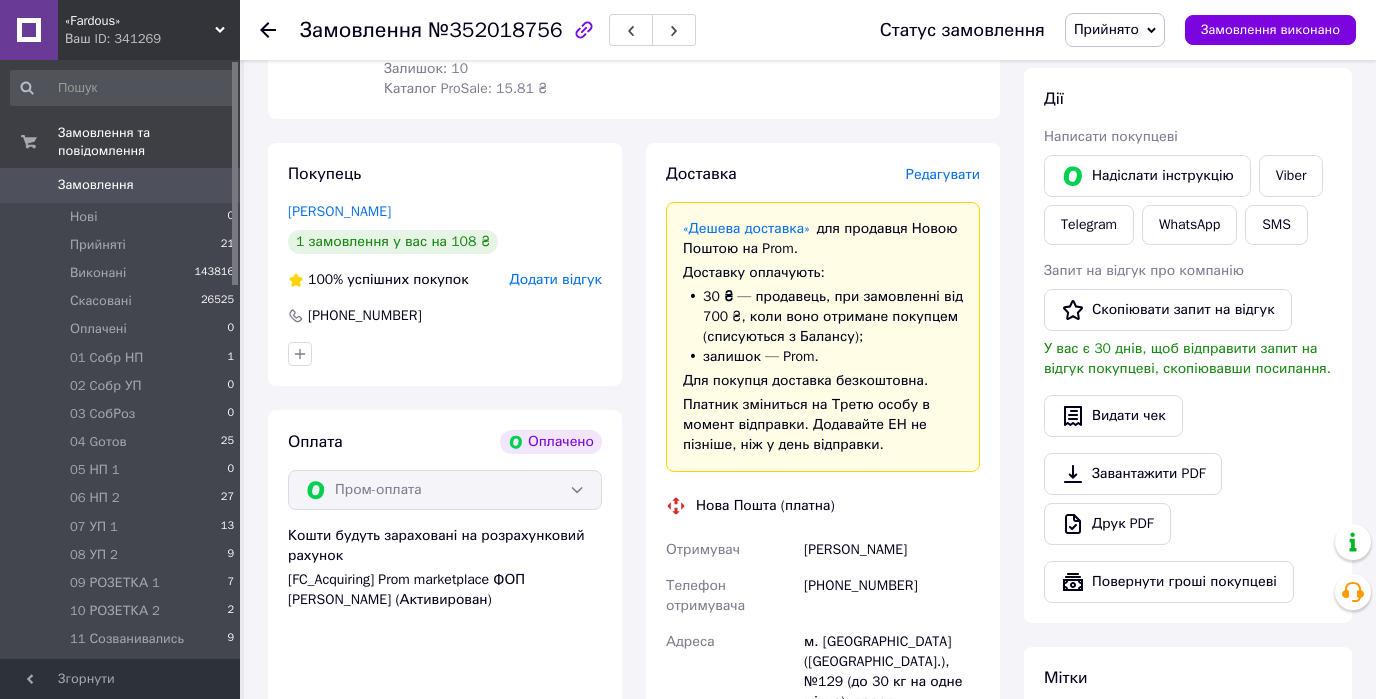 scroll, scrollTop: 880, scrollLeft: 0, axis: vertical 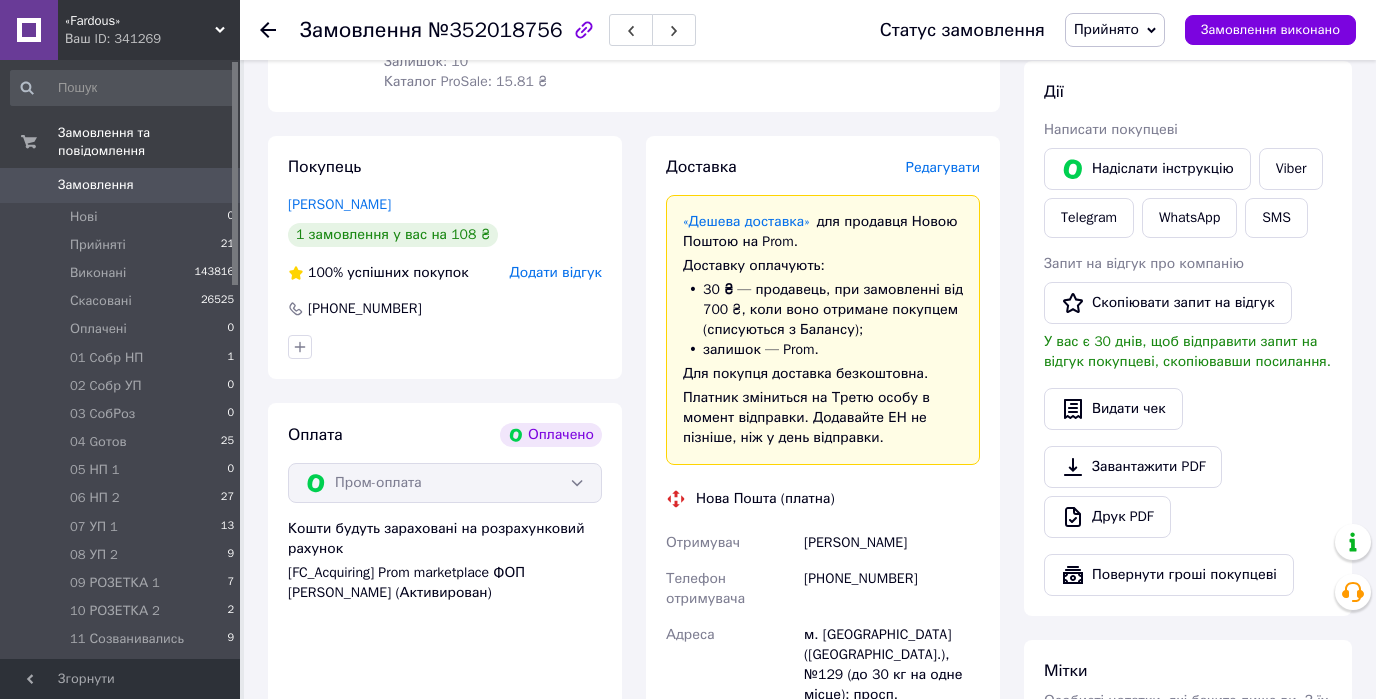 click on "Прийнято" at bounding box center [1115, 30] 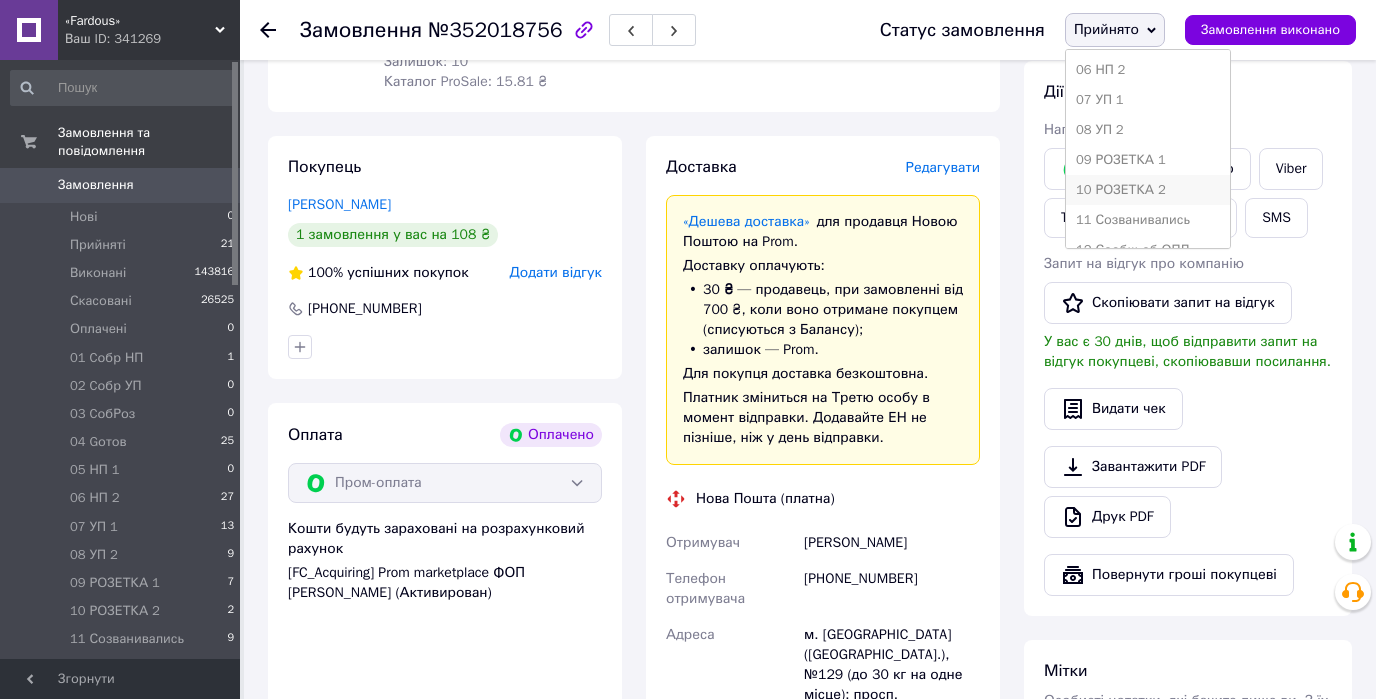 scroll, scrollTop: 320, scrollLeft: 0, axis: vertical 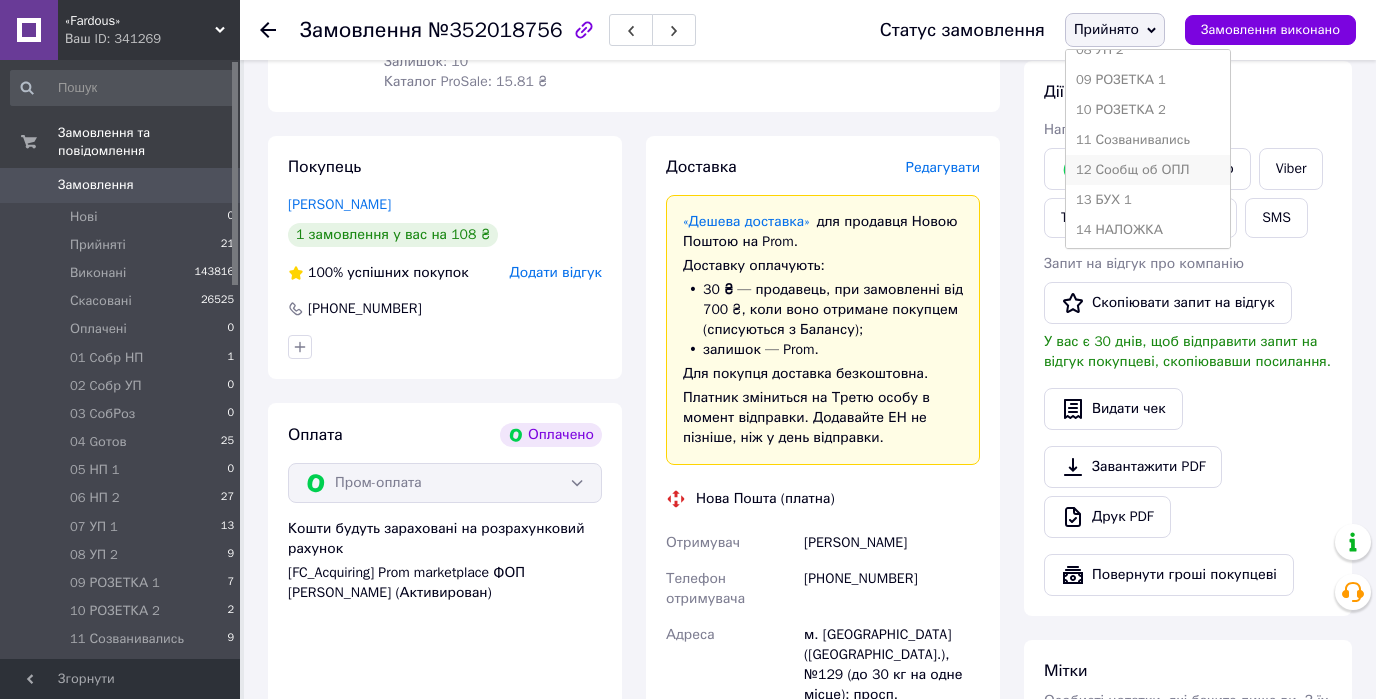 click on "12 Сообщ об ОПЛ" at bounding box center [1148, 170] 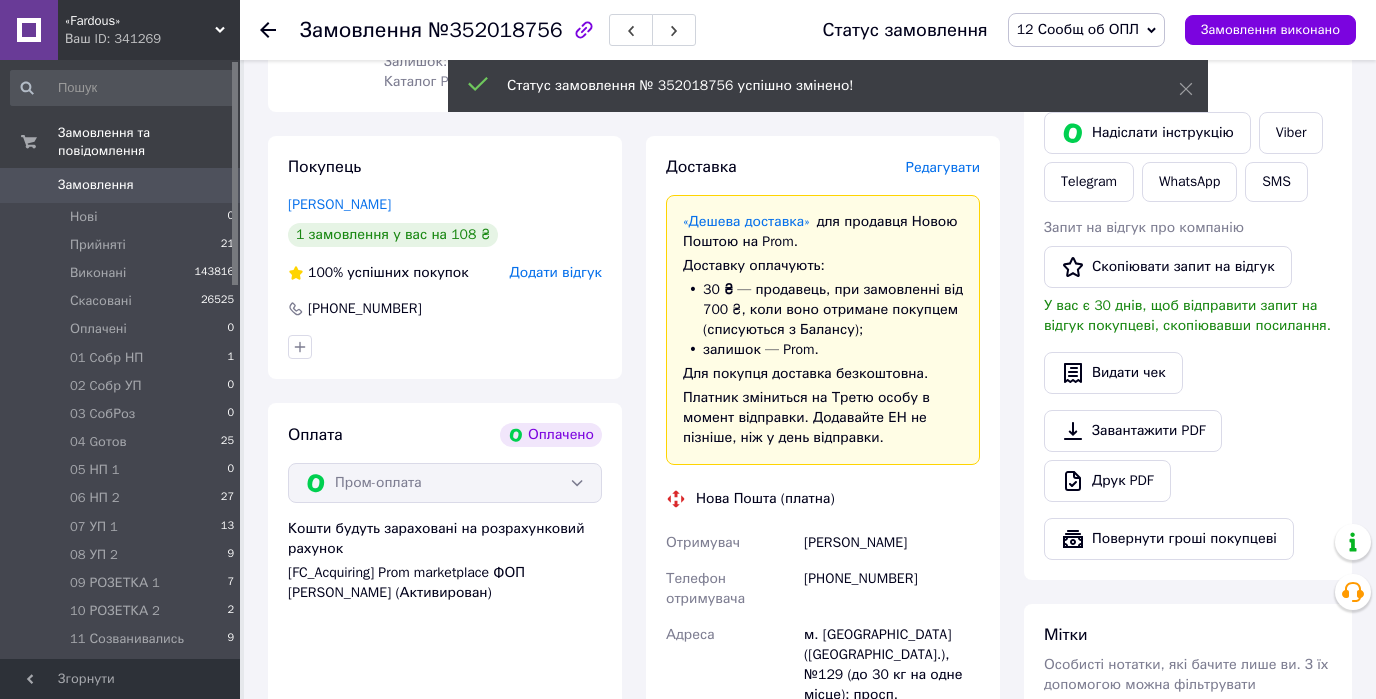click 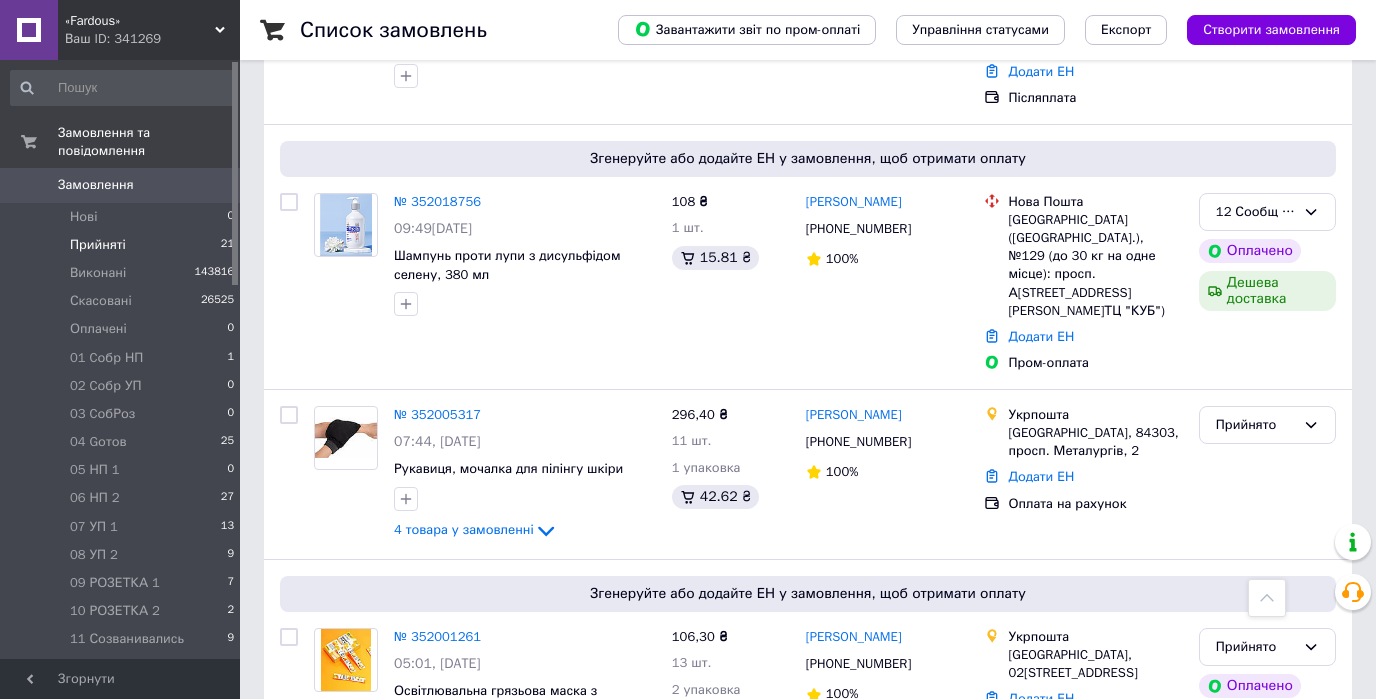 scroll, scrollTop: 800, scrollLeft: 0, axis: vertical 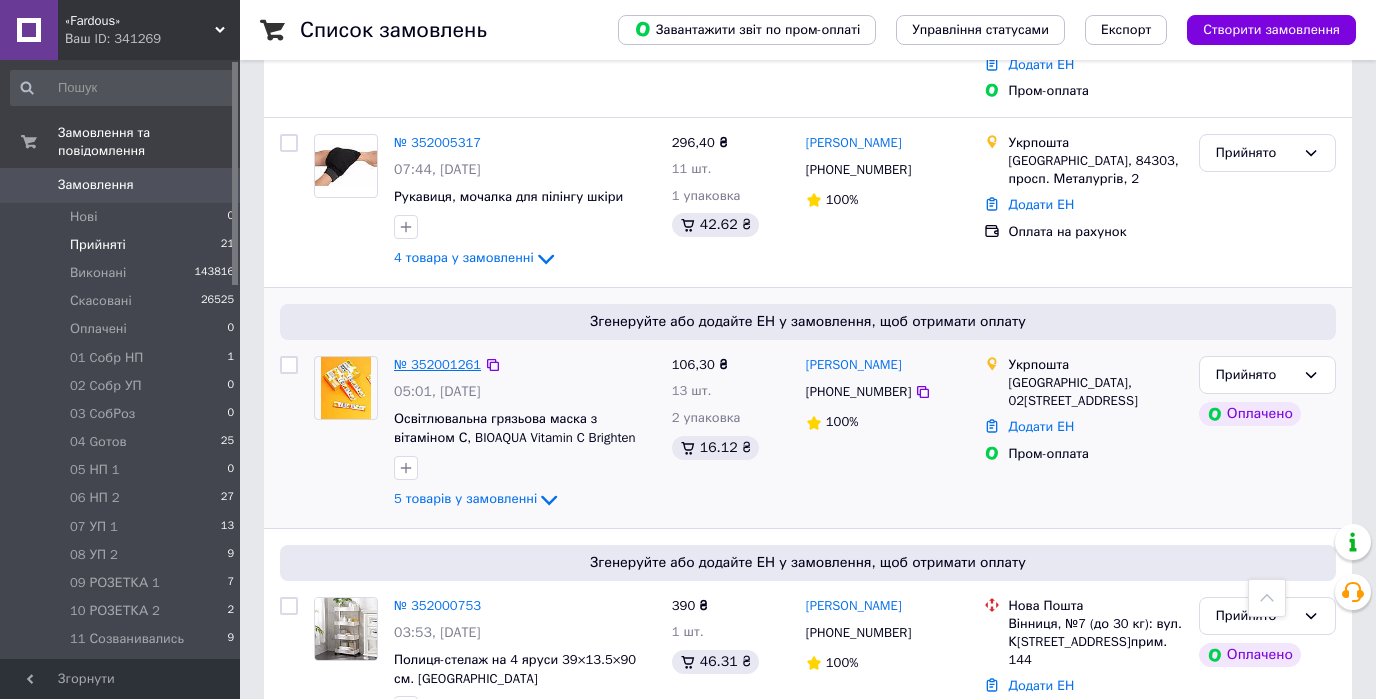 click on "№ 352001261" at bounding box center [437, 364] 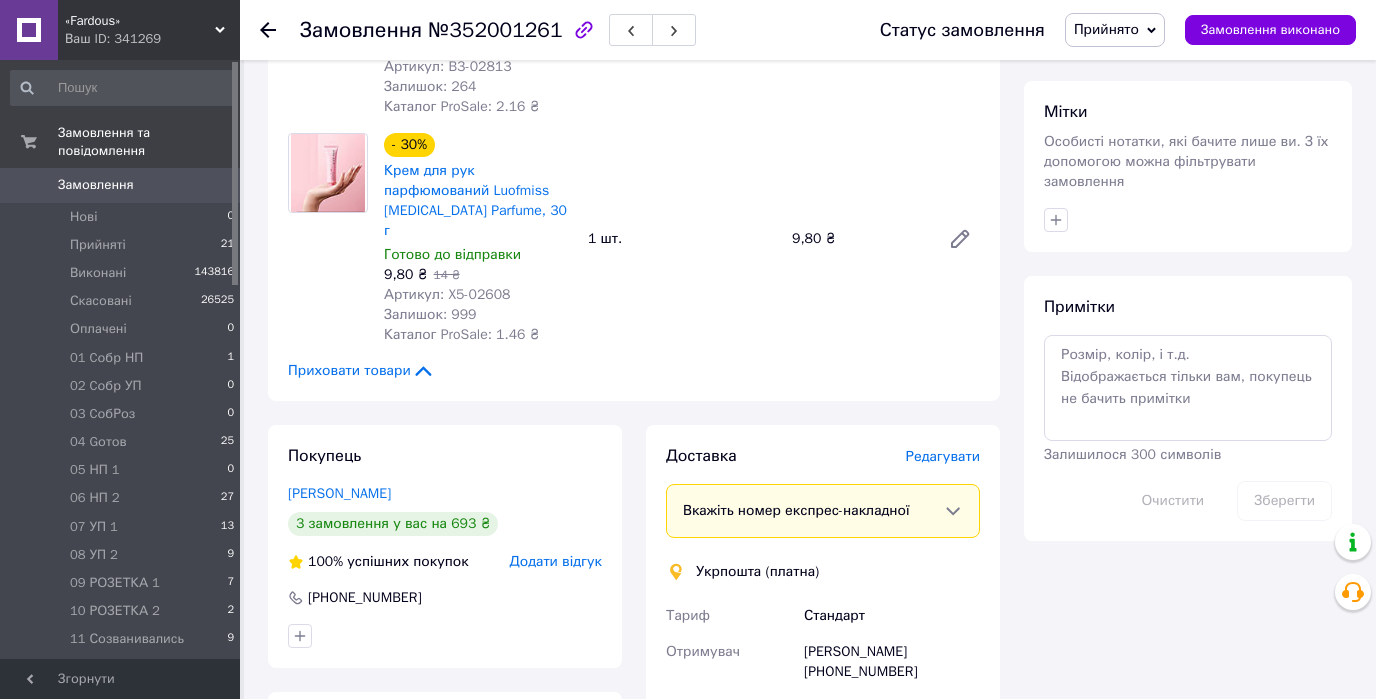 scroll, scrollTop: 1655, scrollLeft: 0, axis: vertical 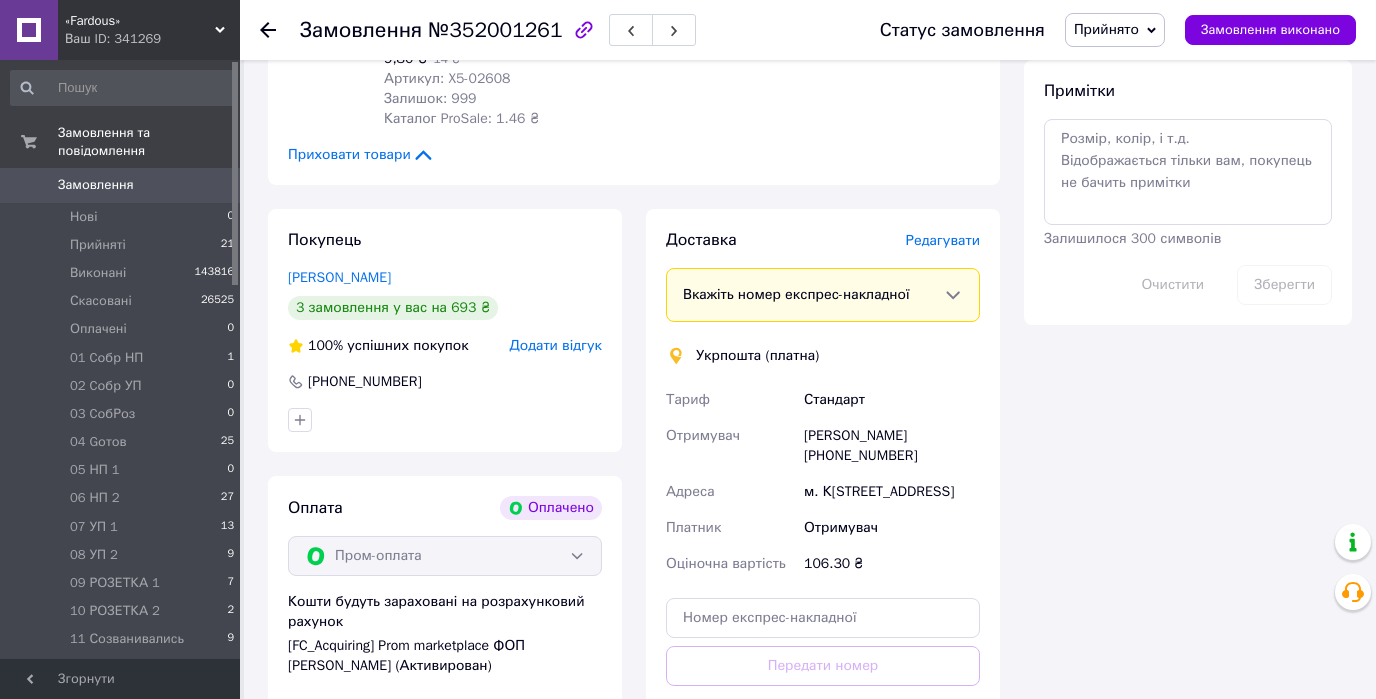 click 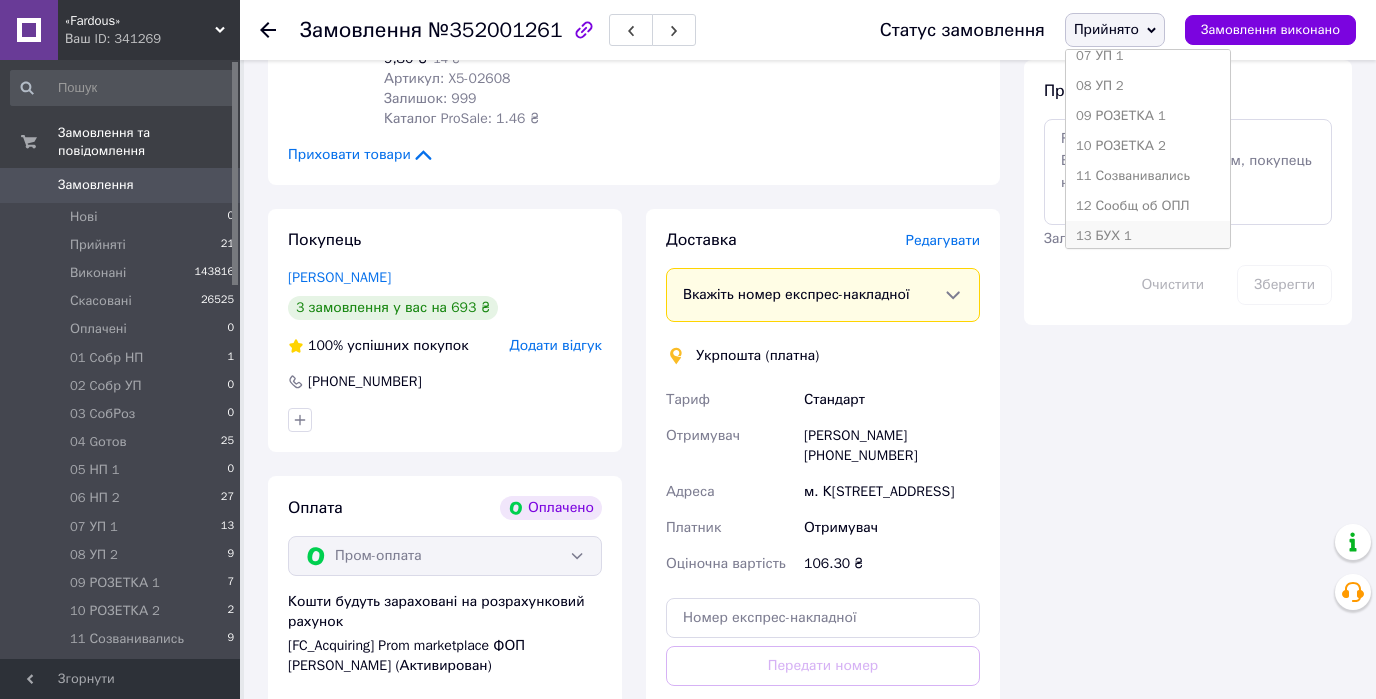 scroll, scrollTop: 320, scrollLeft: 0, axis: vertical 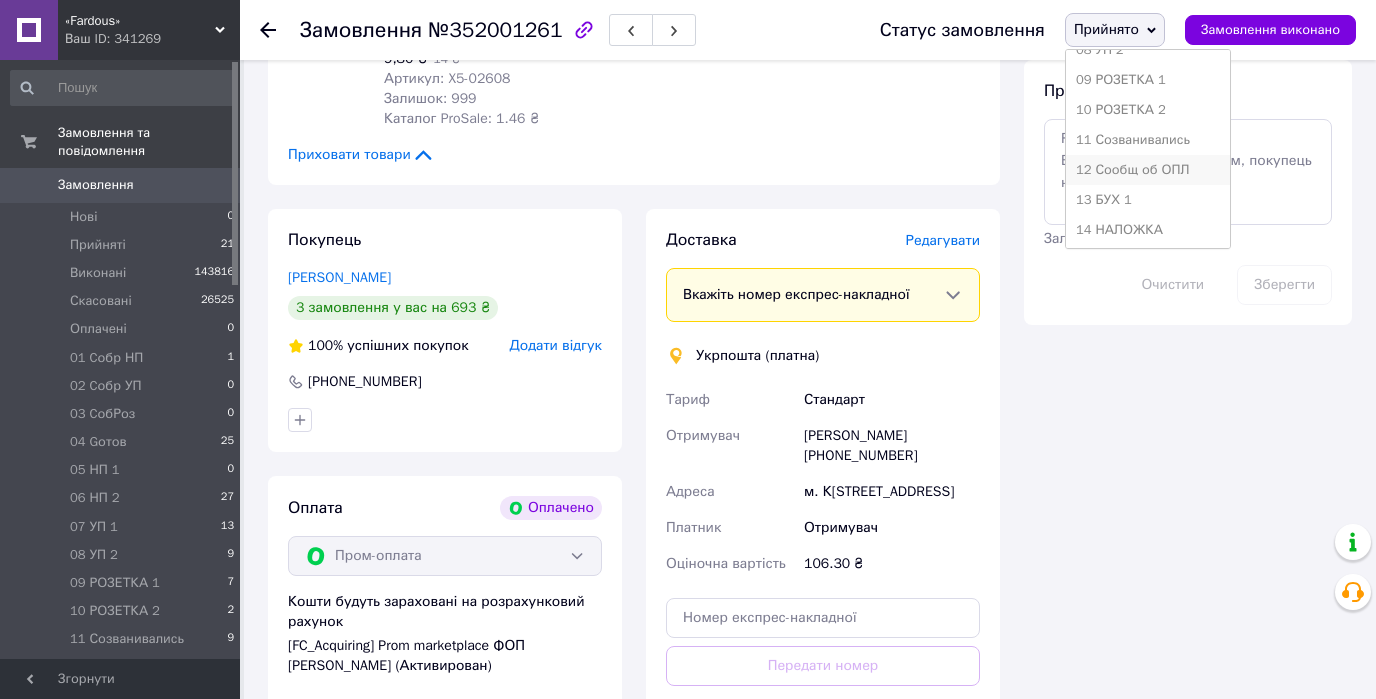 click on "12 Сообщ об ОПЛ" at bounding box center (1148, 170) 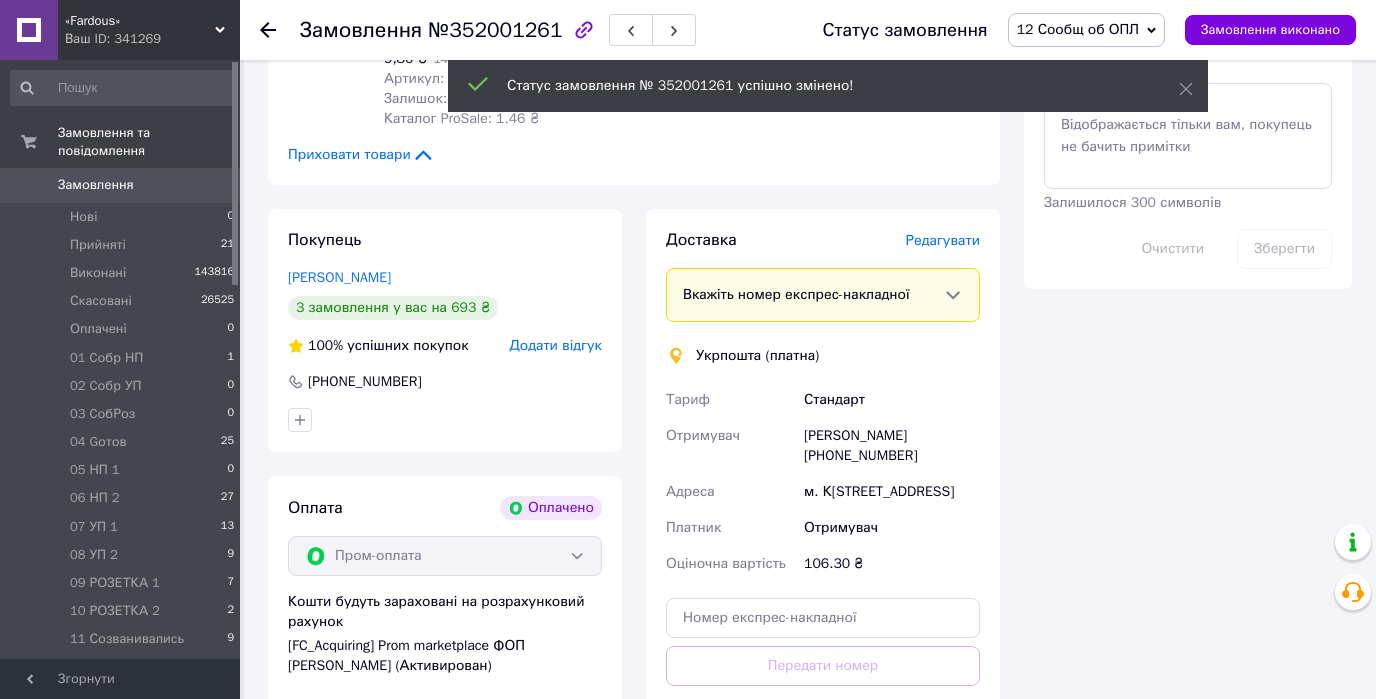 click 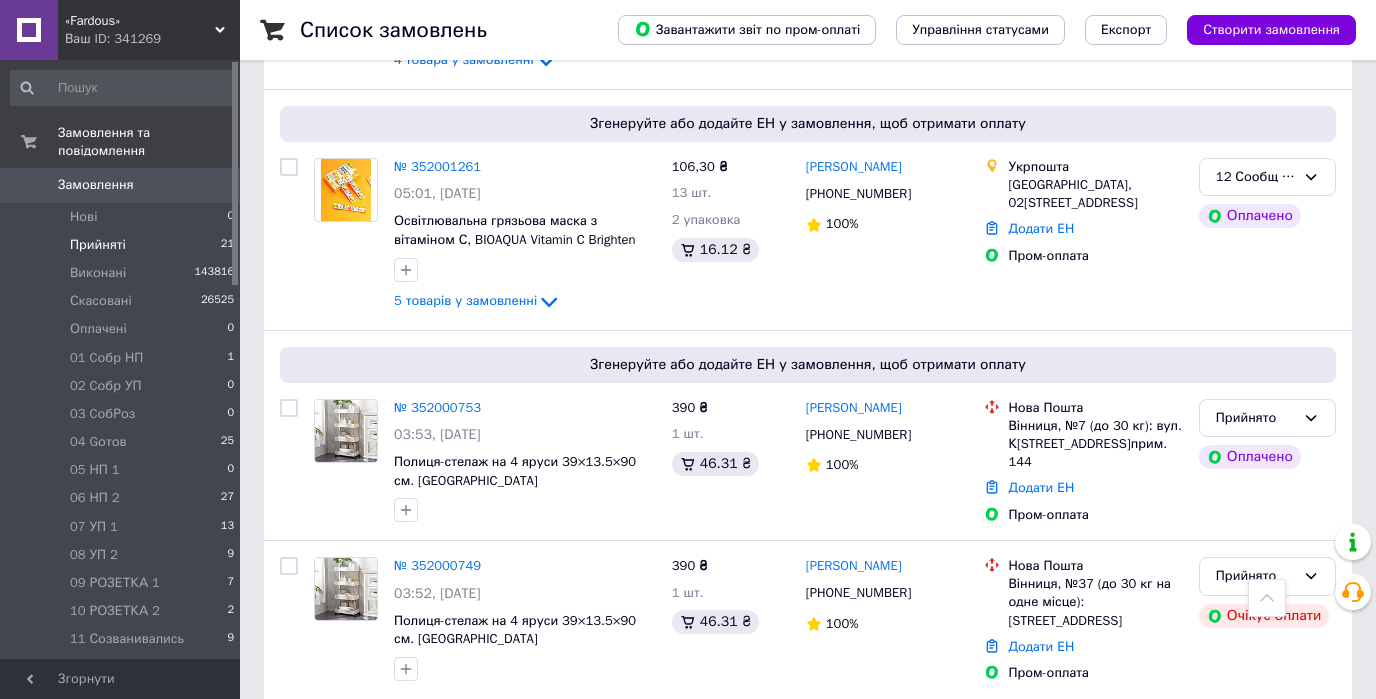 scroll, scrollTop: 1040, scrollLeft: 0, axis: vertical 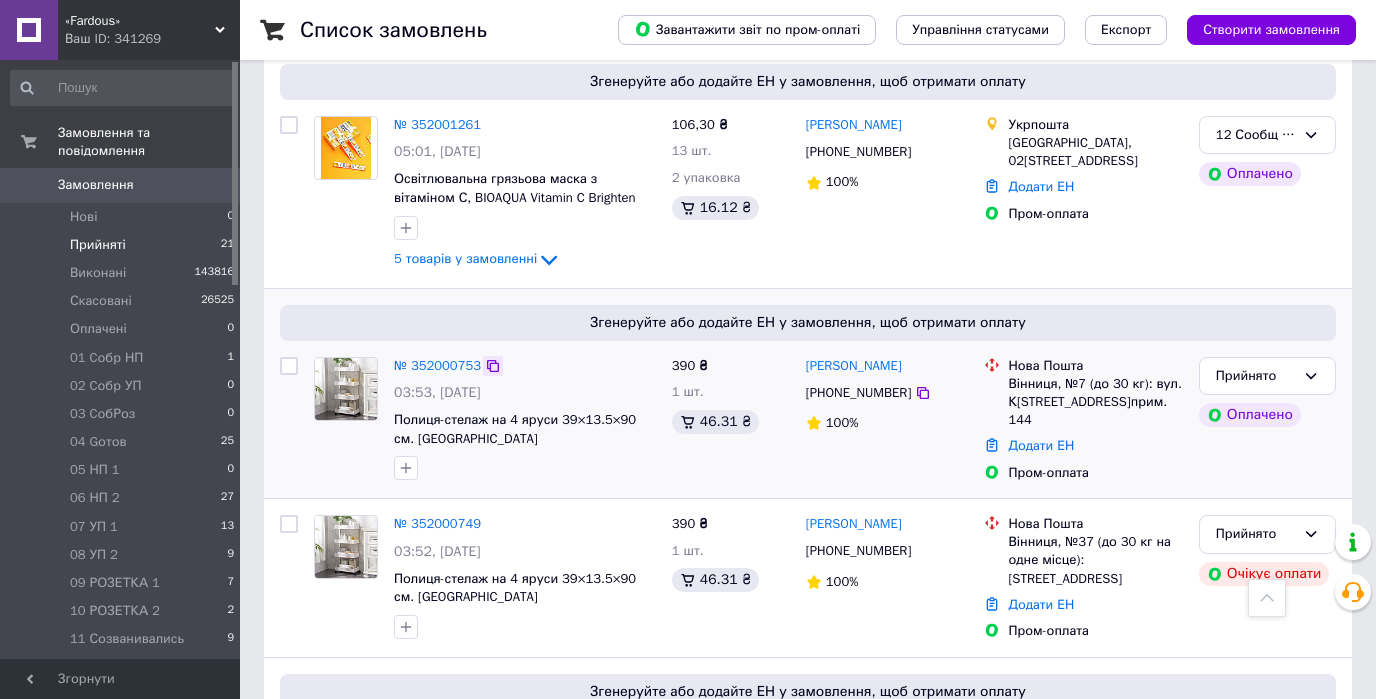 click 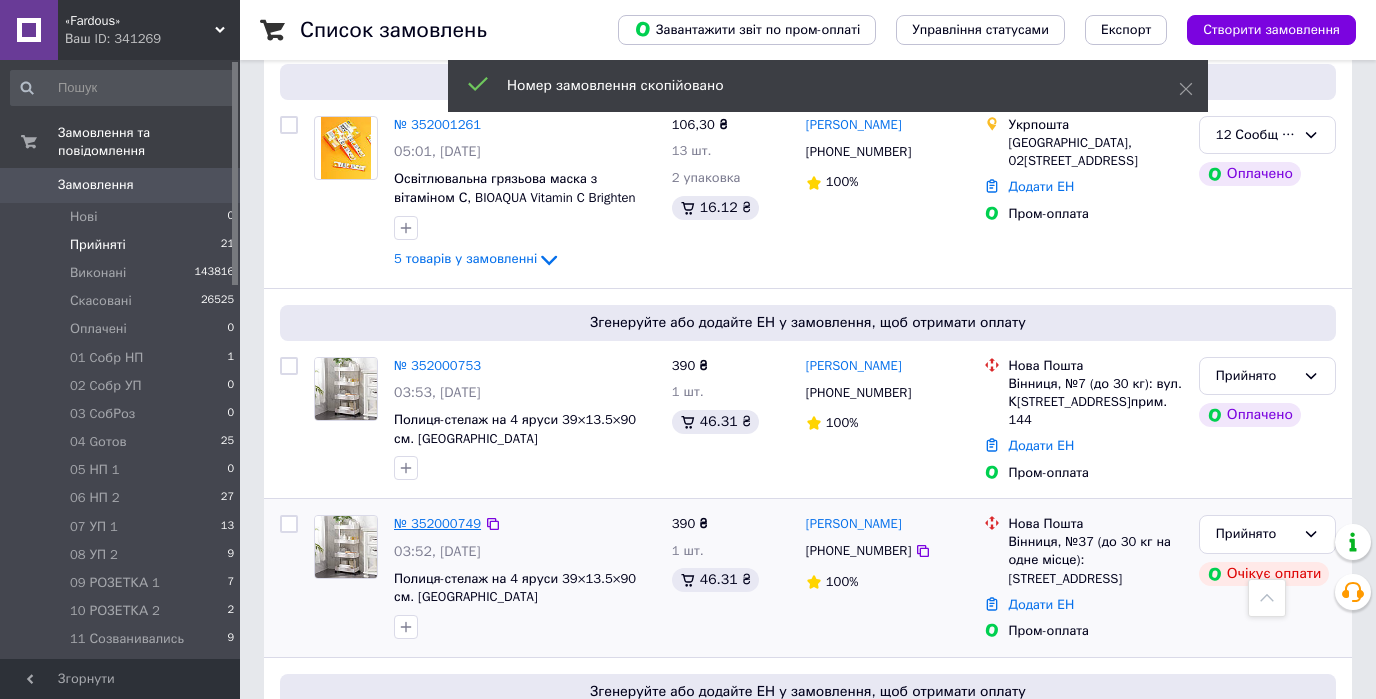 click on "№ 352000749" at bounding box center [437, 523] 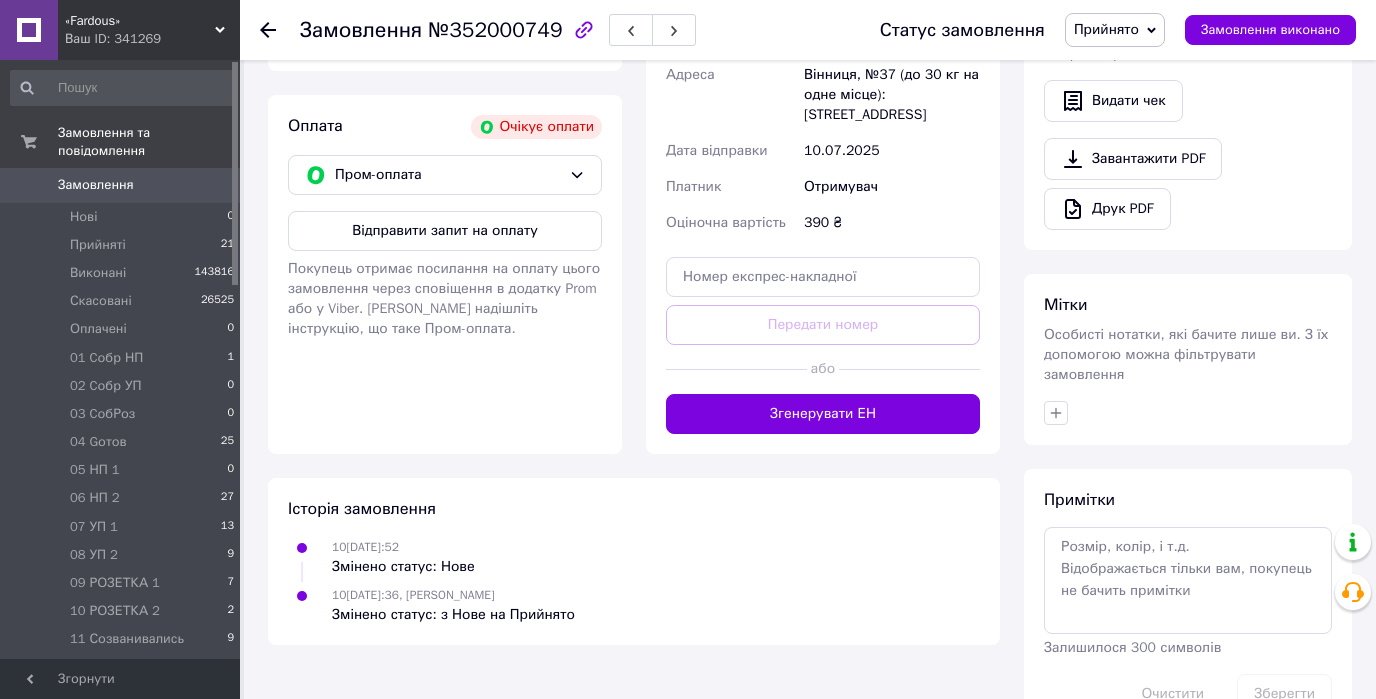 scroll, scrollTop: 683, scrollLeft: 0, axis: vertical 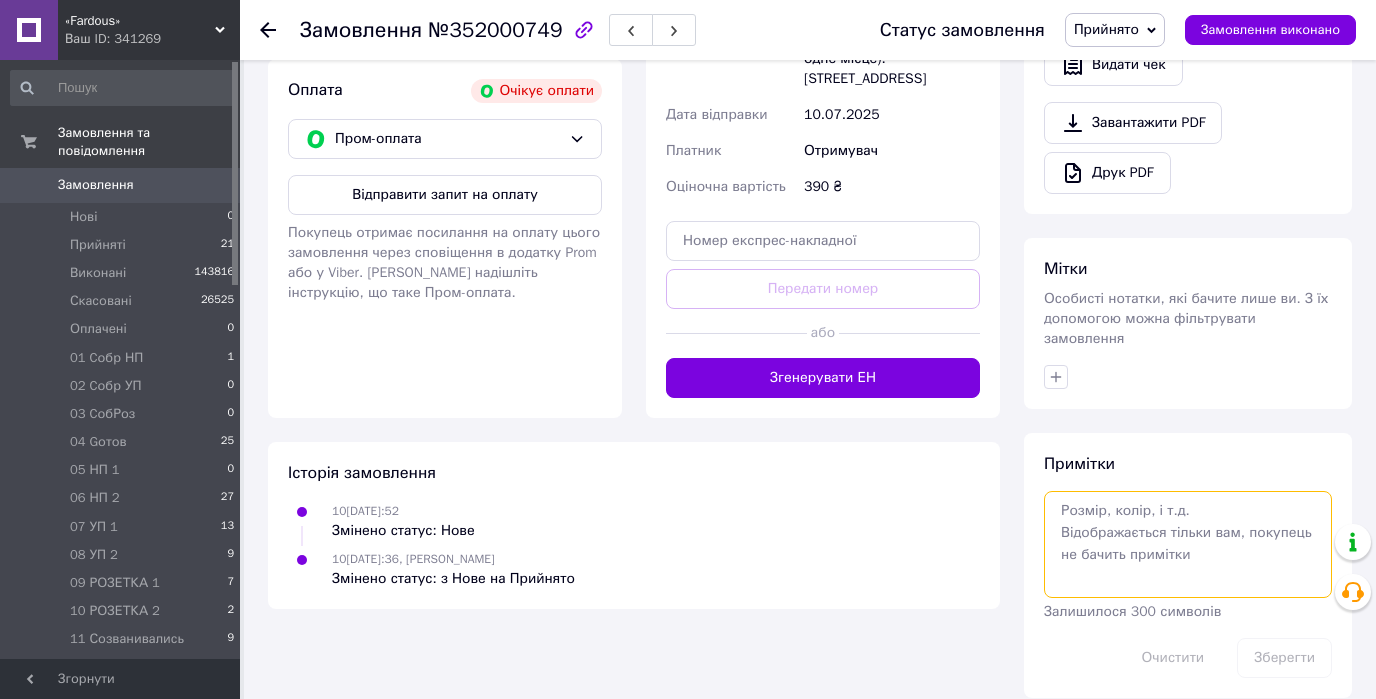 click at bounding box center [1188, 544] 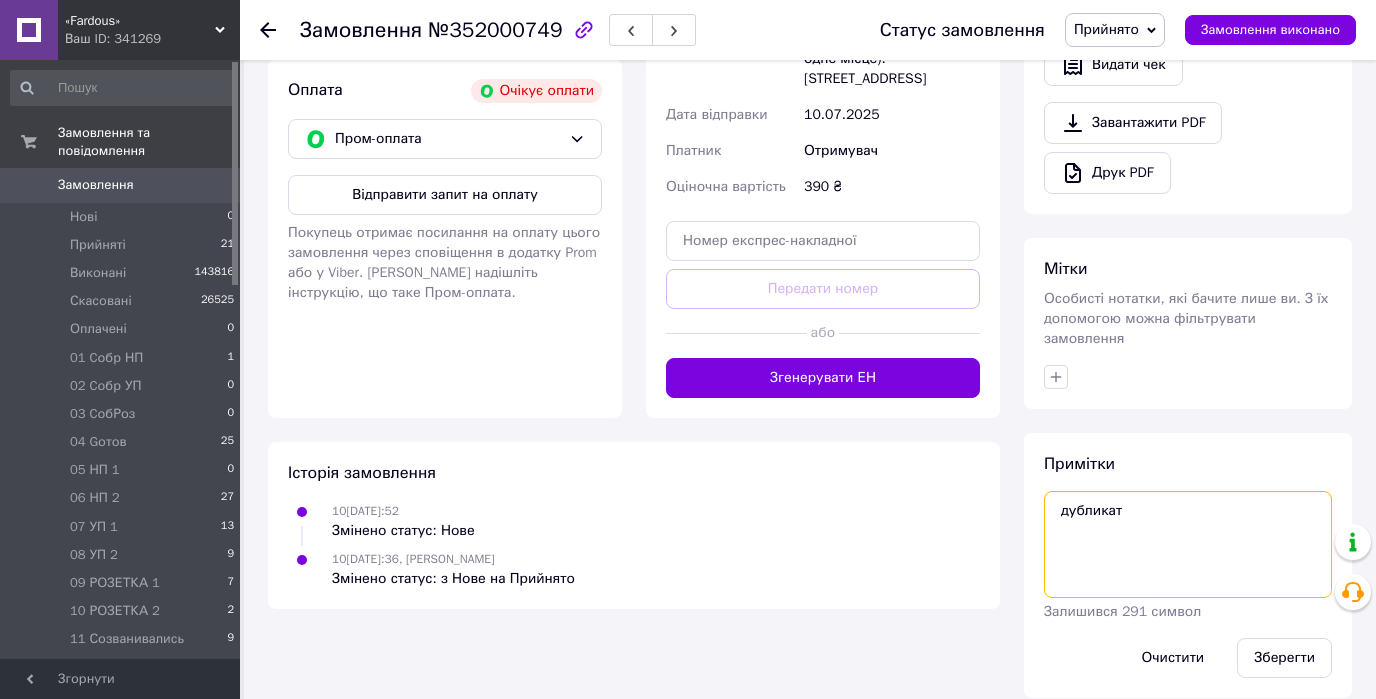 paste on "352000753" 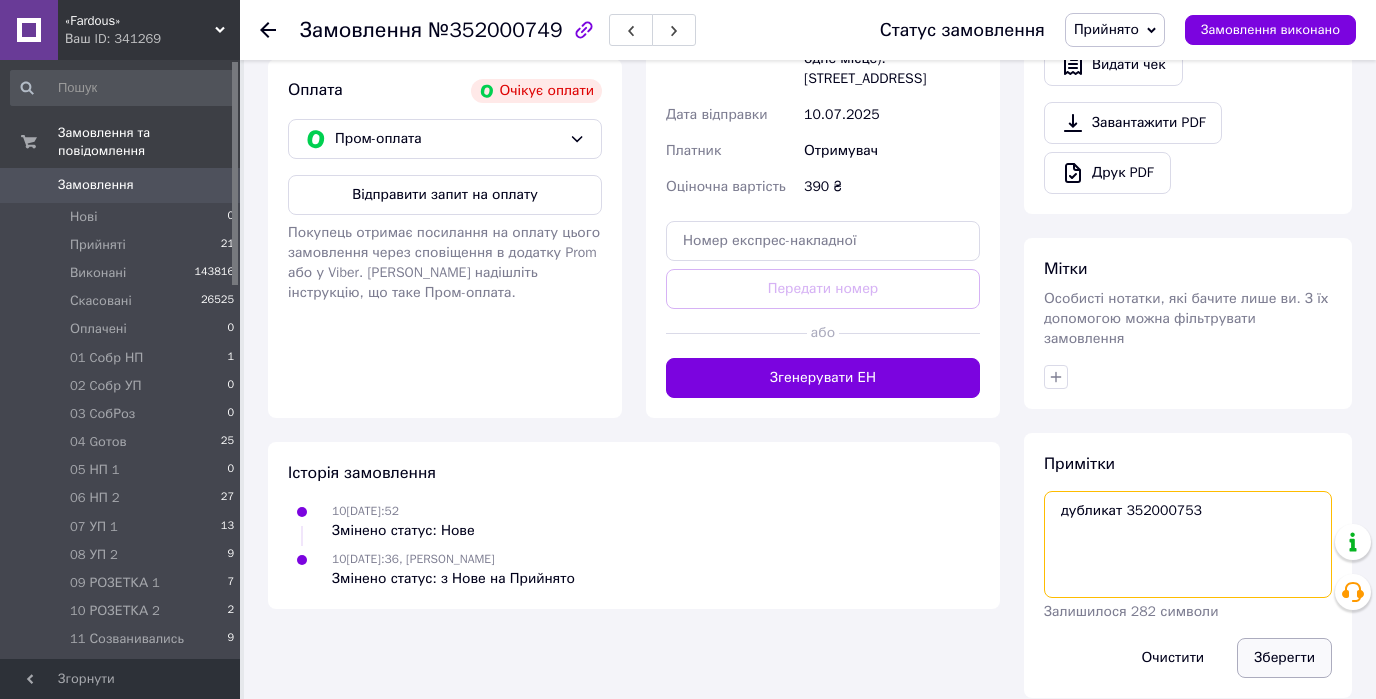 type on "дубликат 352000753" 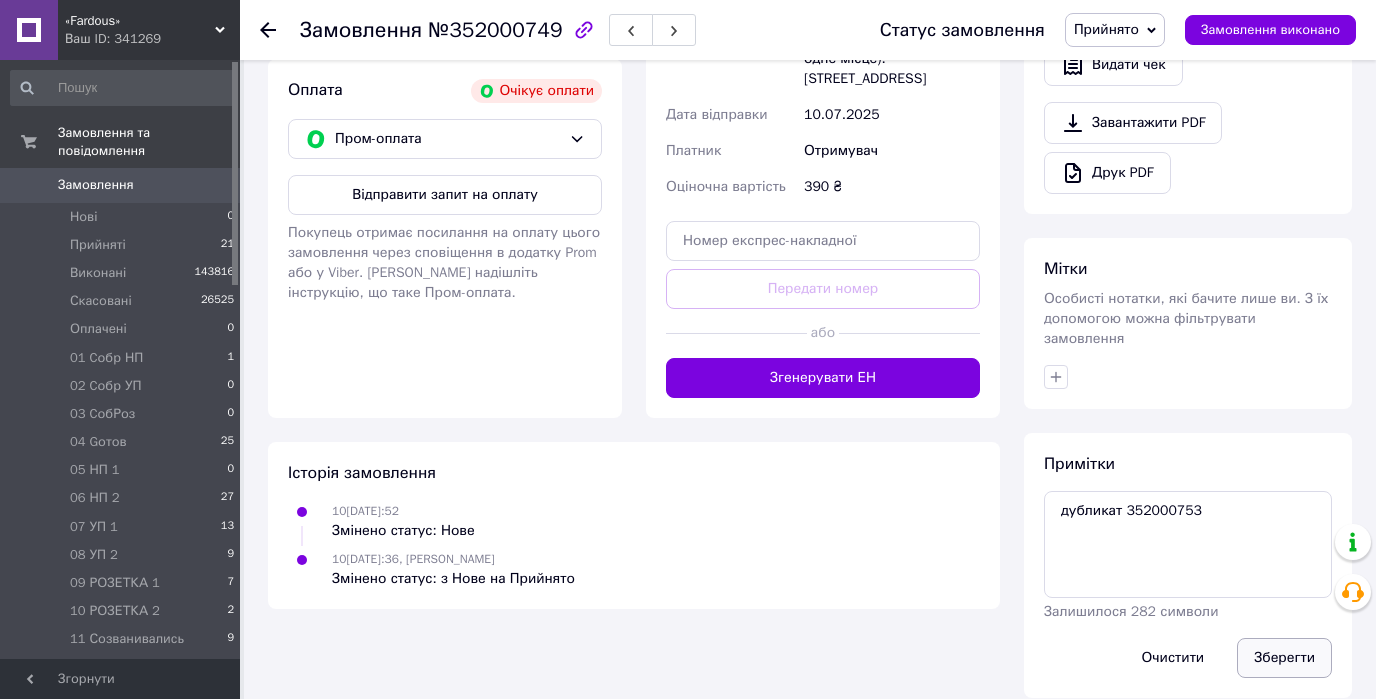 click on "Зберегти" at bounding box center [1284, 658] 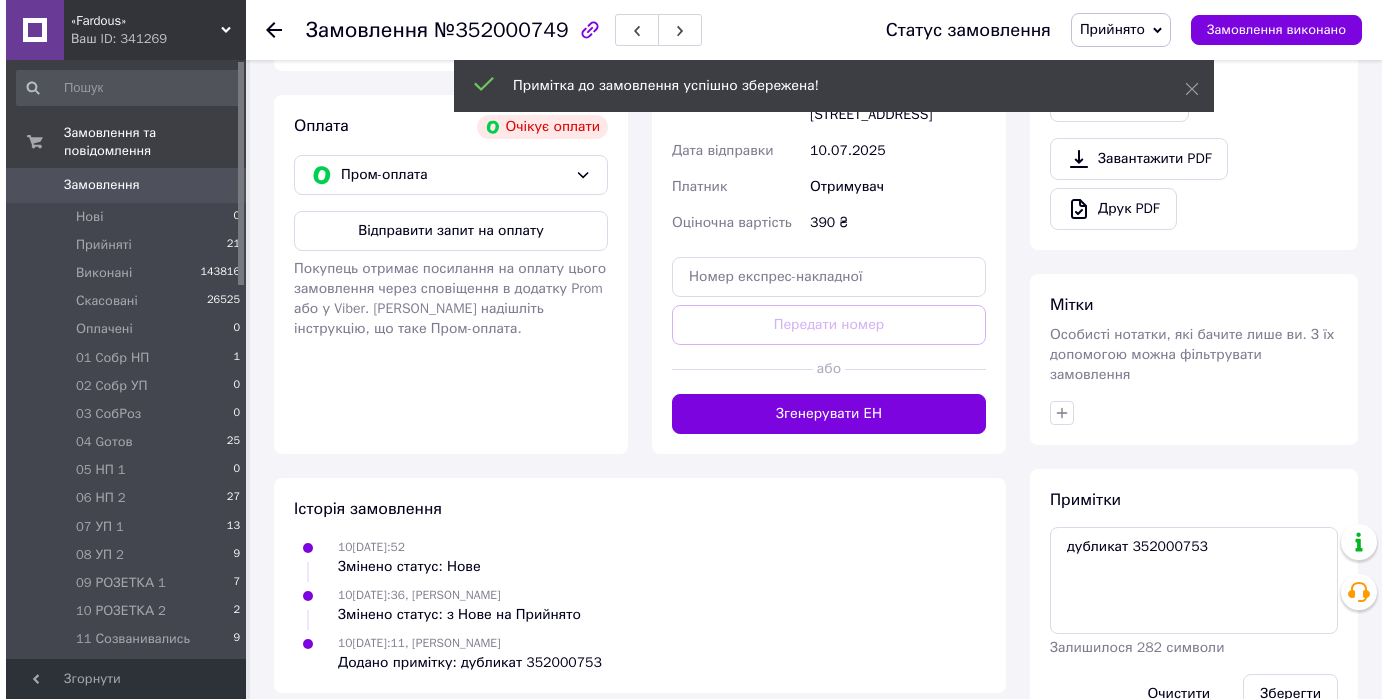 scroll, scrollTop: 683, scrollLeft: 0, axis: vertical 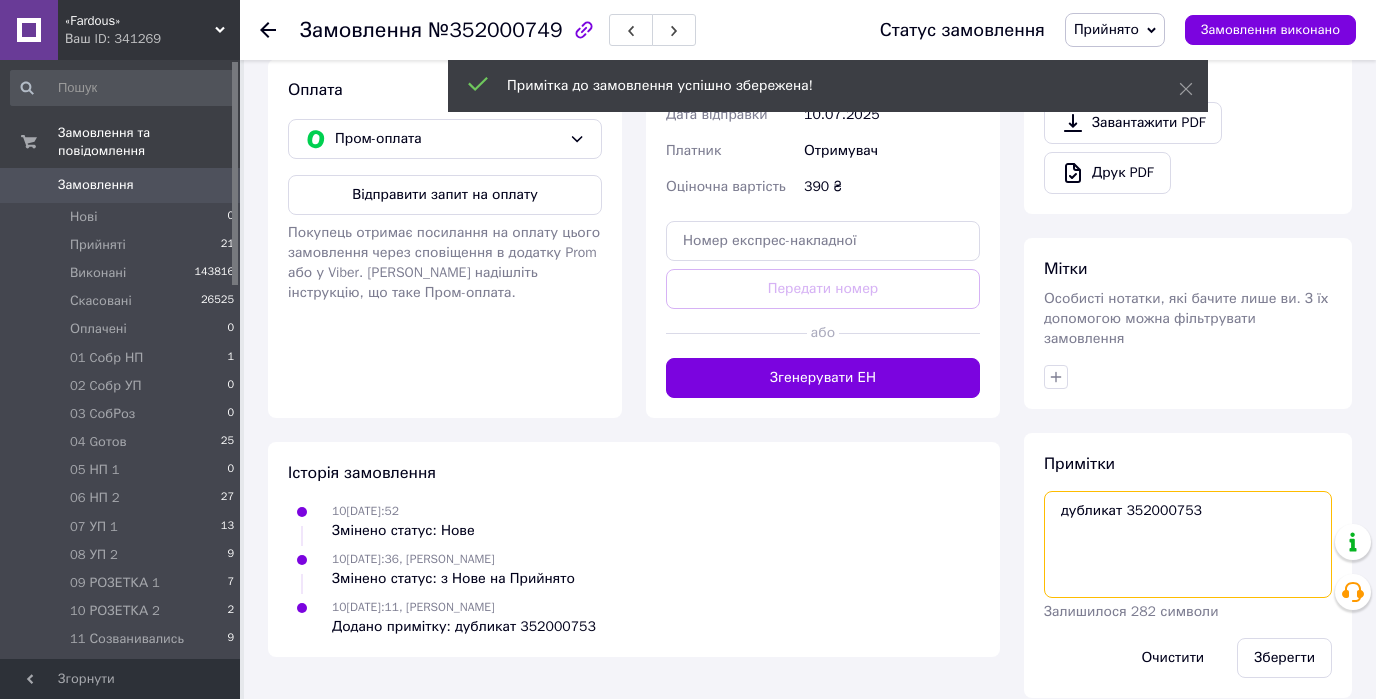 drag, startPoint x: 1052, startPoint y: 492, endPoint x: 1209, endPoint y: 491, distance: 157.00319 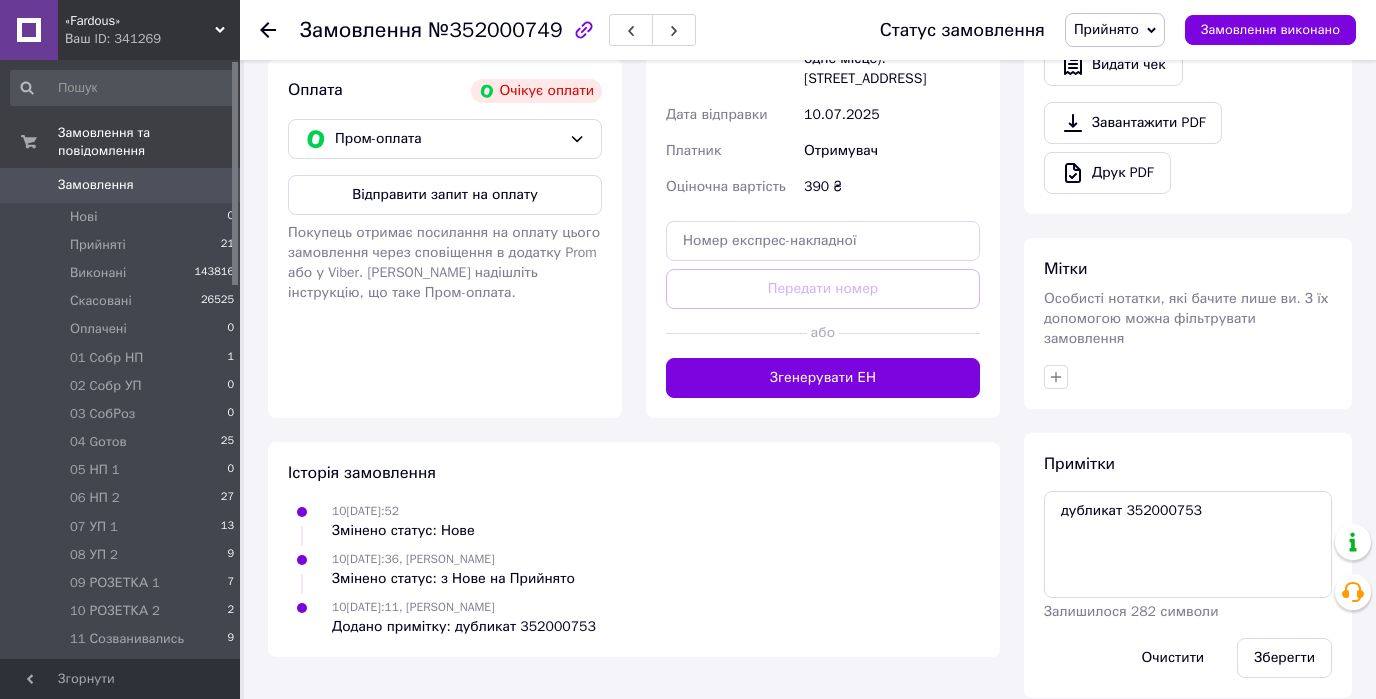 click 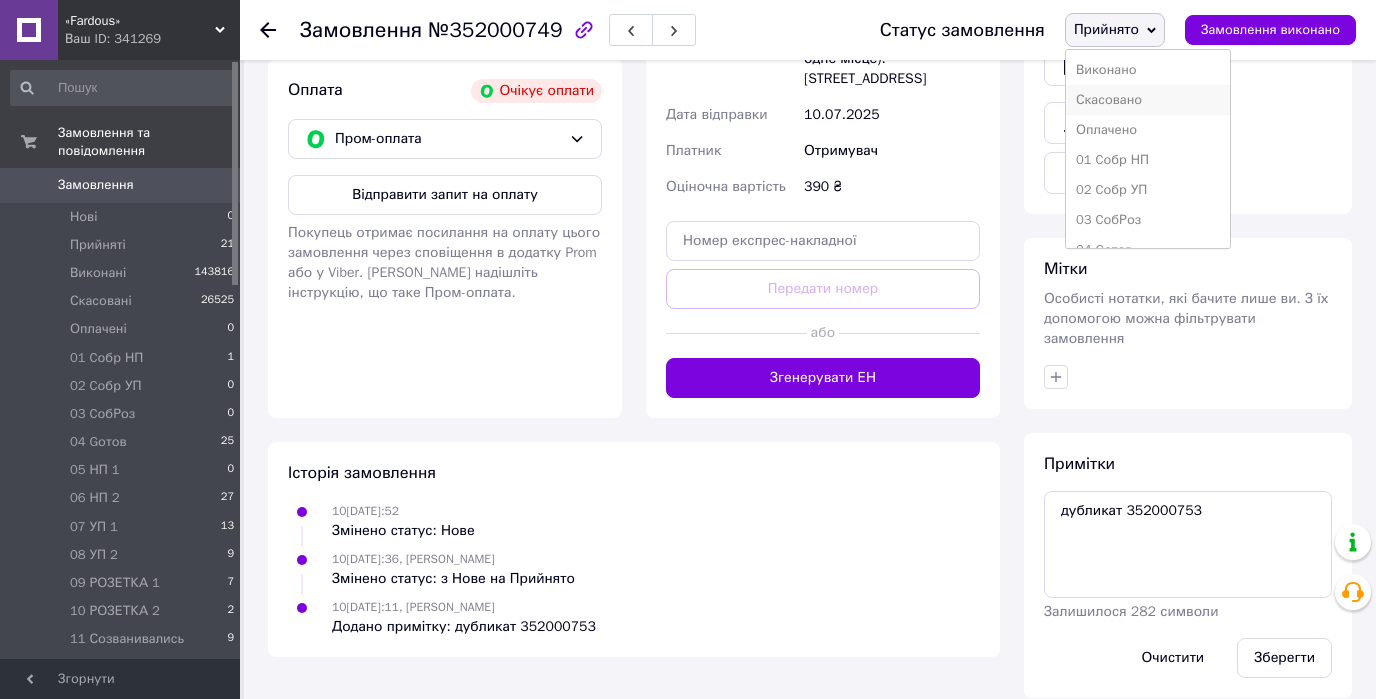 click on "Скасовано" at bounding box center [1148, 100] 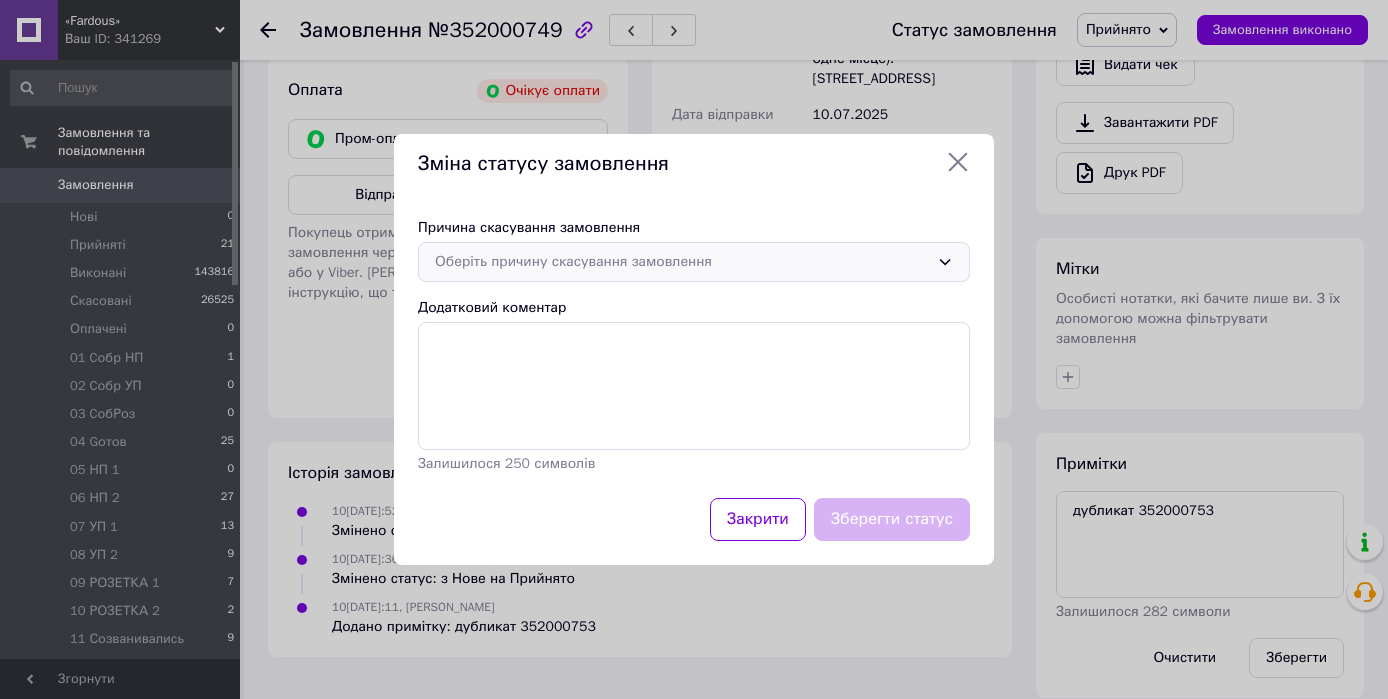 click 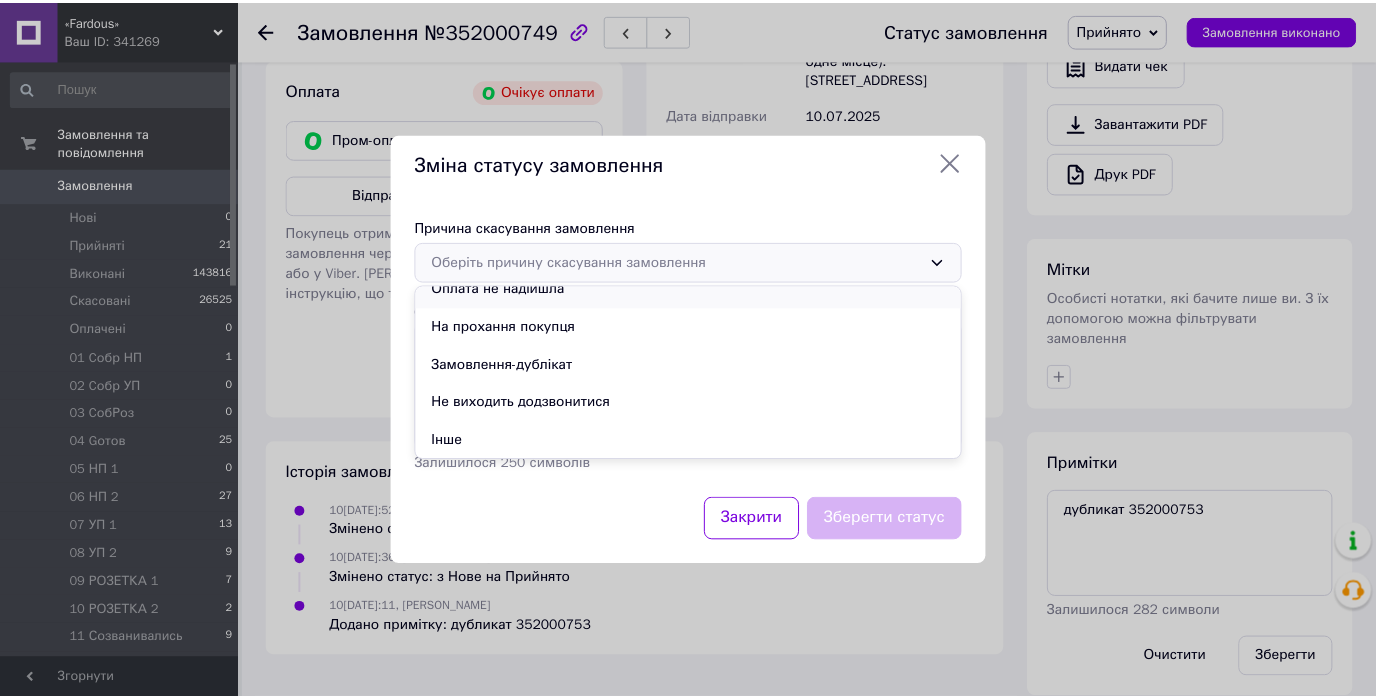 scroll, scrollTop: 93, scrollLeft: 0, axis: vertical 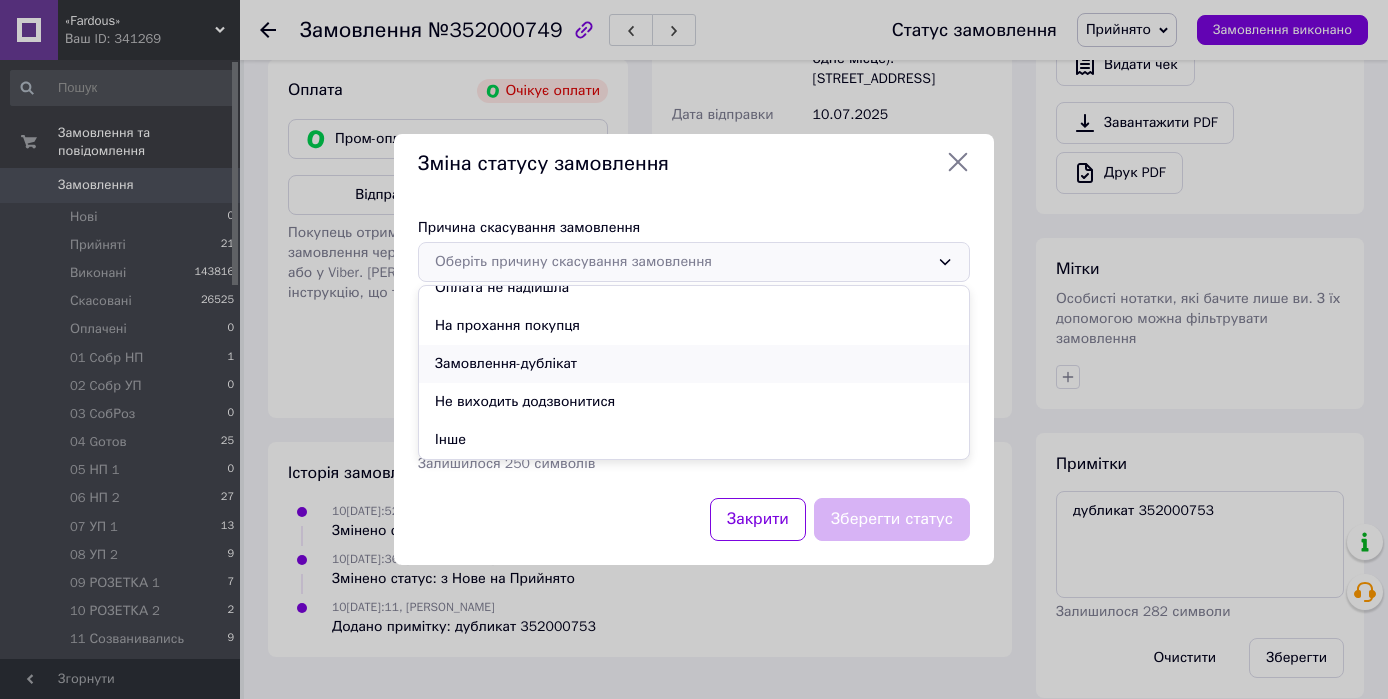 click on "Замовлення-дублікат" at bounding box center (694, 364) 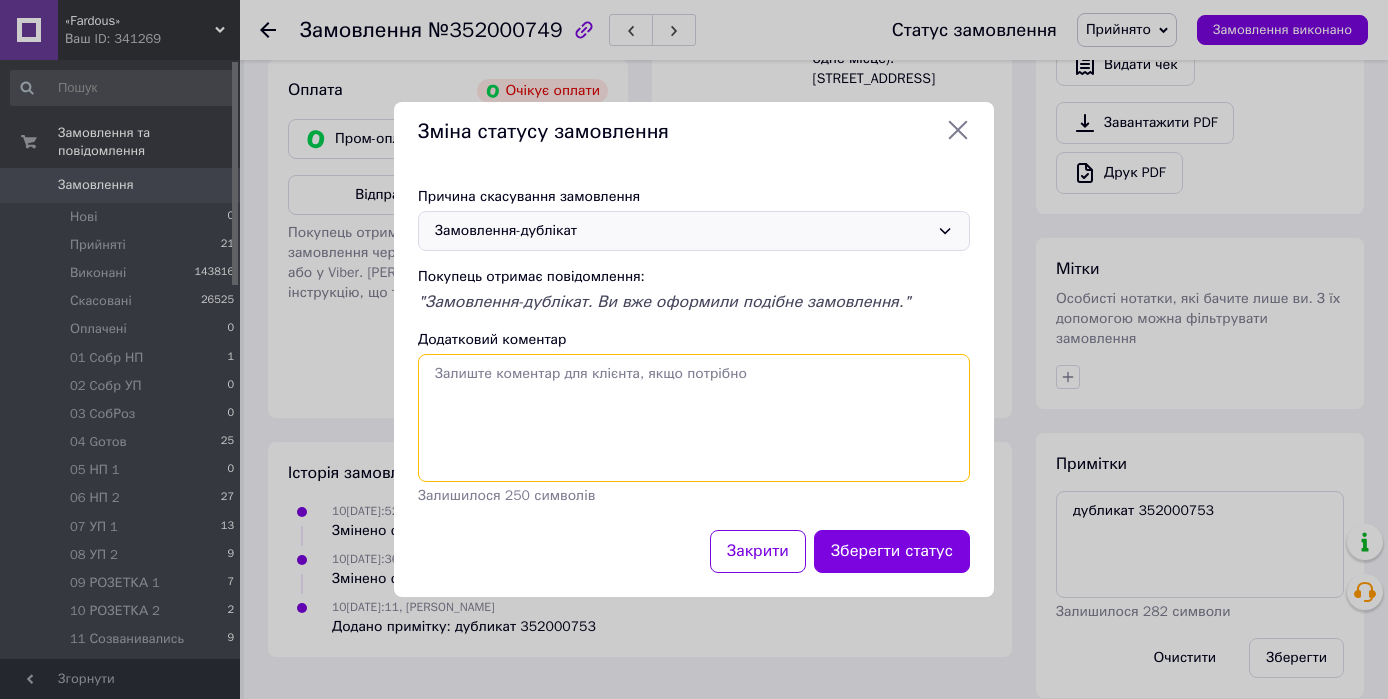 paste on "дубликат 352000753" 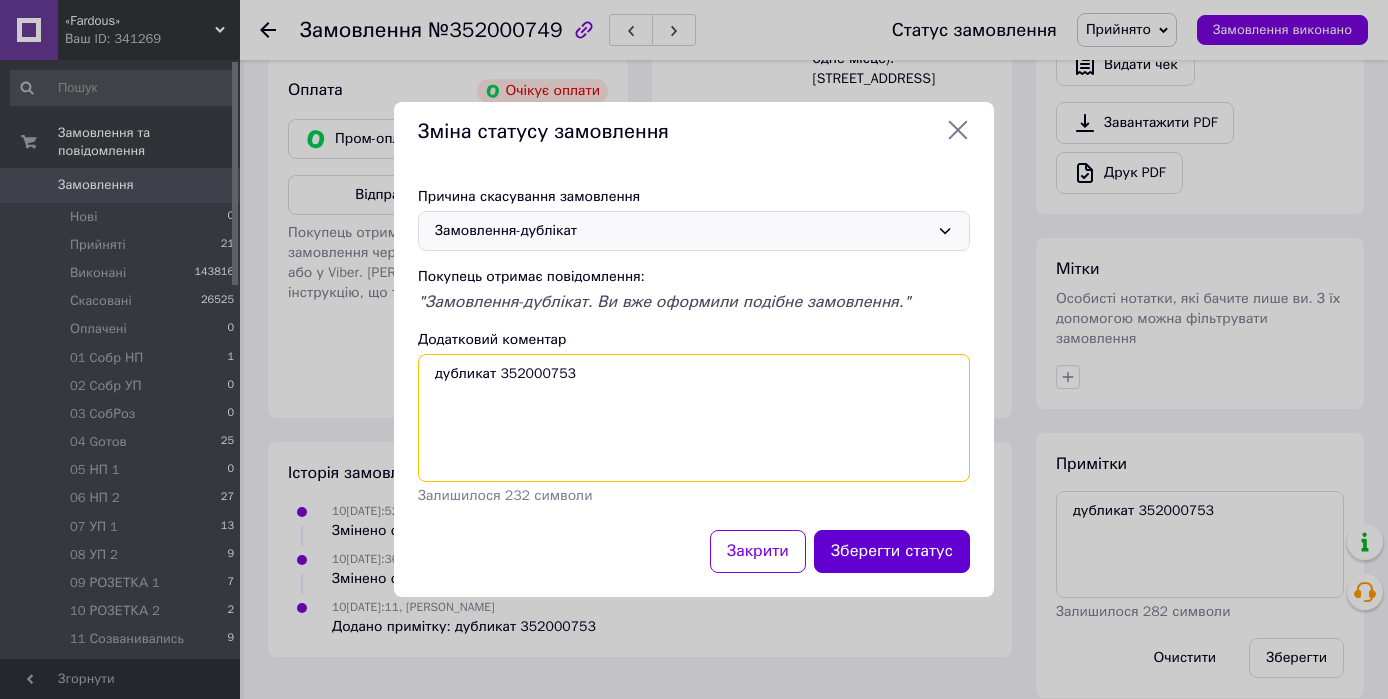 type on "дубликат 352000753" 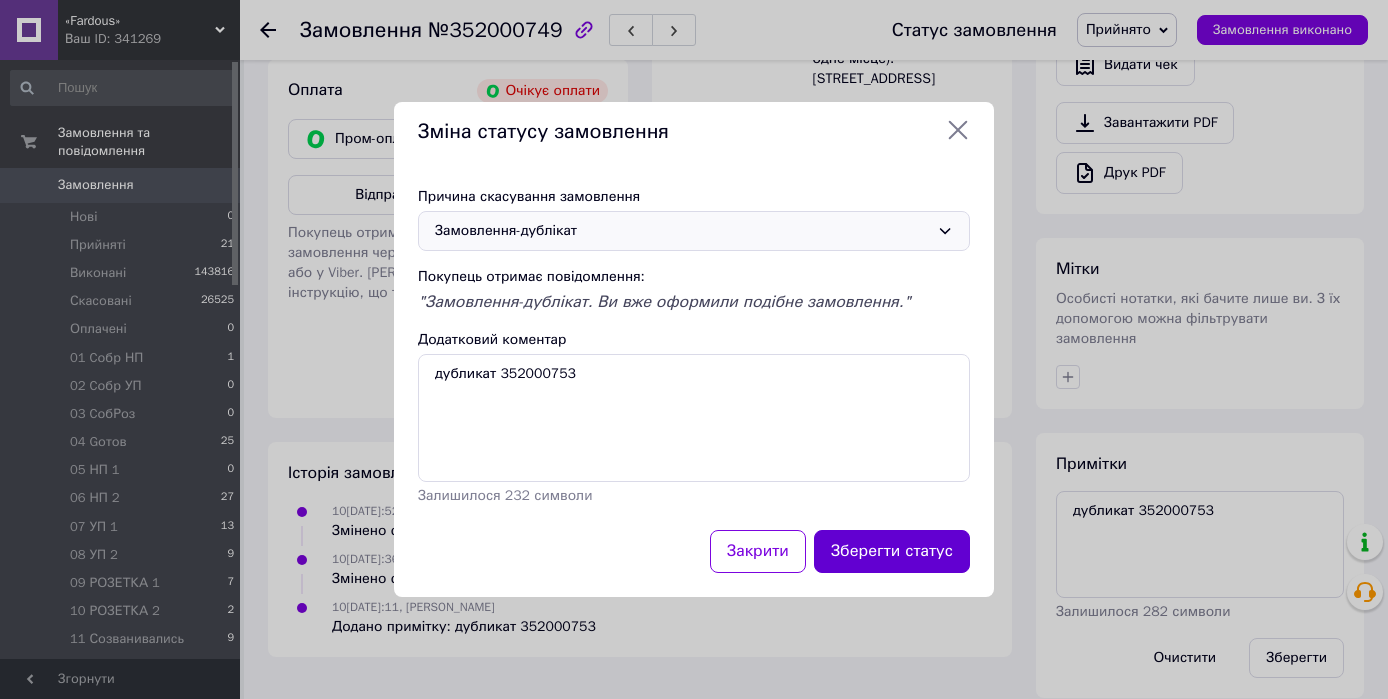 click on "Зберегти статус" at bounding box center (892, 551) 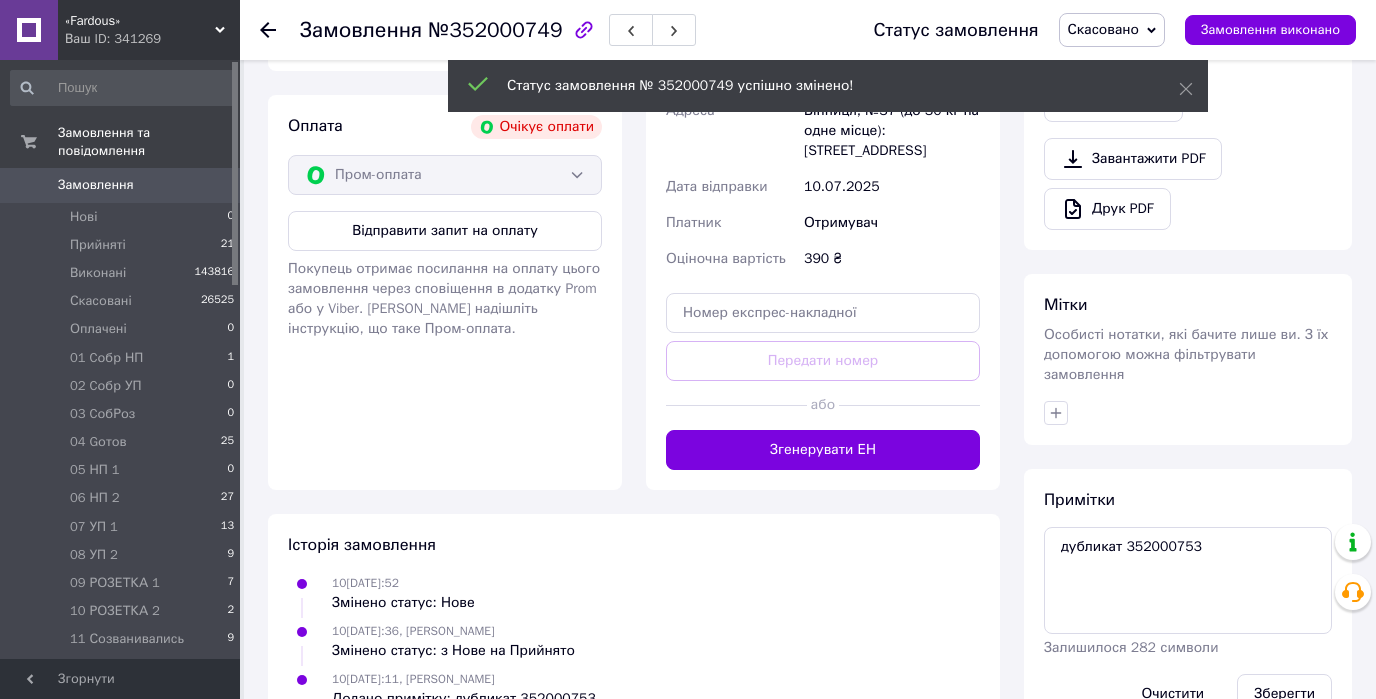scroll, scrollTop: 647, scrollLeft: 0, axis: vertical 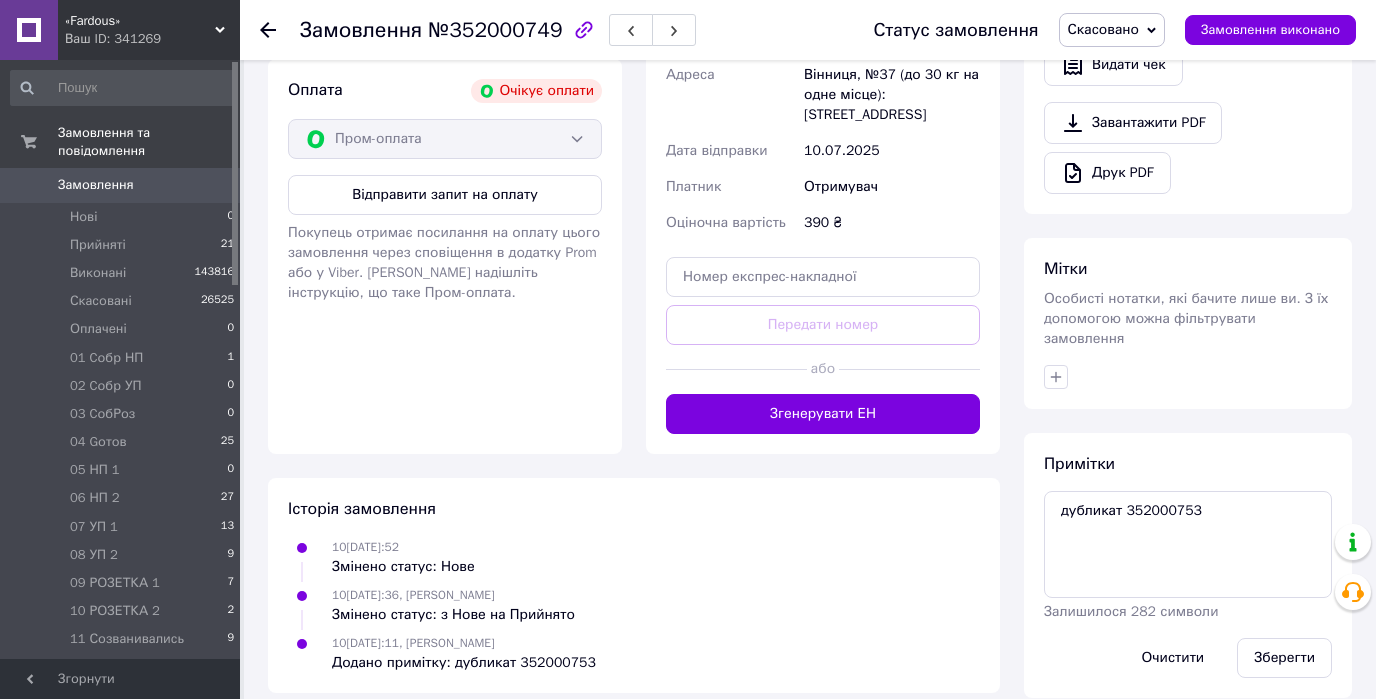 click 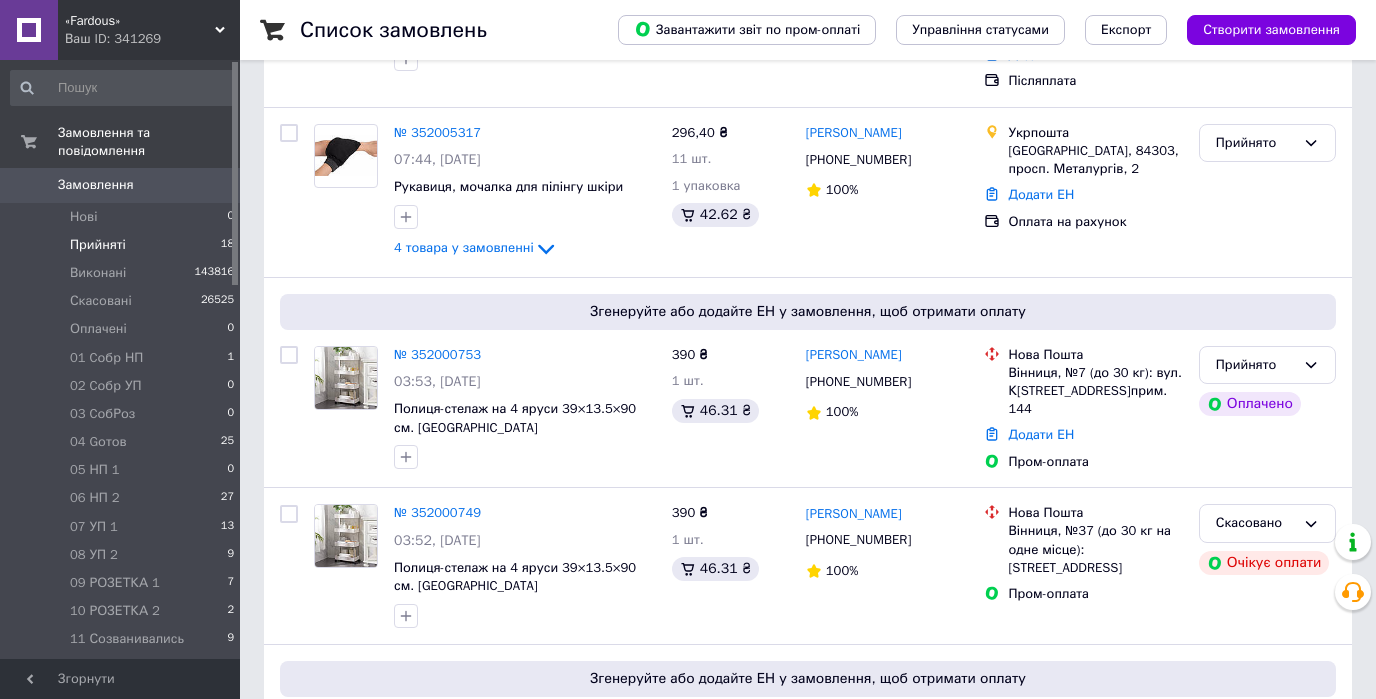 scroll, scrollTop: 560, scrollLeft: 0, axis: vertical 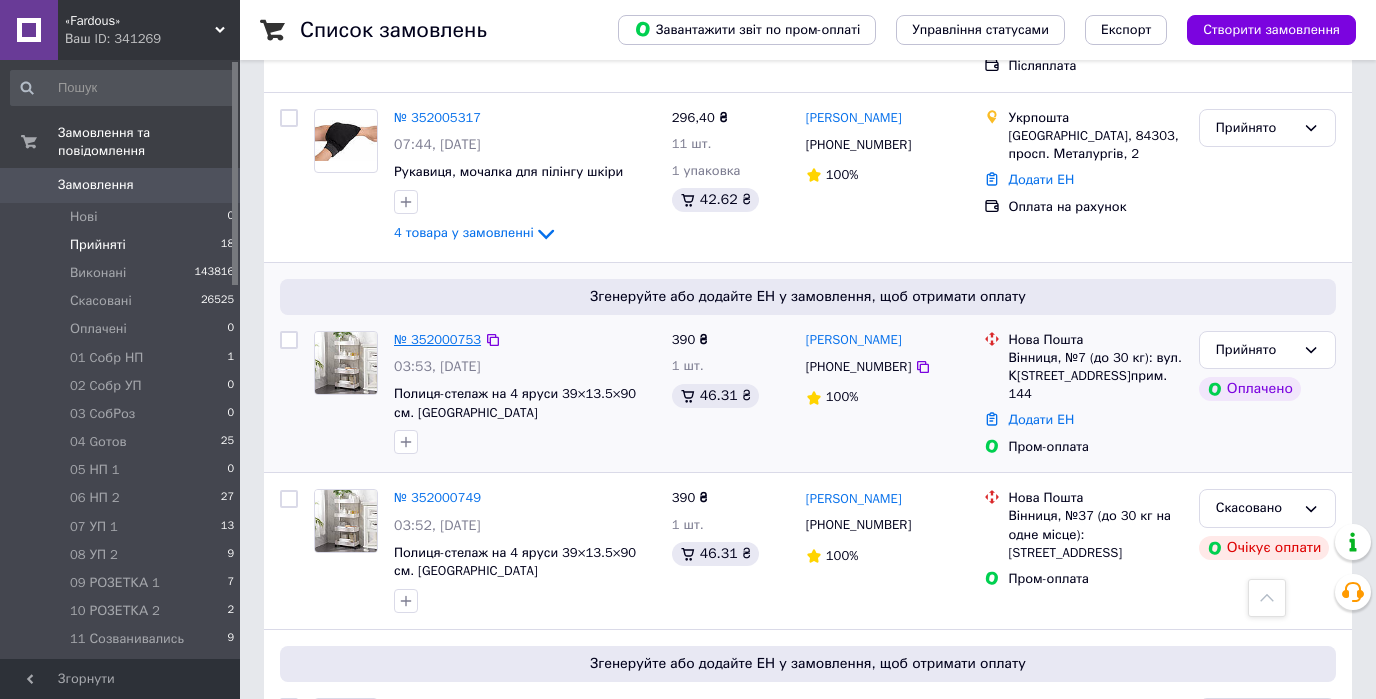 click on "№ 352000753" at bounding box center [437, 339] 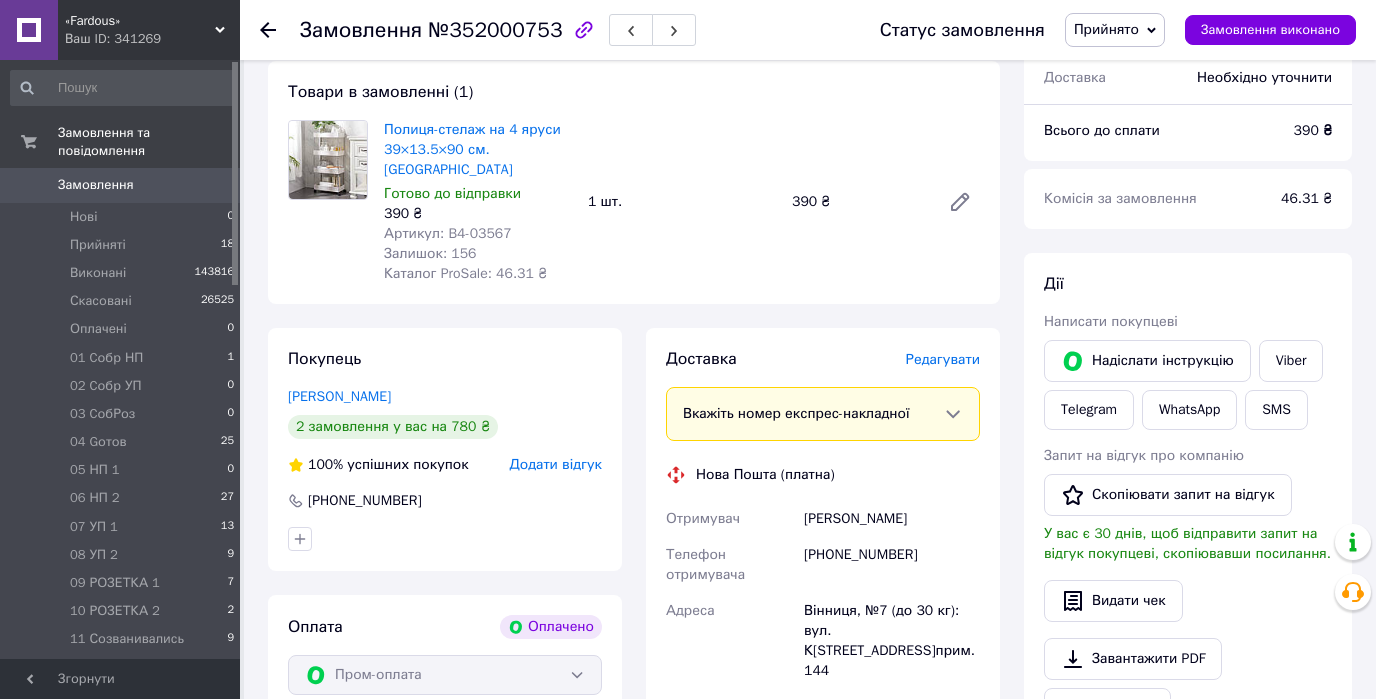 scroll, scrollTop: 880, scrollLeft: 0, axis: vertical 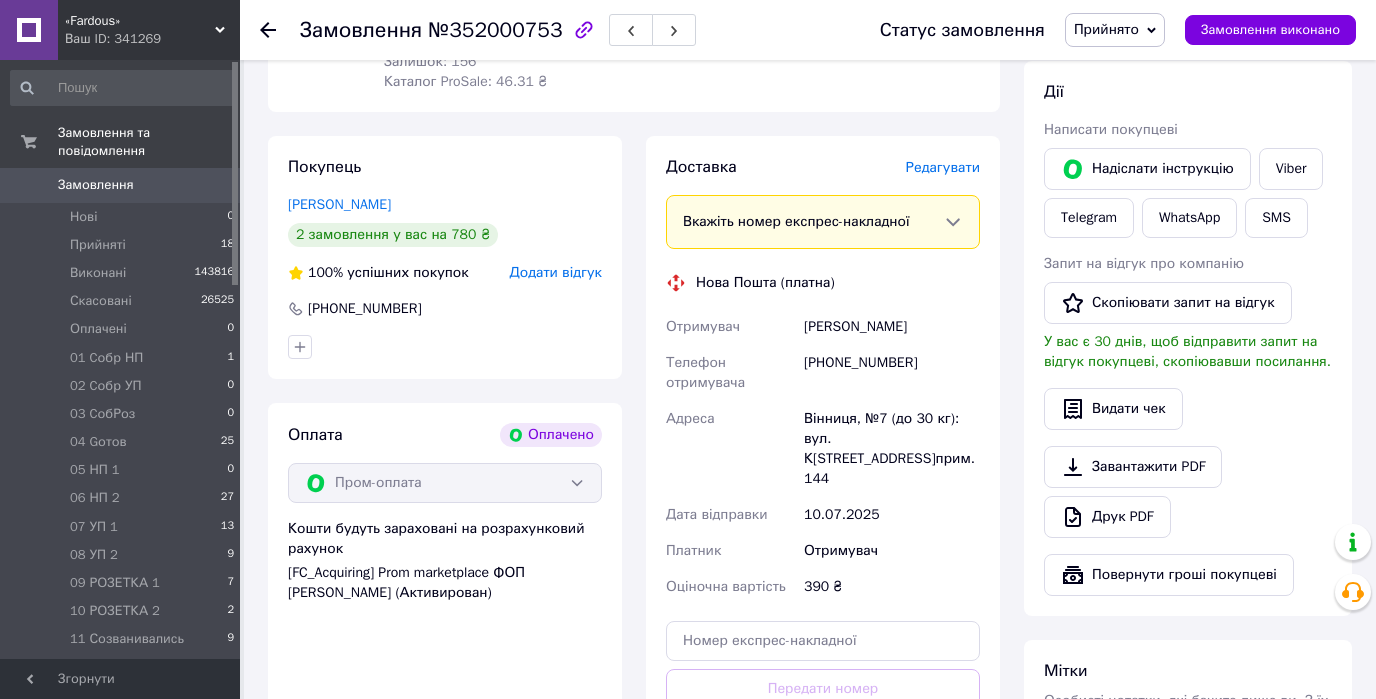 click 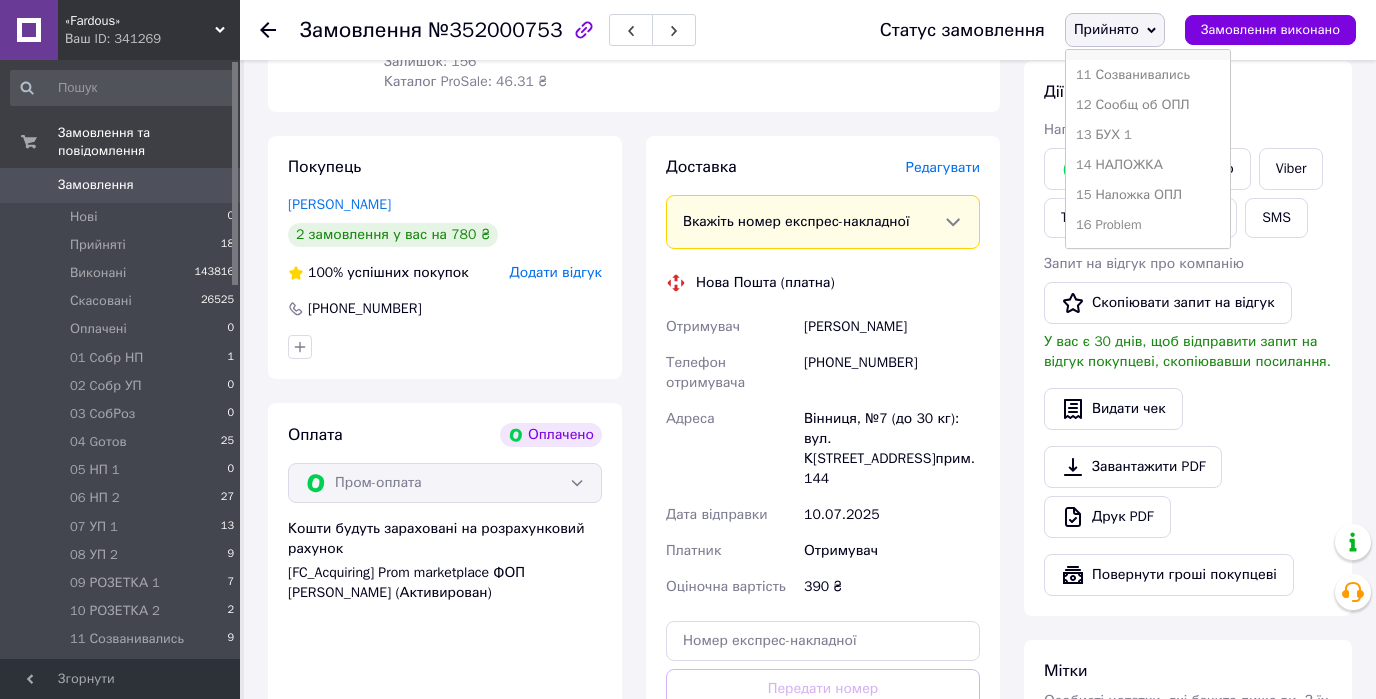 scroll, scrollTop: 400, scrollLeft: 0, axis: vertical 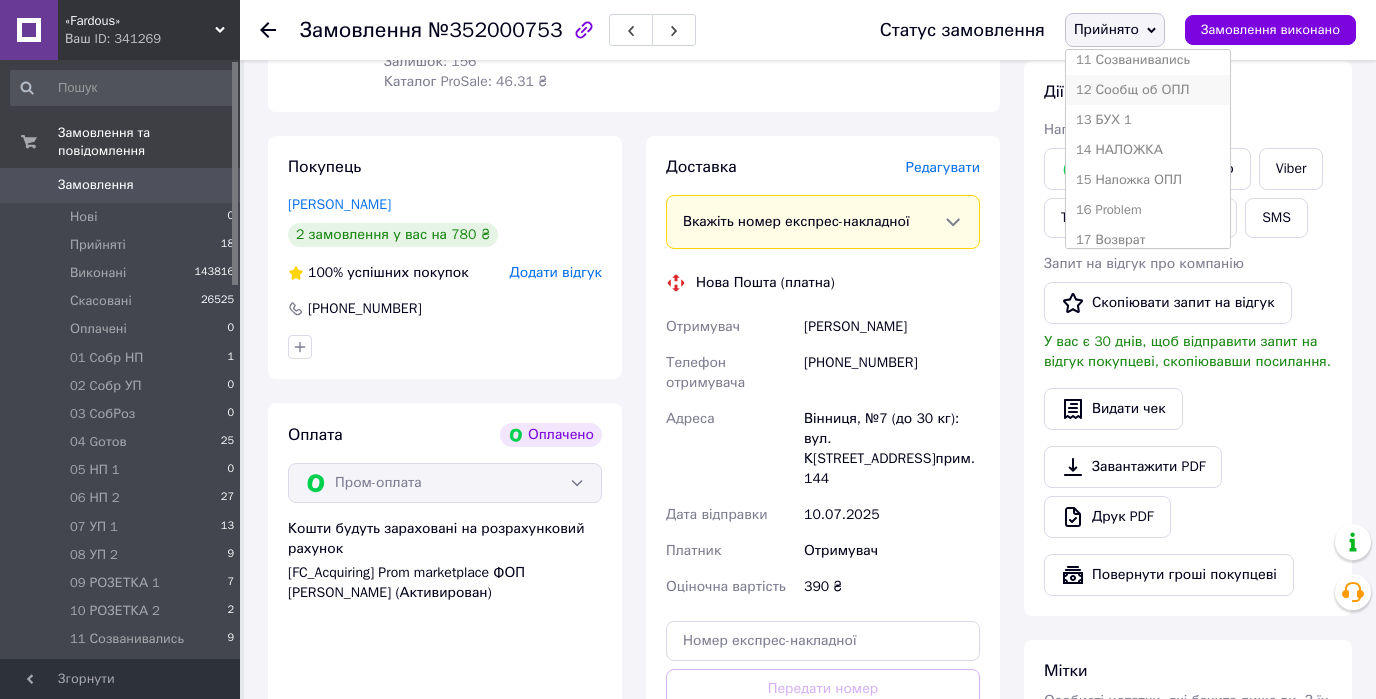 click on "12 Сообщ об ОПЛ" at bounding box center [1148, 90] 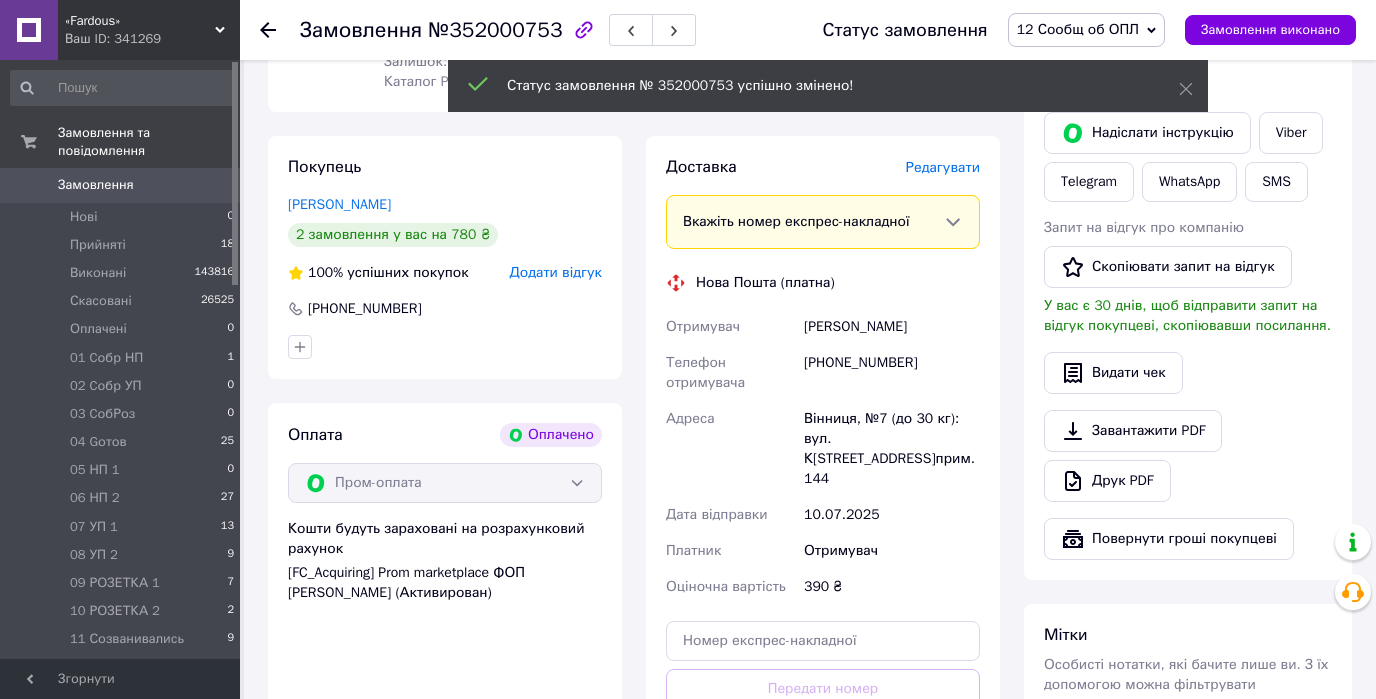click 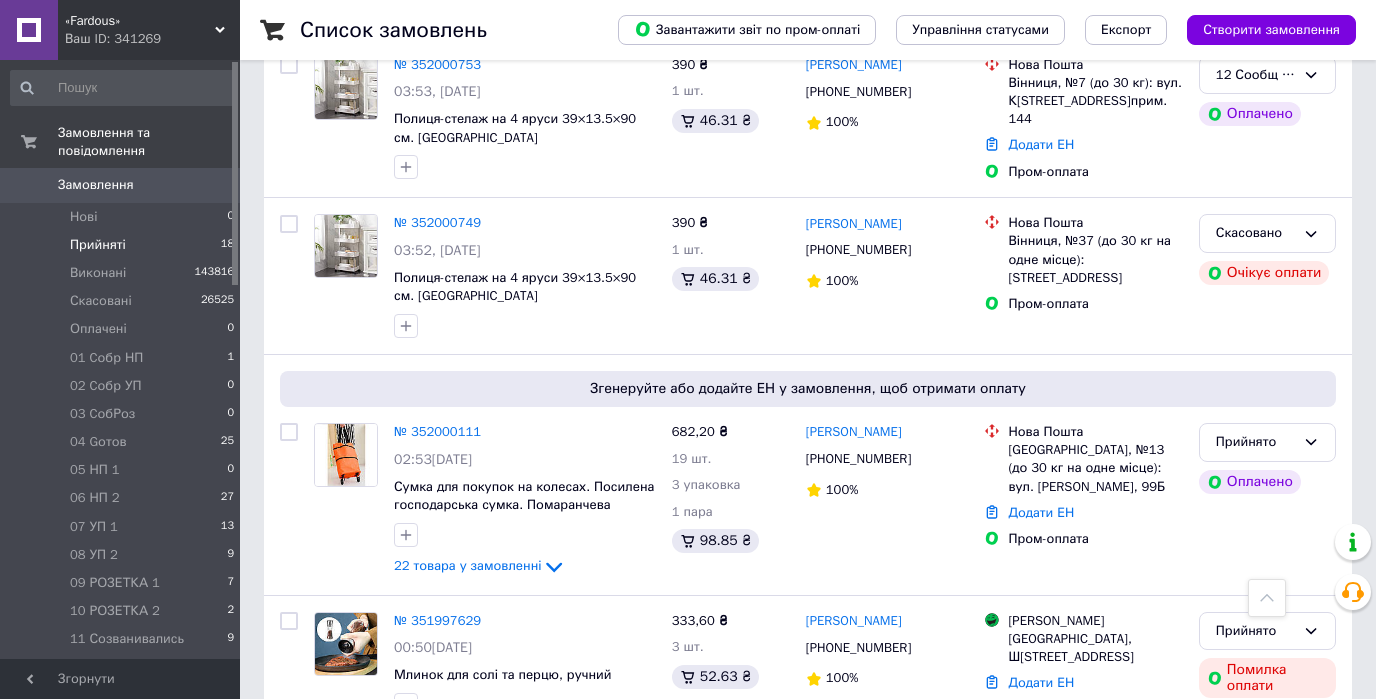 scroll, scrollTop: 880, scrollLeft: 0, axis: vertical 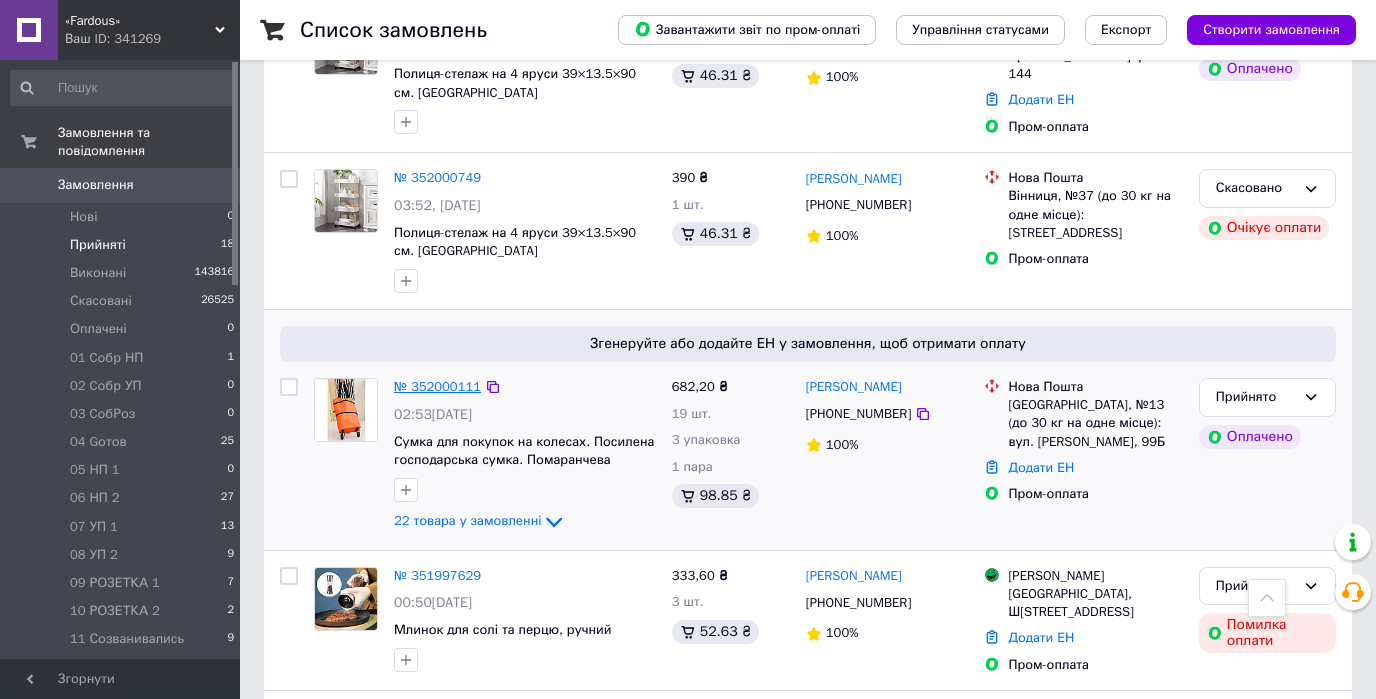 click on "№ 352000111" at bounding box center (437, 386) 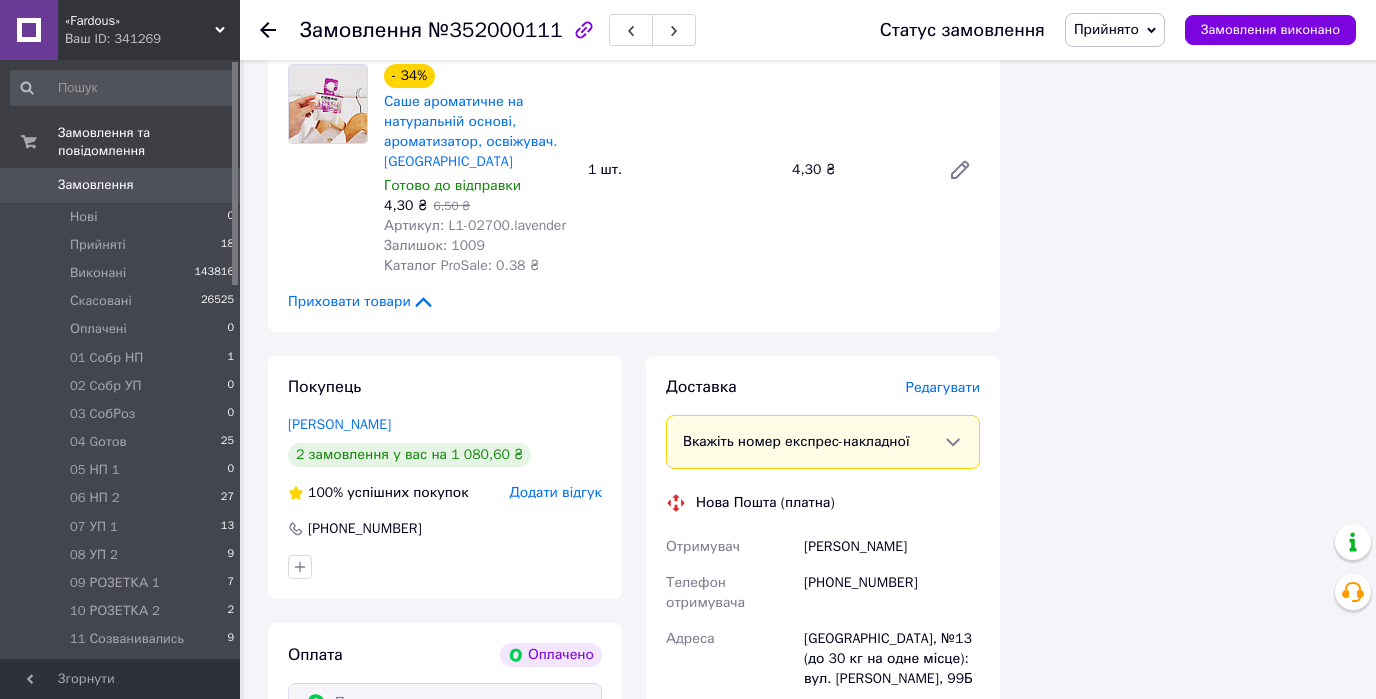 scroll, scrollTop: 5040, scrollLeft: 0, axis: vertical 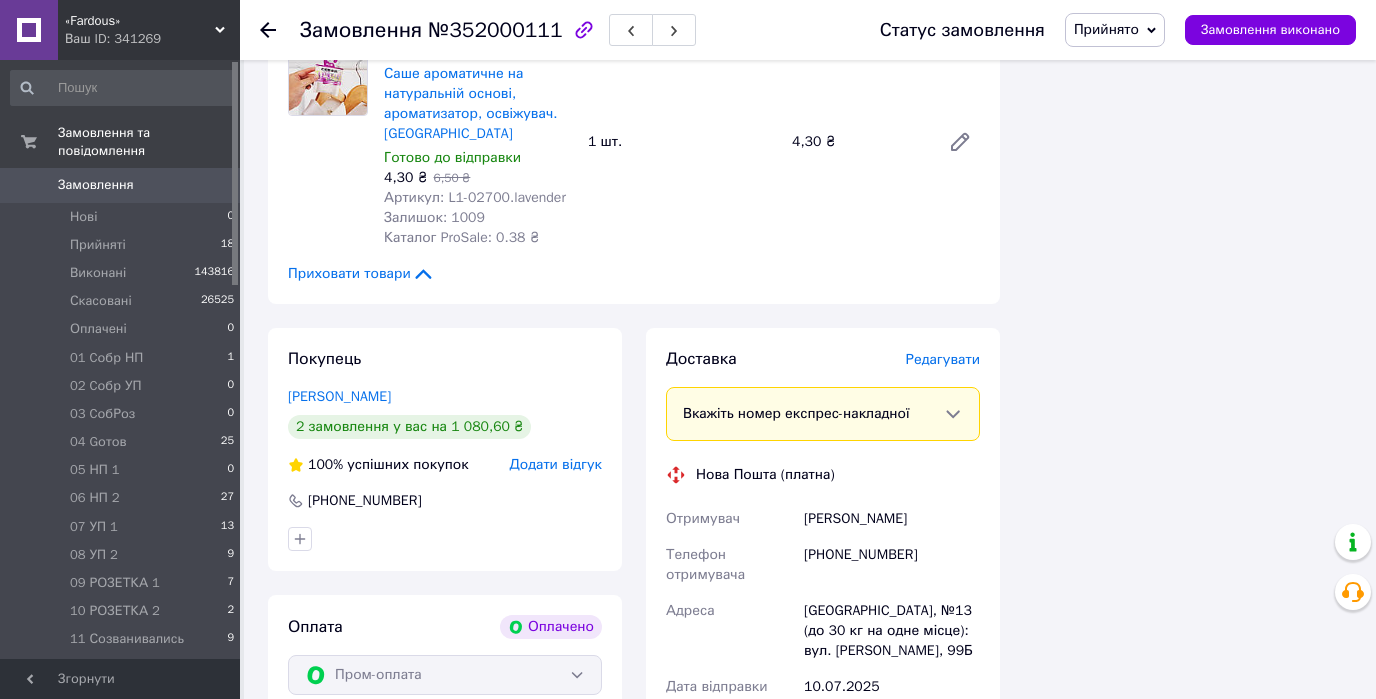 click 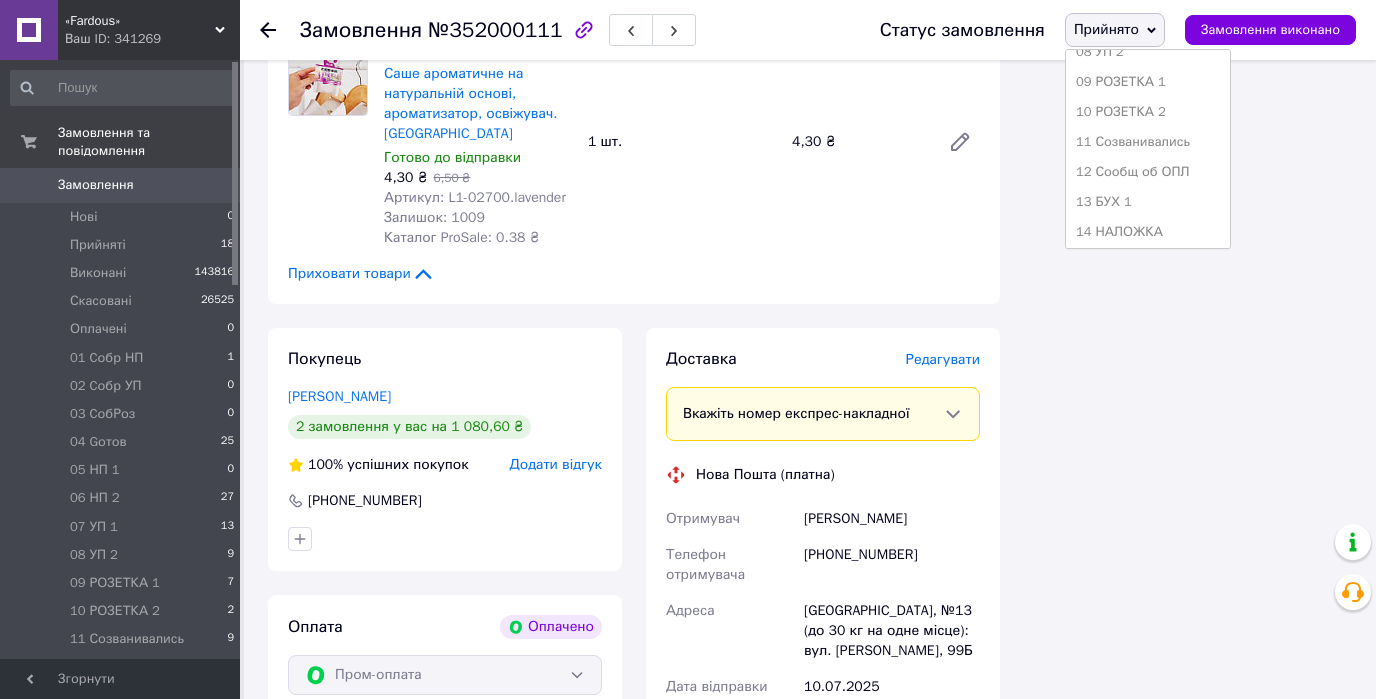 scroll, scrollTop: 320, scrollLeft: 0, axis: vertical 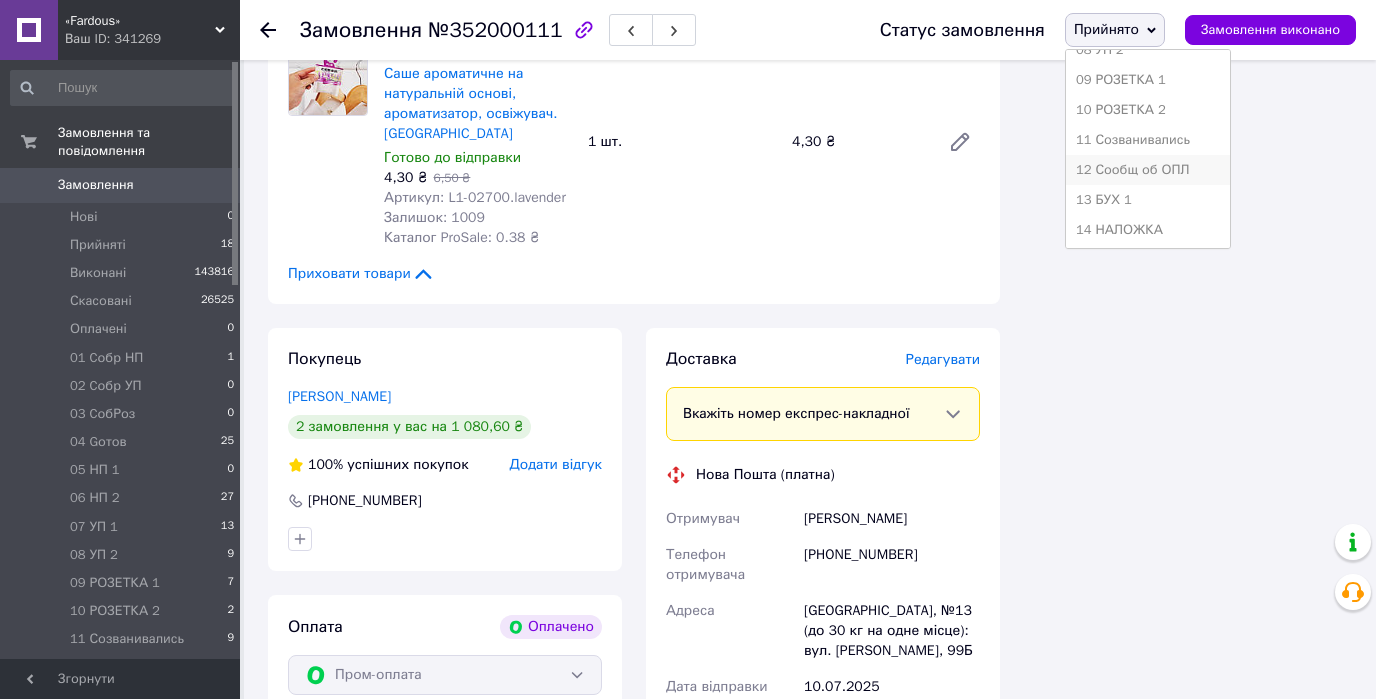 click on "12 Сообщ об ОПЛ" at bounding box center (1148, 170) 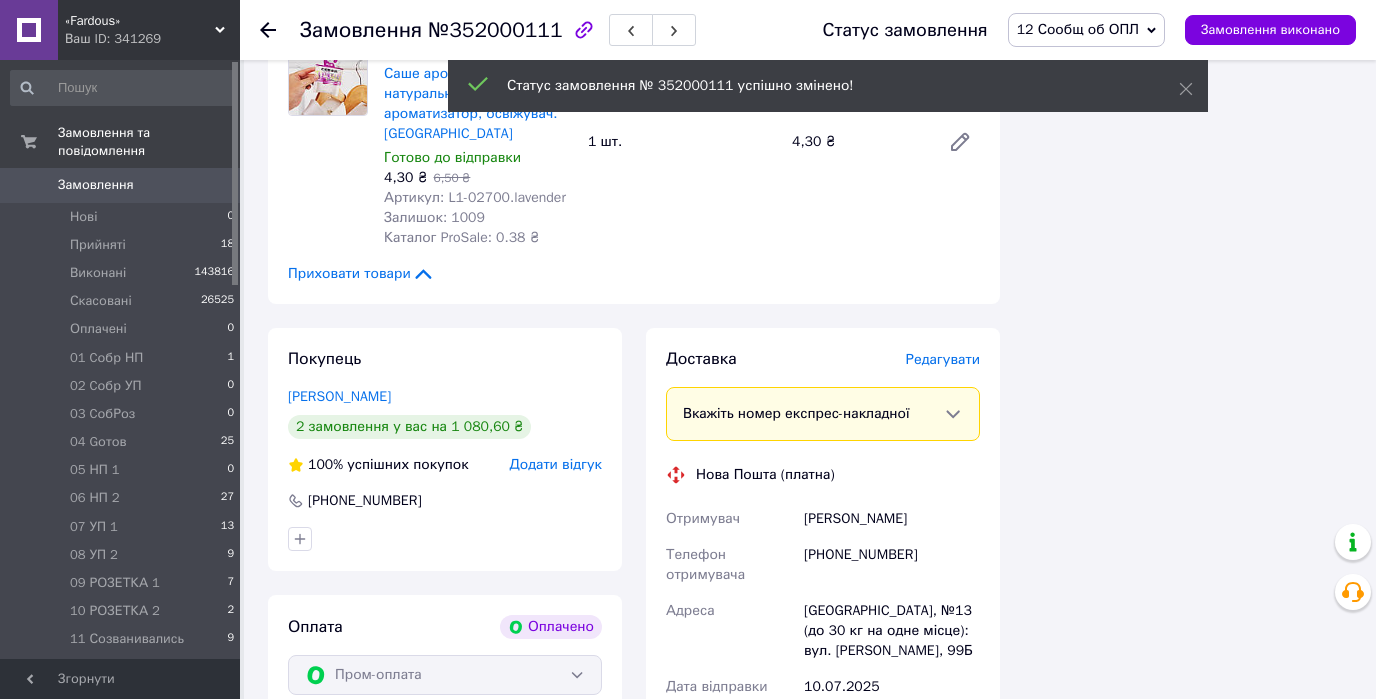 click 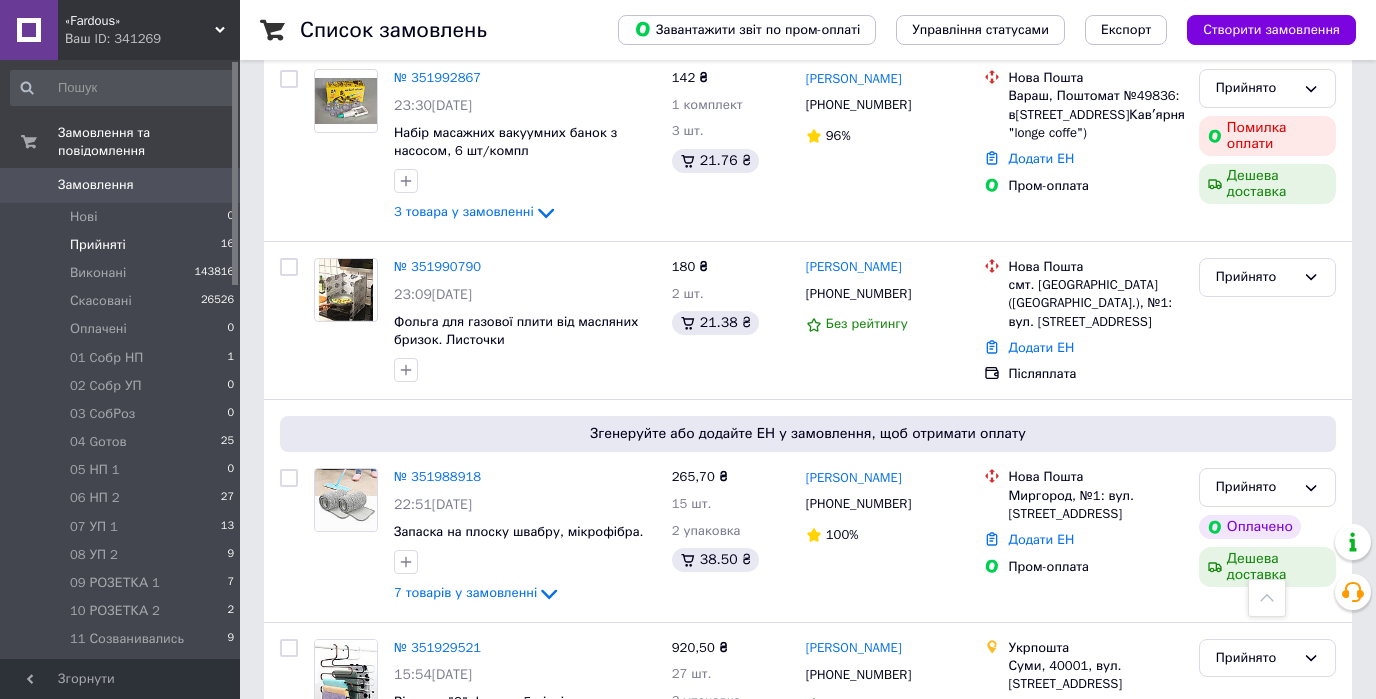 scroll, scrollTop: 1680, scrollLeft: 0, axis: vertical 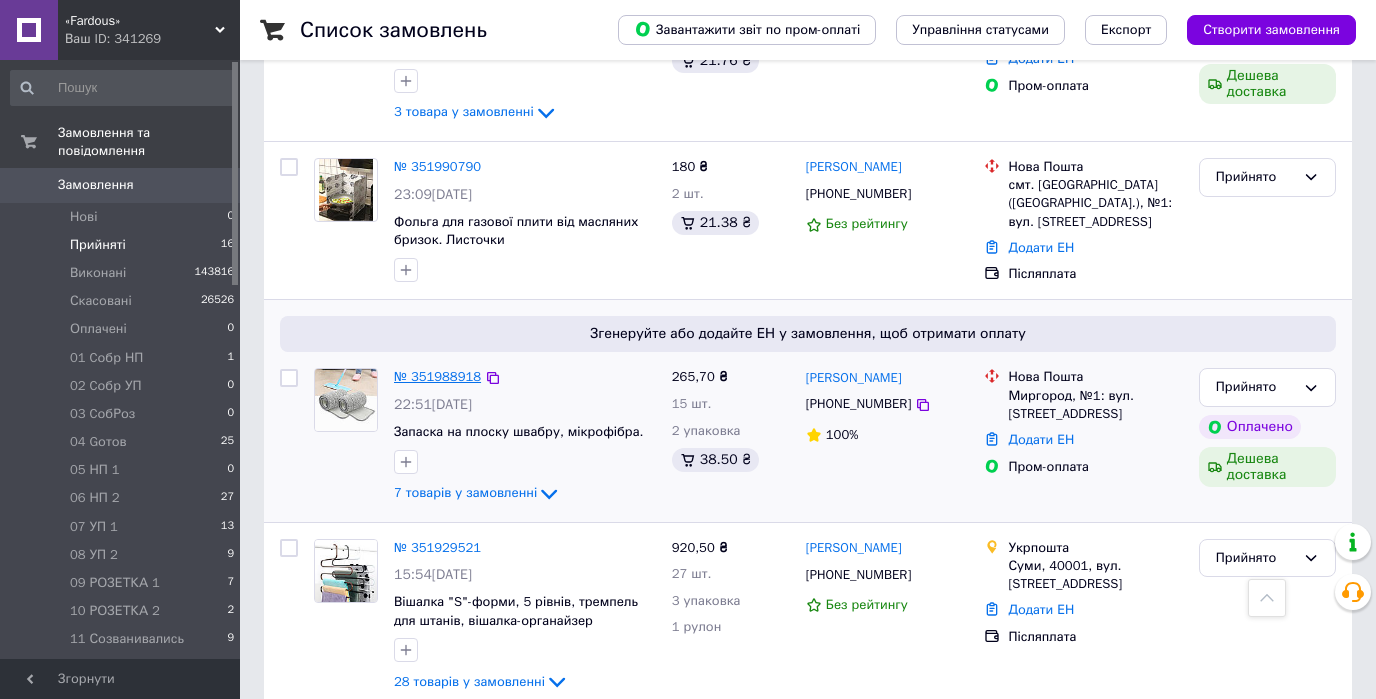 click on "№ 351988918" at bounding box center (437, 376) 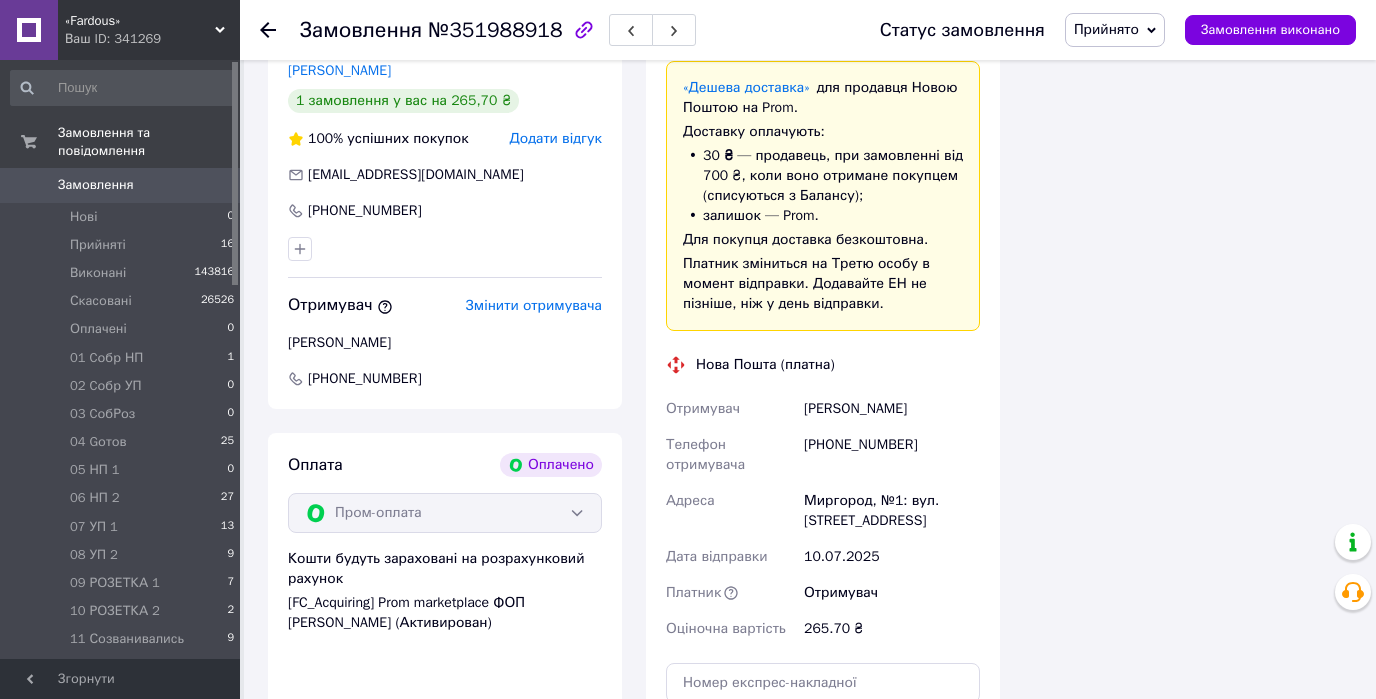scroll, scrollTop: 2320, scrollLeft: 0, axis: vertical 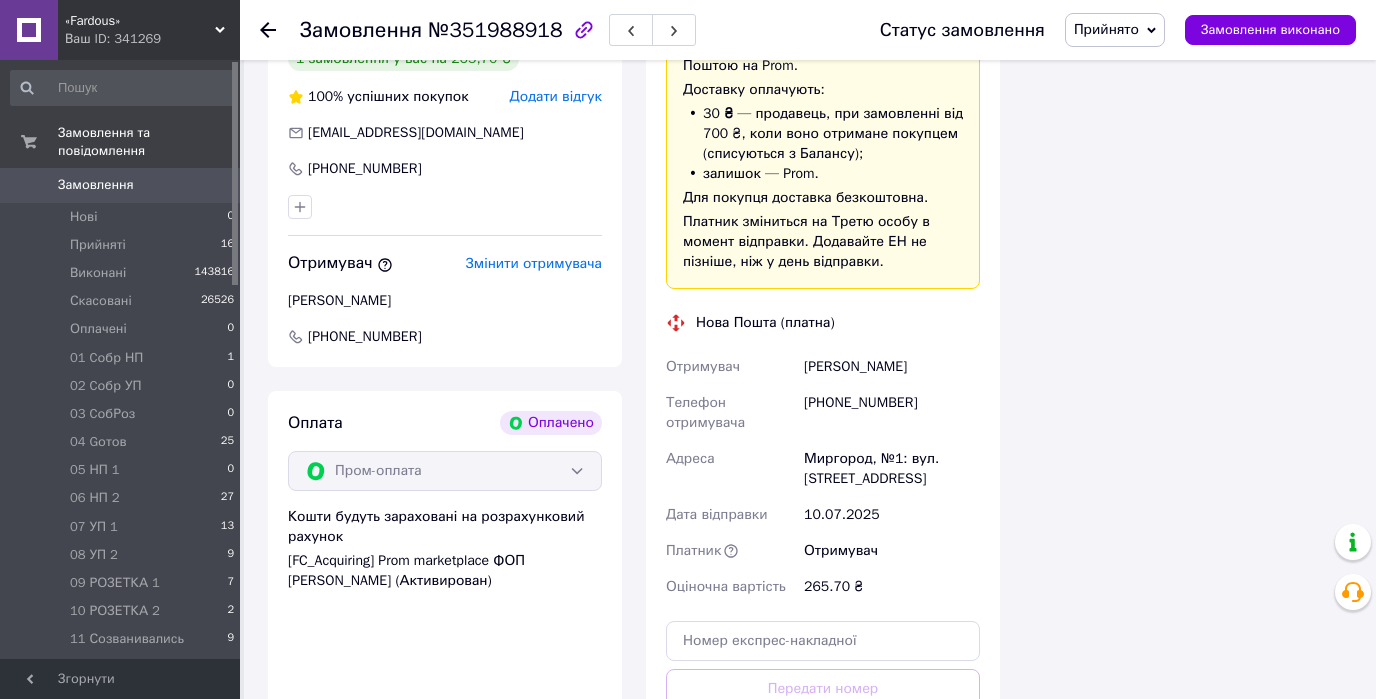 click on "Прийнято" at bounding box center [1115, 30] 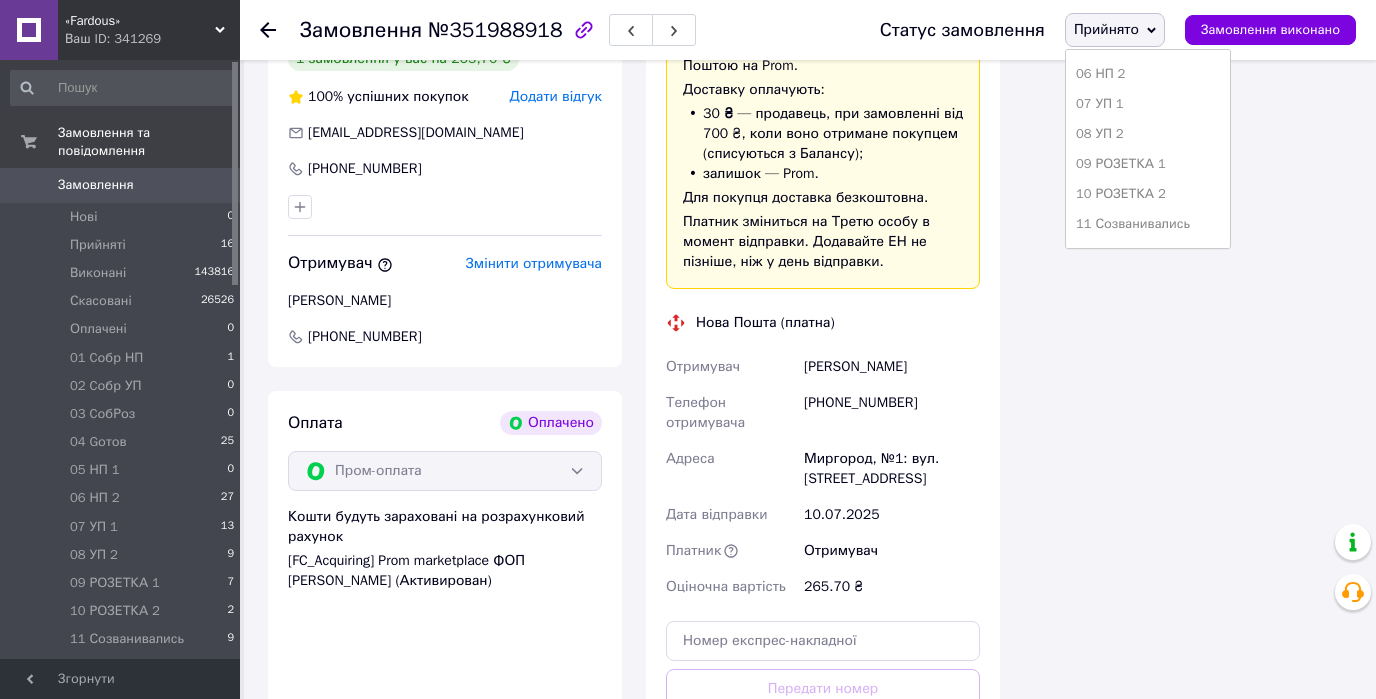 scroll, scrollTop: 400, scrollLeft: 0, axis: vertical 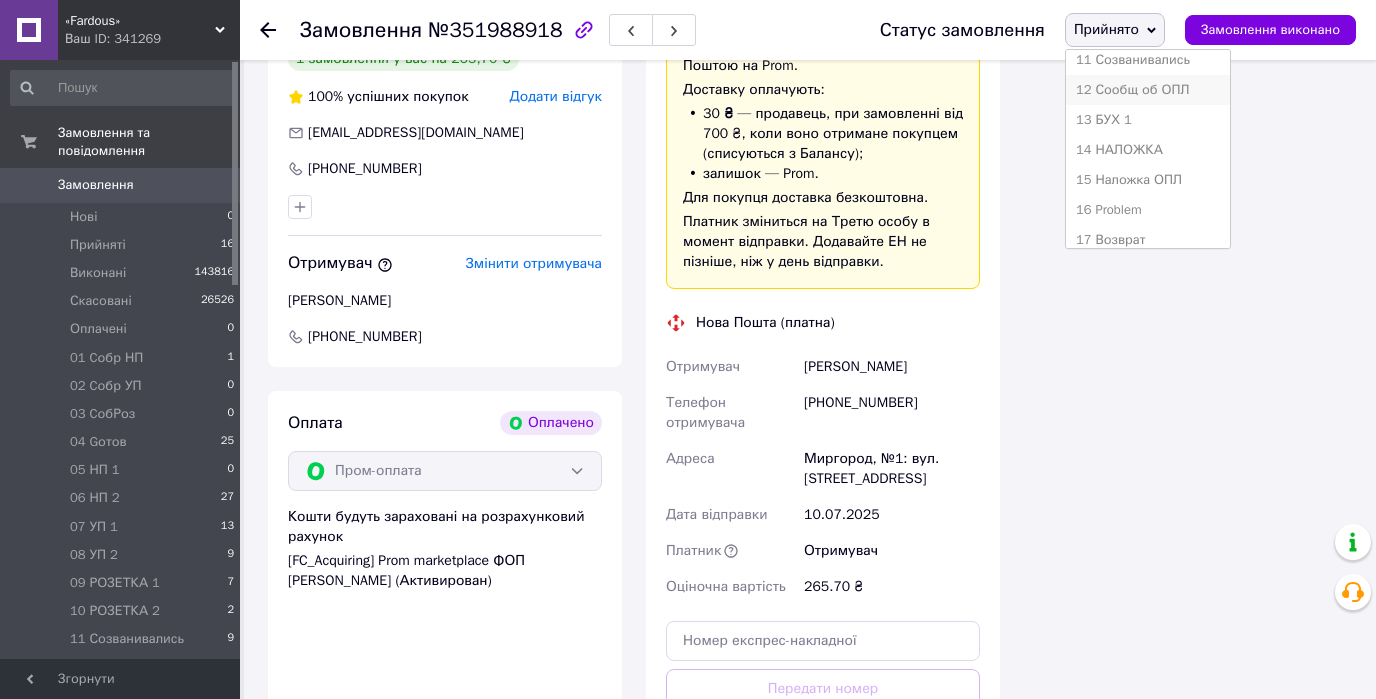 click on "12 Сообщ об ОПЛ" at bounding box center (1148, 90) 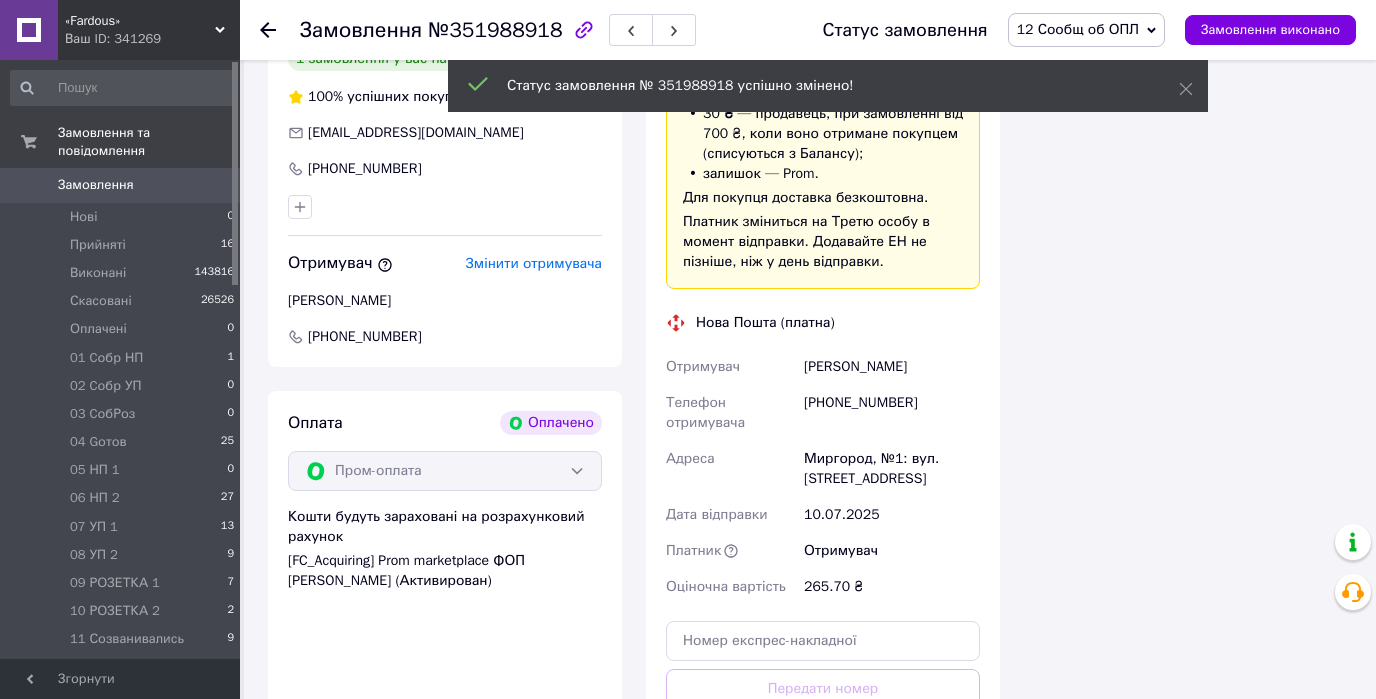 click 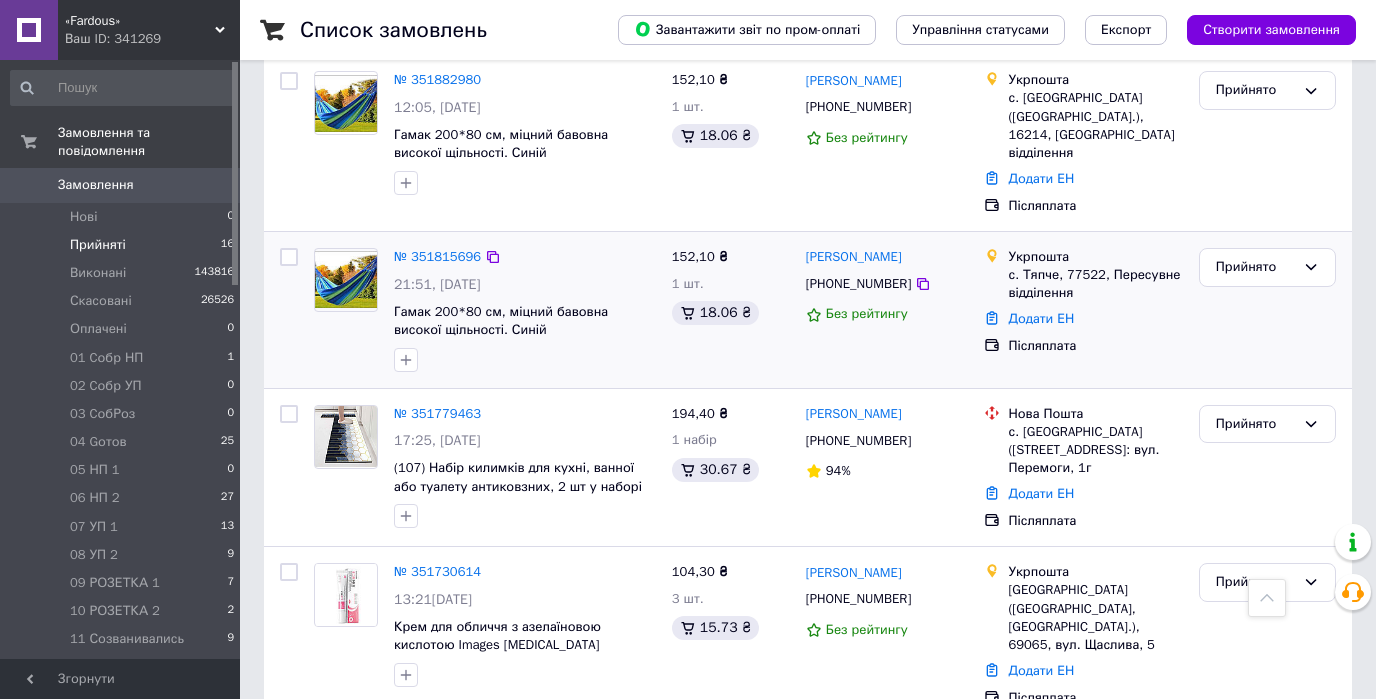 scroll, scrollTop: 2541, scrollLeft: 0, axis: vertical 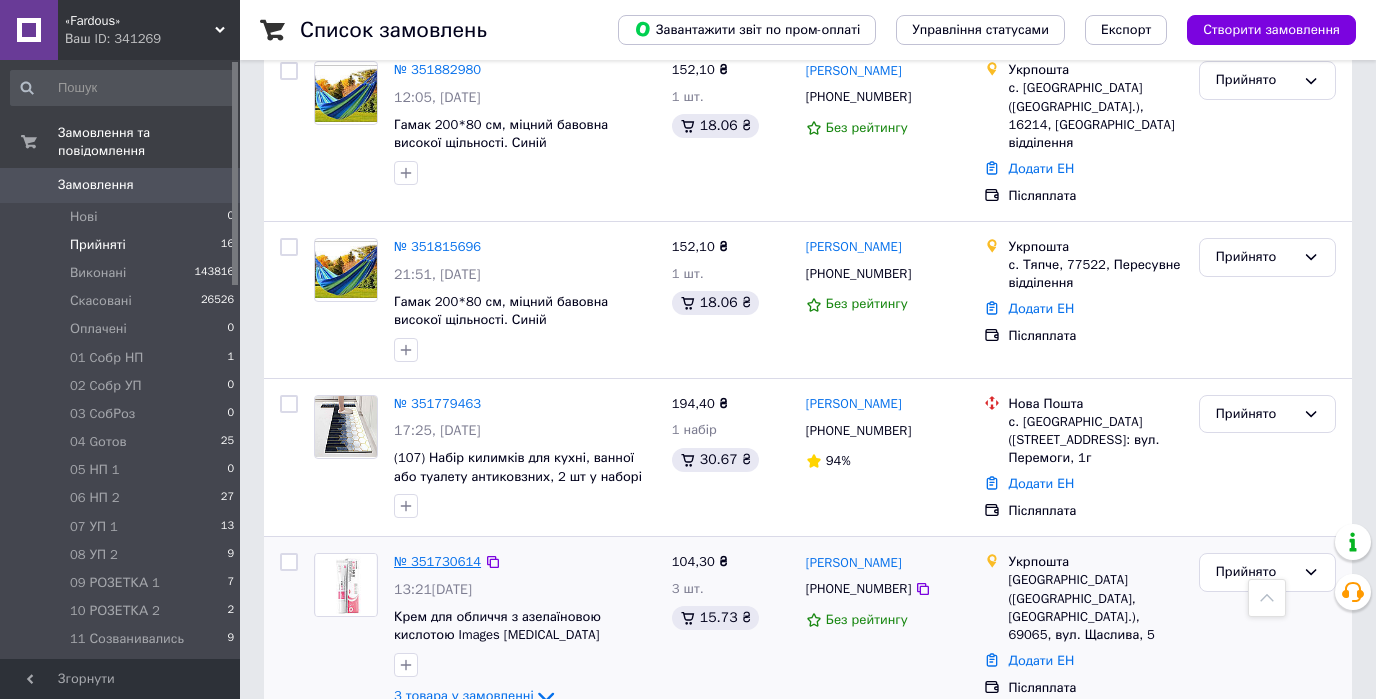 click on "№ 351730614" at bounding box center [437, 561] 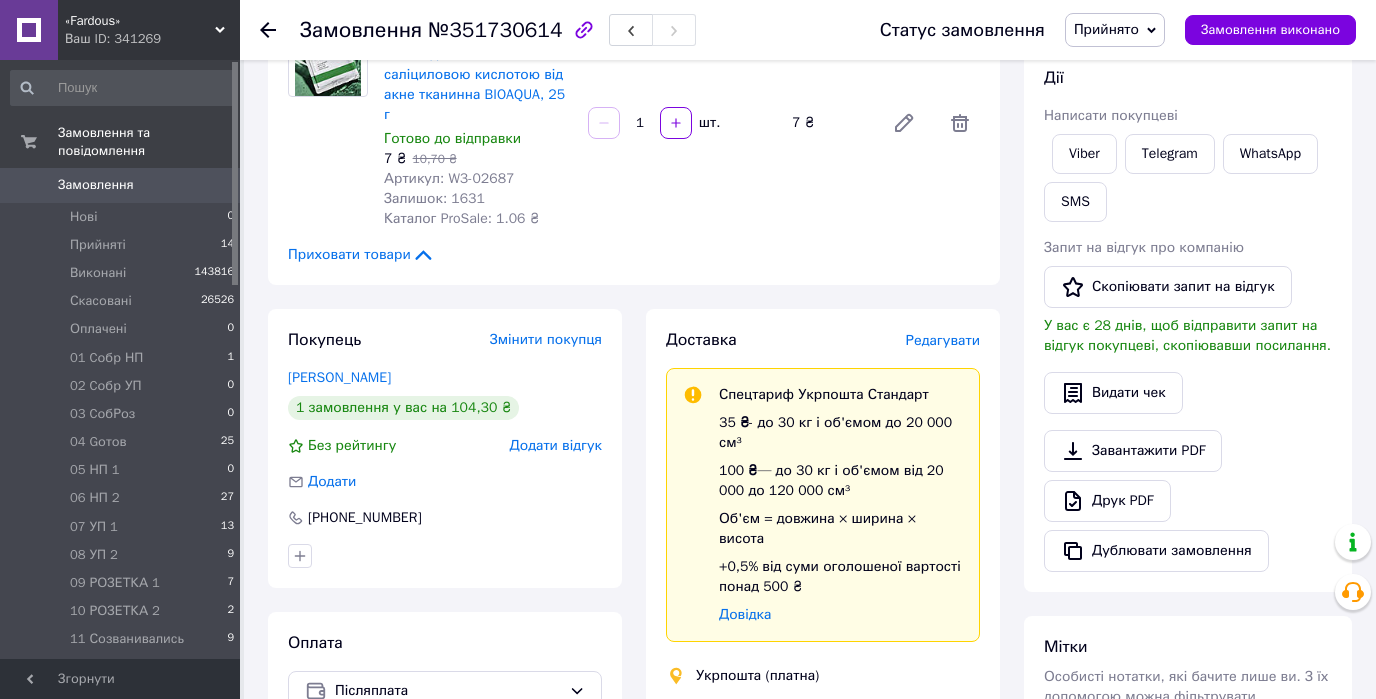 scroll, scrollTop: 331, scrollLeft: 0, axis: vertical 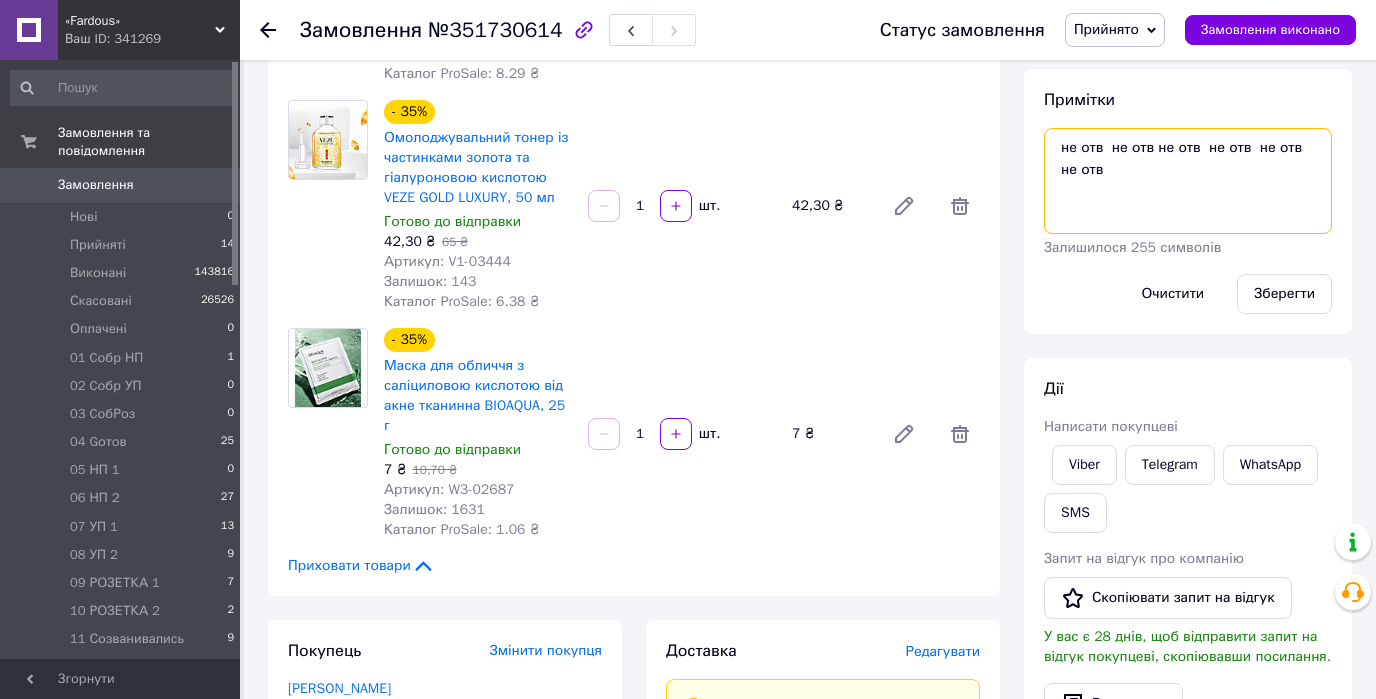 click on "не отв  не отв не отв  не отв  не отв  не отв" at bounding box center [1188, 181] 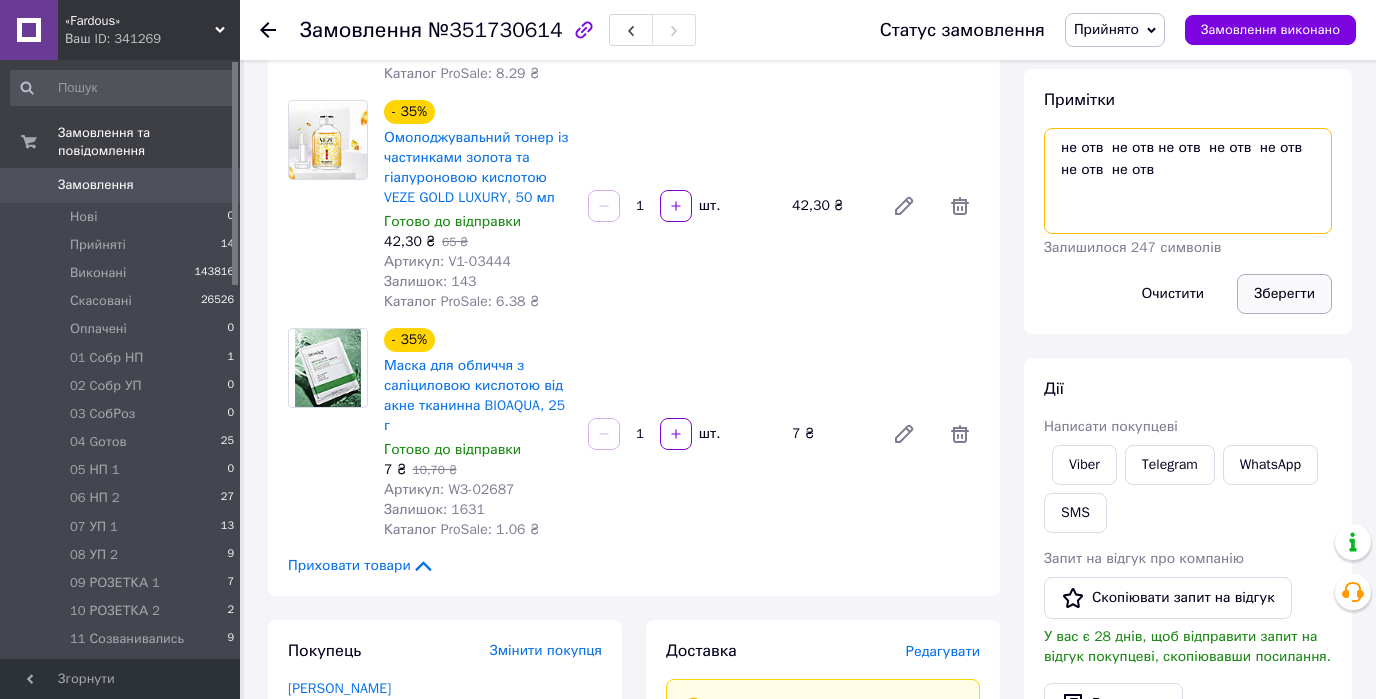 type on "не отв  не отв не отв  не отв  не отв  не отв  не отв" 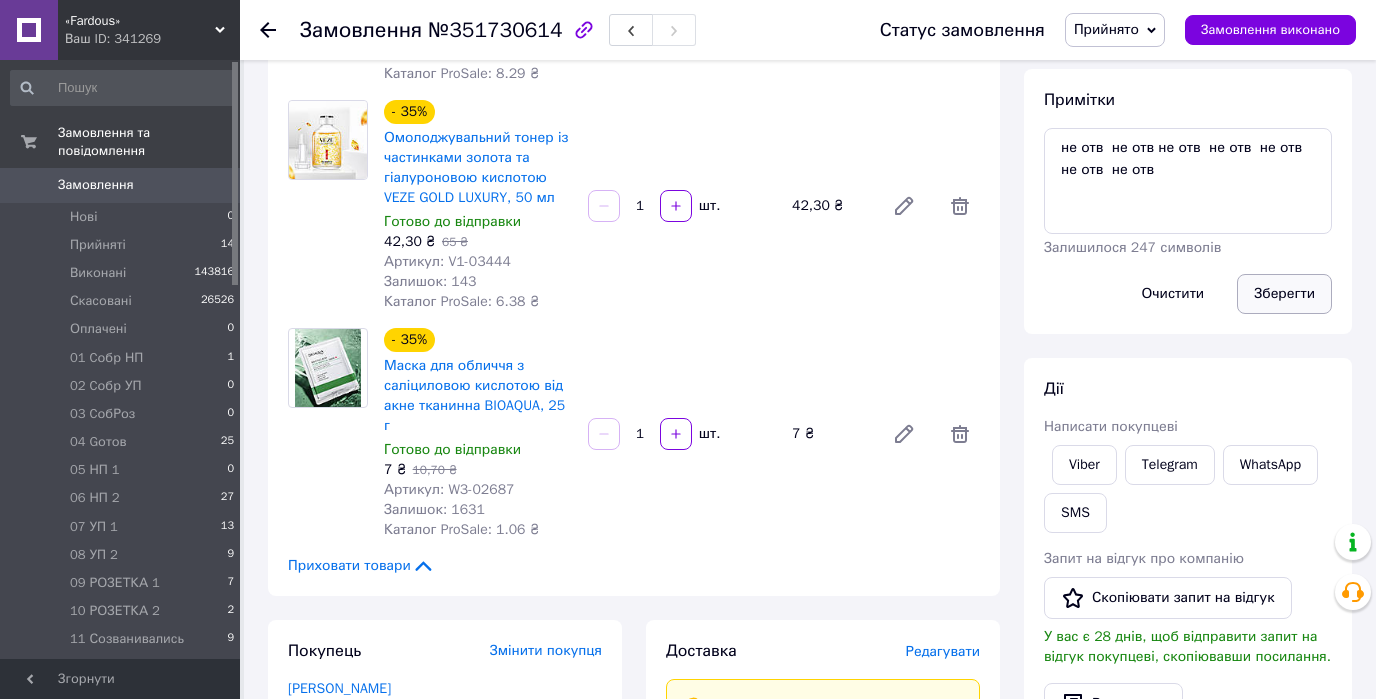 click on "Зберегти" at bounding box center [1284, 294] 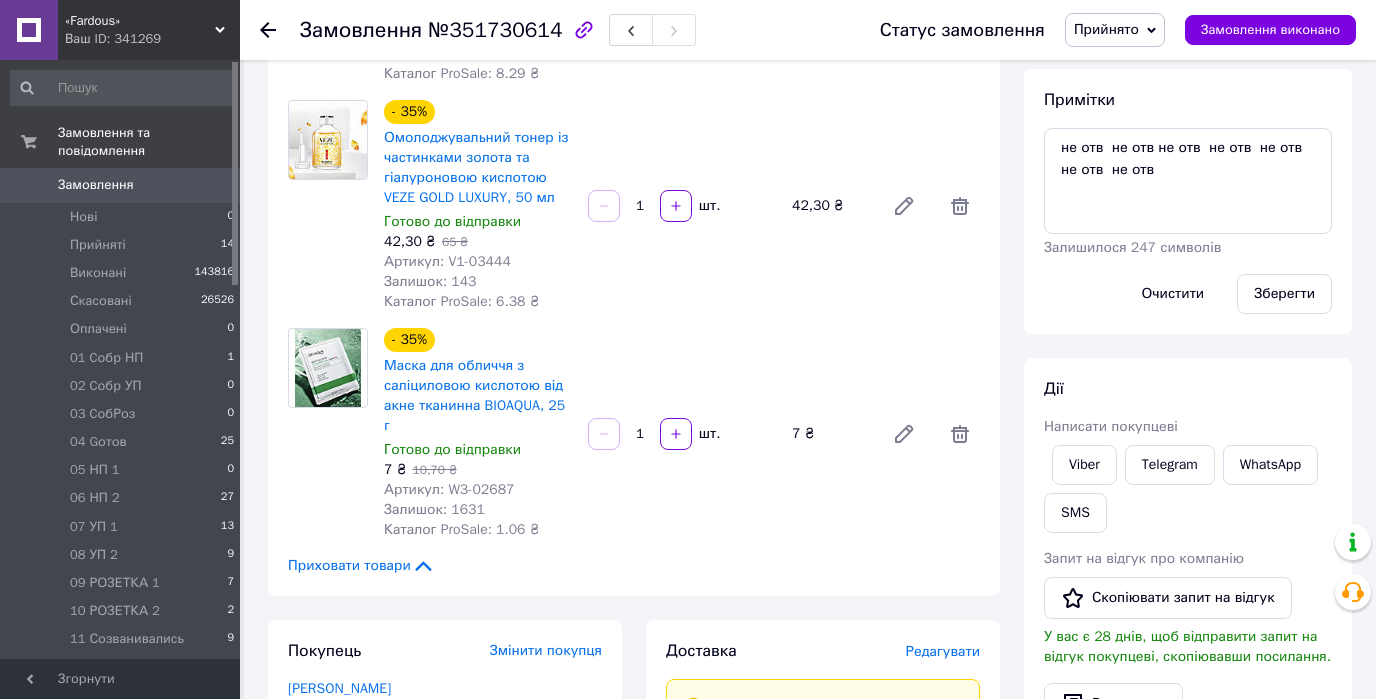 click 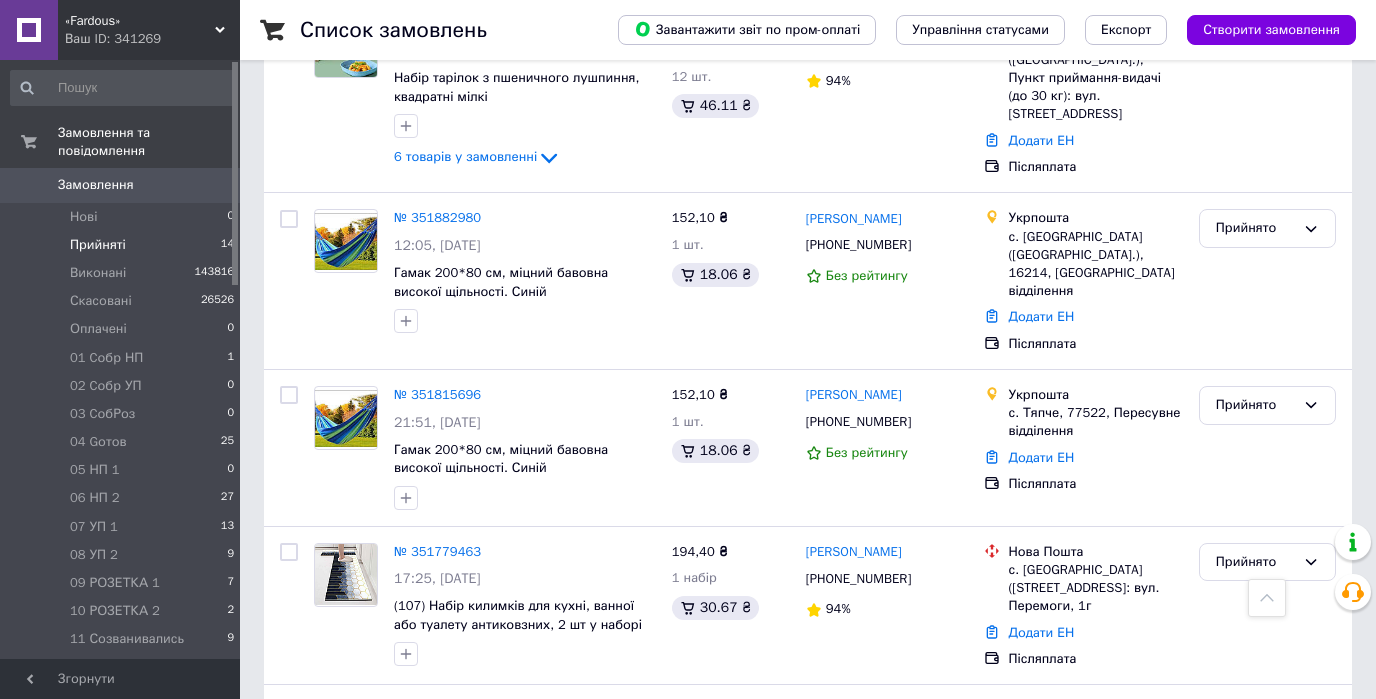 scroll, scrollTop: 2079, scrollLeft: 0, axis: vertical 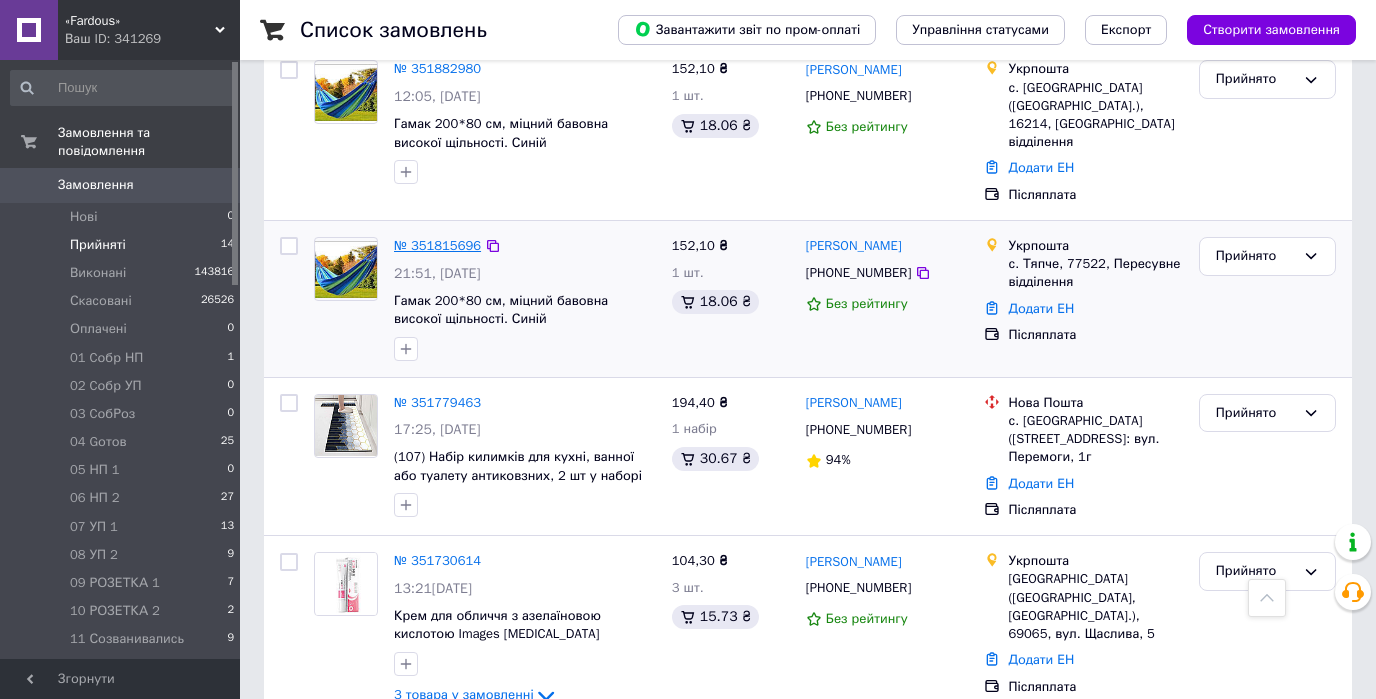 click on "№ 351815696" at bounding box center (437, 245) 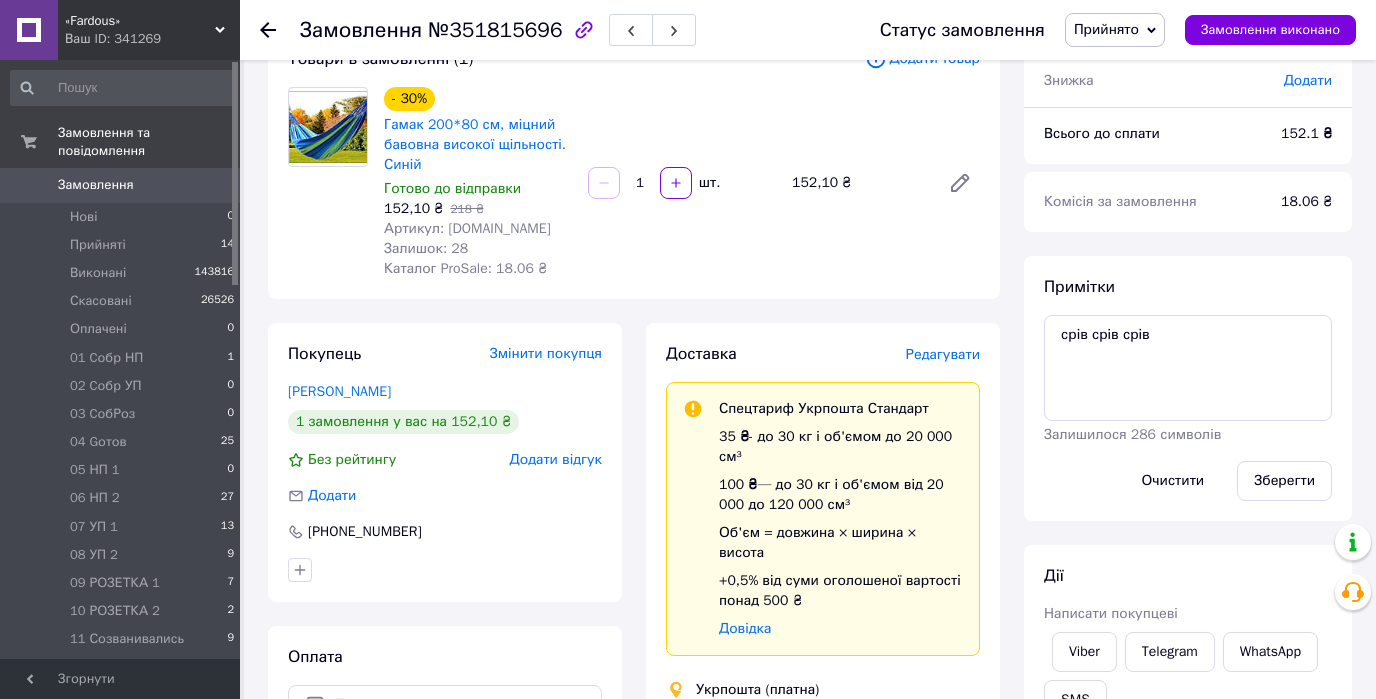 scroll, scrollTop: 21, scrollLeft: 0, axis: vertical 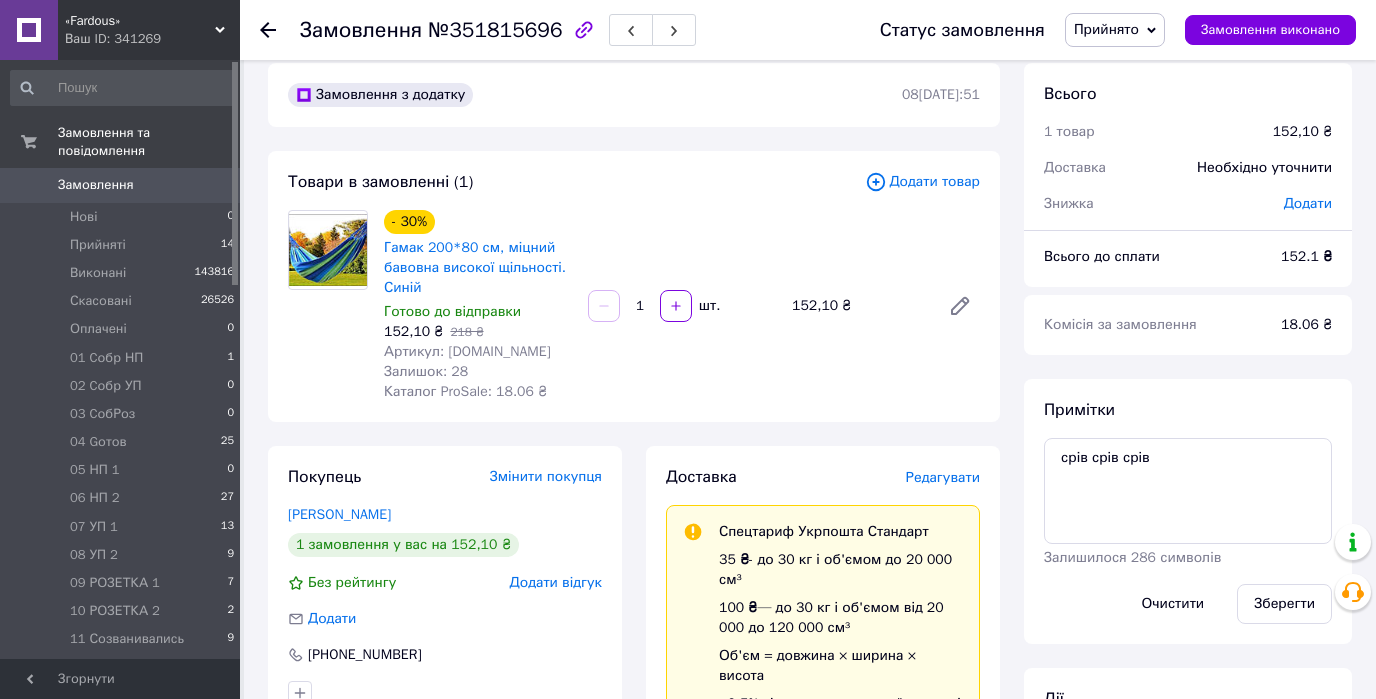 click on "Примітки срів срів срів Залишилося 286 символів Очистити Зберегти" at bounding box center [1188, 511] 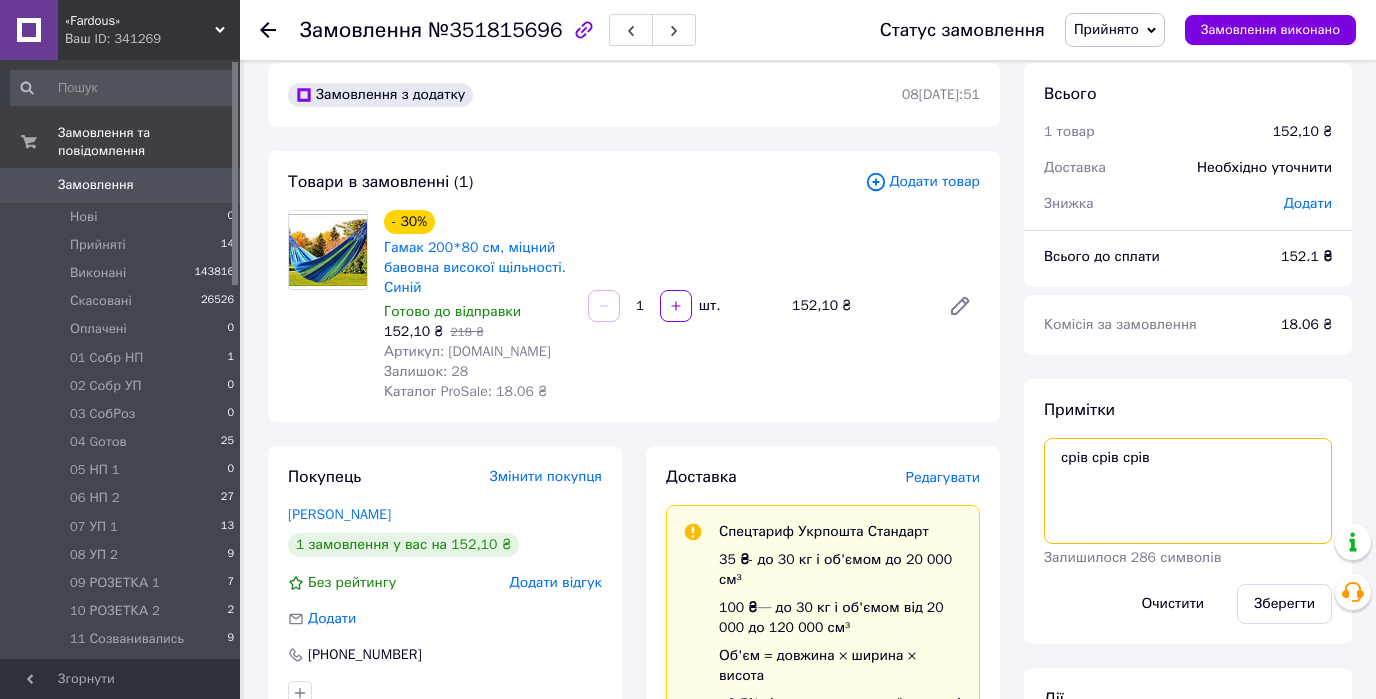 click on "срів срів срів" at bounding box center (1188, 491) 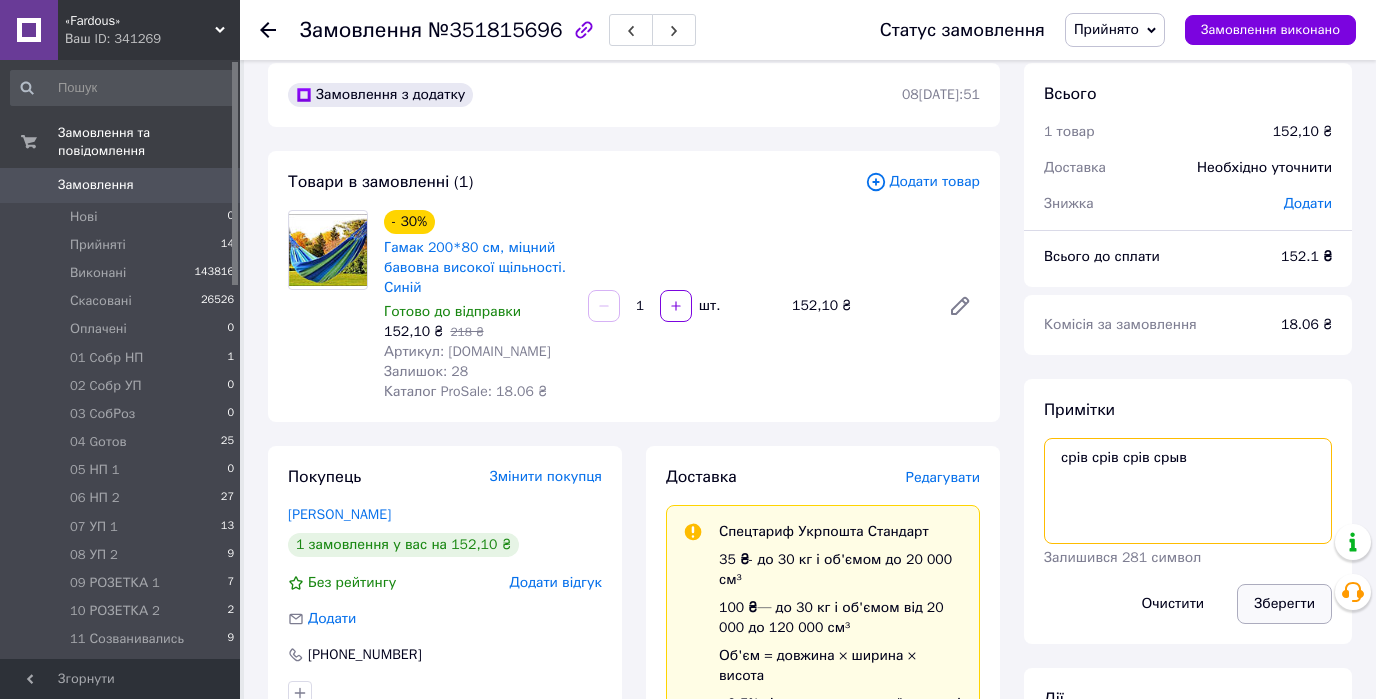 type on "срів срів срів срыв" 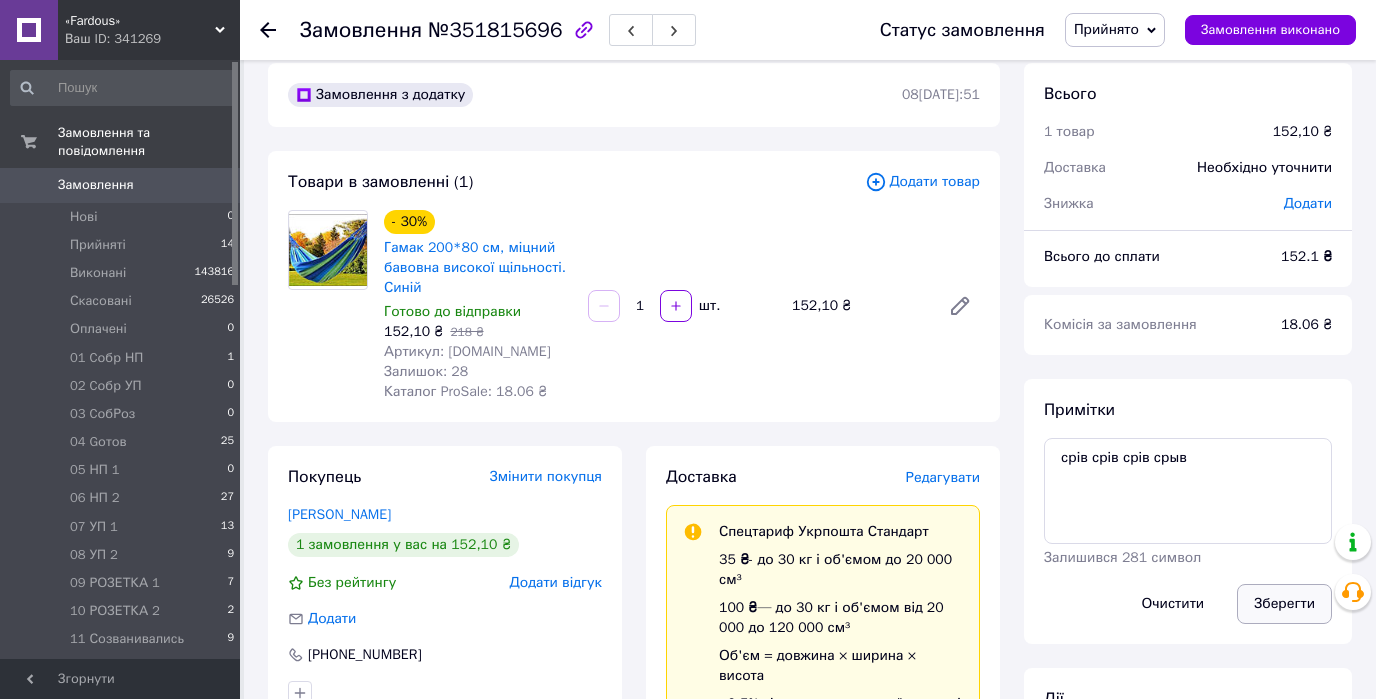 click on "Зберегти" at bounding box center (1284, 604) 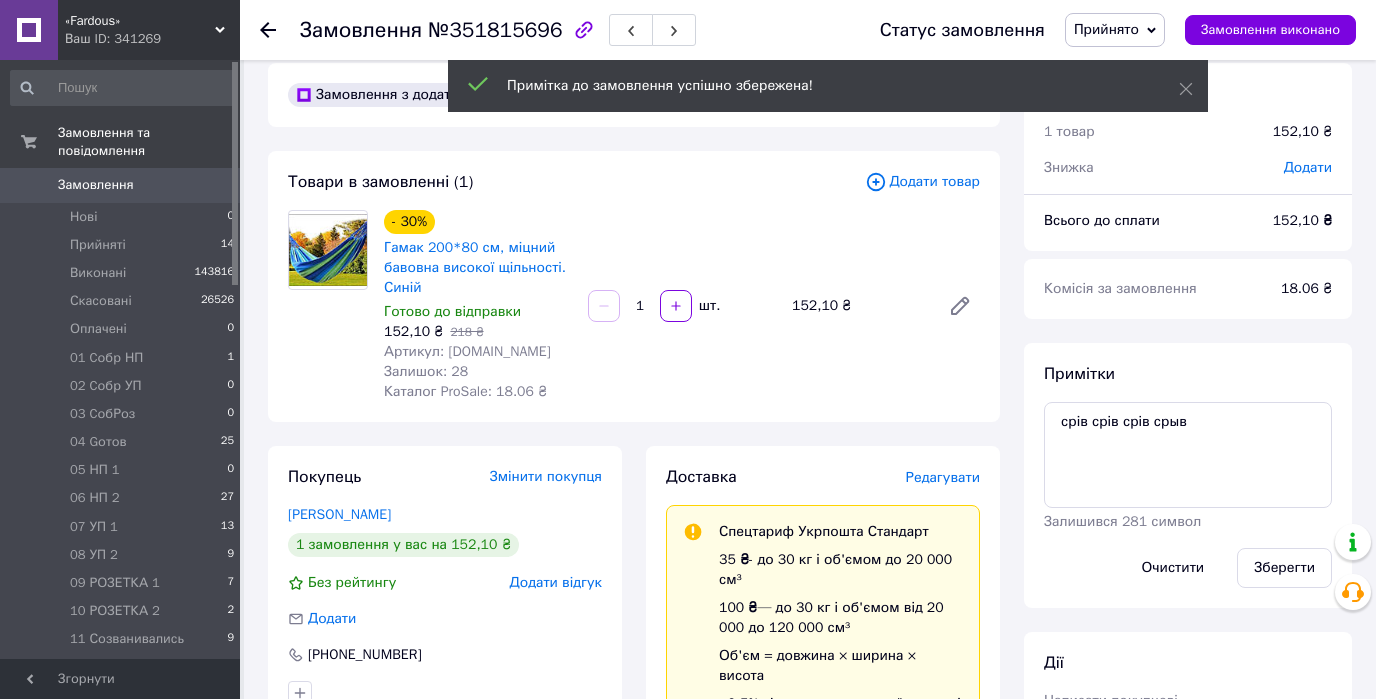 click 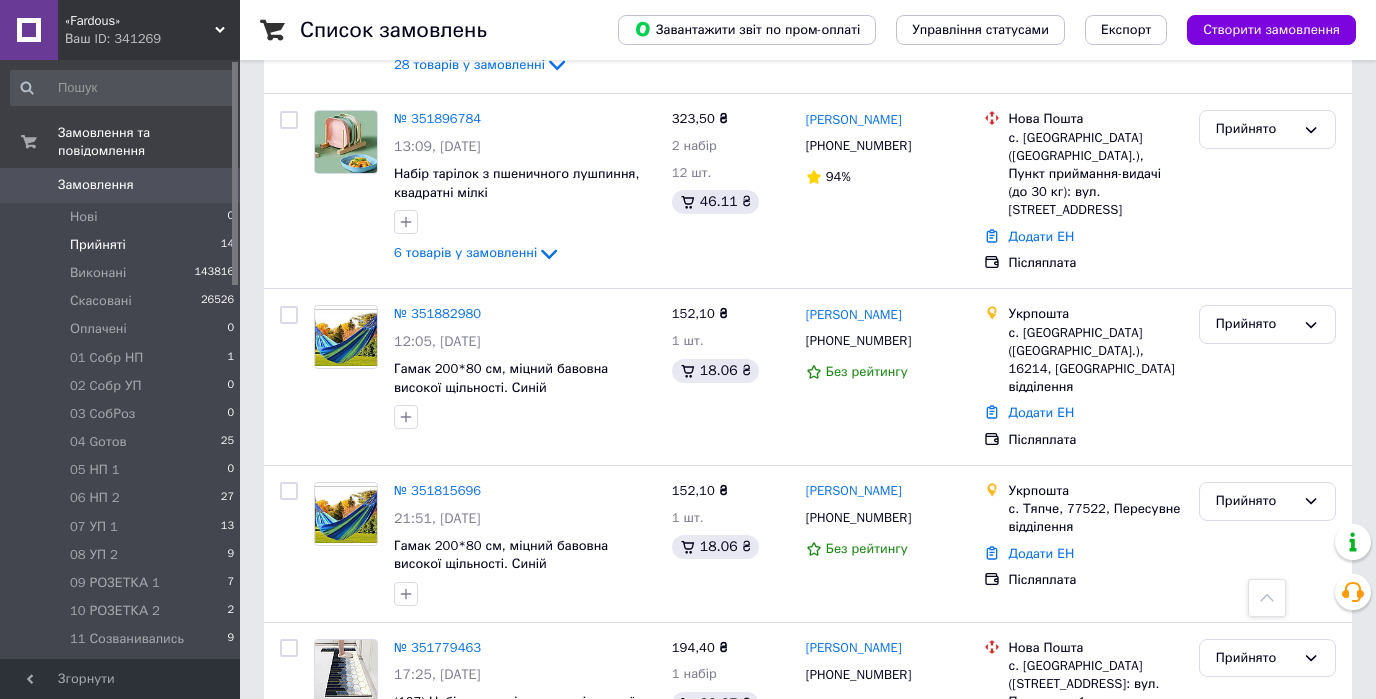 scroll, scrollTop: 1840, scrollLeft: 0, axis: vertical 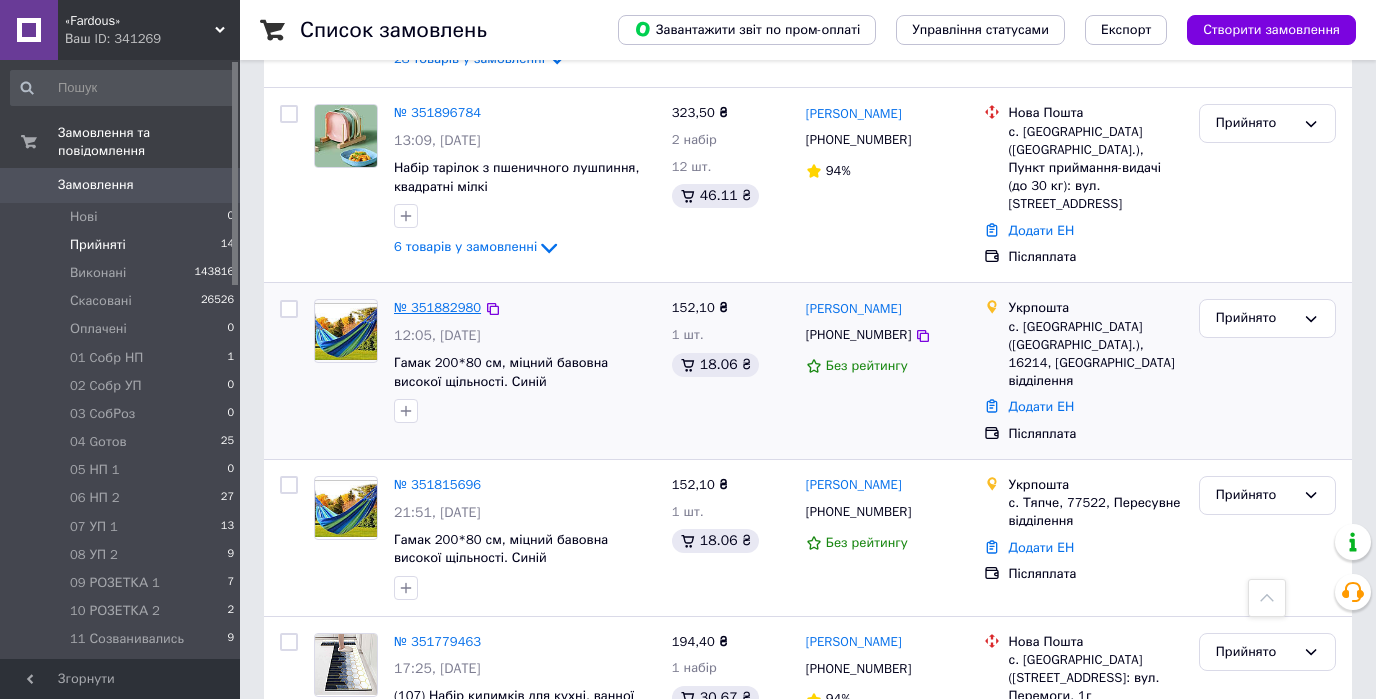 click on "№ 351882980" at bounding box center [437, 307] 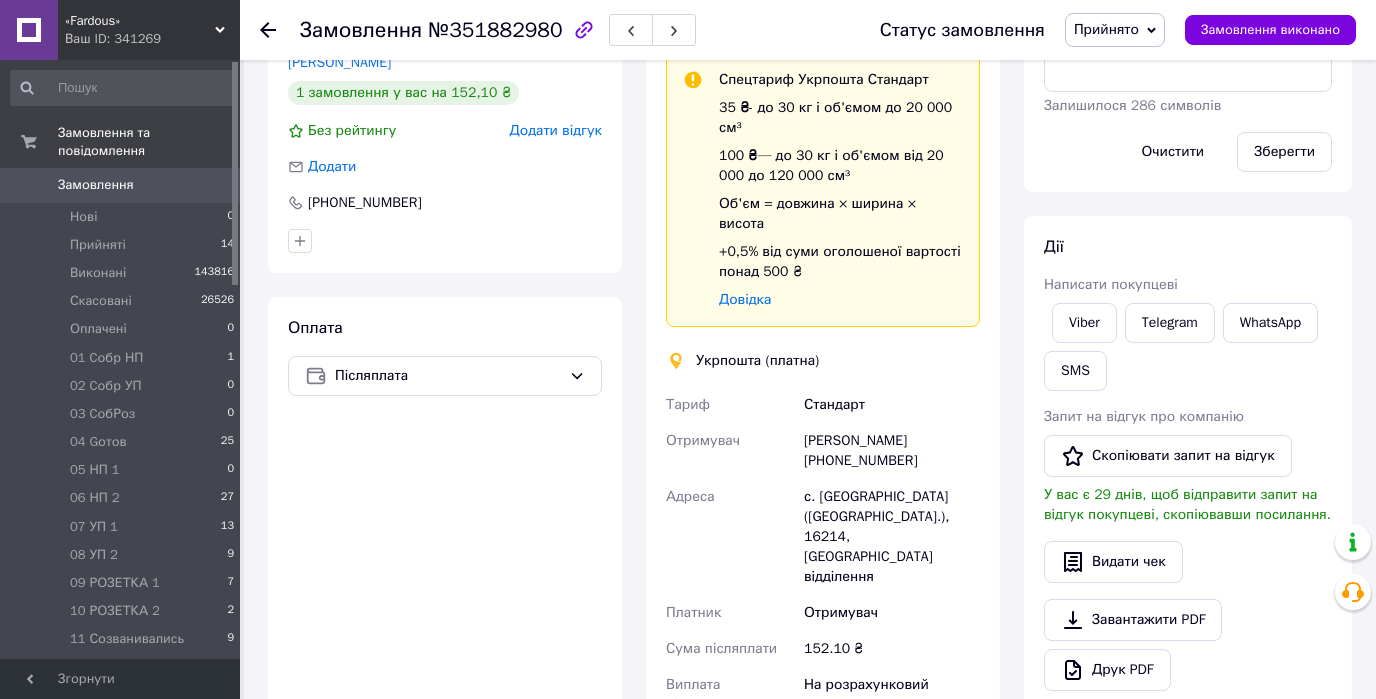 scroll, scrollTop: 73, scrollLeft: 0, axis: vertical 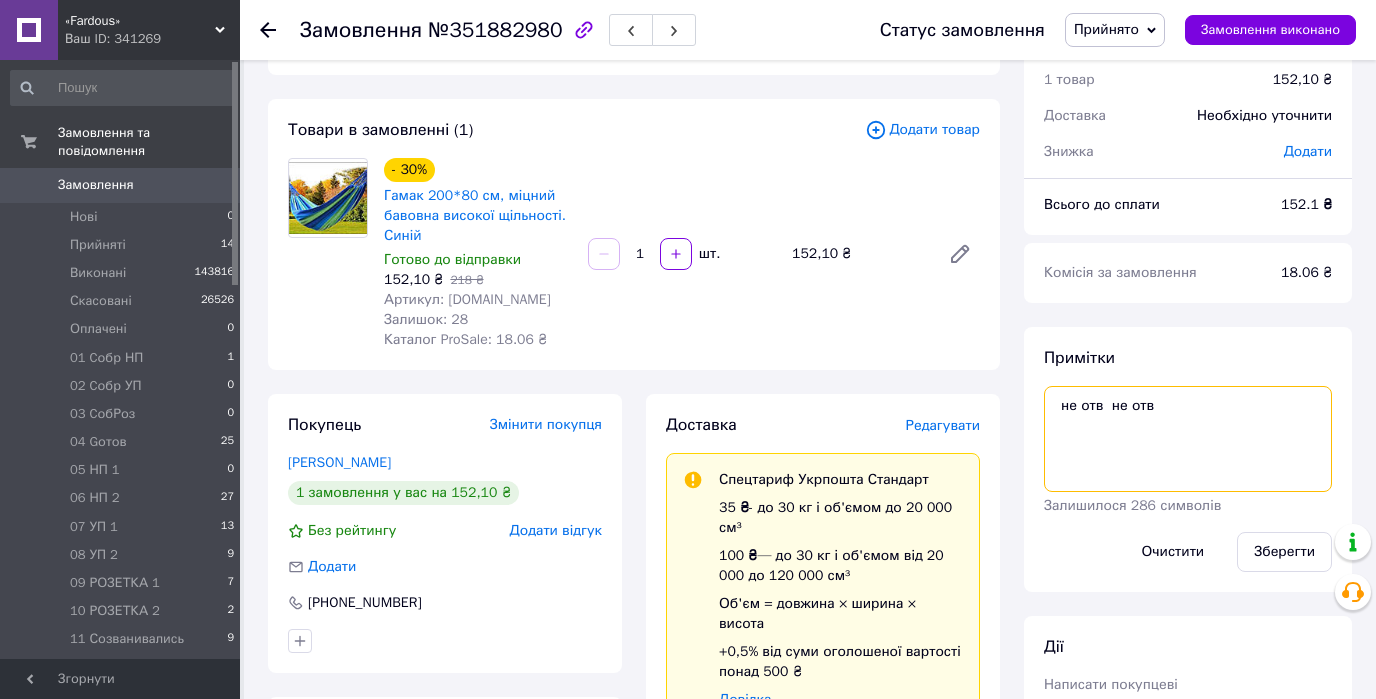 click on "не отв  не отв" at bounding box center [1188, 439] 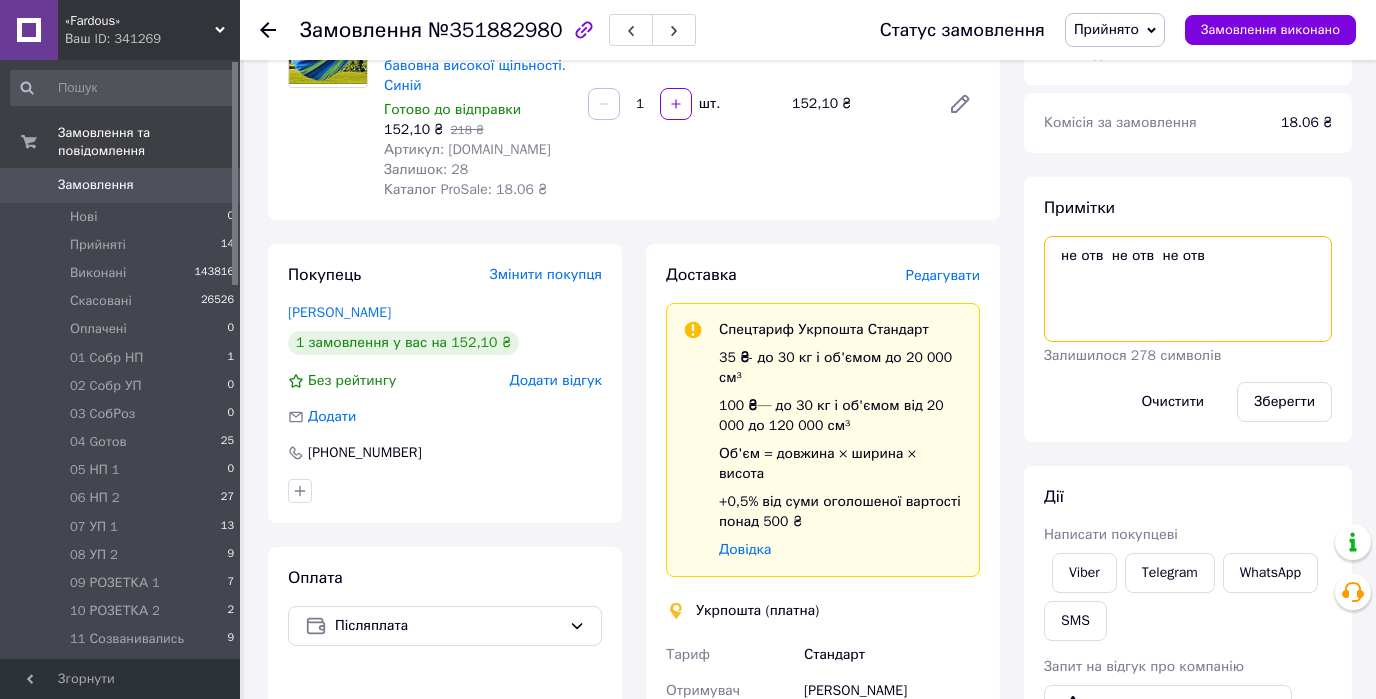 scroll, scrollTop: 240, scrollLeft: 0, axis: vertical 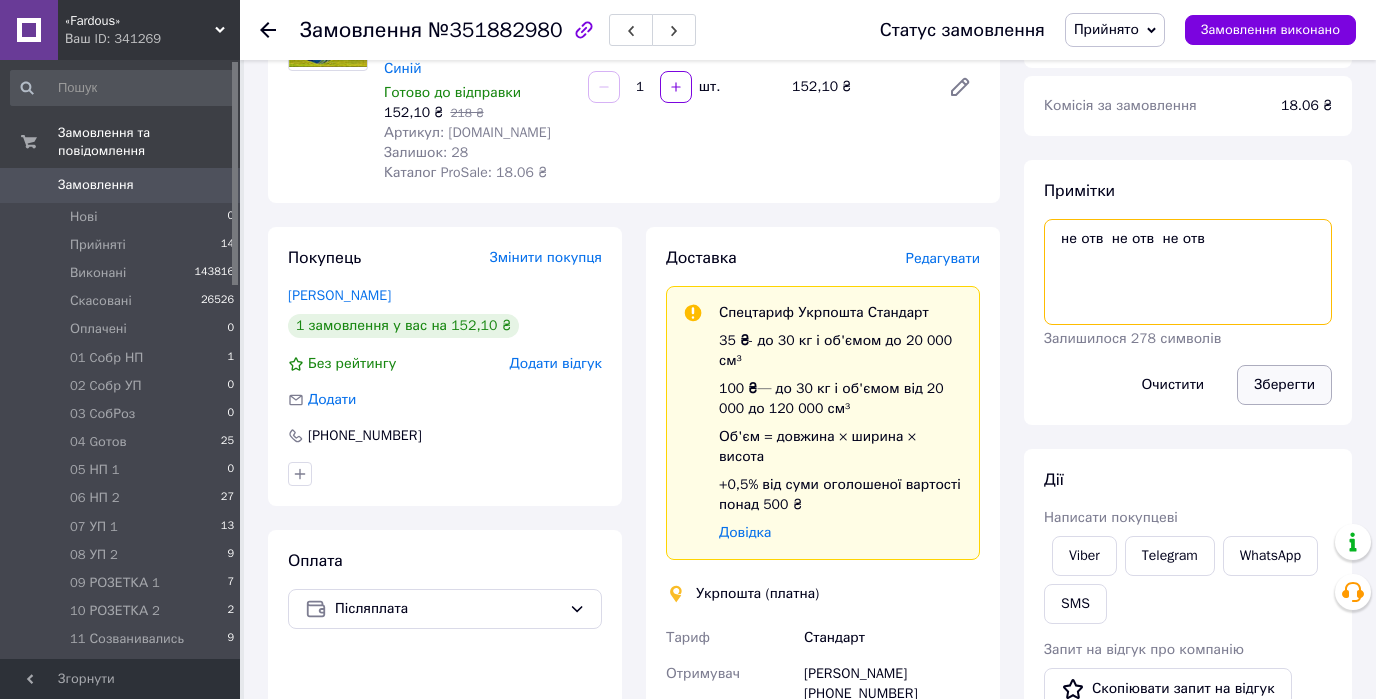 type on "не отв  не отв  не отв" 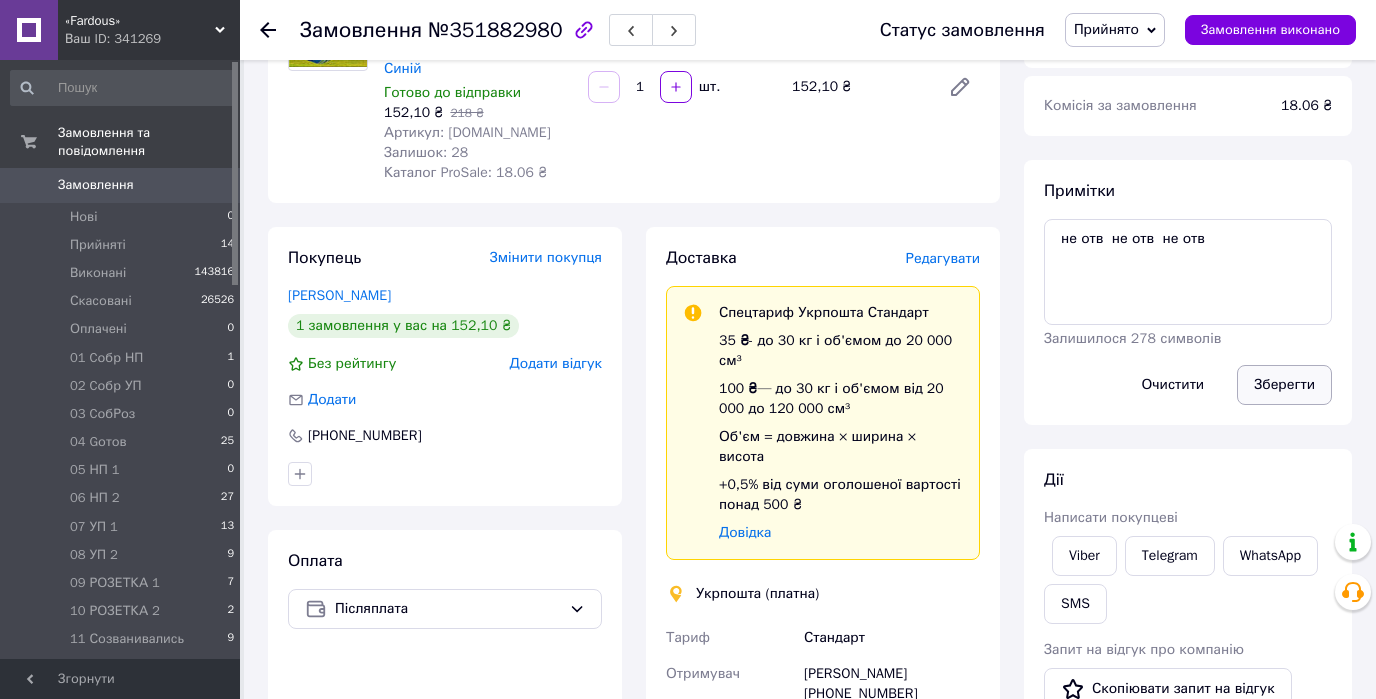 click on "Зберегти" at bounding box center (1284, 385) 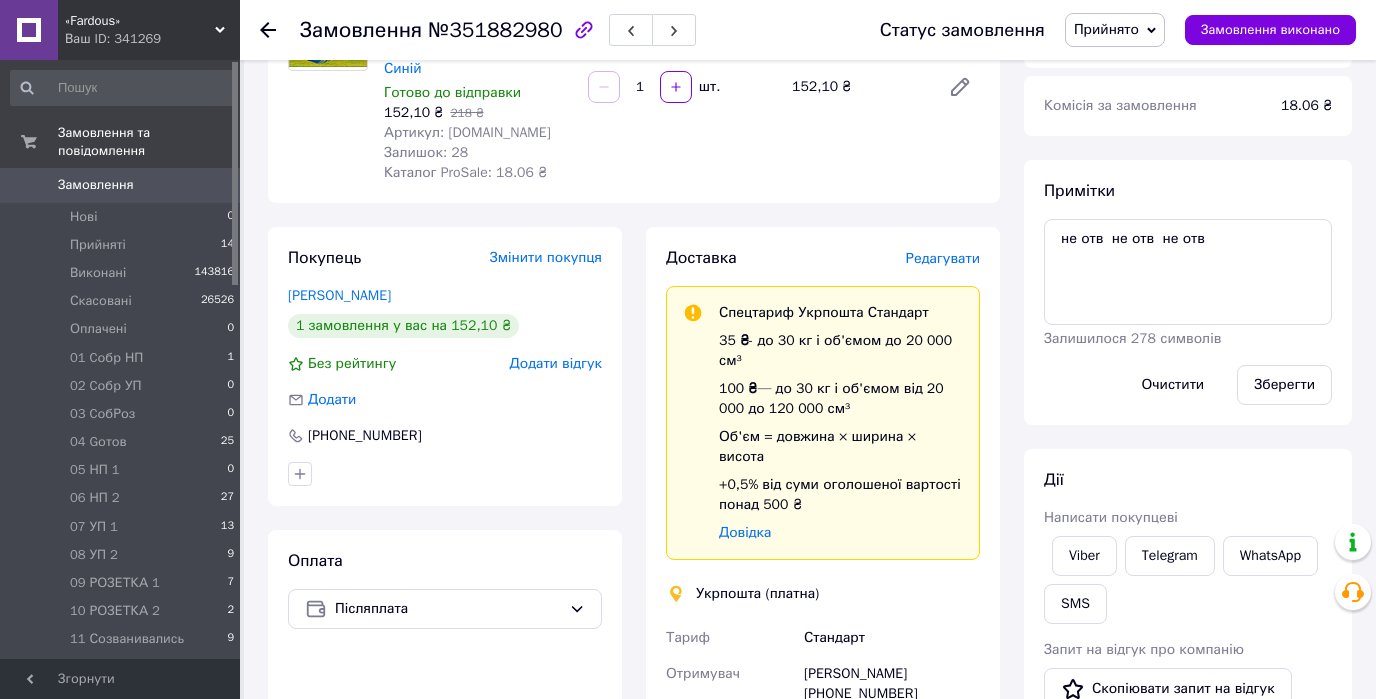 click 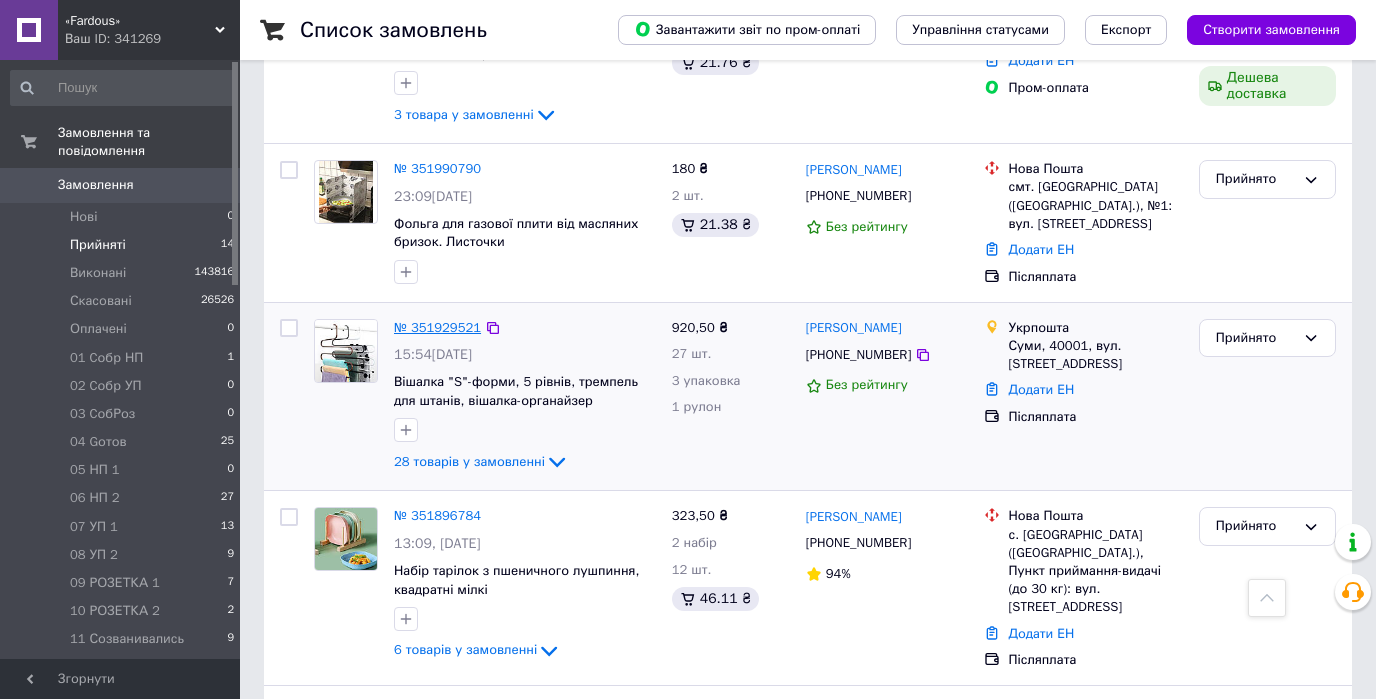 scroll, scrollTop: 1439, scrollLeft: 0, axis: vertical 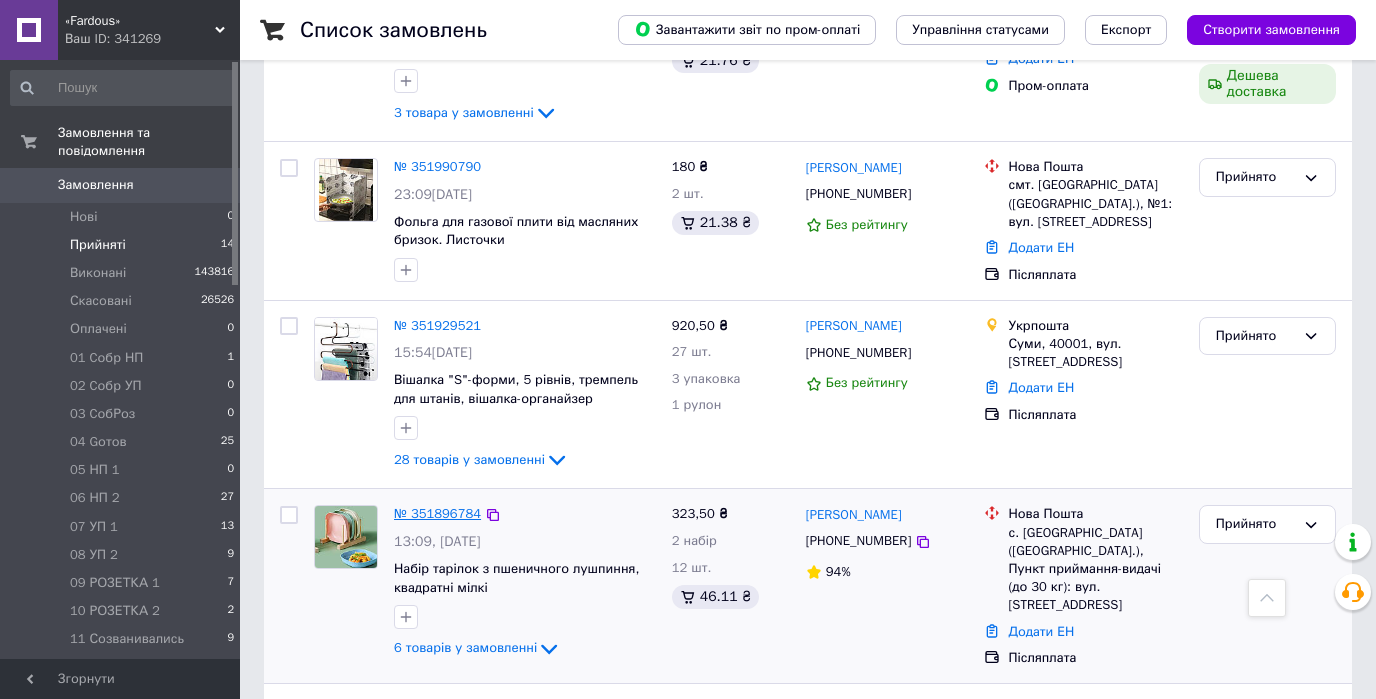click on "№ 351896784" at bounding box center (437, 513) 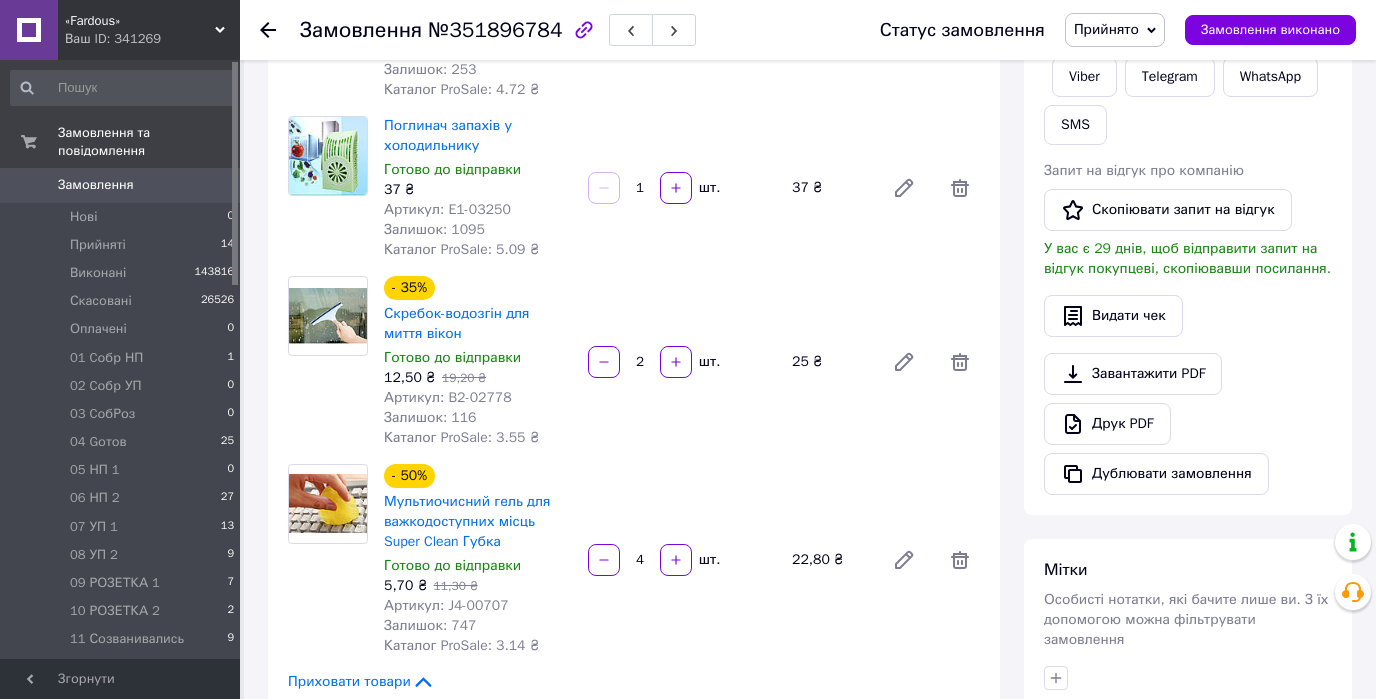 scroll, scrollTop: 239, scrollLeft: 0, axis: vertical 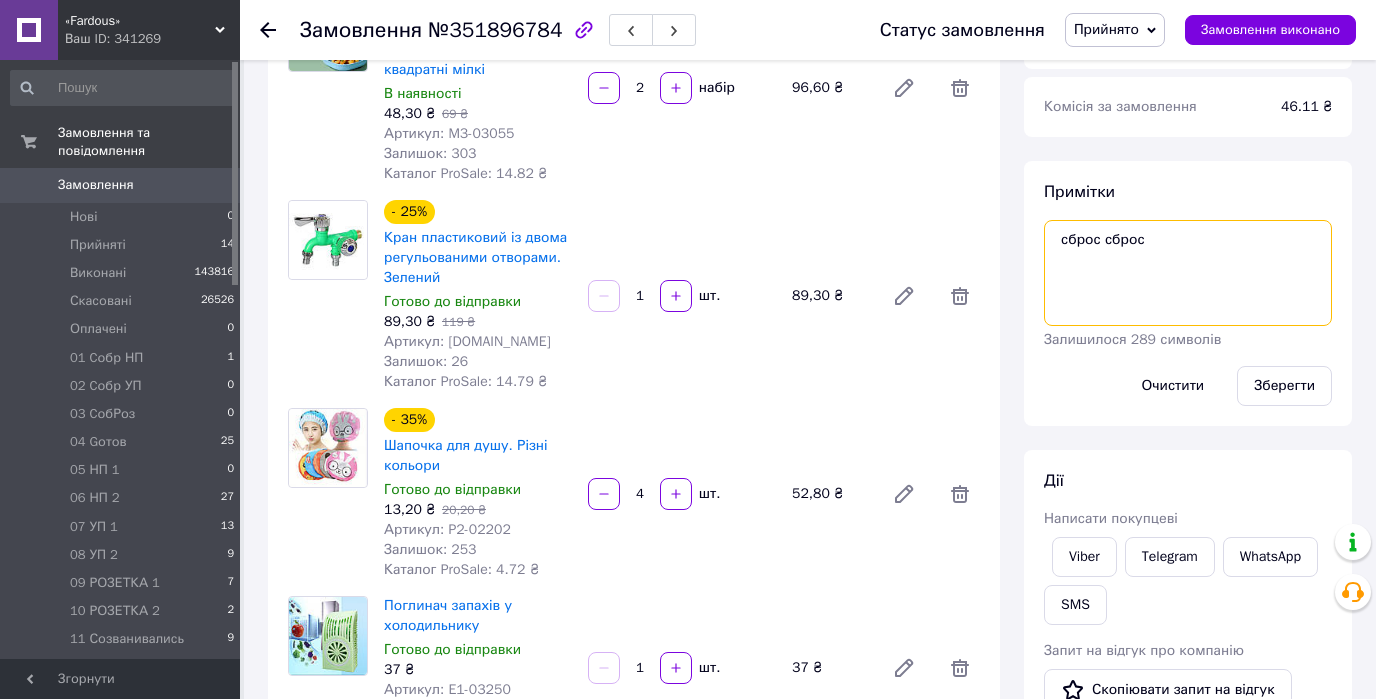 click on "сброс сброс" at bounding box center (1188, 273) 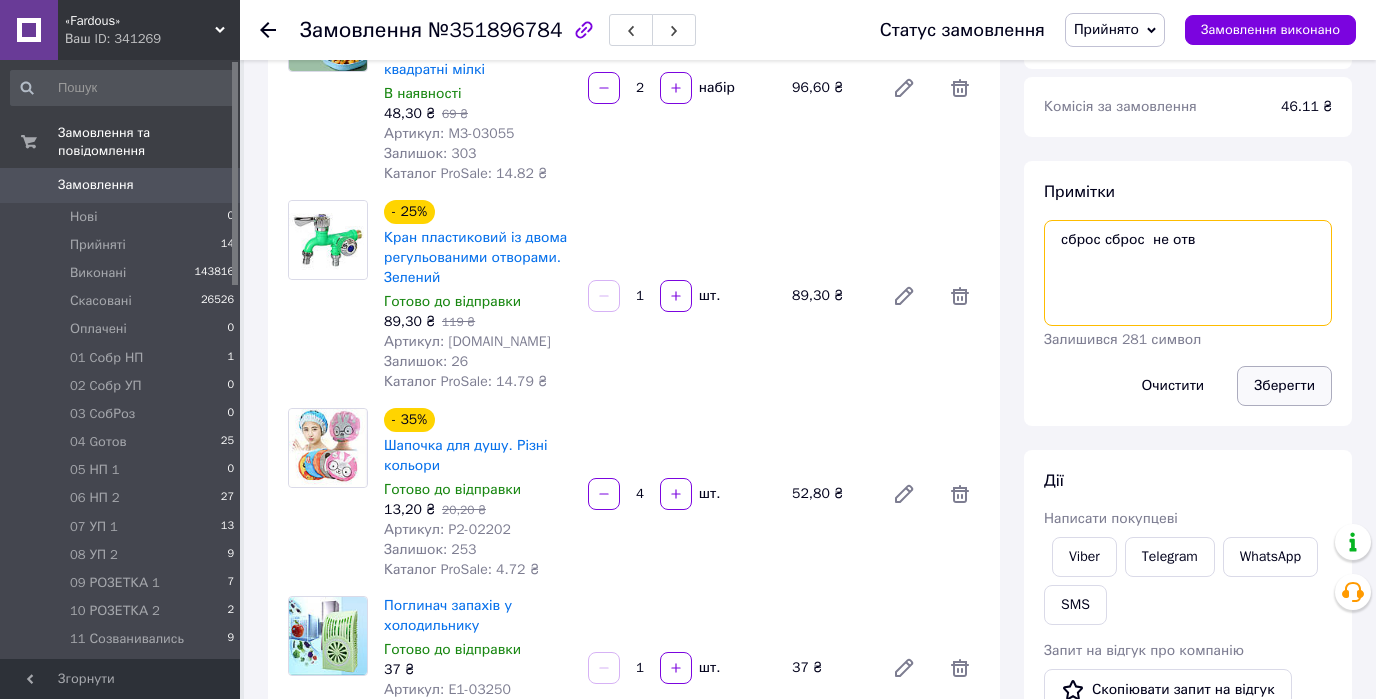type on "сброс сброс  не отв" 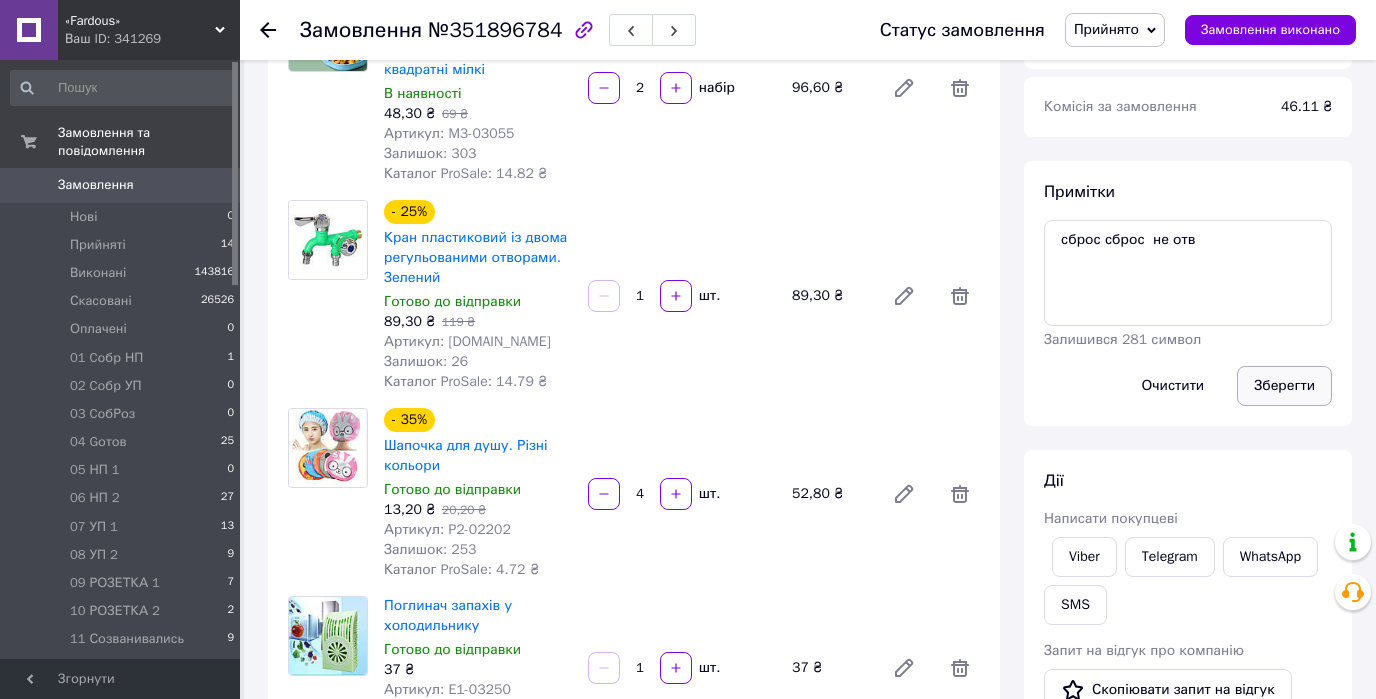 click on "Зберегти" at bounding box center (1284, 386) 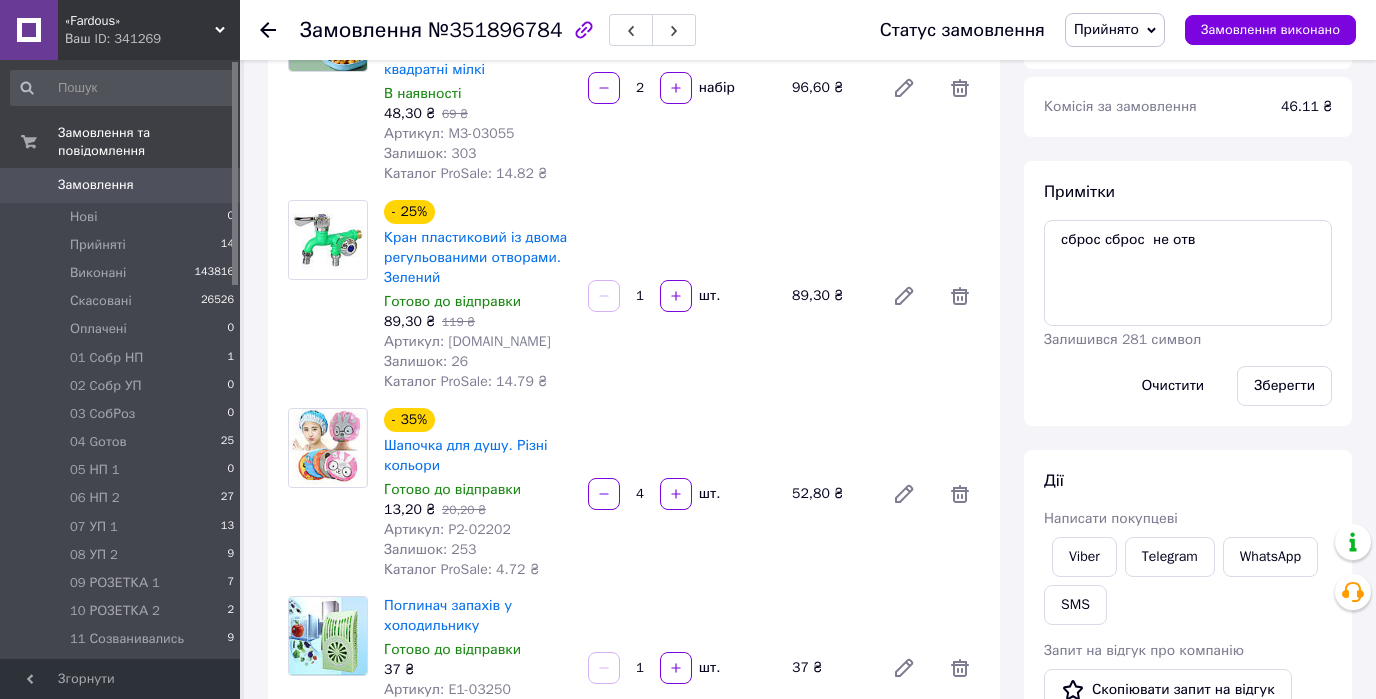 click 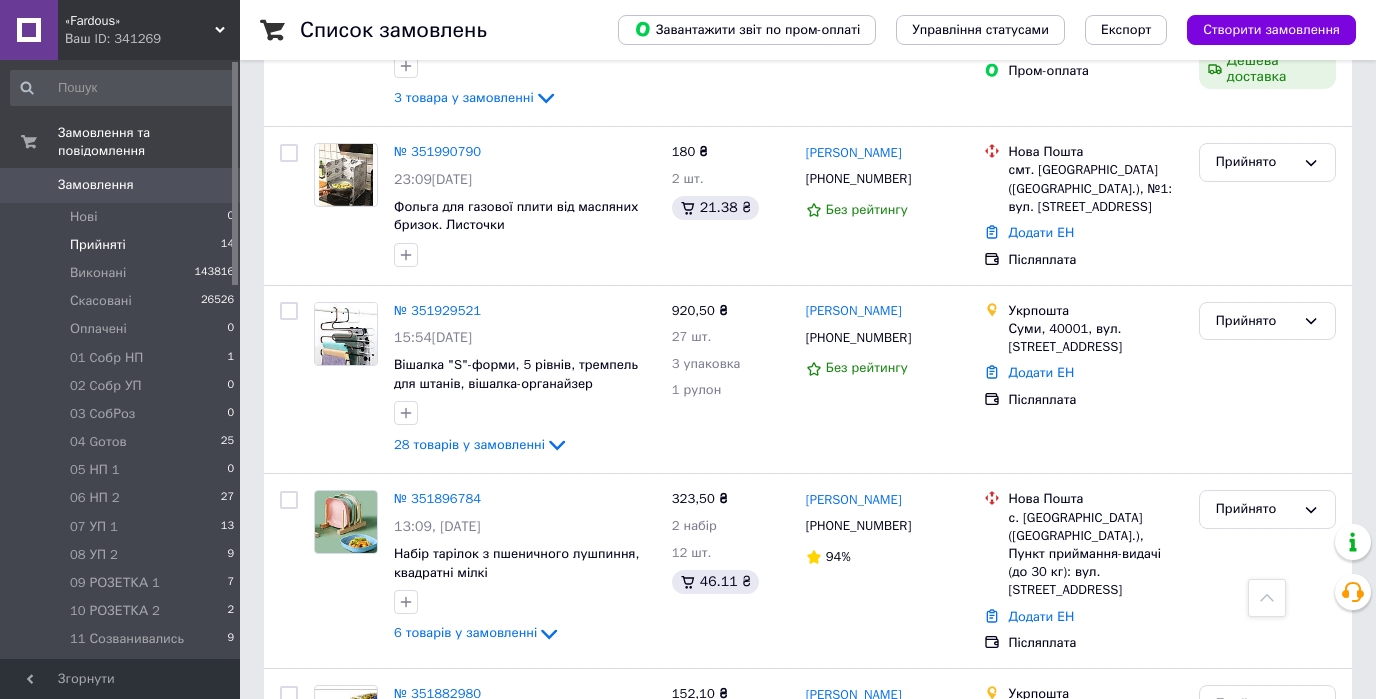 scroll, scrollTop: 1440, scrollLeft: 0, axis: vertical 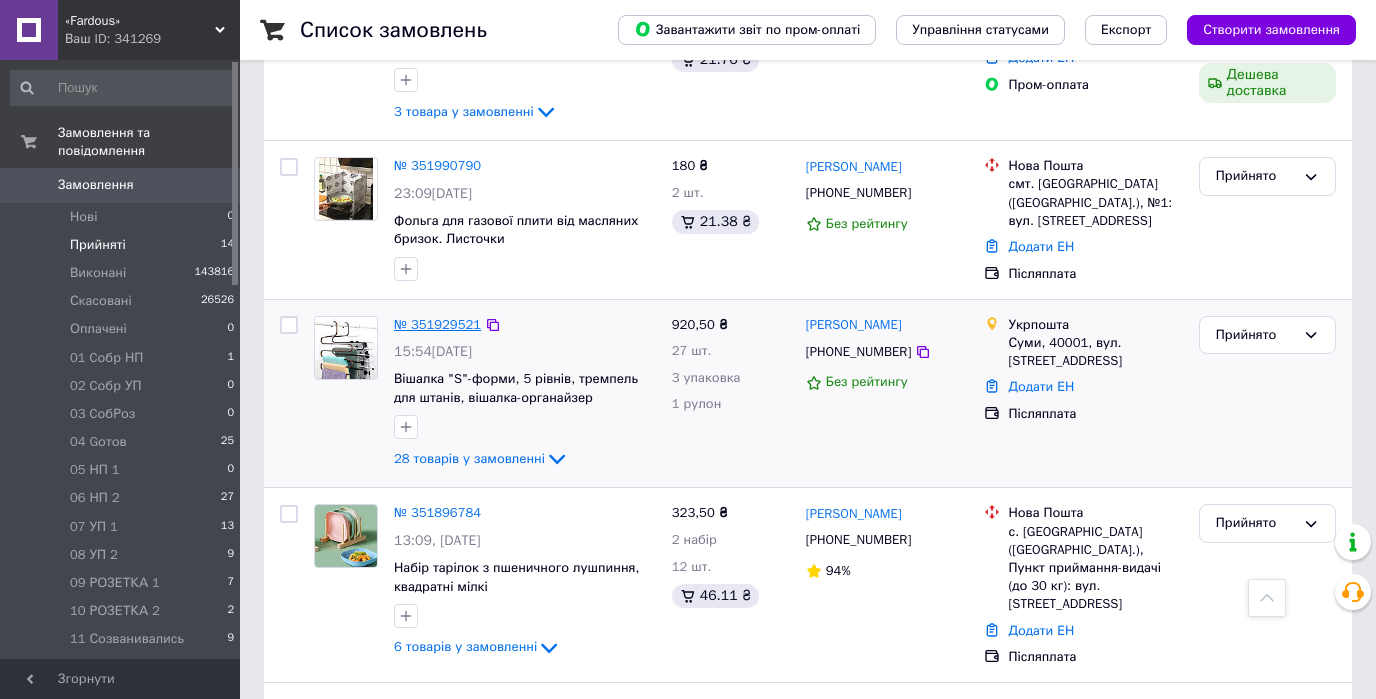 click on "№ 351929521" at bounding box center [437, 324] 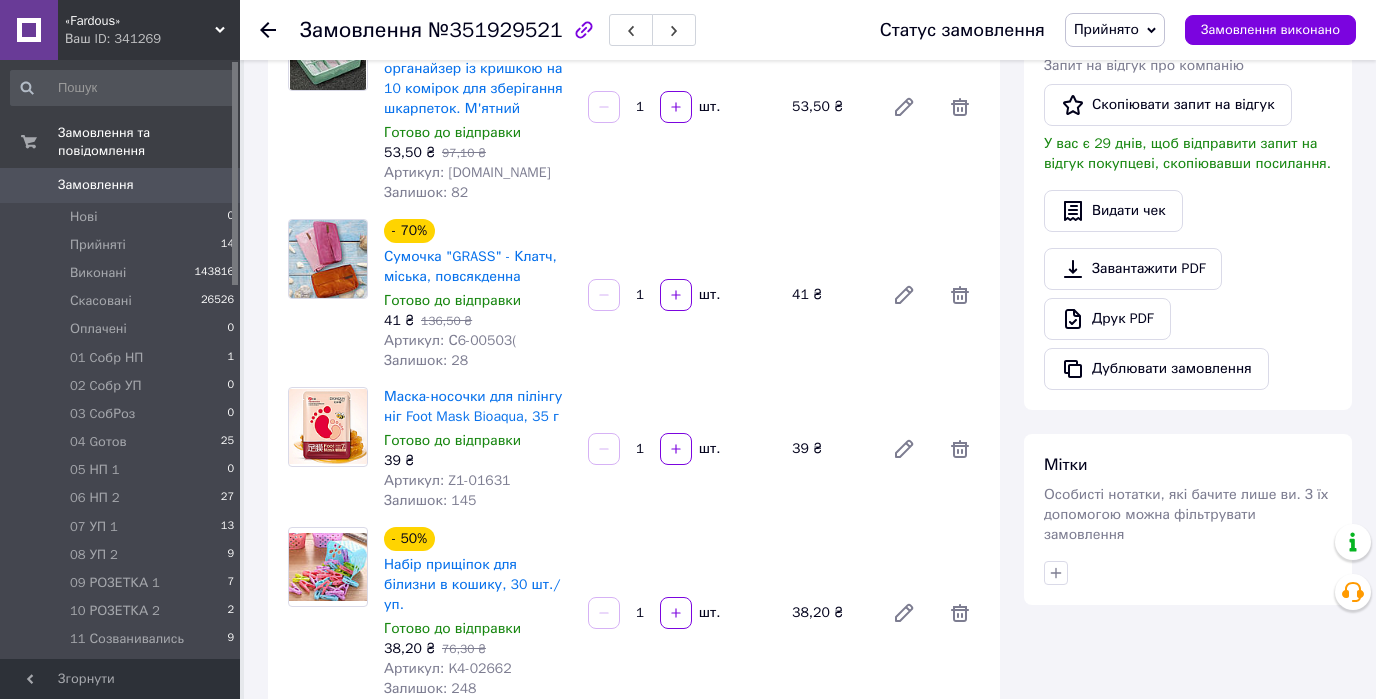 scroll, scrollTop: 720, scrollLeft: 0, axis: vertical 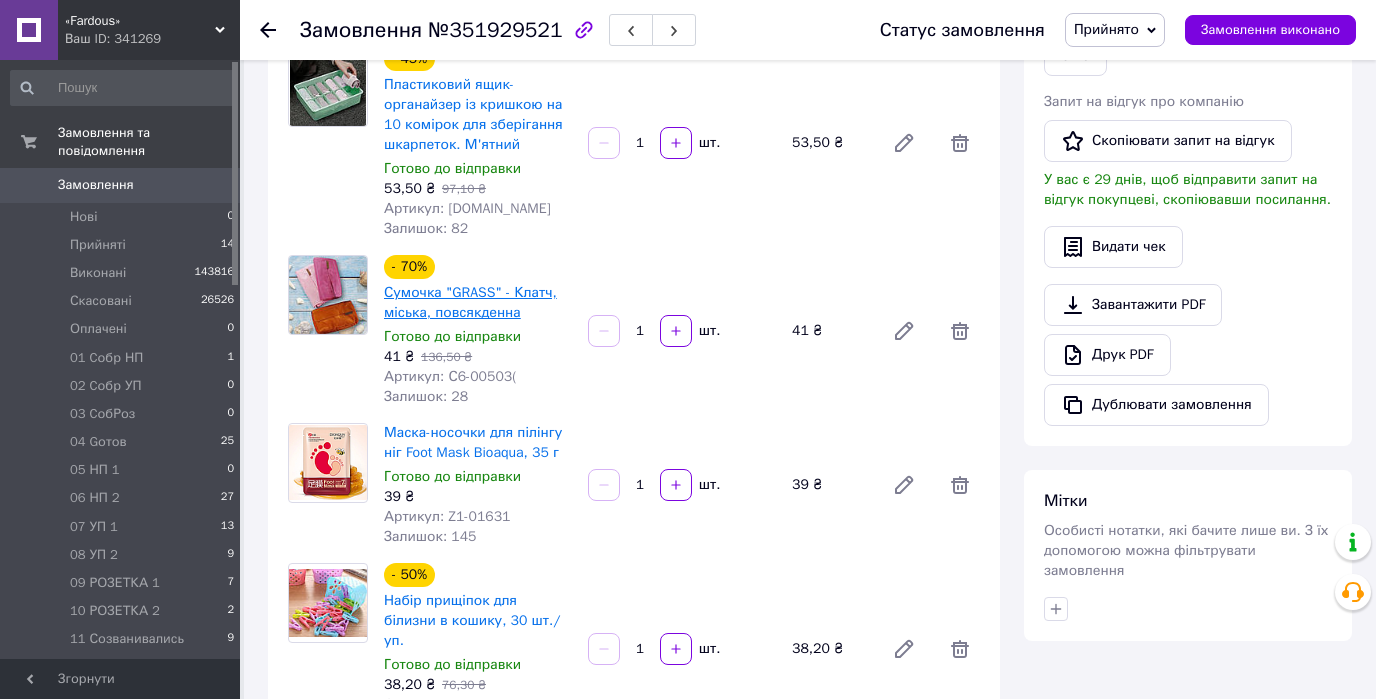 click on "Сумочка "GRASS" - Клатч, міська, повсякденна" at bounding box center [470, 302] 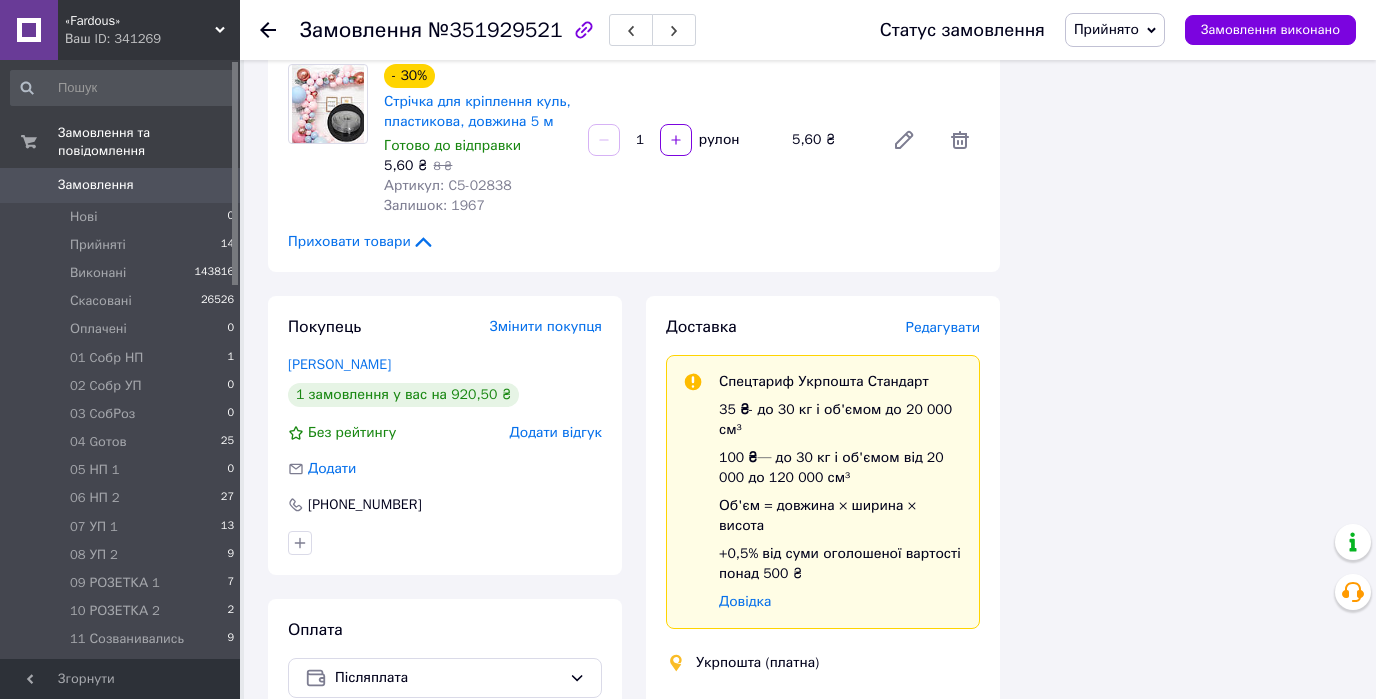 scroll, scrollTop: 4880, scrollLeft: 0, axis: vertical 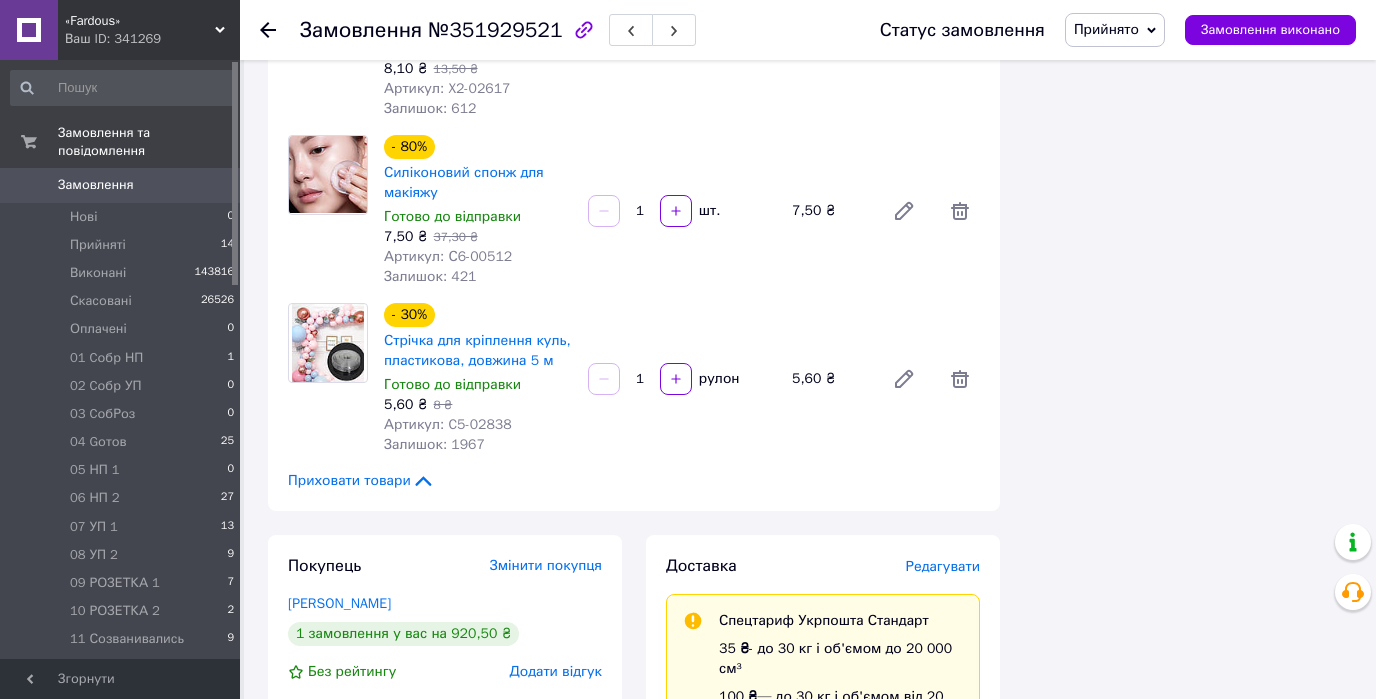click on "Приховати товари" at bounding box center (361, 481) 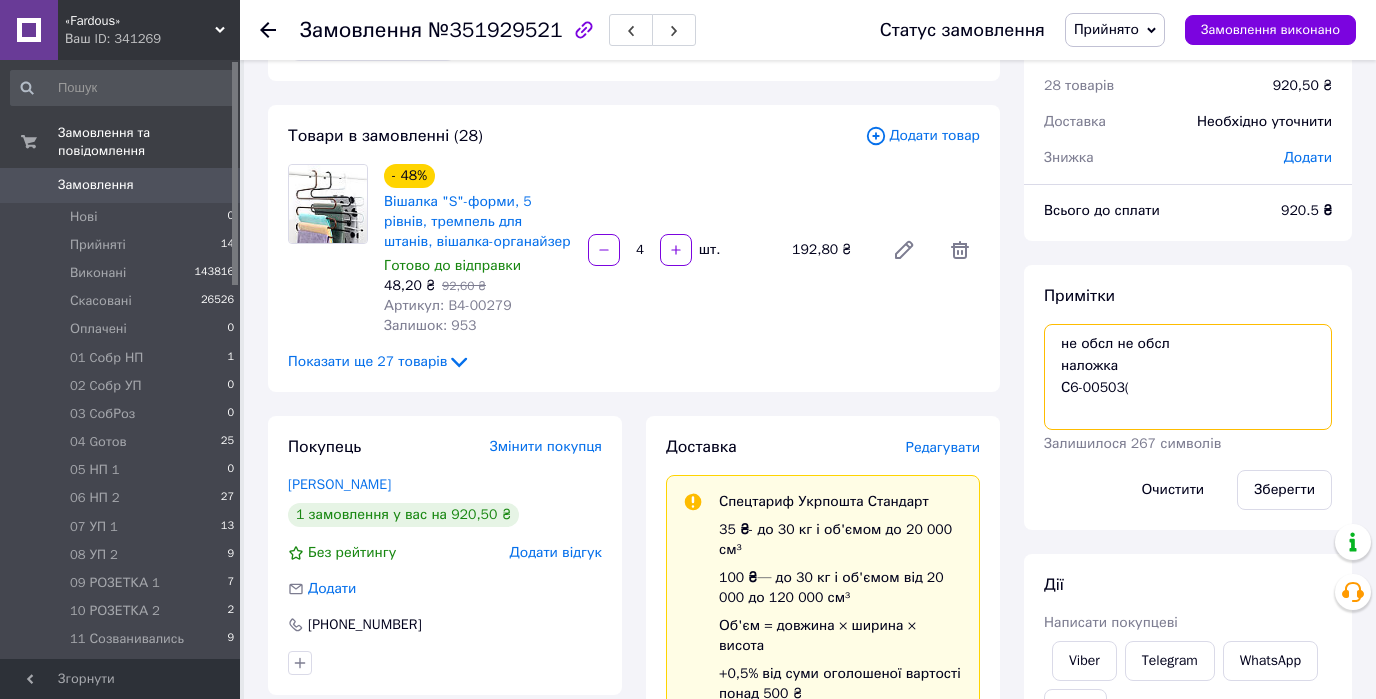 click on "не обсл не обсл
наложка
С6-00503(" at bounding box center [1188, 377] 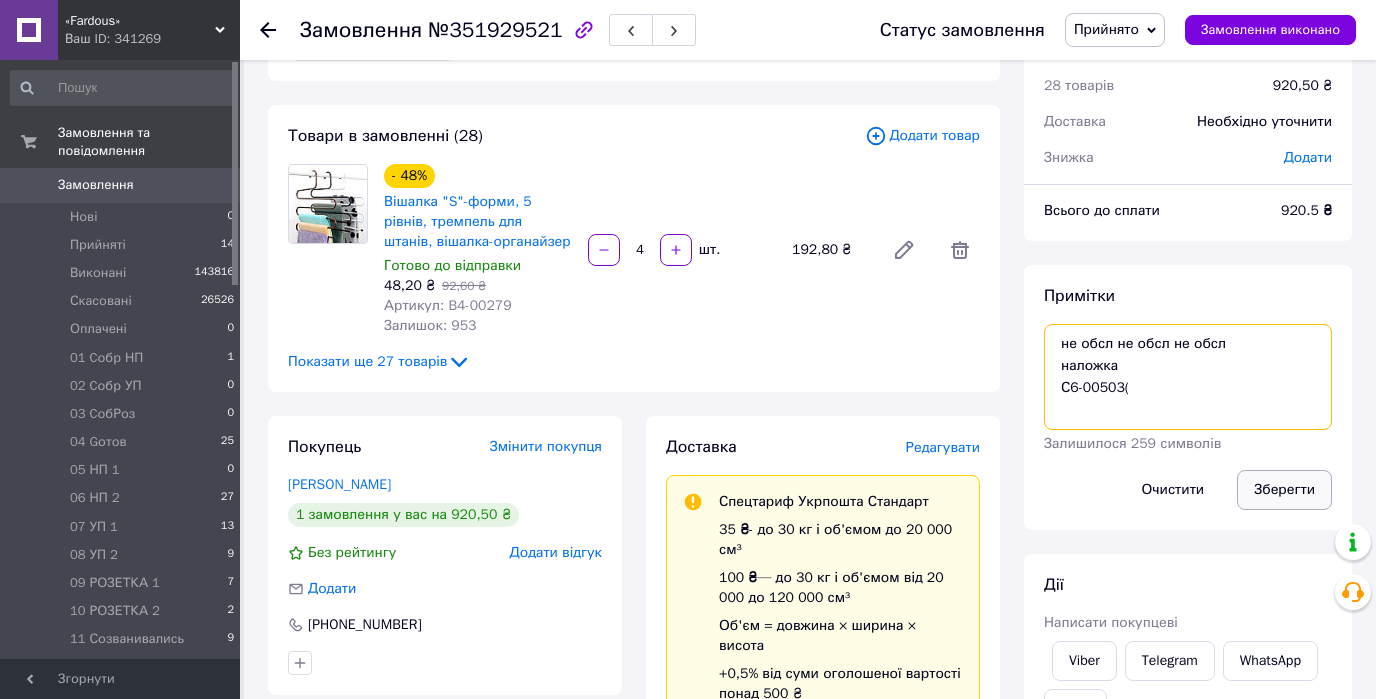 type on "не обсл не обсл не обсл
наложка
С6-00503(" 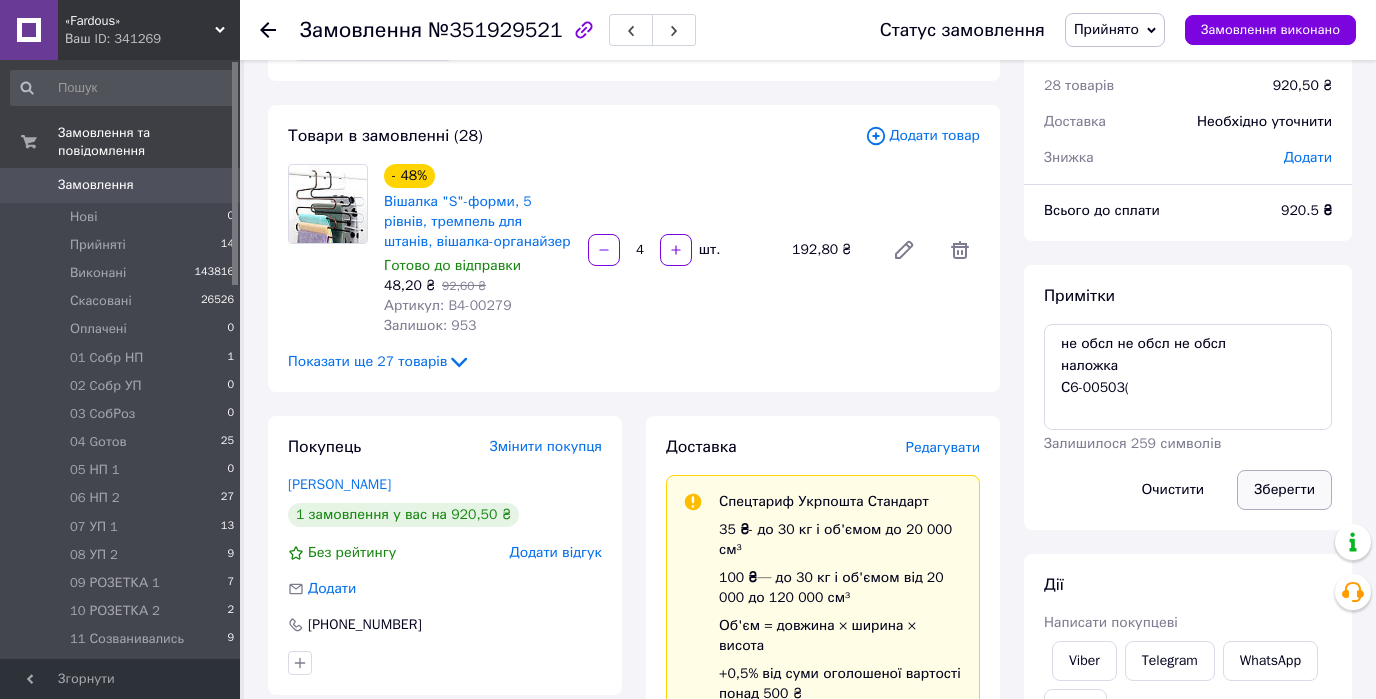click on "Зберегти" at bounding box center (1284, 490) 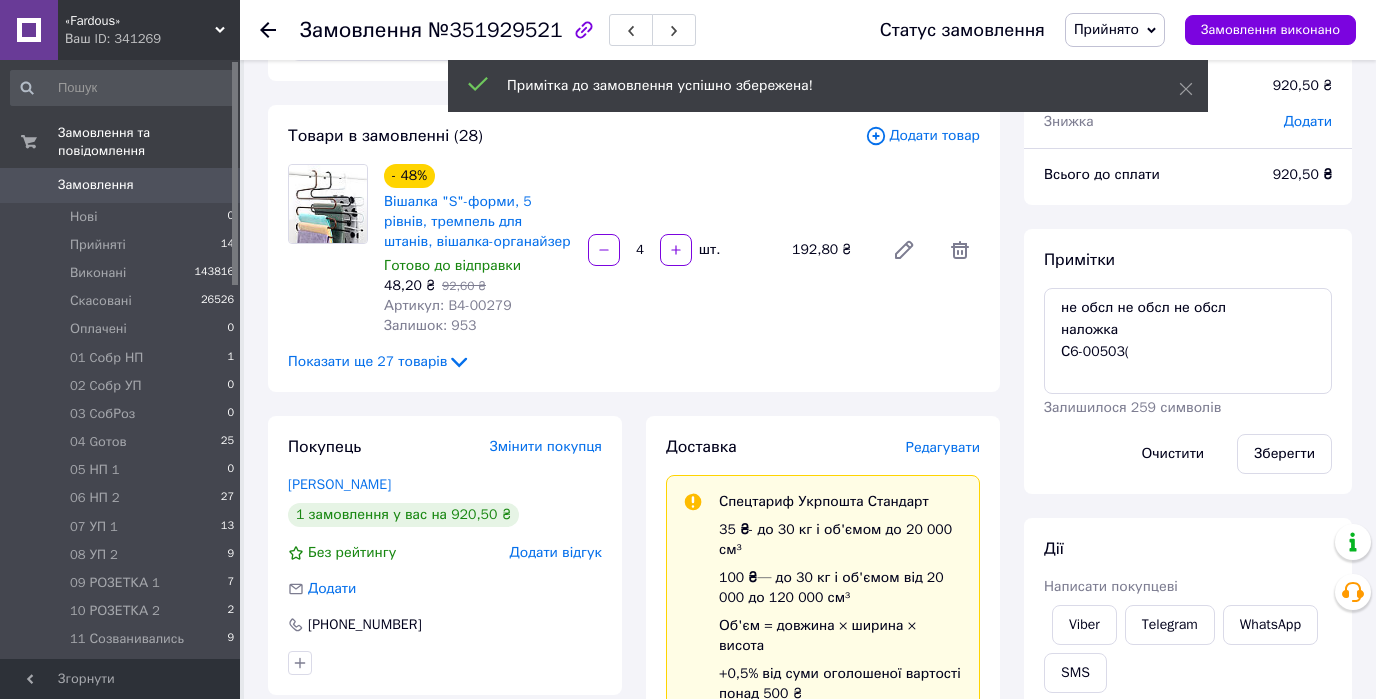 click 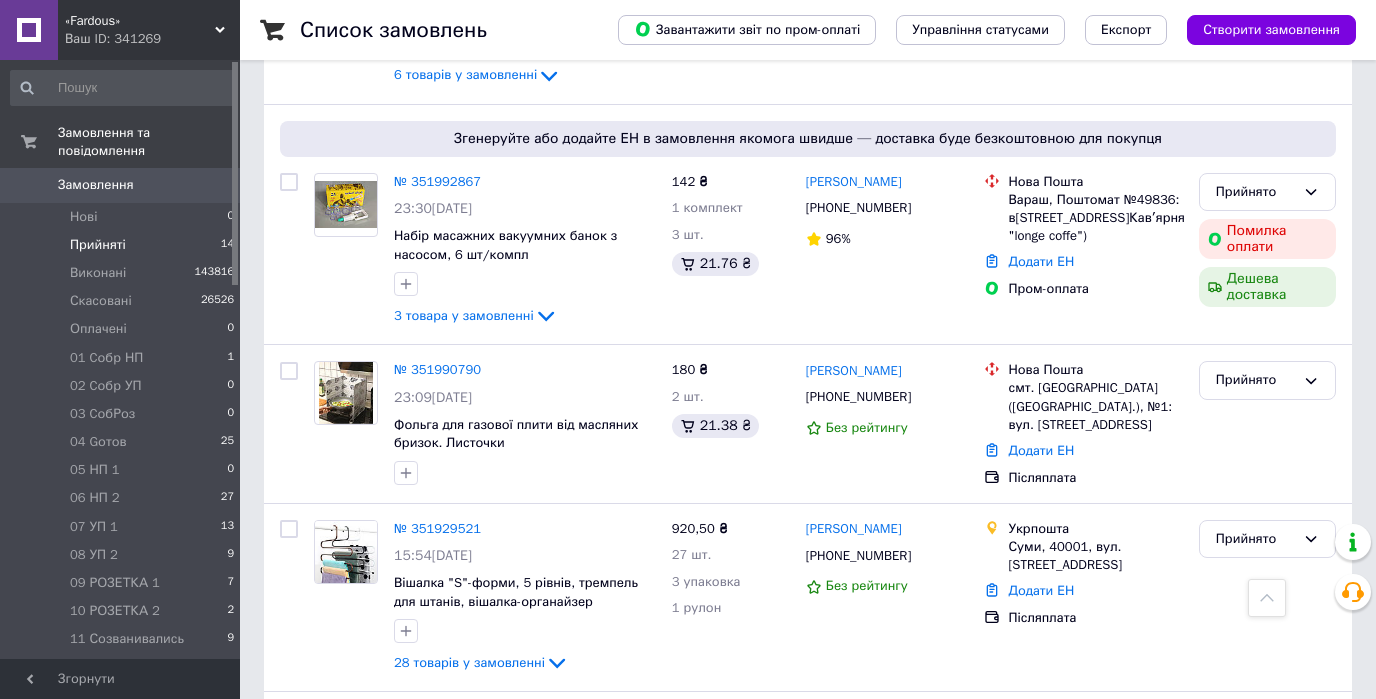 scroll, scrollTop: 1200, scrollLeft: 0, axis: vertical 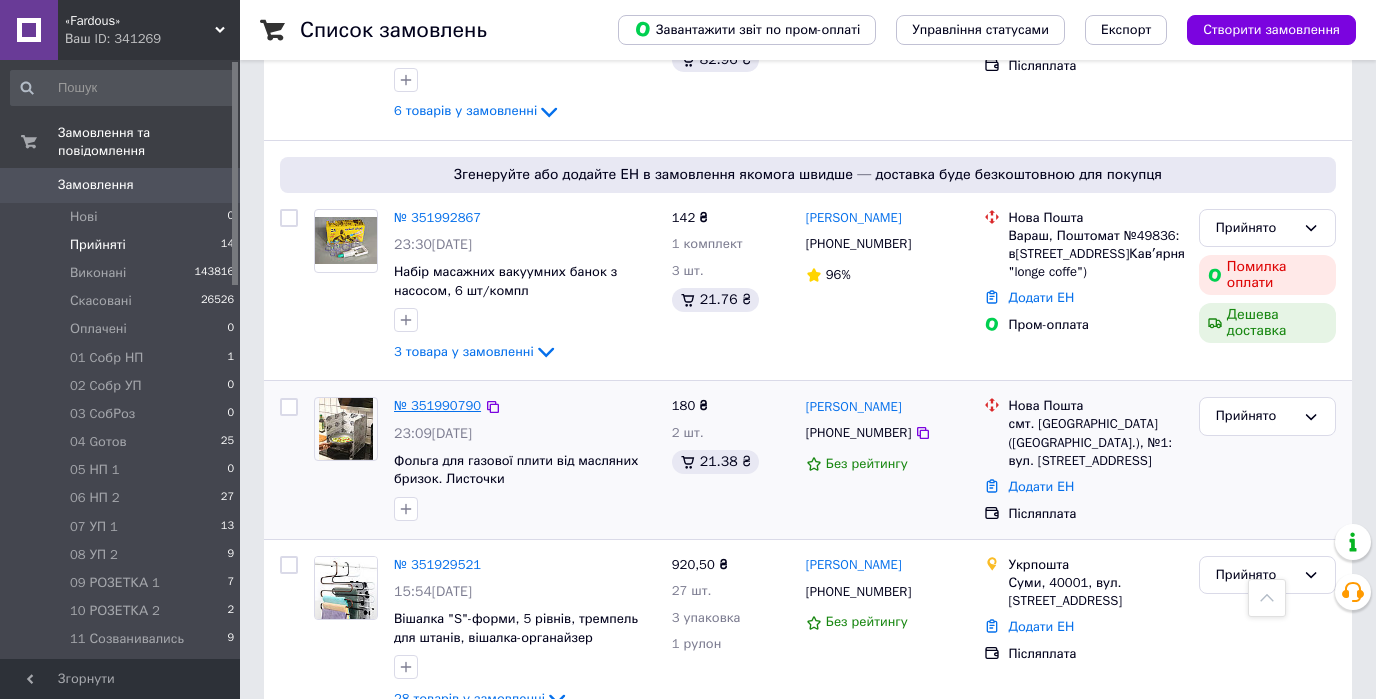 click on "№ 351990790" at bounding box center [437, 405] 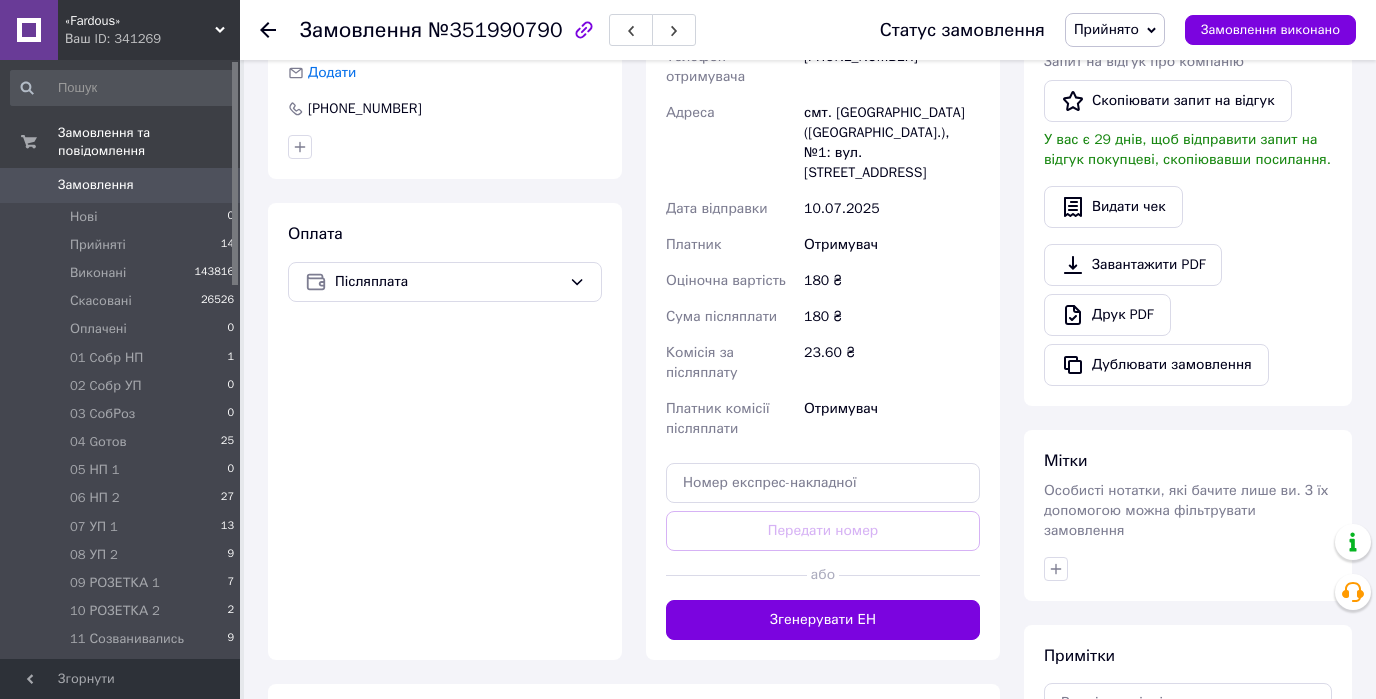 scroll, scrollTop: 731, scrollLeft: 0, axis: vertical 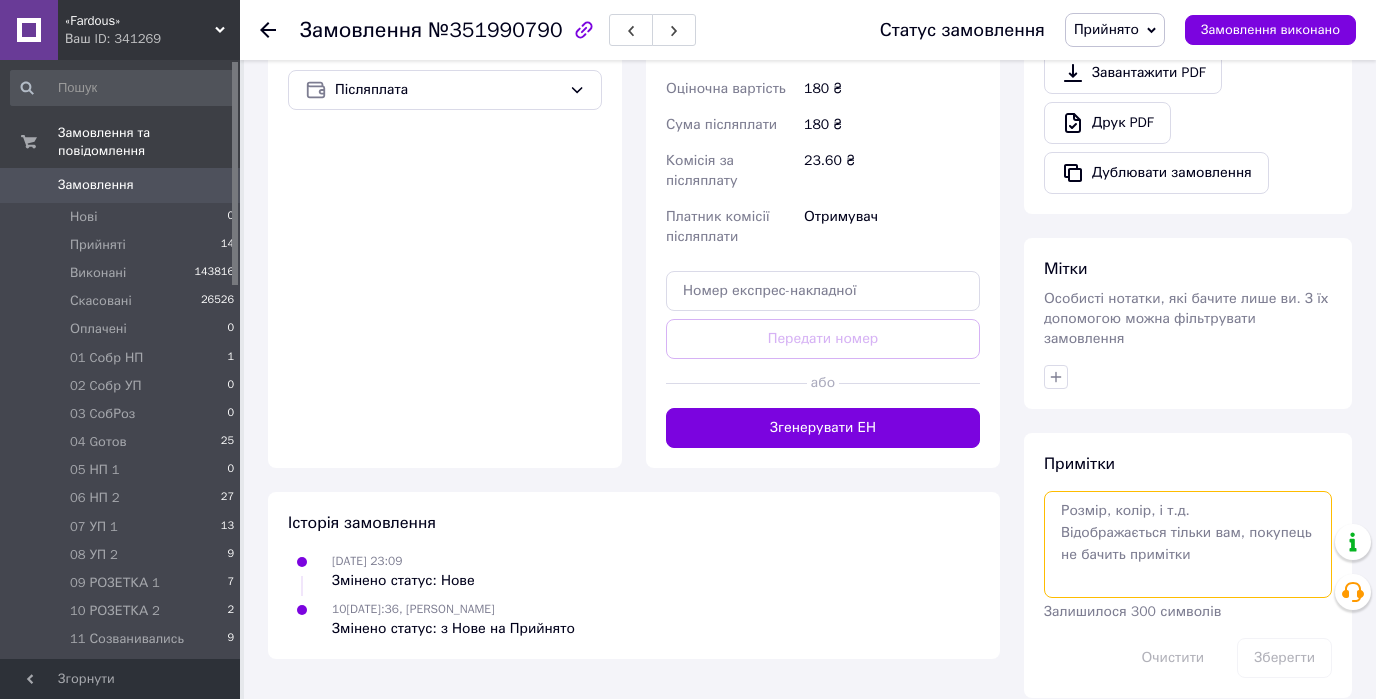 click at bounding box center (1188, 544) 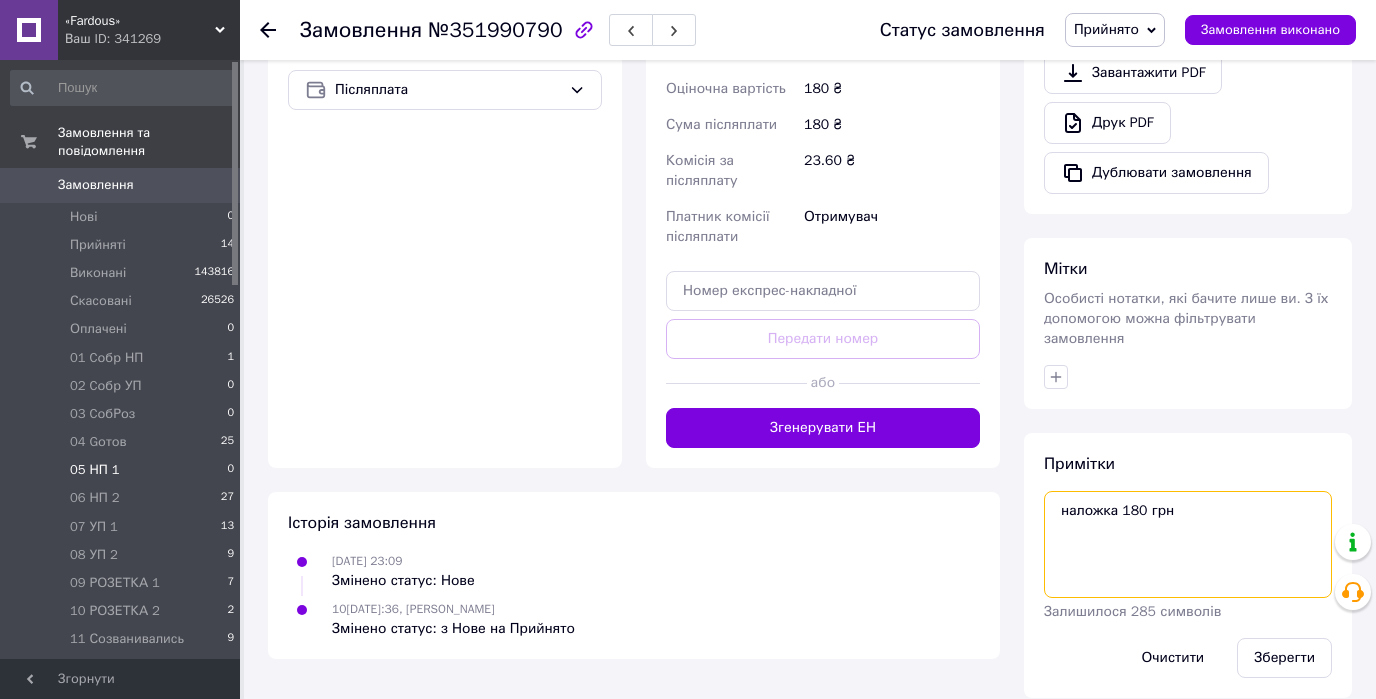 type on "наложка 180 грн" 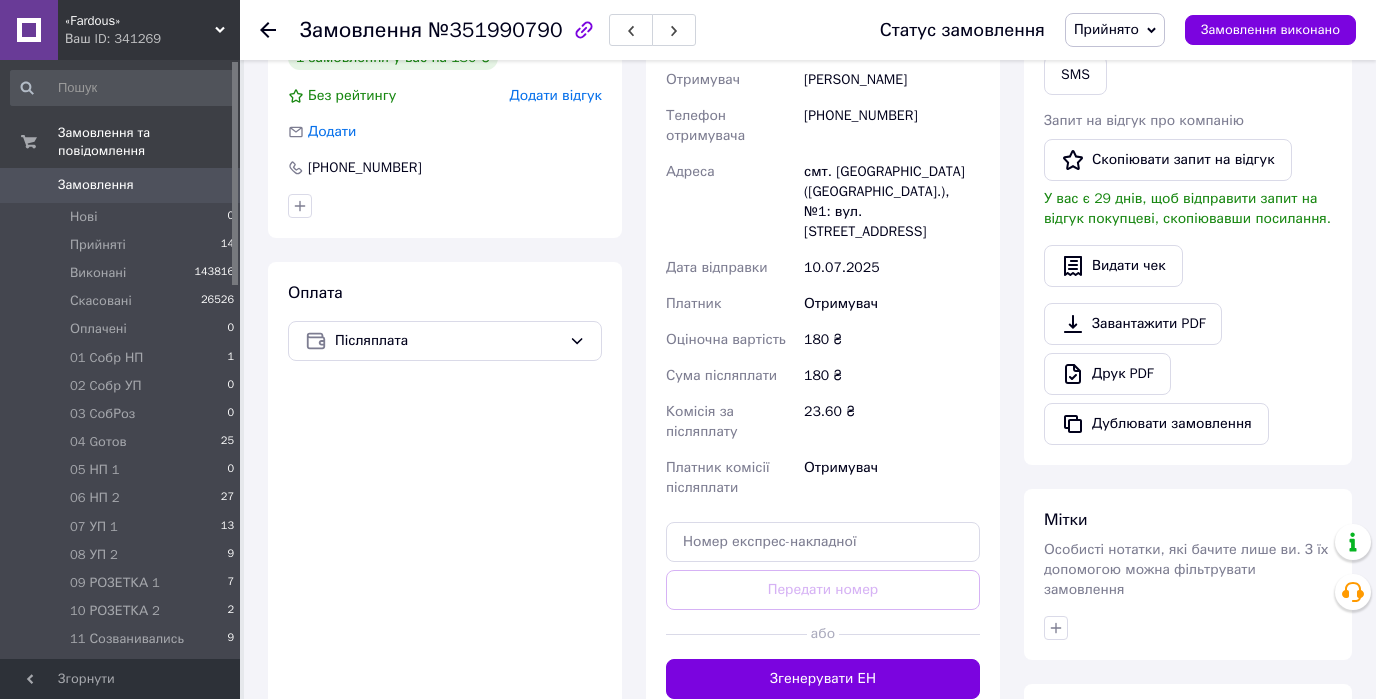 scroll, scrollTop: 731, scrollLeft: 0, axis: vertical 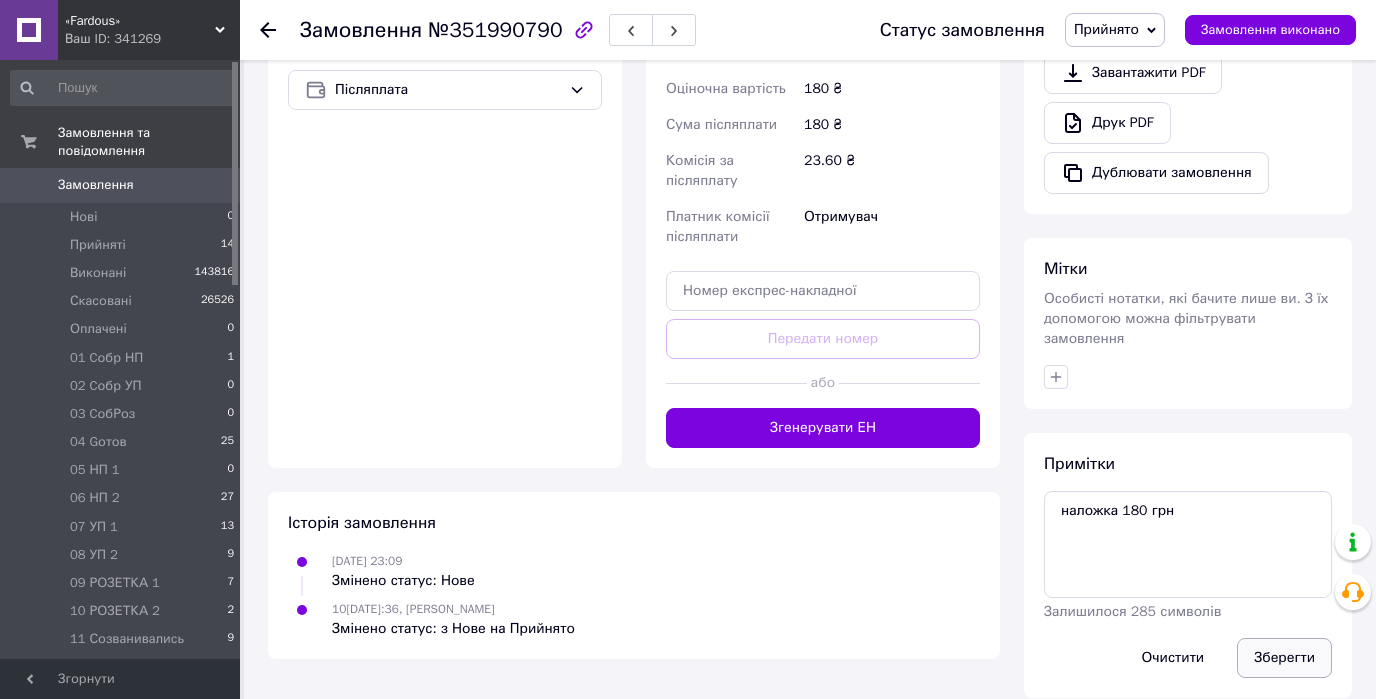 click on "Зберегти" at bounding box center [1284, 658] 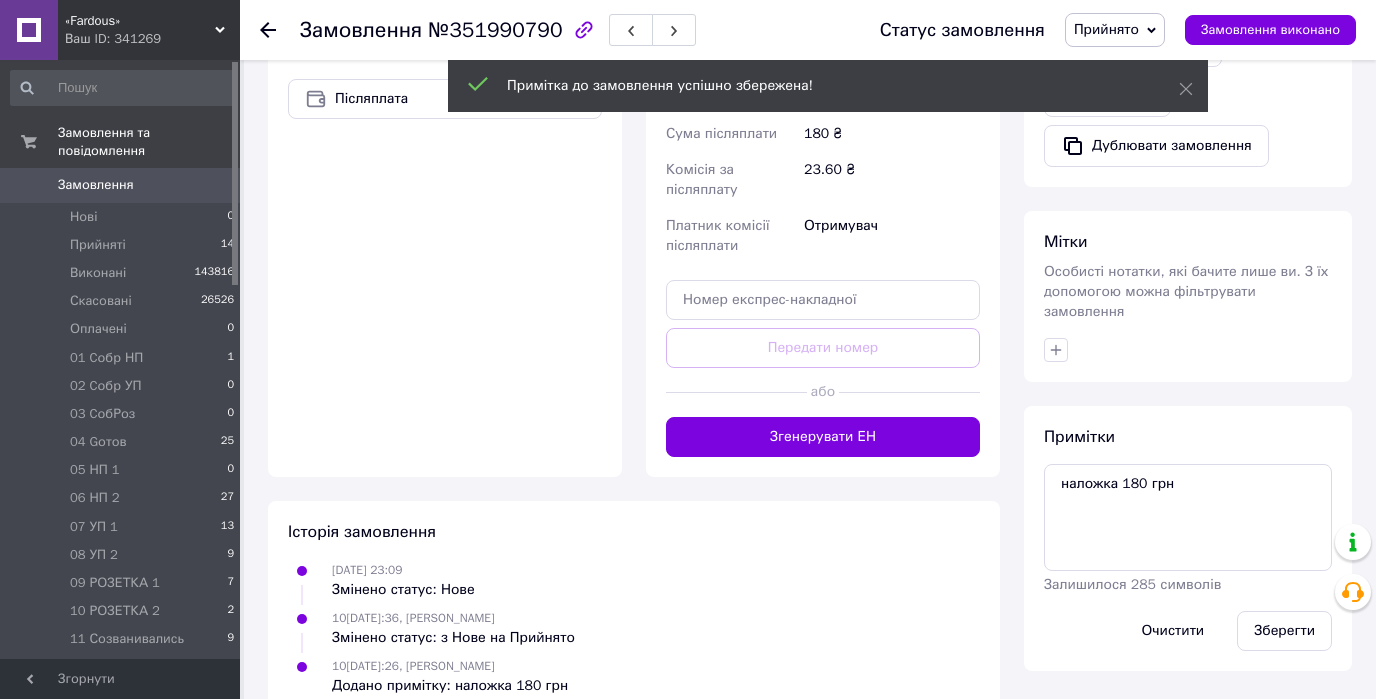 scroll, scrollTop: 731, scrollLeft: 0, axis: vertical 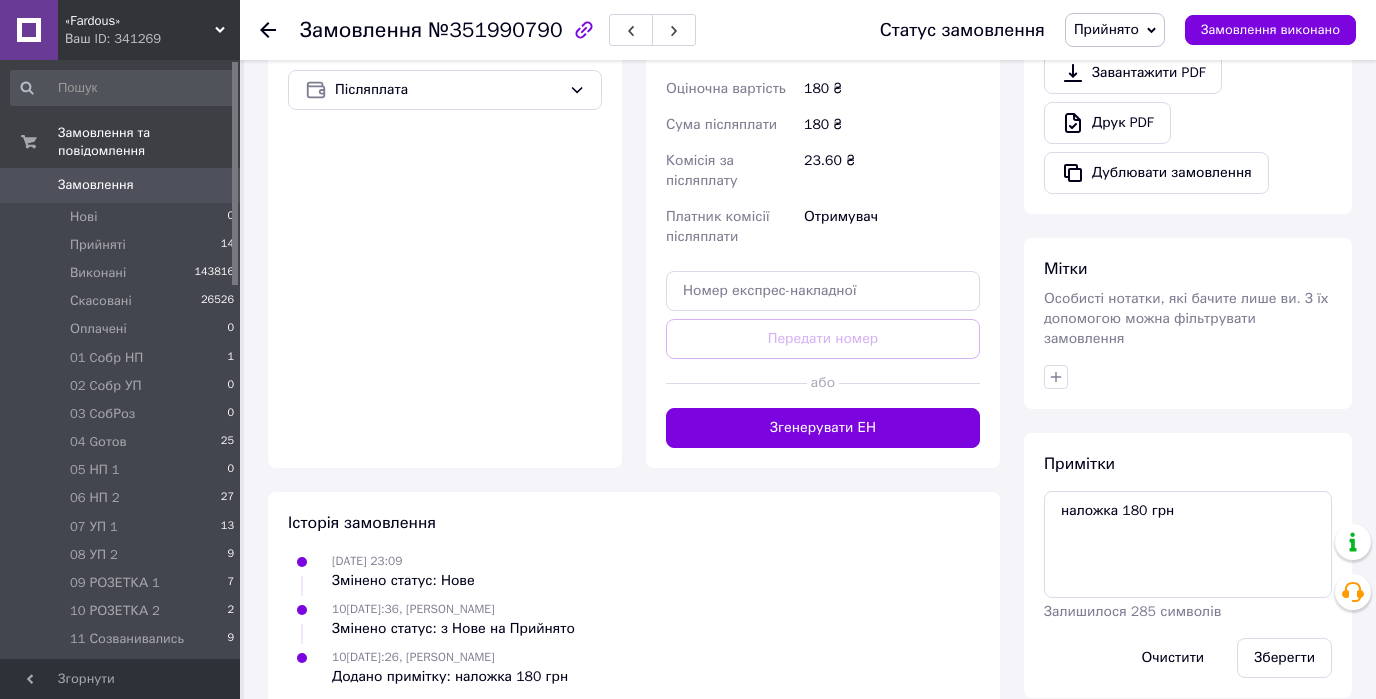 click 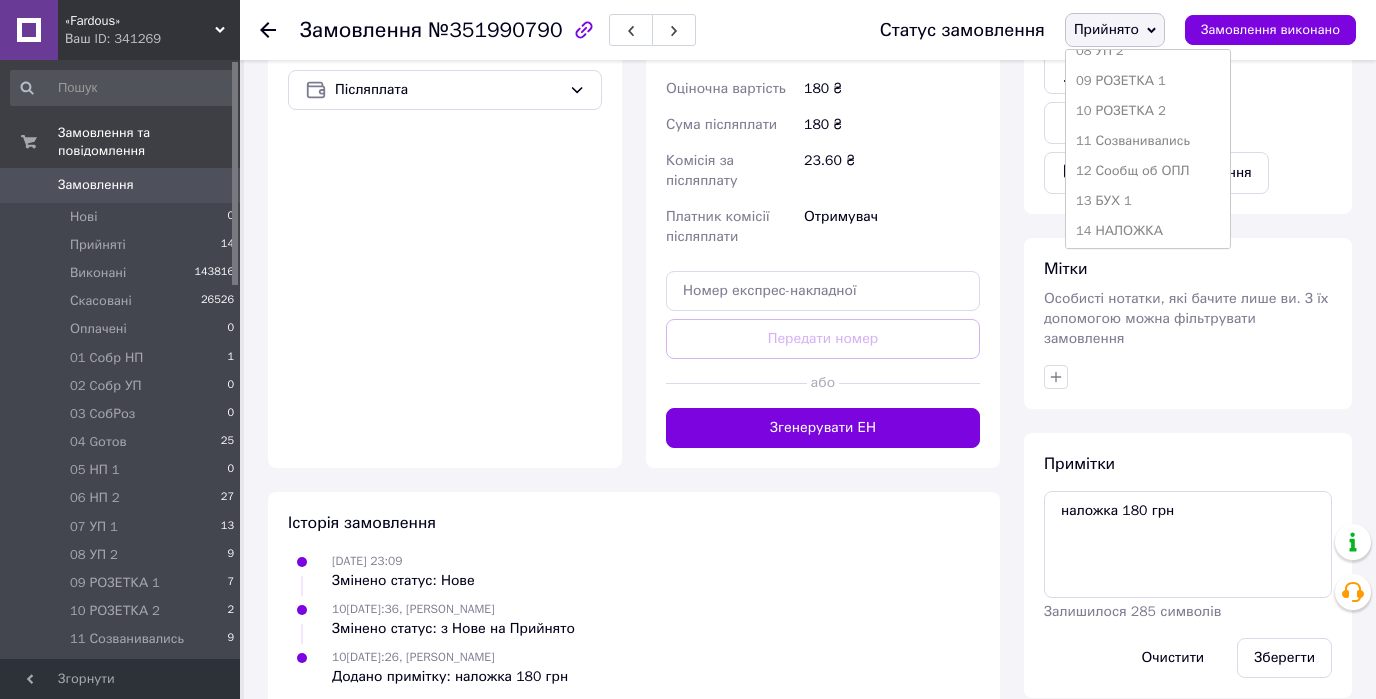 scroll, scrollTop: 320, scrollLeft: 0, axis: vertical 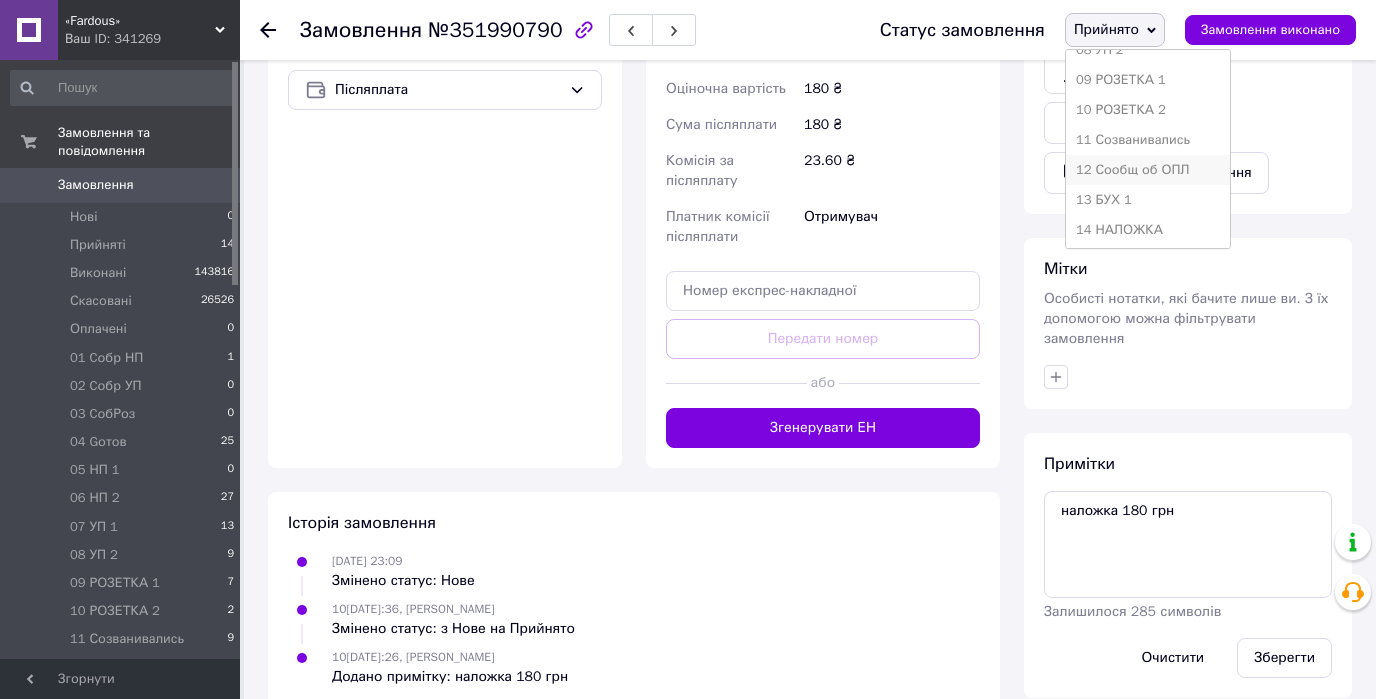 click on "12 Сообщ об ОПЛ" at bounding box center [1148, 170] 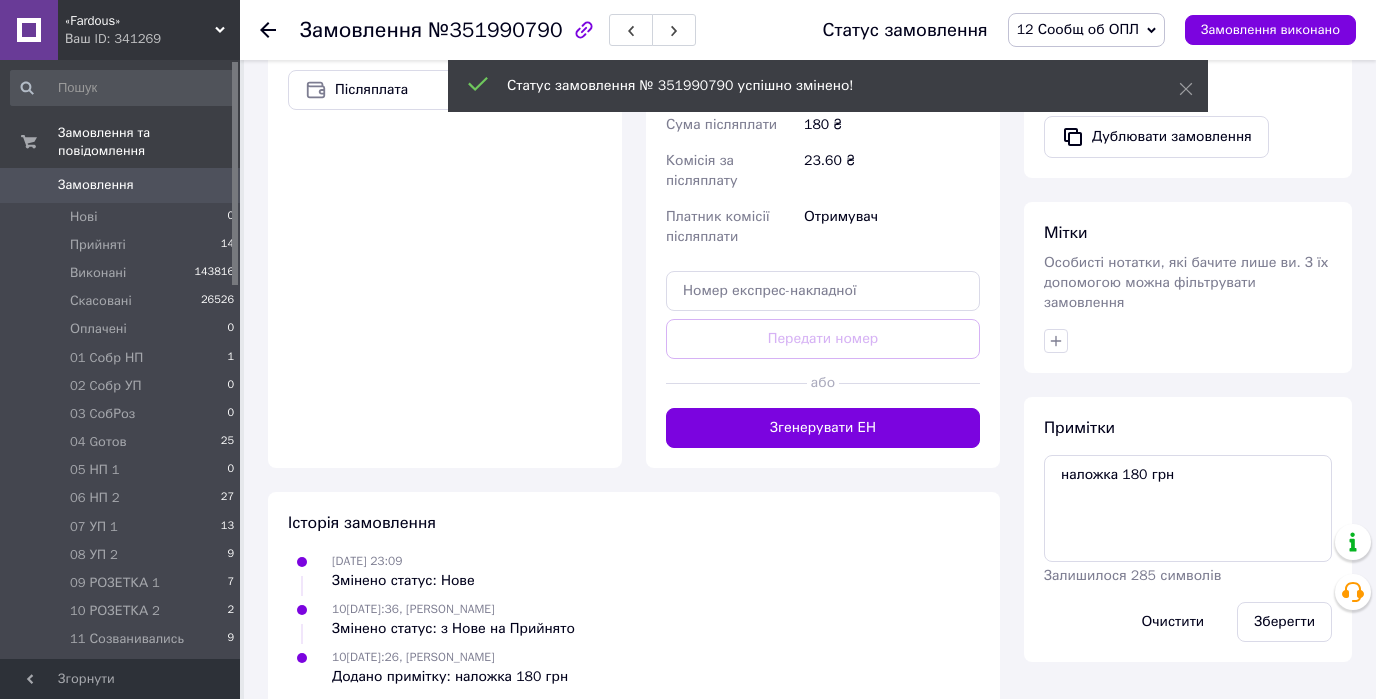 scroll, scrollTop: 722, scrollLeft: 0, axis: vertical 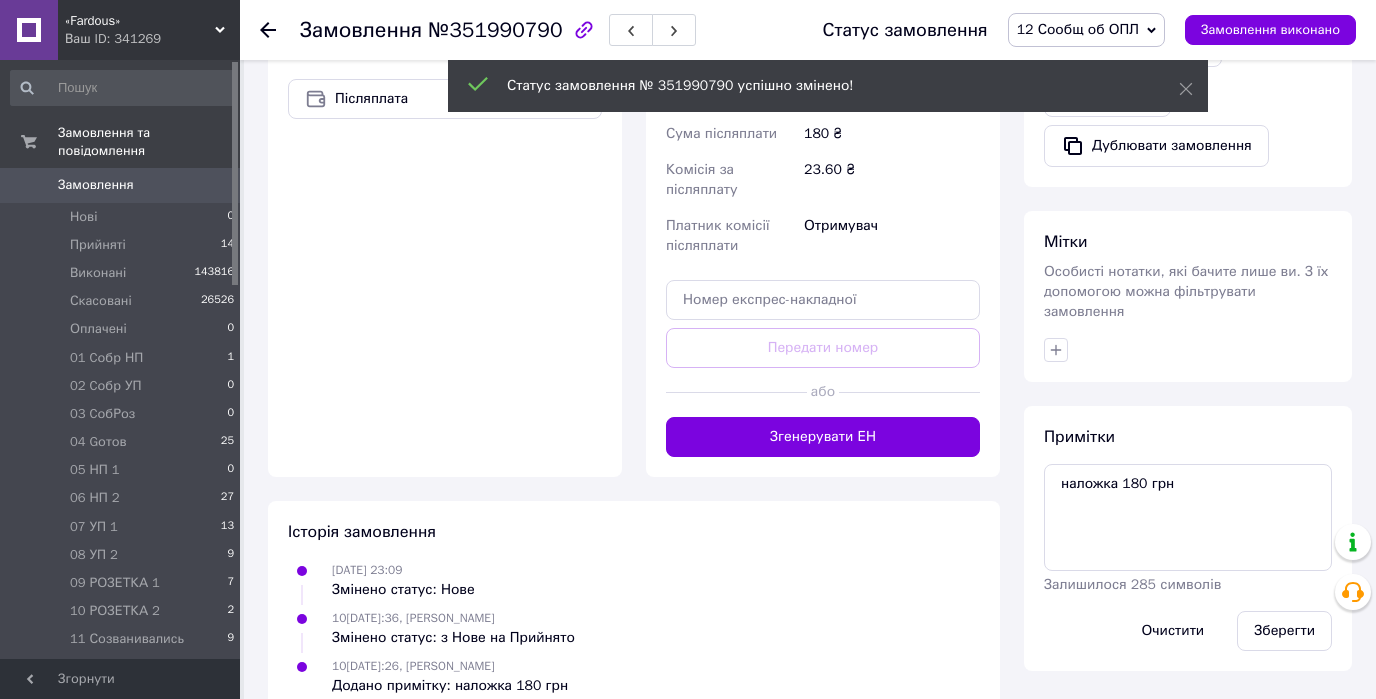 click 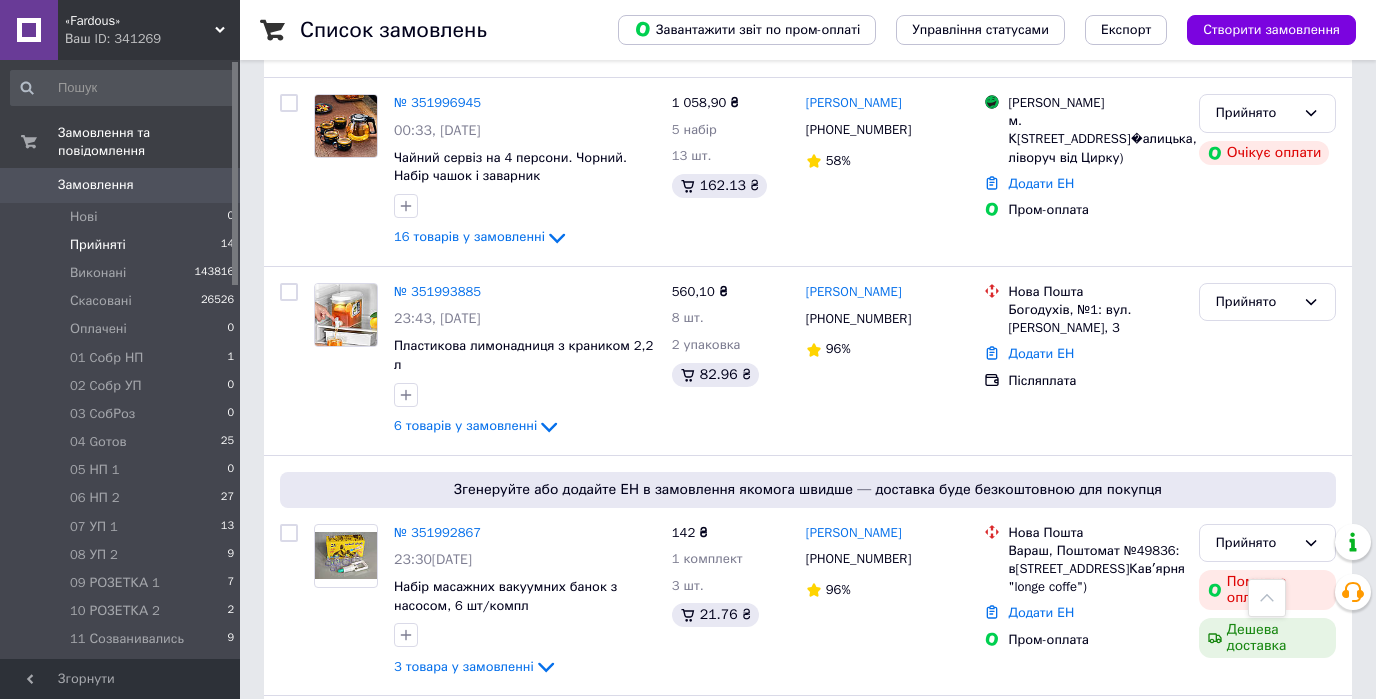 scroll, scrollTop: 880, scrollLeft: 0, axis: vertical 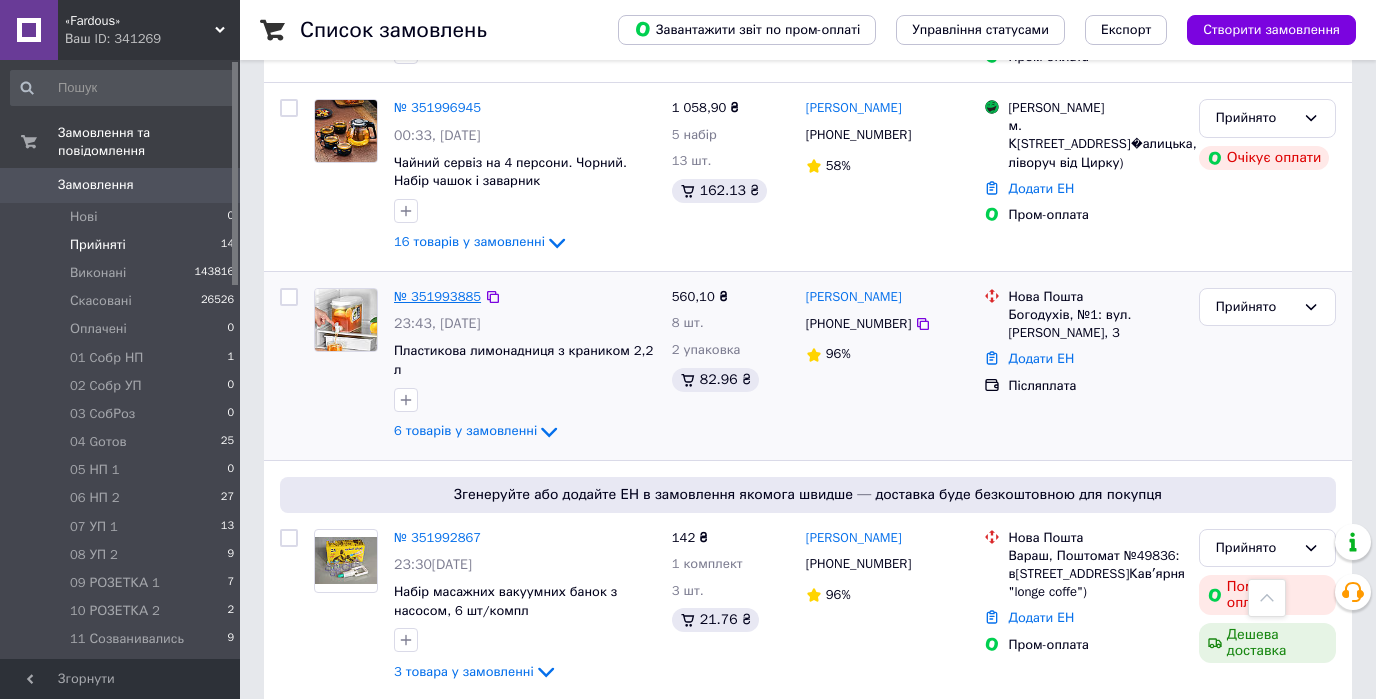 click on "№ 351993885" at bounding box center (437, 296) 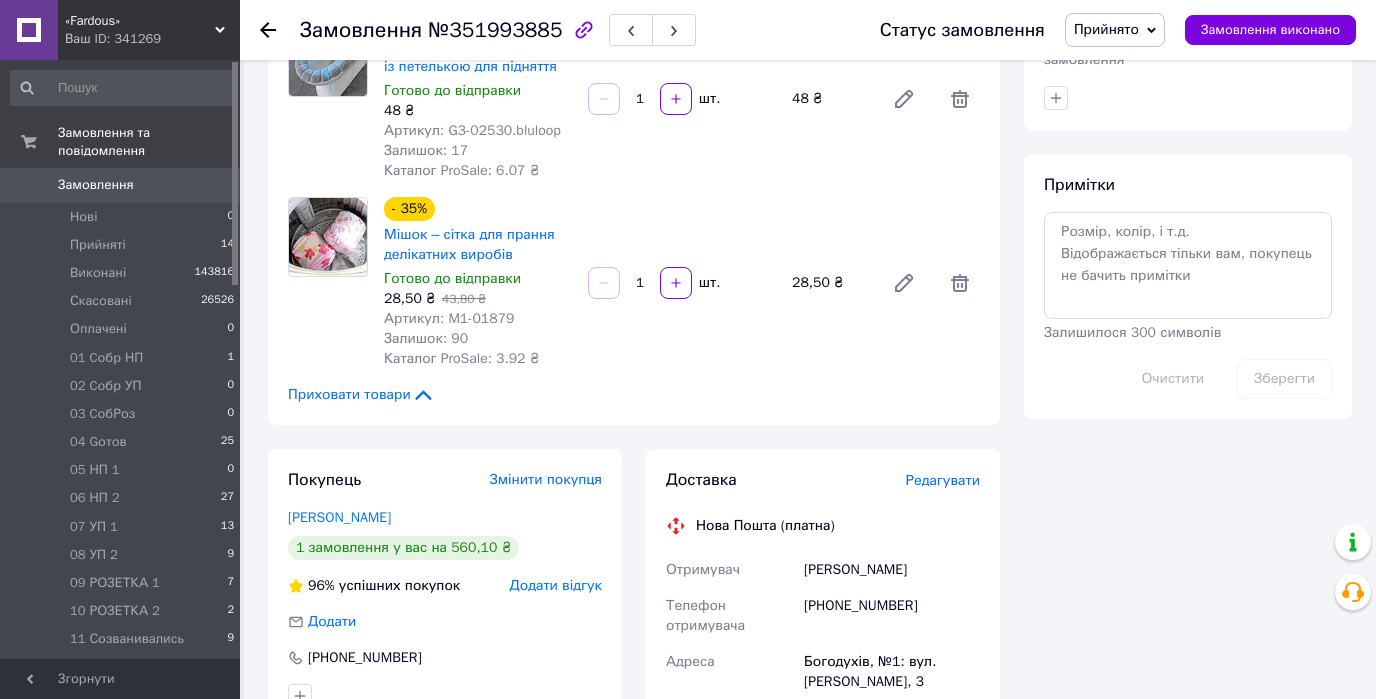 scroll, scrollTop: 880, scrollLeft: 0, axis: vertical 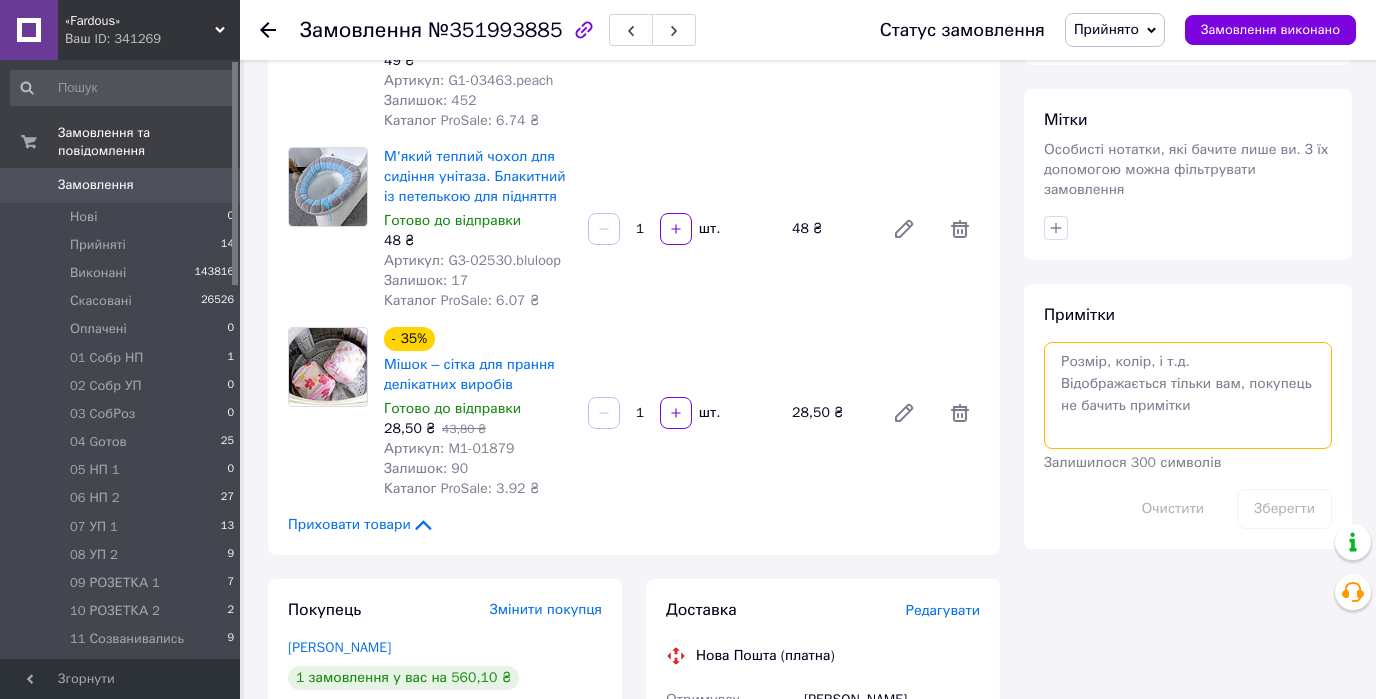click at bounding box center (1188, 395) 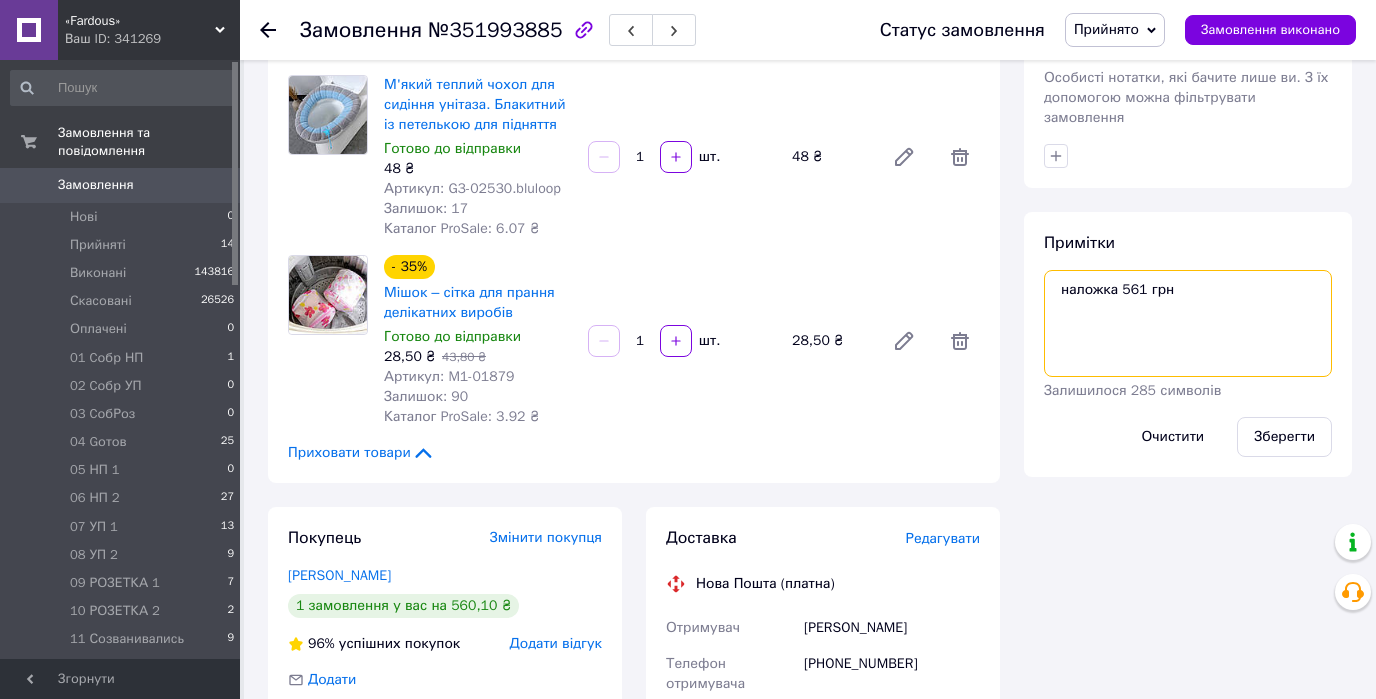 scroll, scrollTop: 880, scrollLeft: 0, axis: vertical 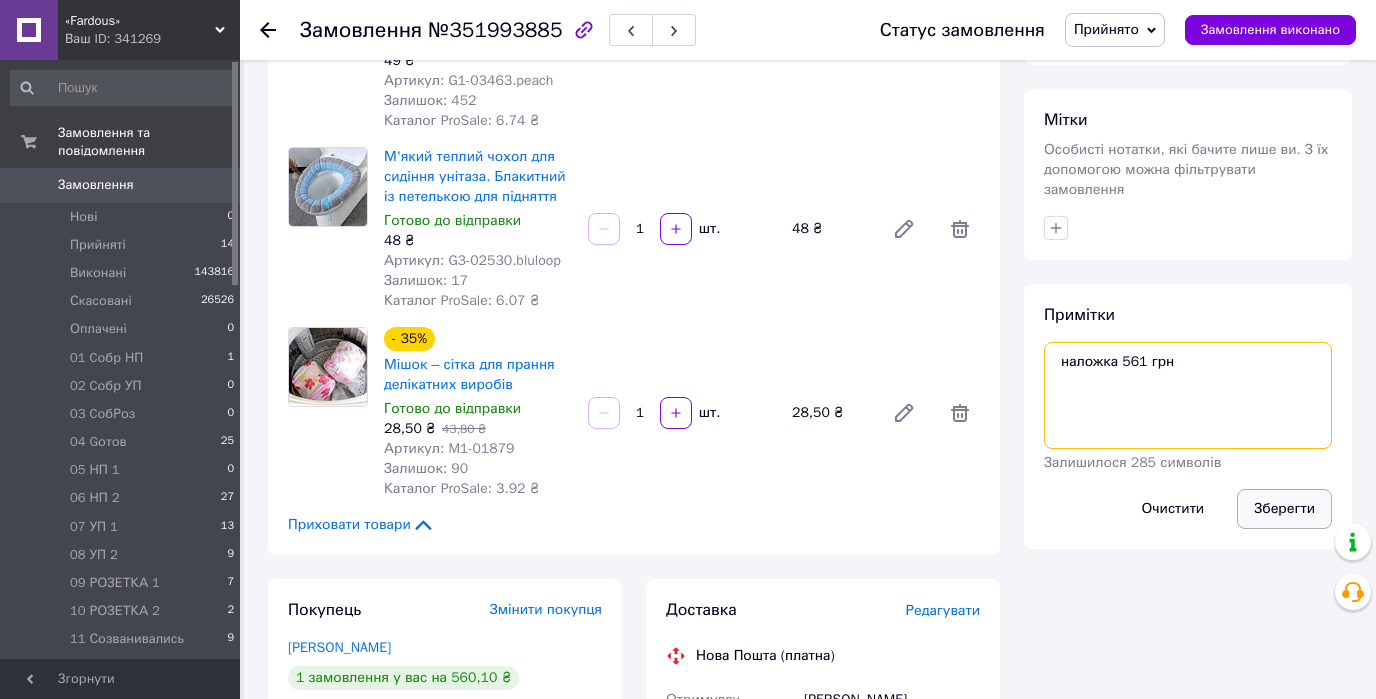type on "наложка 561 грн" 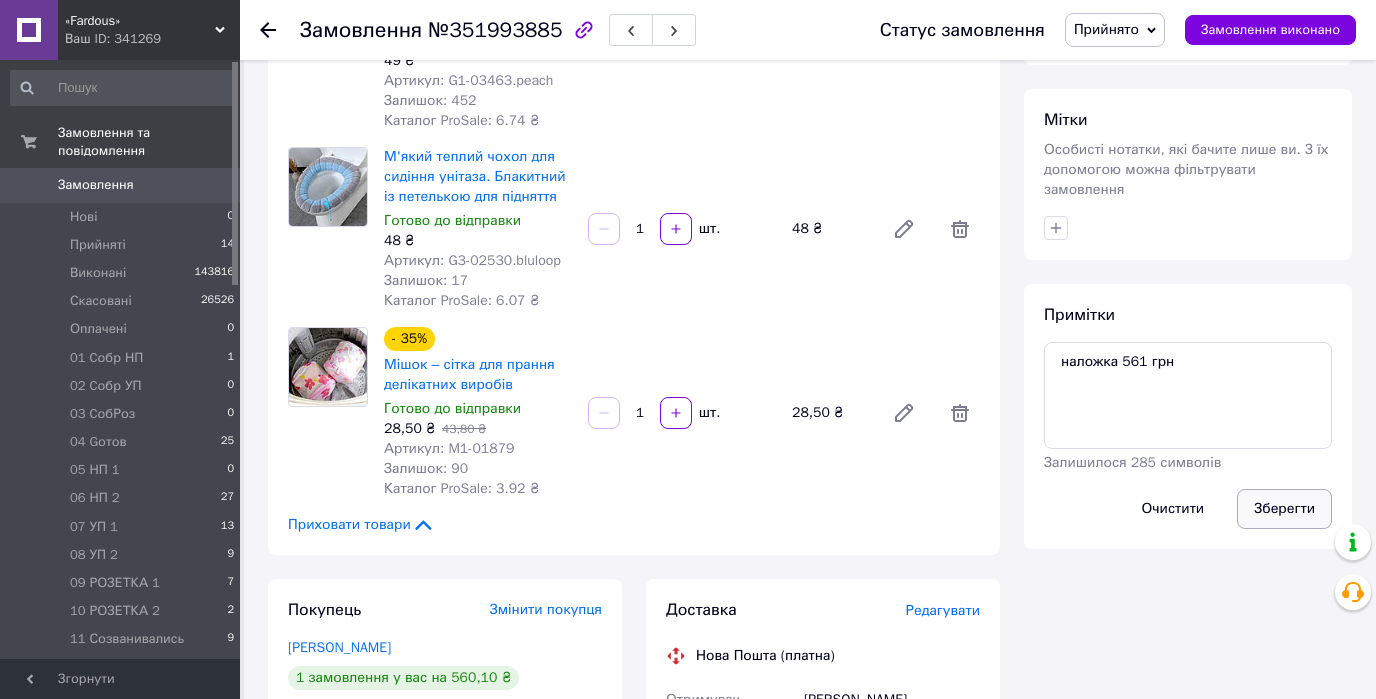 click on "Зберегти" at bounding box center [1284, 509] 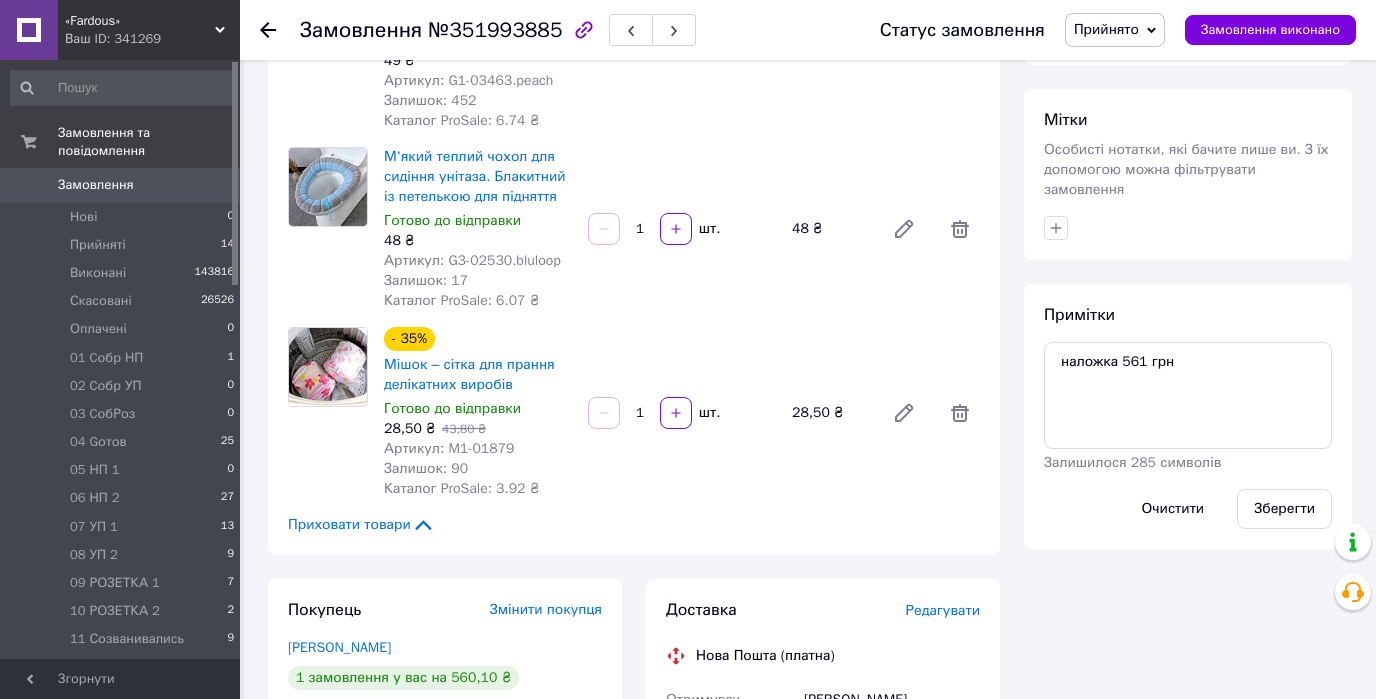 click 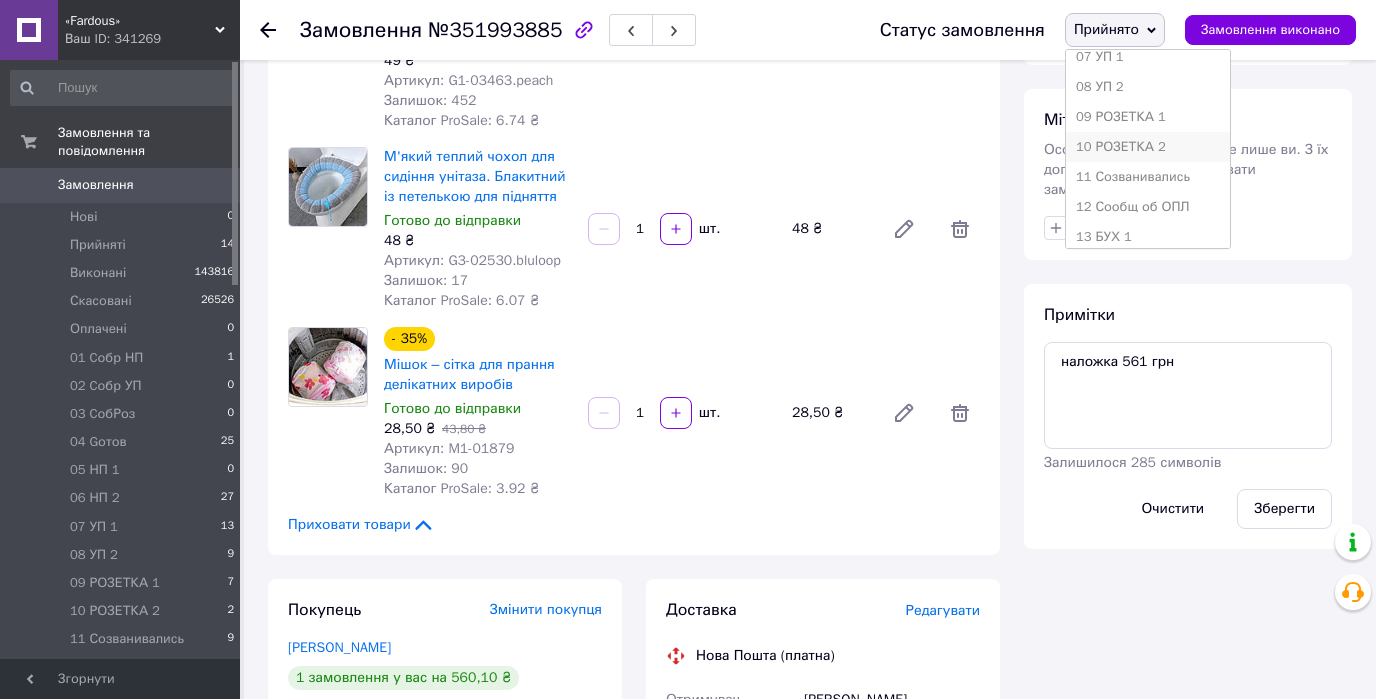 scroll, scrollTop: 320, scrollLeft: 0, axis: vertical 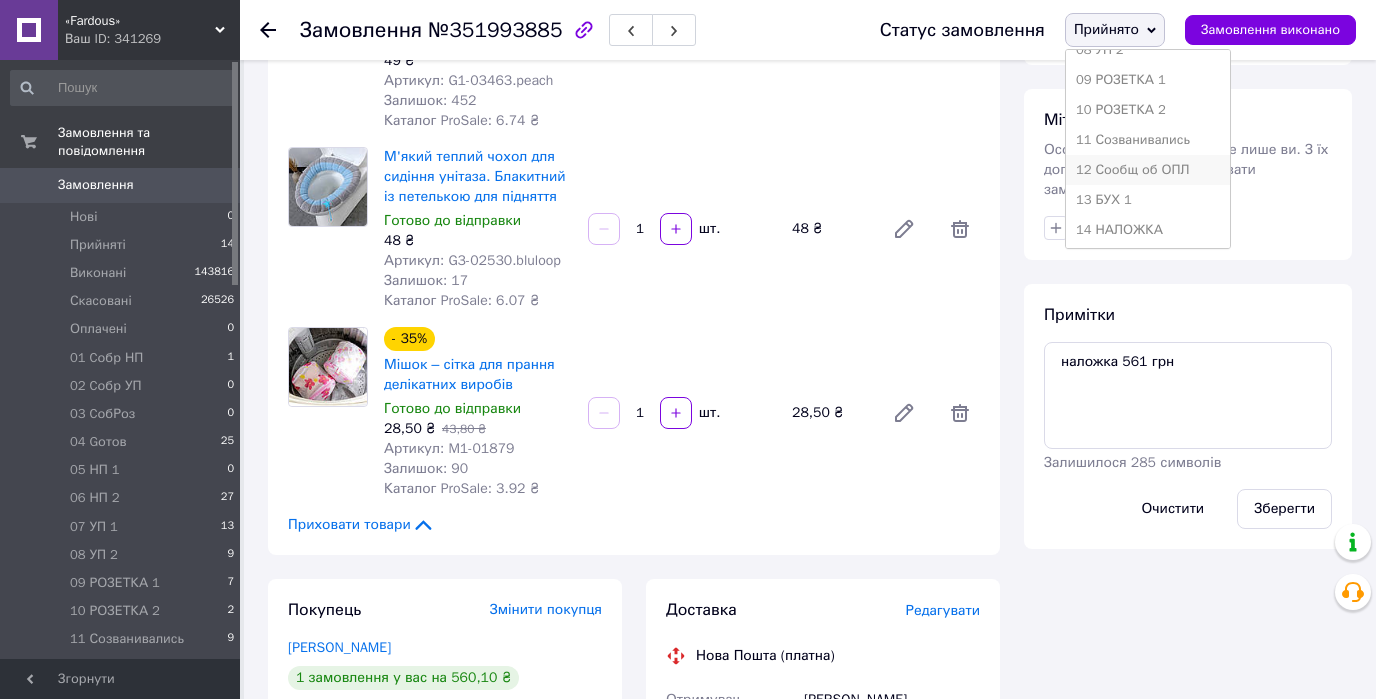 click on "12 Сообщ об ОПЛ" at bounding box center (1148, 170) 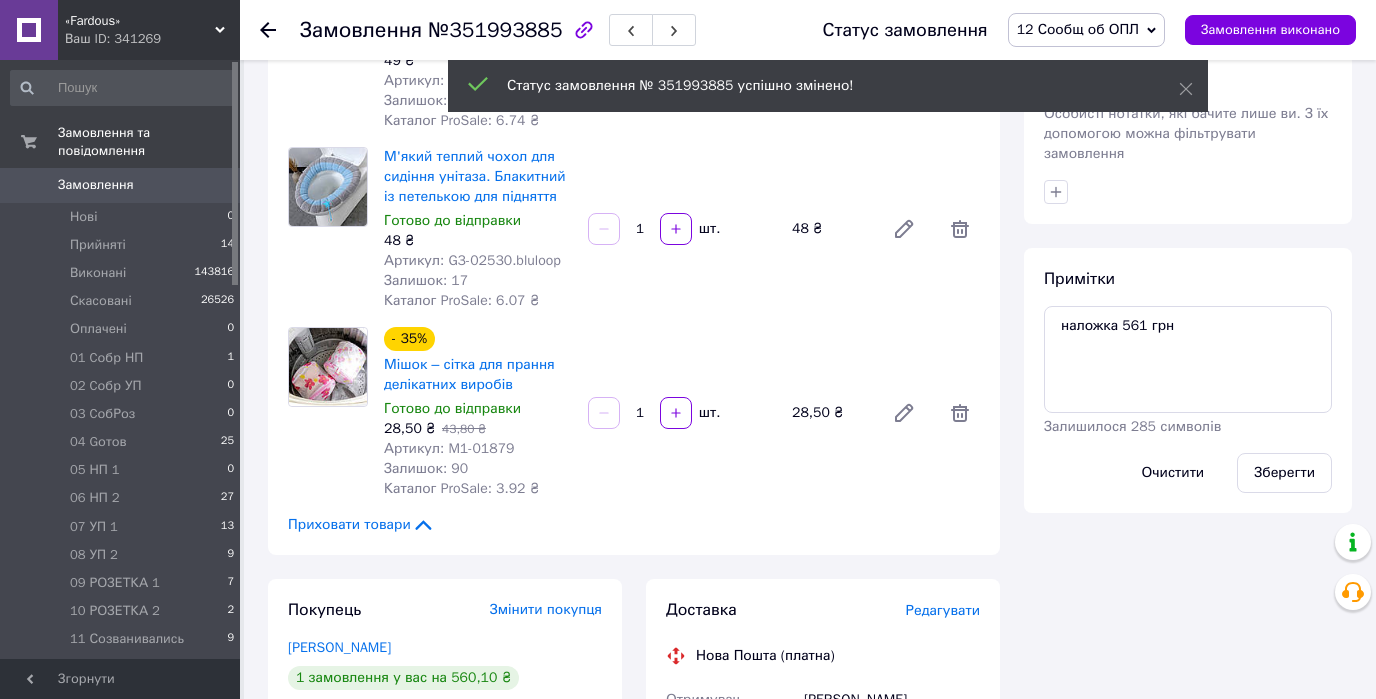 click 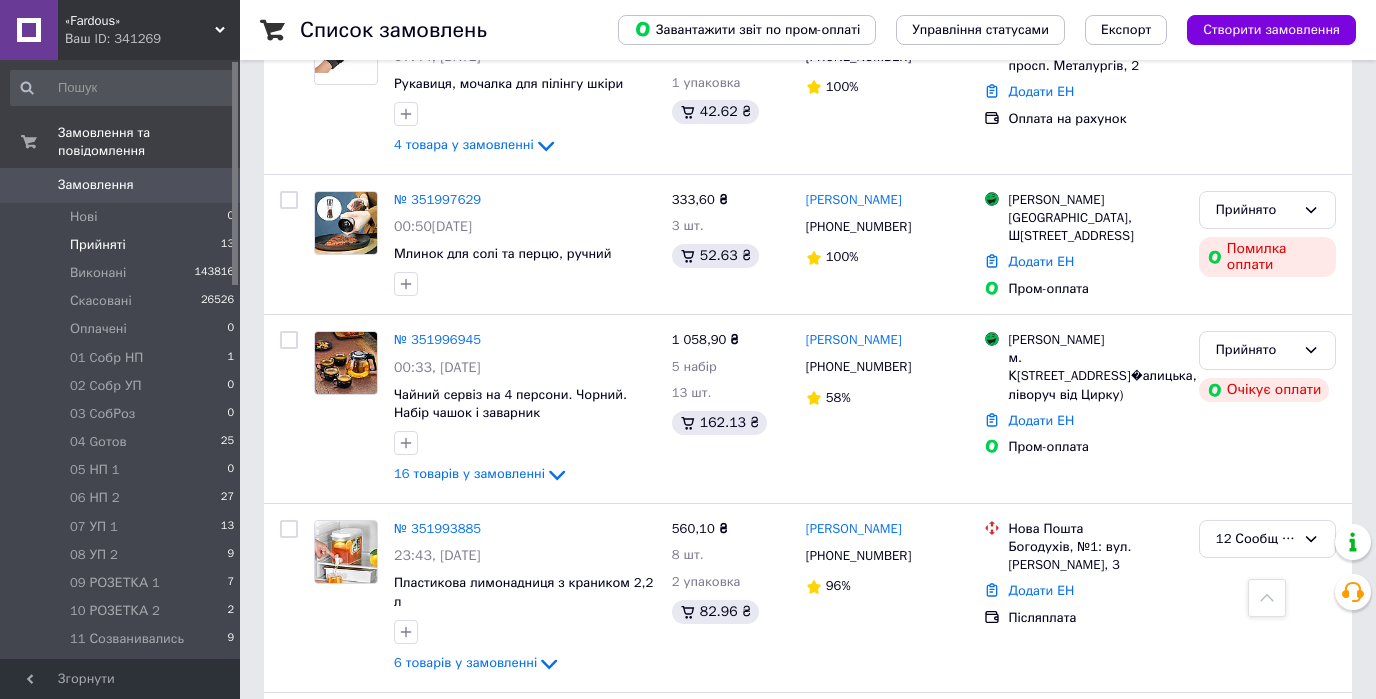 scroll, scrollTop: 640, scrollLeft: 0, axis: vertical 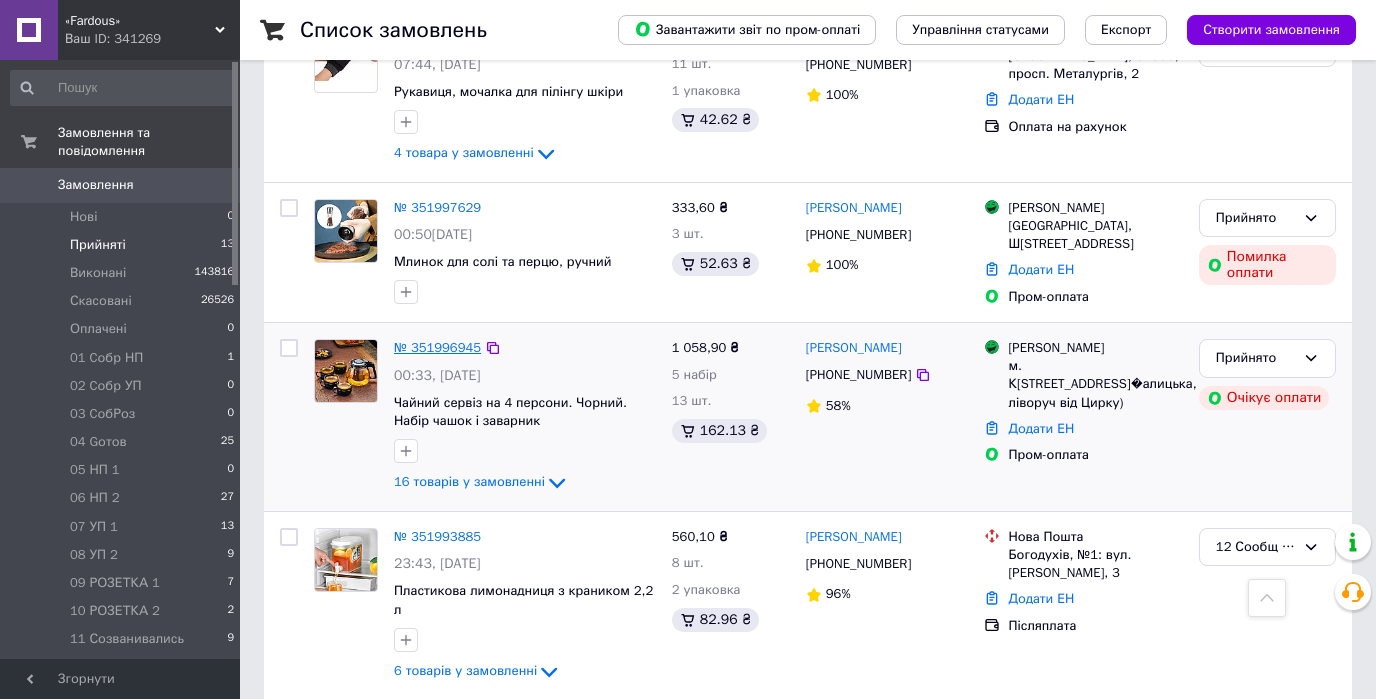 click on "№ 351996945" at bounding box center [437, 347] 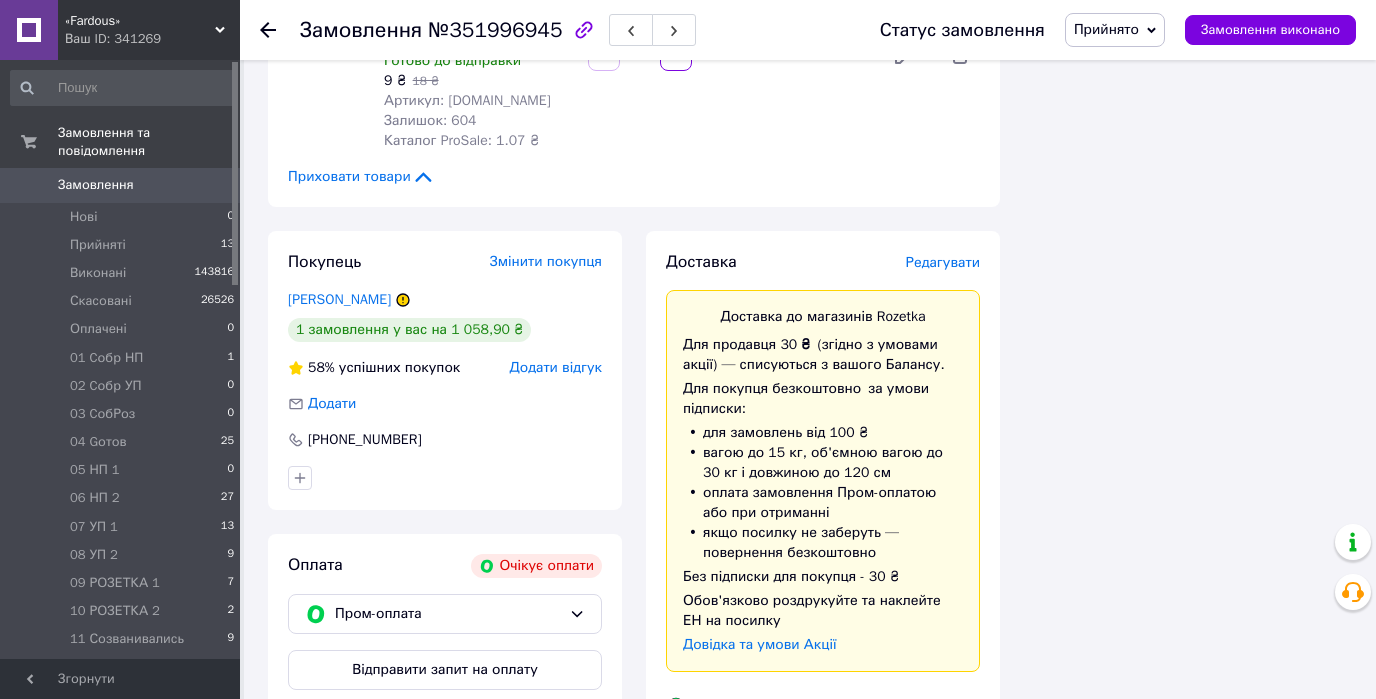 scroll, scrollTop: 3360, scrollLeft: 0, axis: vertical 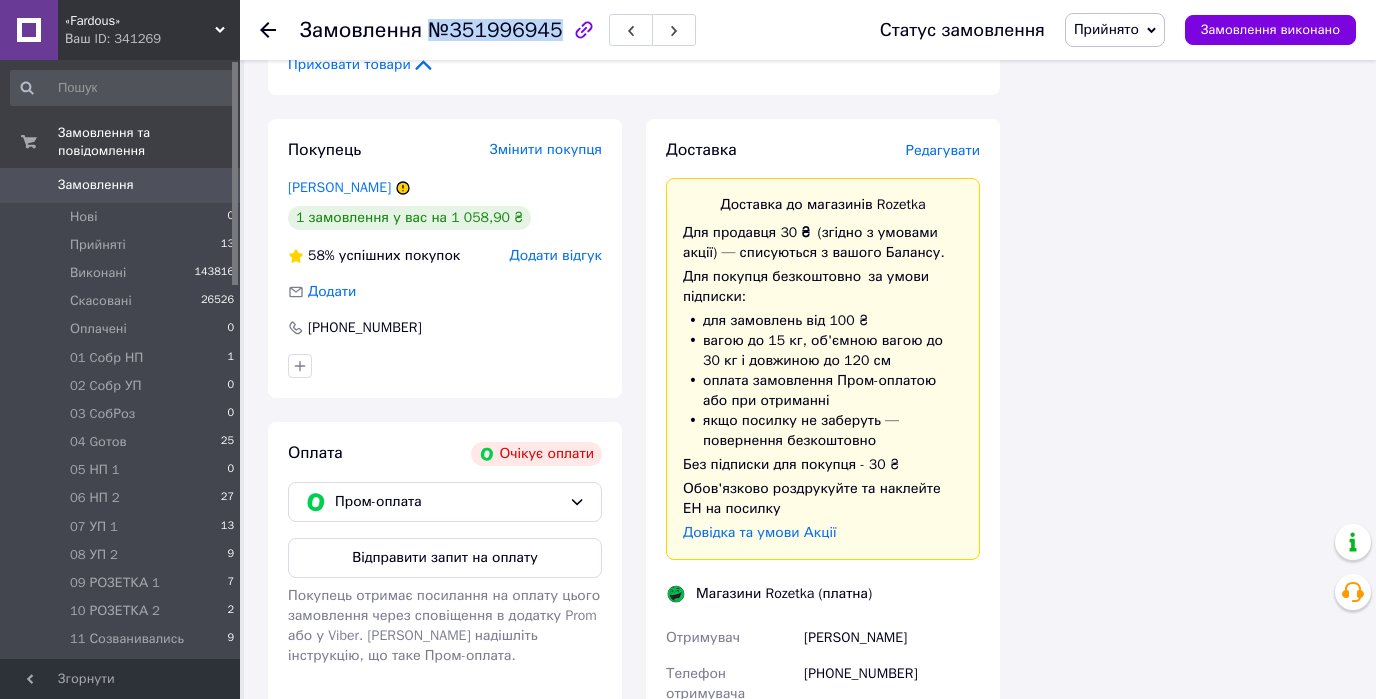drag, startPoint x: 424, startPoint y: 31, endPoint x: 544, endPoint y: 32, distance: 120.004166 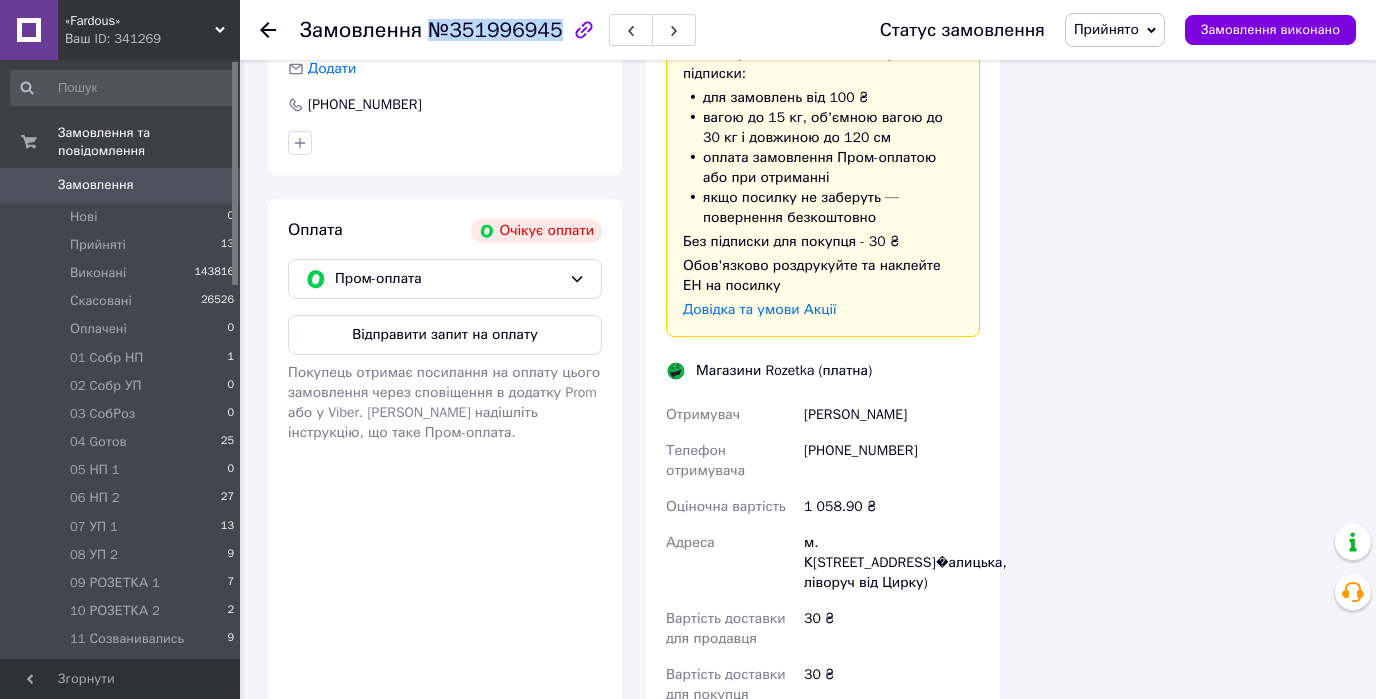 scroll, scrollTop: 3600, scrollLeft: 0, axis: vertical 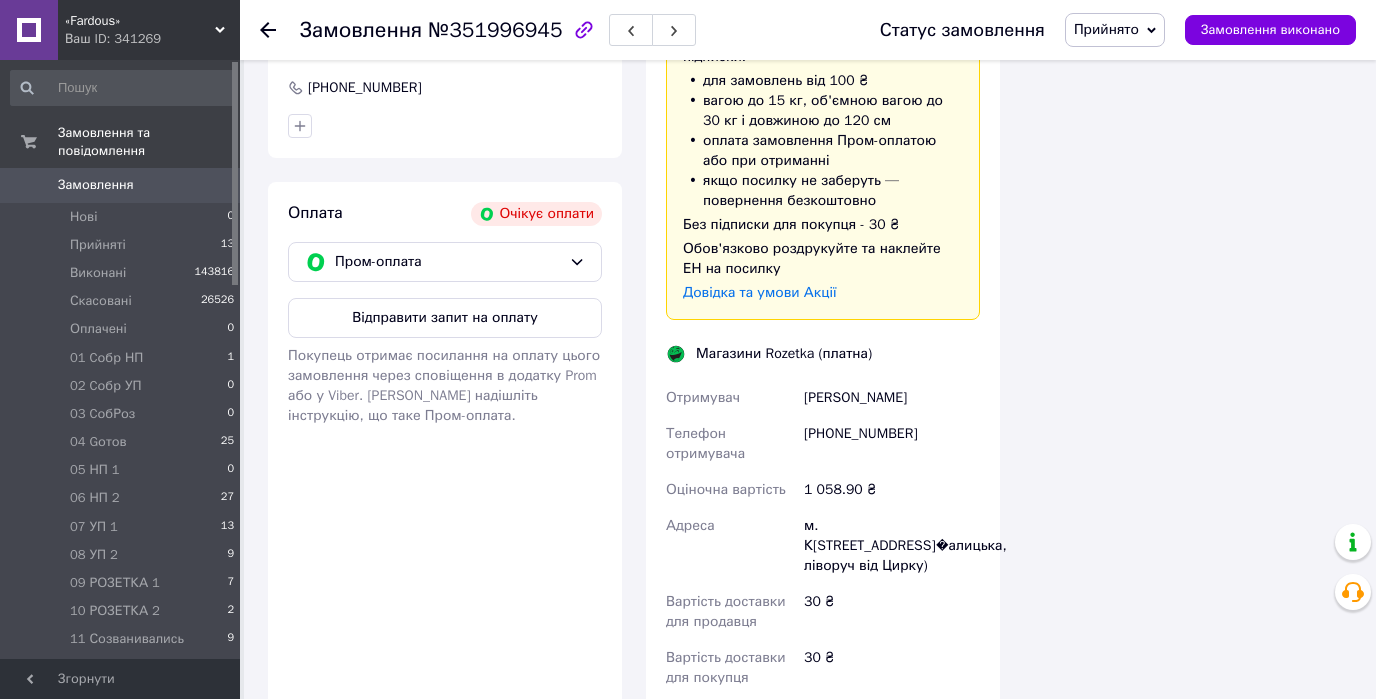 click on "Покупець Змінити покупця Мороз Наталия 1 замовлення у вас на 1 058,90 ₴ 58%   успішних покупок Додати відгук Додати +380958564643 Оплата Очікує оплати Пром-оплата Відправити запит на оплату Покупець отримає посилання на оплату цього замовлення через сповіщення в додатку Prom або у Viber. Або надішліть інструкцію, що таке Пром-оплата." at bounding box center [445, 394] 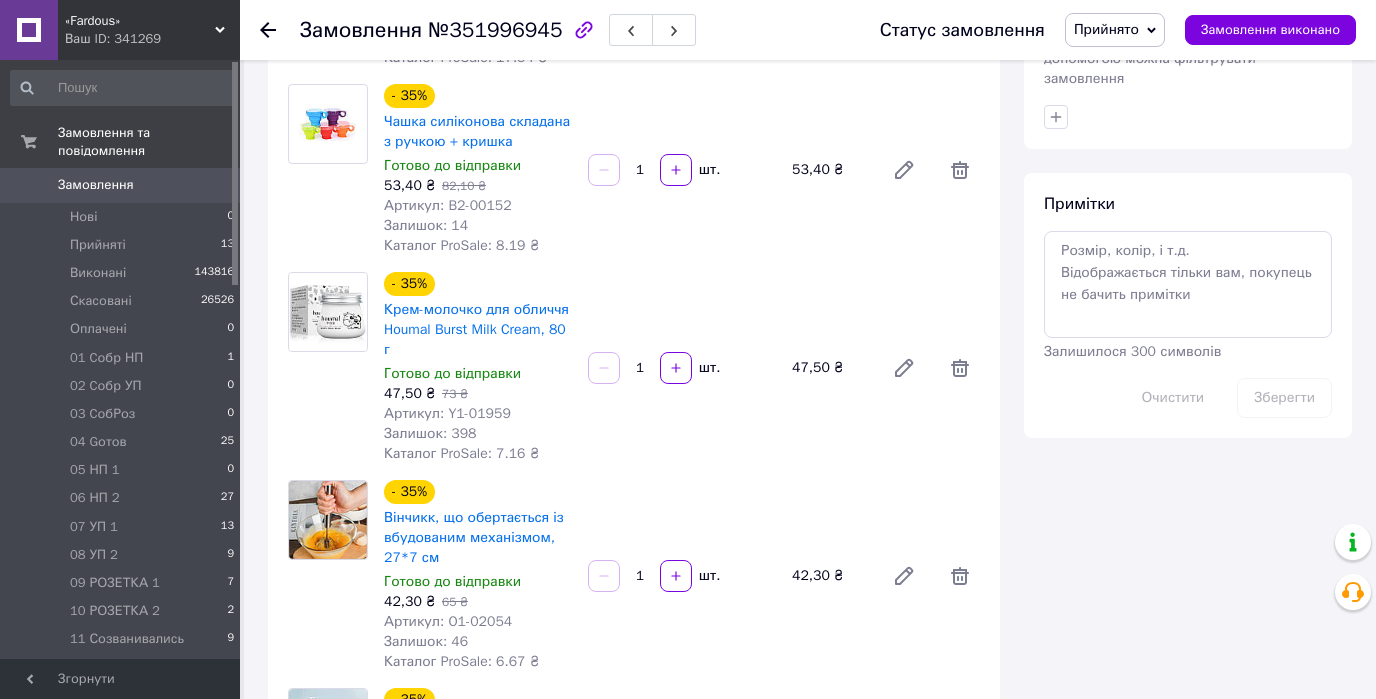 scroll, scrollTop: 960, scrollLeft: 0, axis: vertical 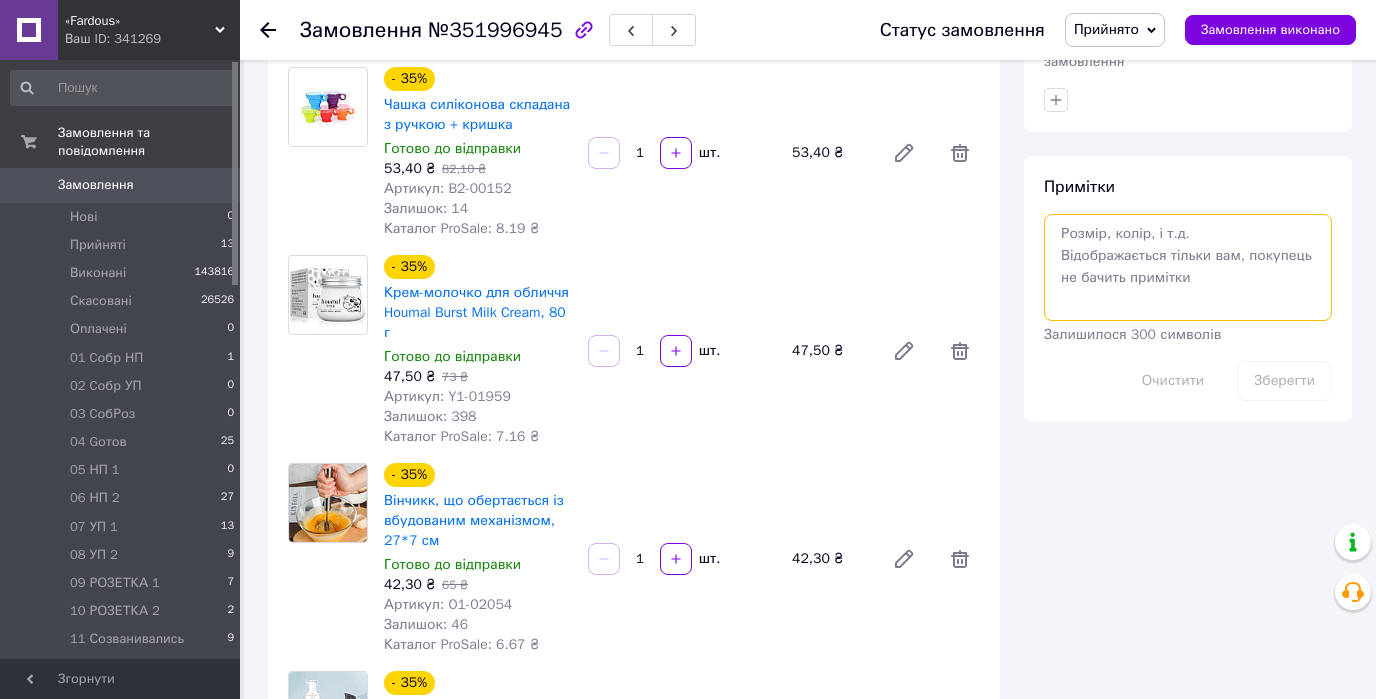 click at bounding box center [1188, 267] 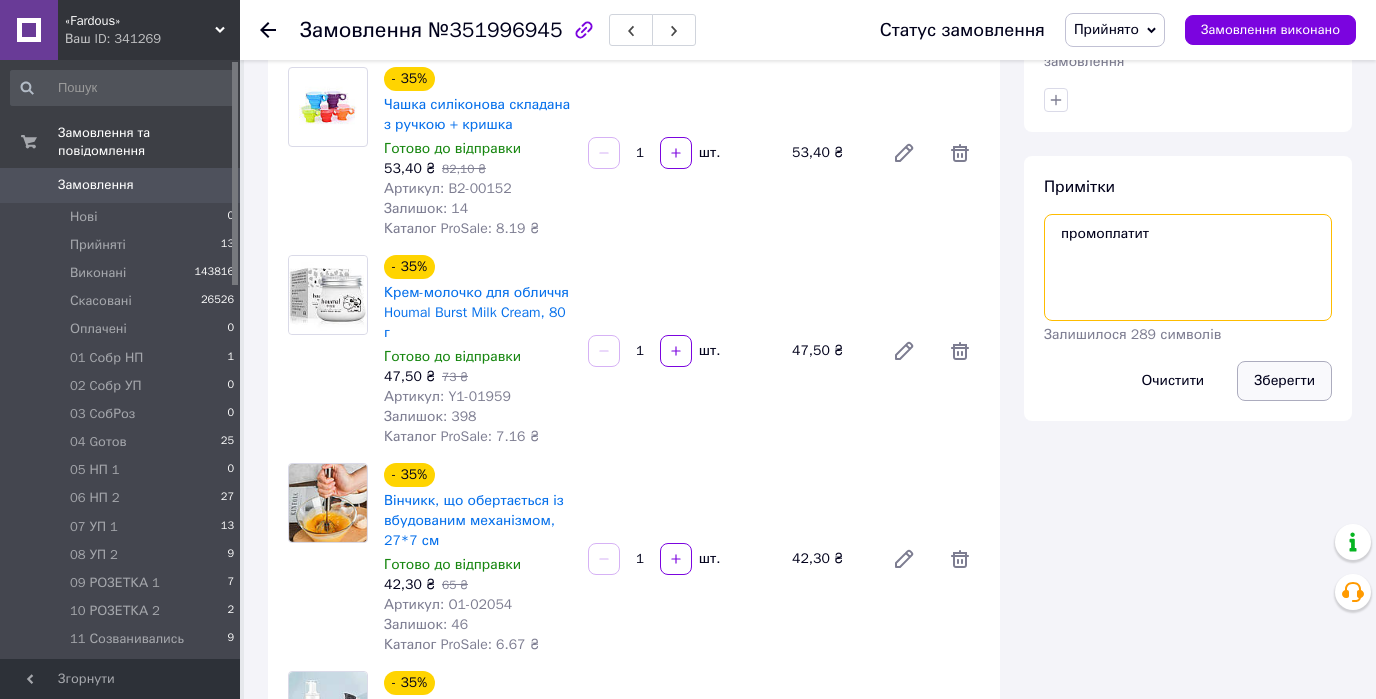 type on "промоплатит" 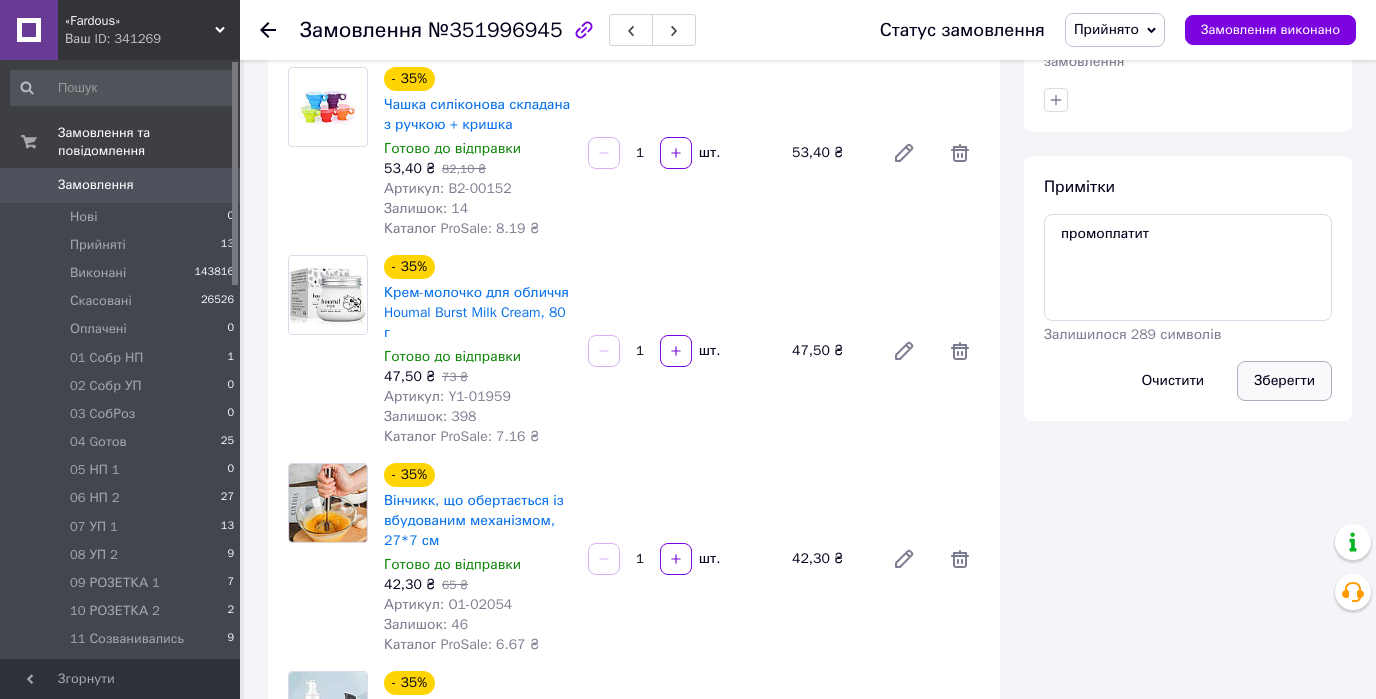 click on "Зберегти" at bounding box center [1284, 381] 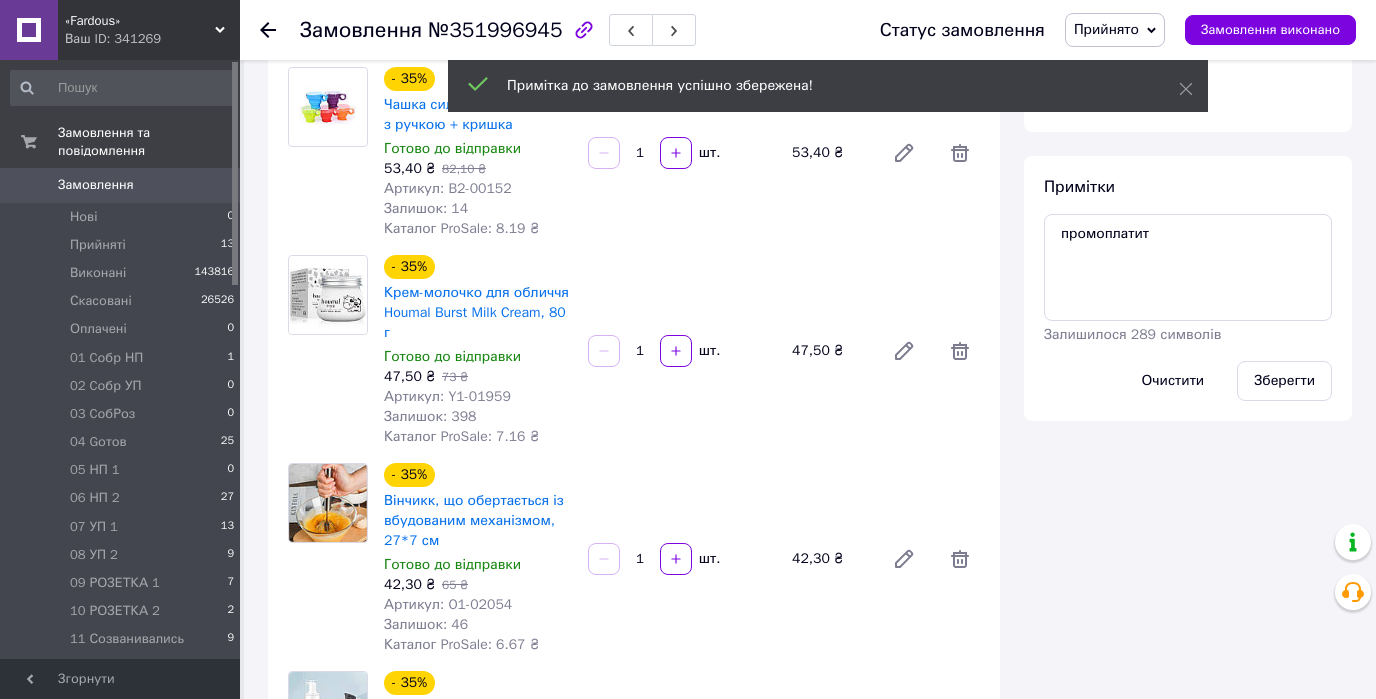 click 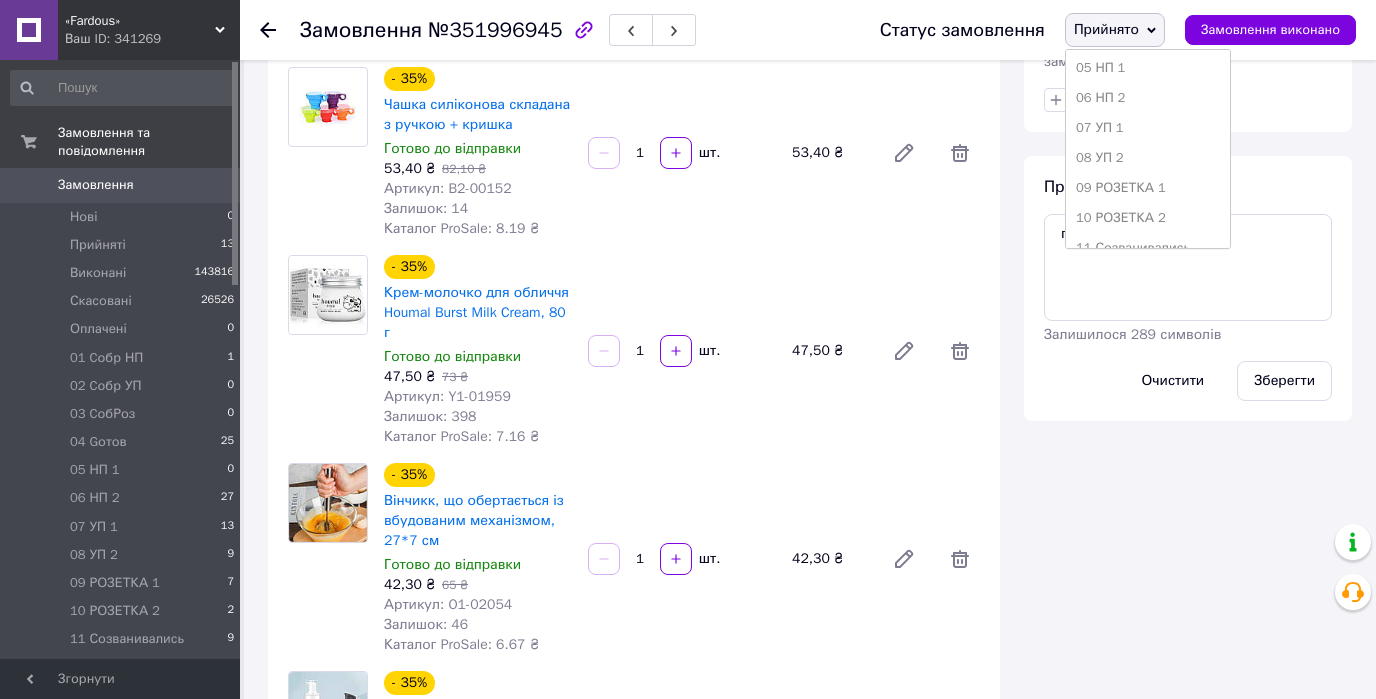 scroll, scrollTop: 320, scrollLeft: 0, axis: vertical 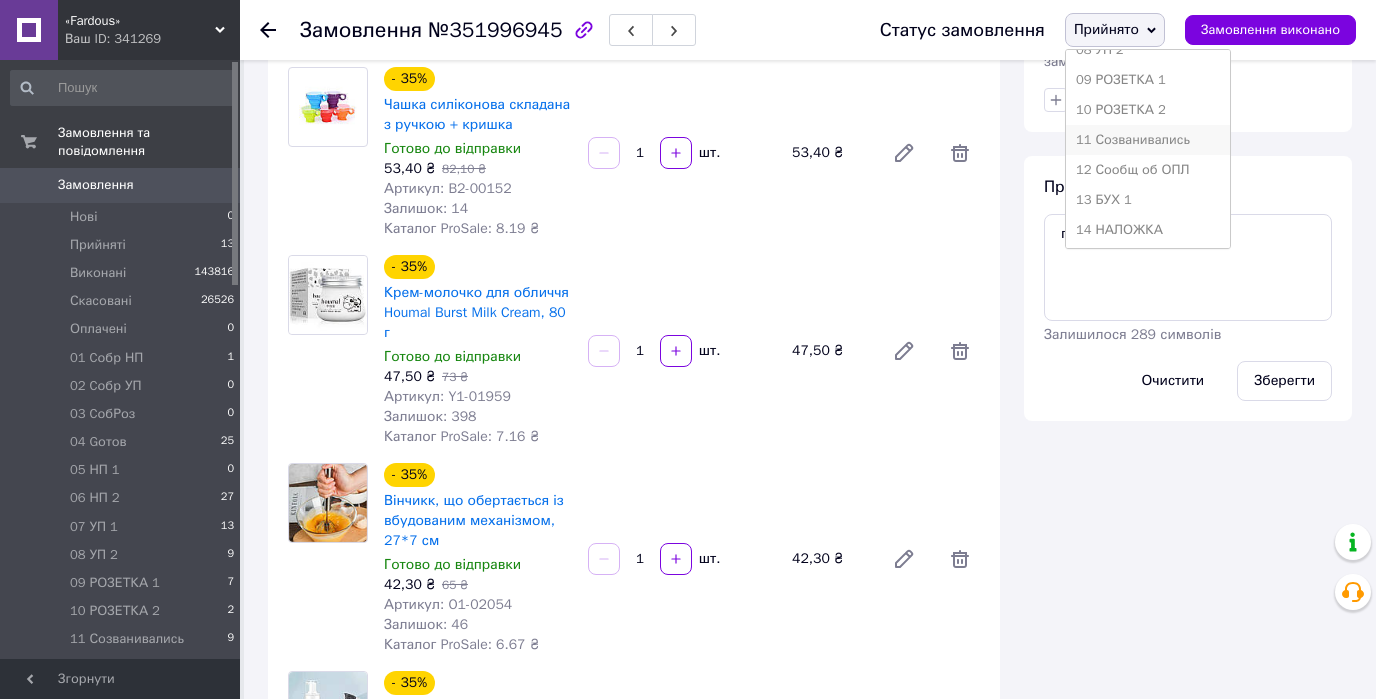 click on "11 Созванивались" at bounding box center [1148, 140] 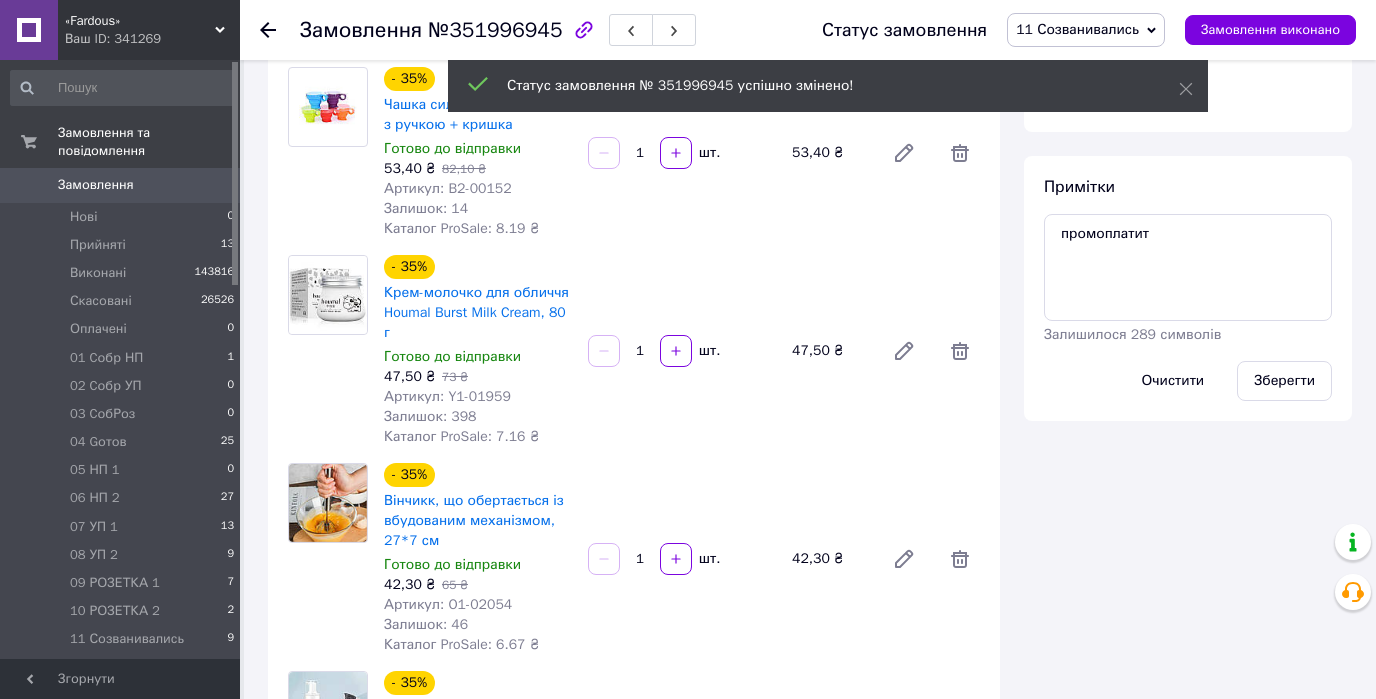 click 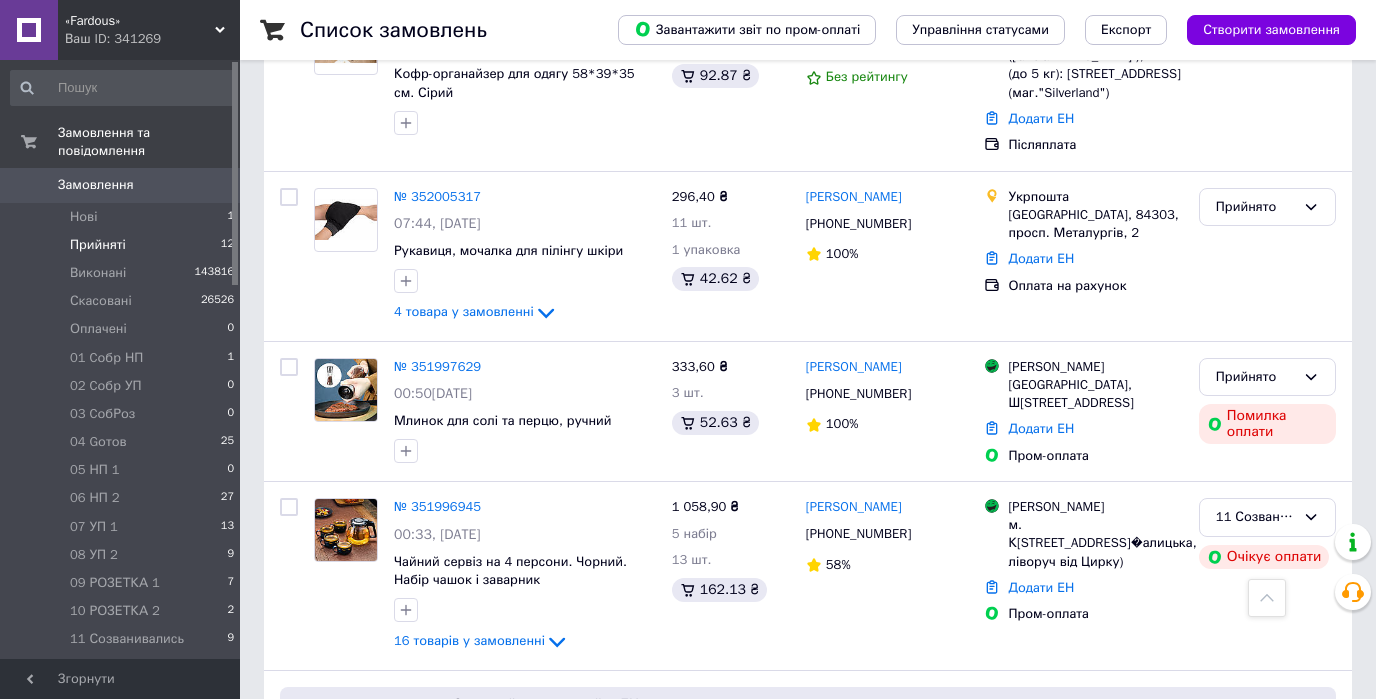 scroll, scrollTop: 400, scrollLeft: 0, axis: vertical 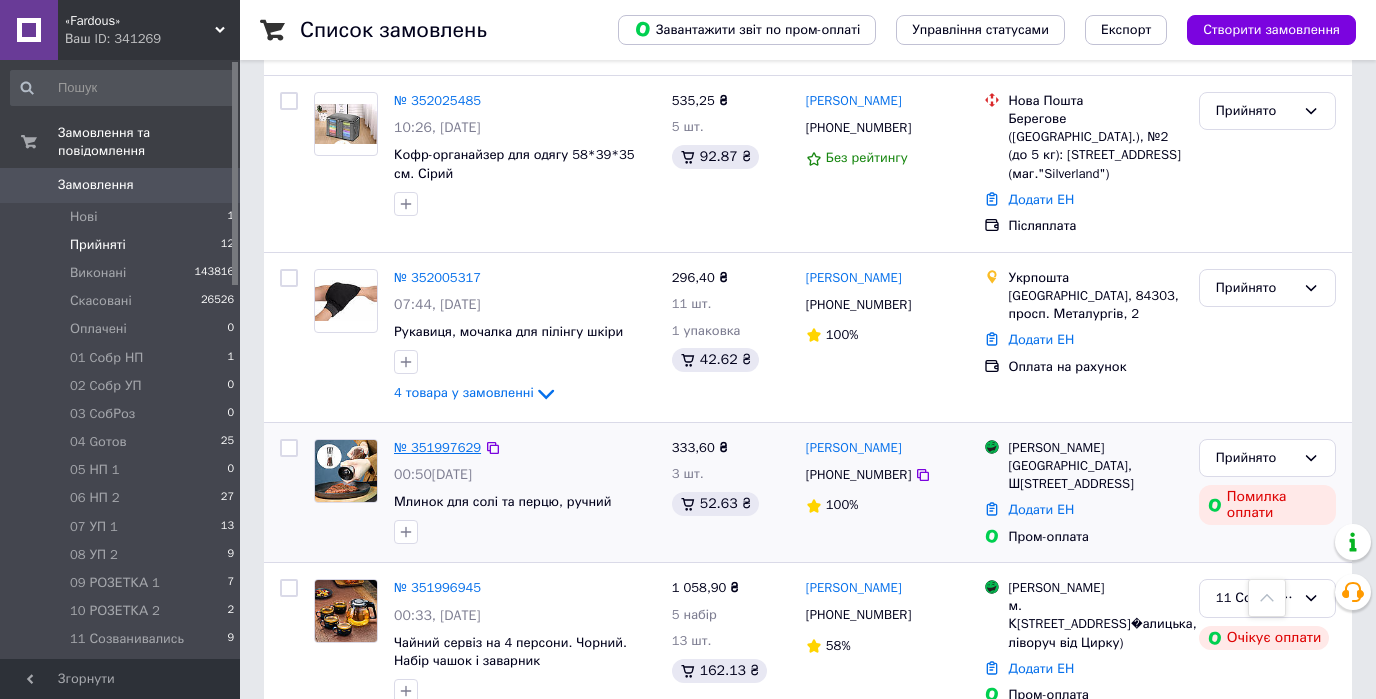 click on "№ 351997629" at bounding box center [437, 447] 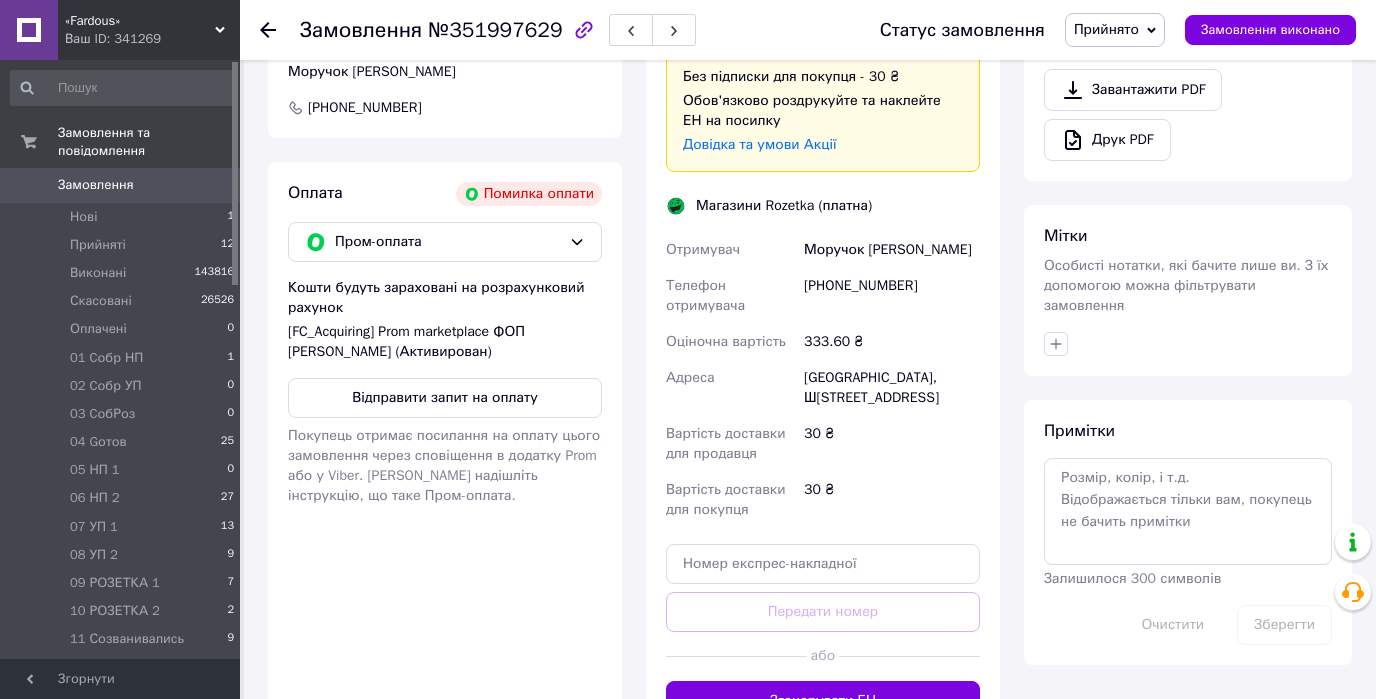 scroll, scrollTop: 720, scrollLeft: 0, axis: vertical 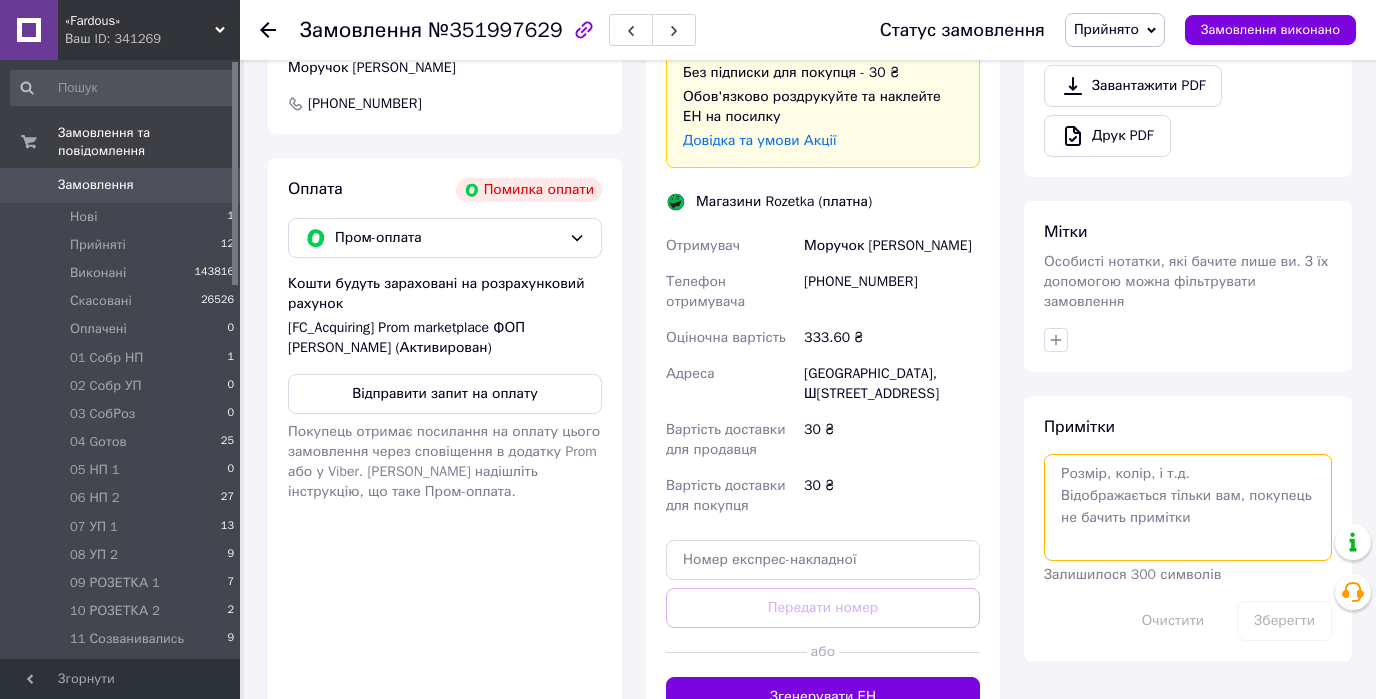 click at bounding box center [1188, 507] 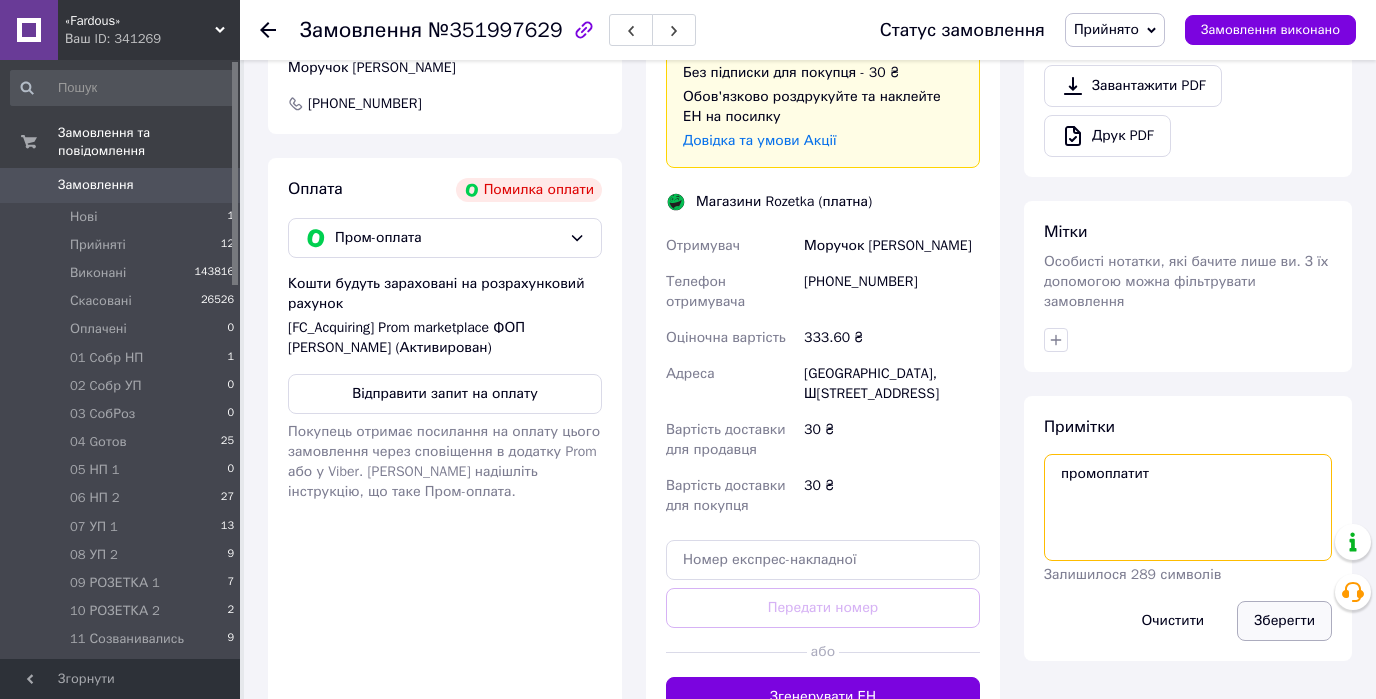 type on "промоплатит" 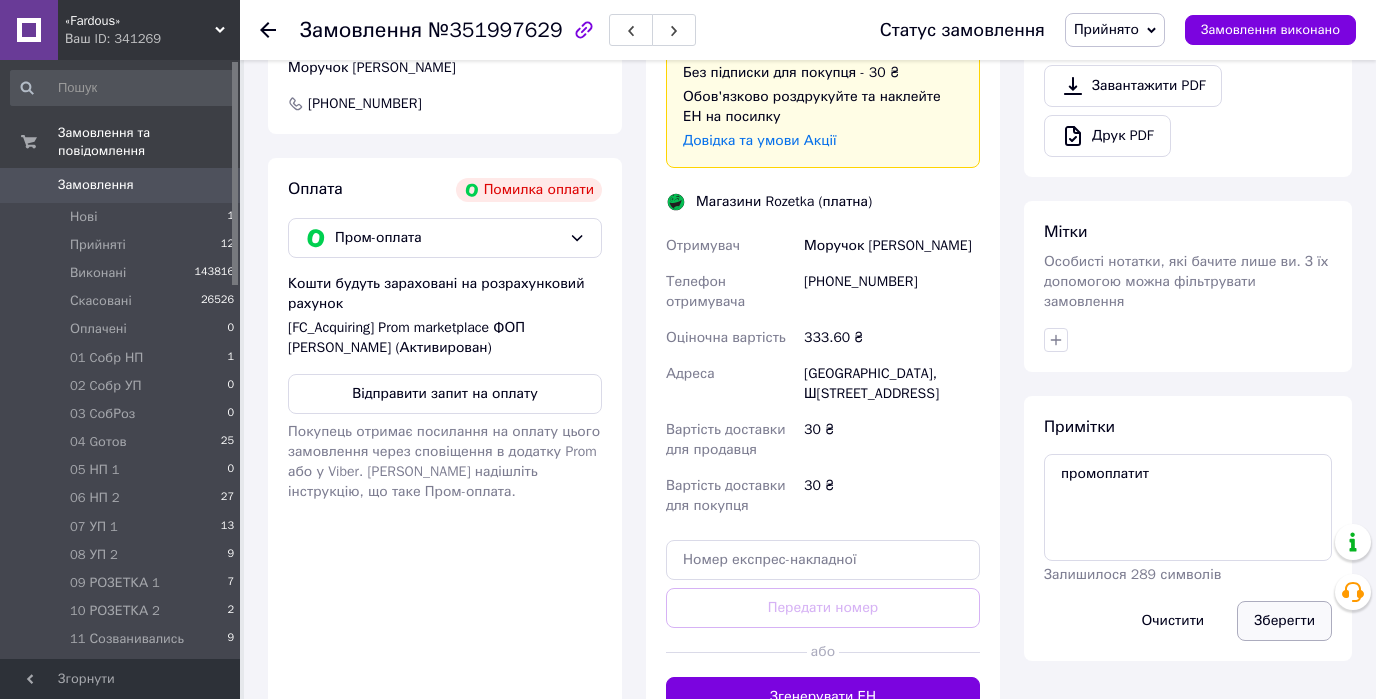 click on "Зберегти" at bounding box center (1284, 621) 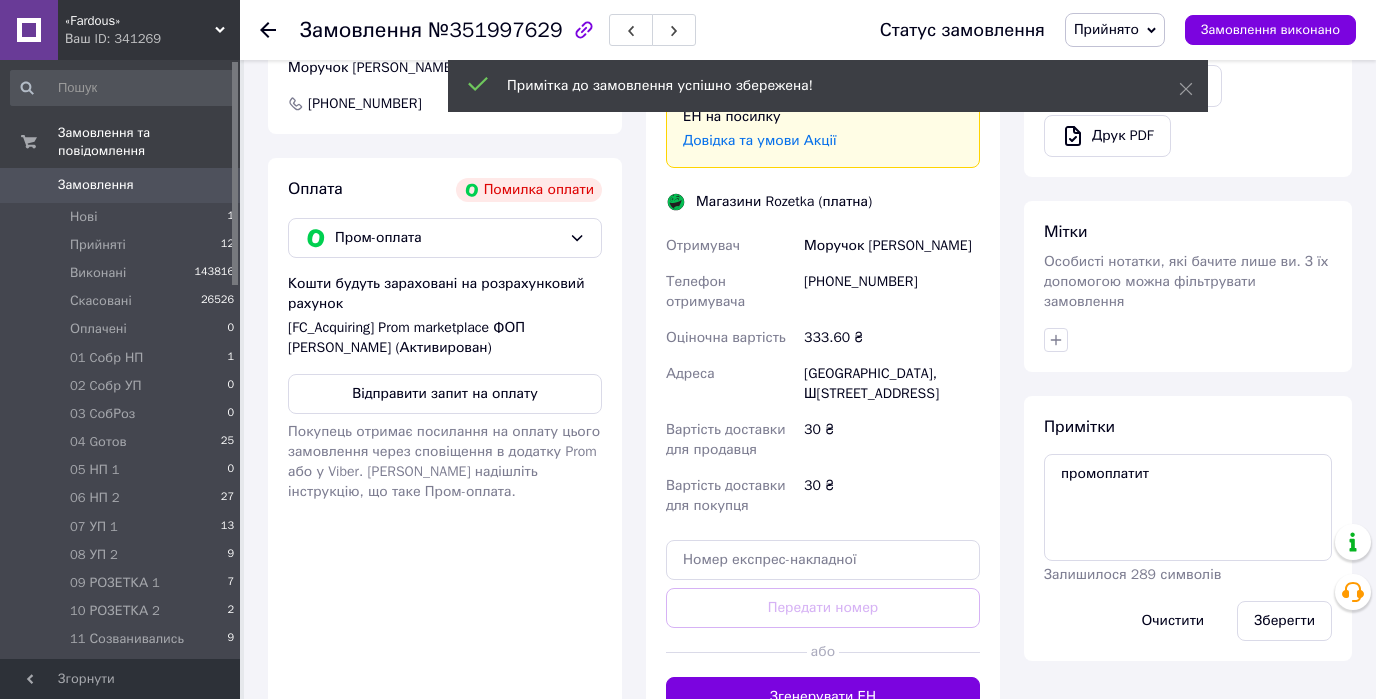 click 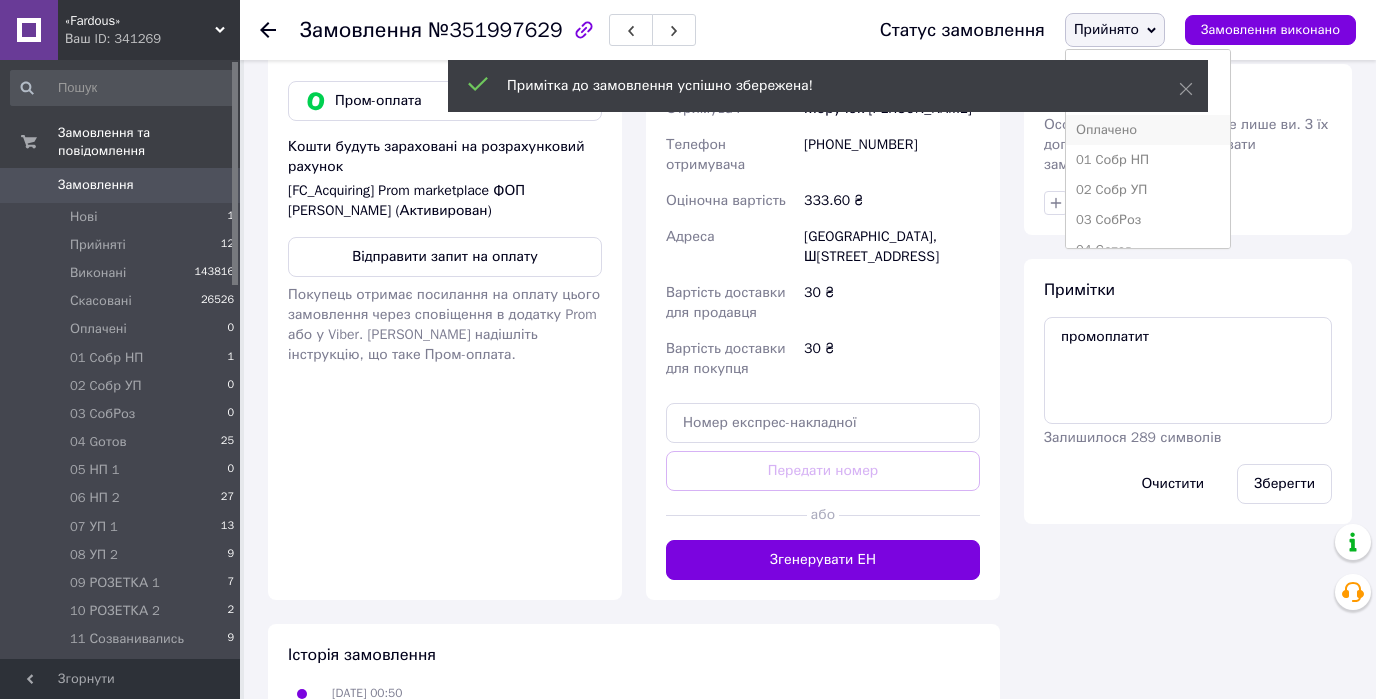 scroll, scrollTop: 960, scrollLeft: 0, axis: vertical 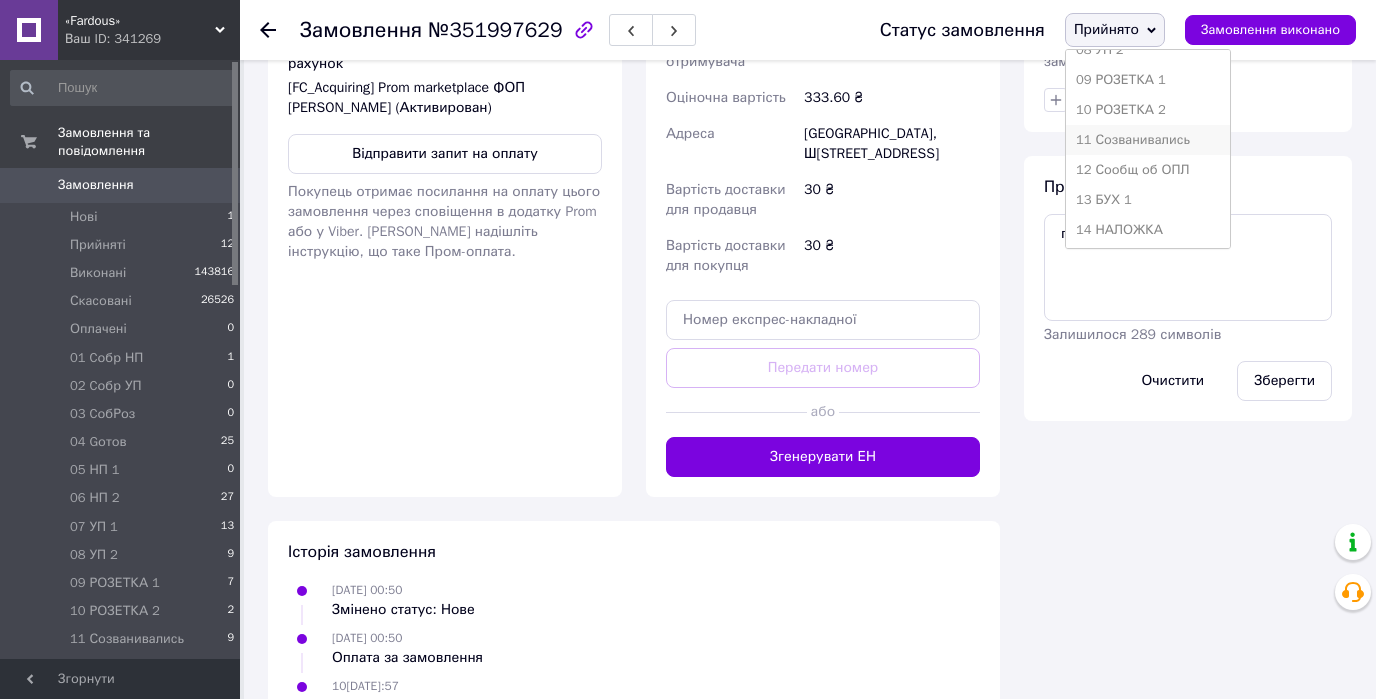click on "11 Созванивались" at bounding box center (1148, 140) 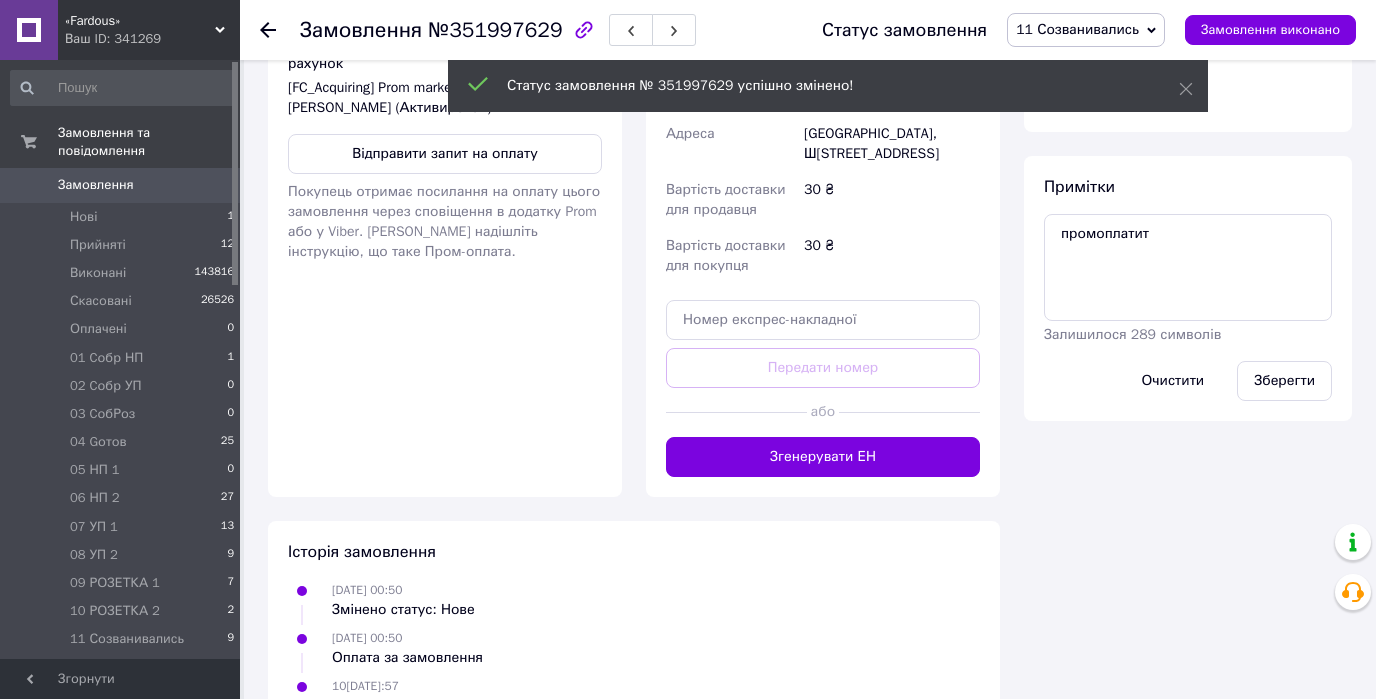 click 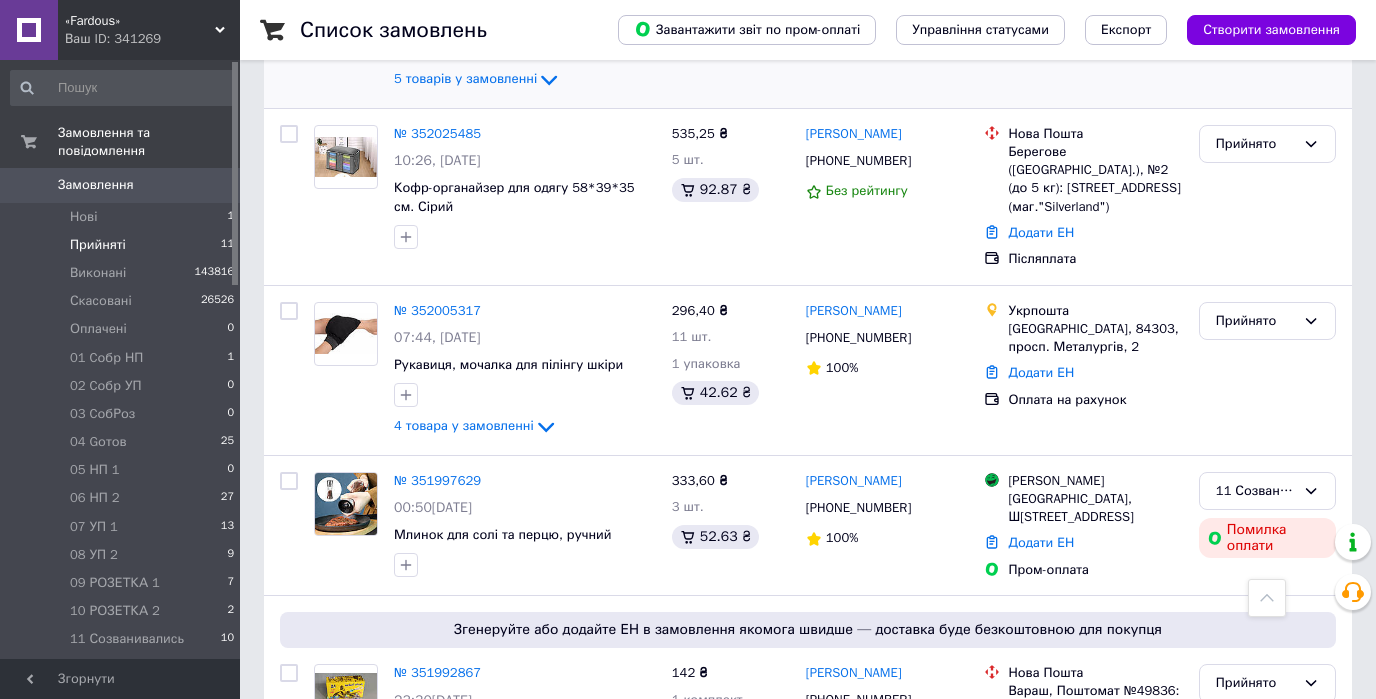 scroll, scrollTop: 320, scrollLeft: 0, axis: vertical 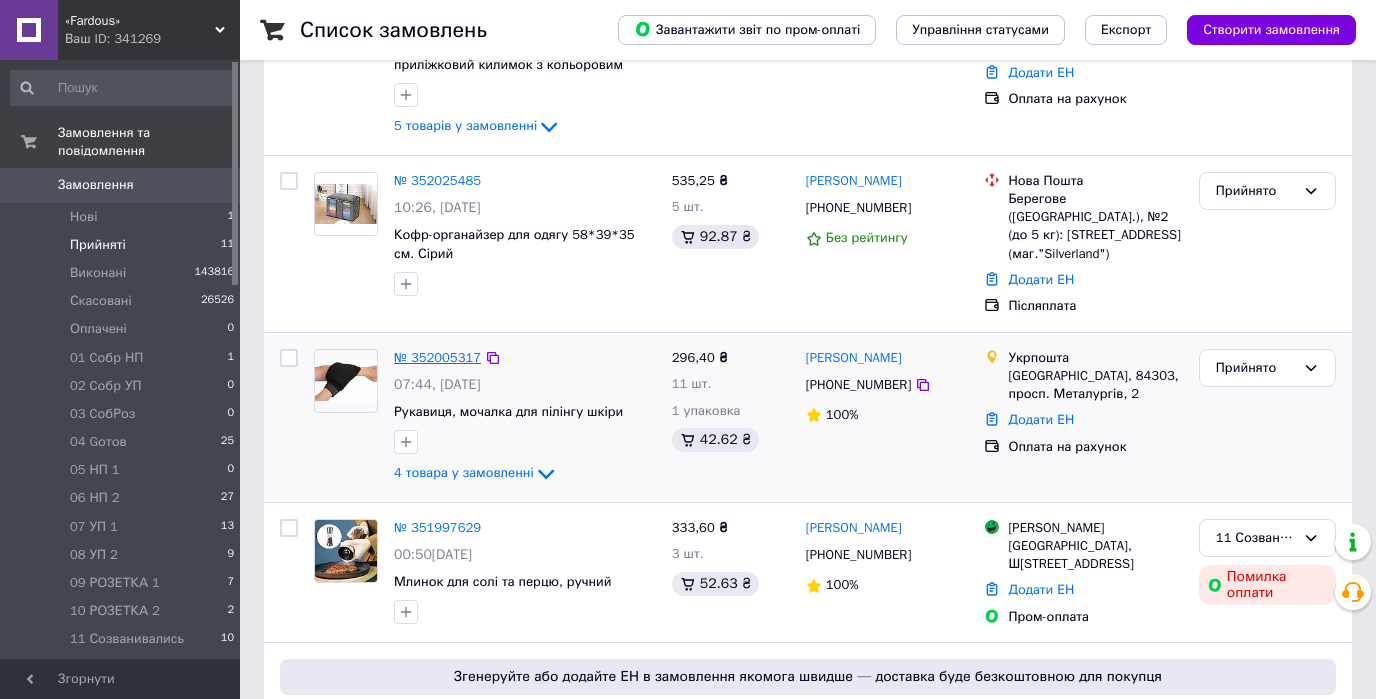 click on "№ 352005317" at bounding box center [437, 357] 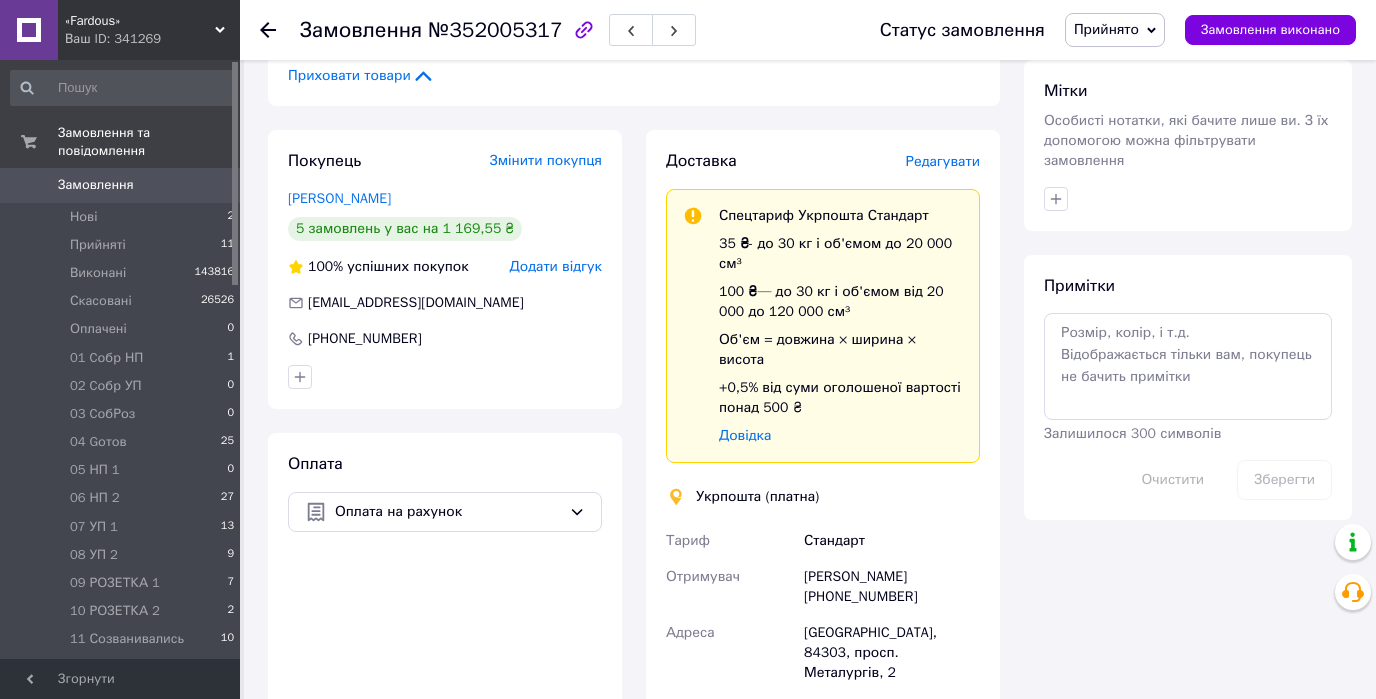 scroll, scrollTop: 1040, scrollLeft: 0, axis: vertical 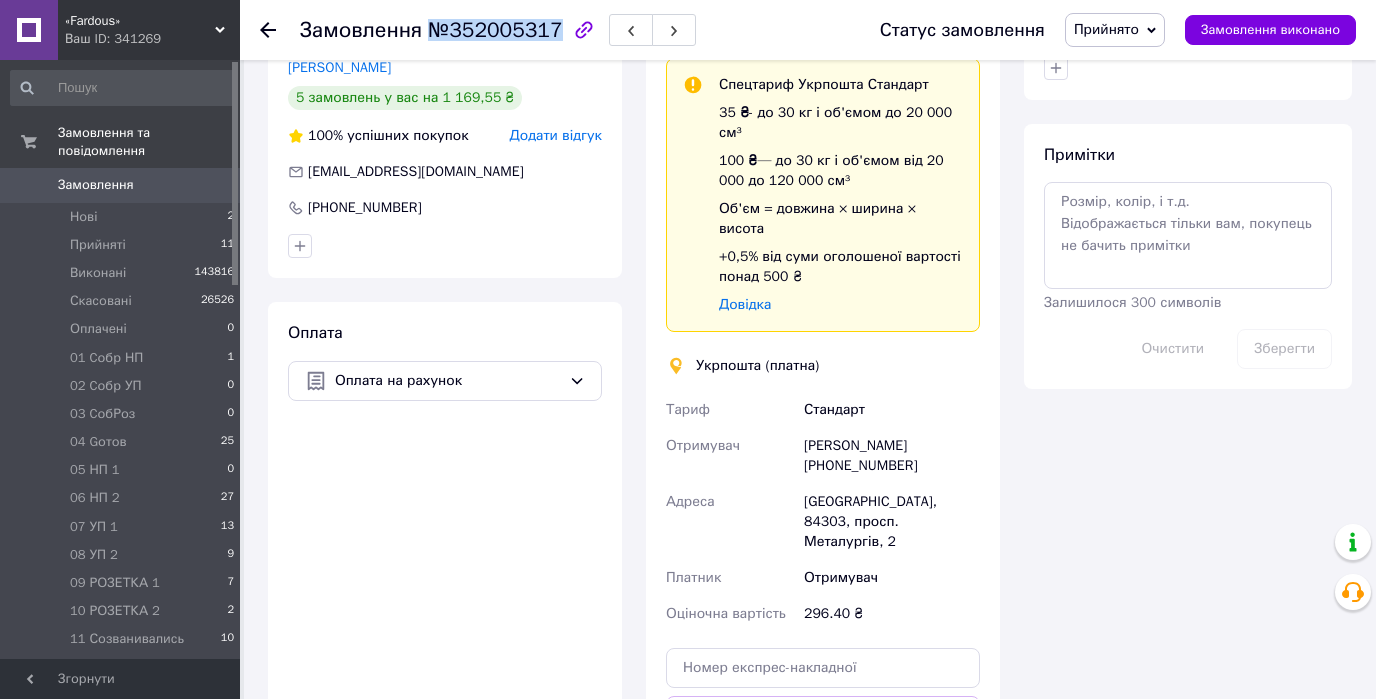 drag, startPoint x: 422, startPoint y: 28, endPoint x: 545, endPoint y: 34, distance: 123.146255 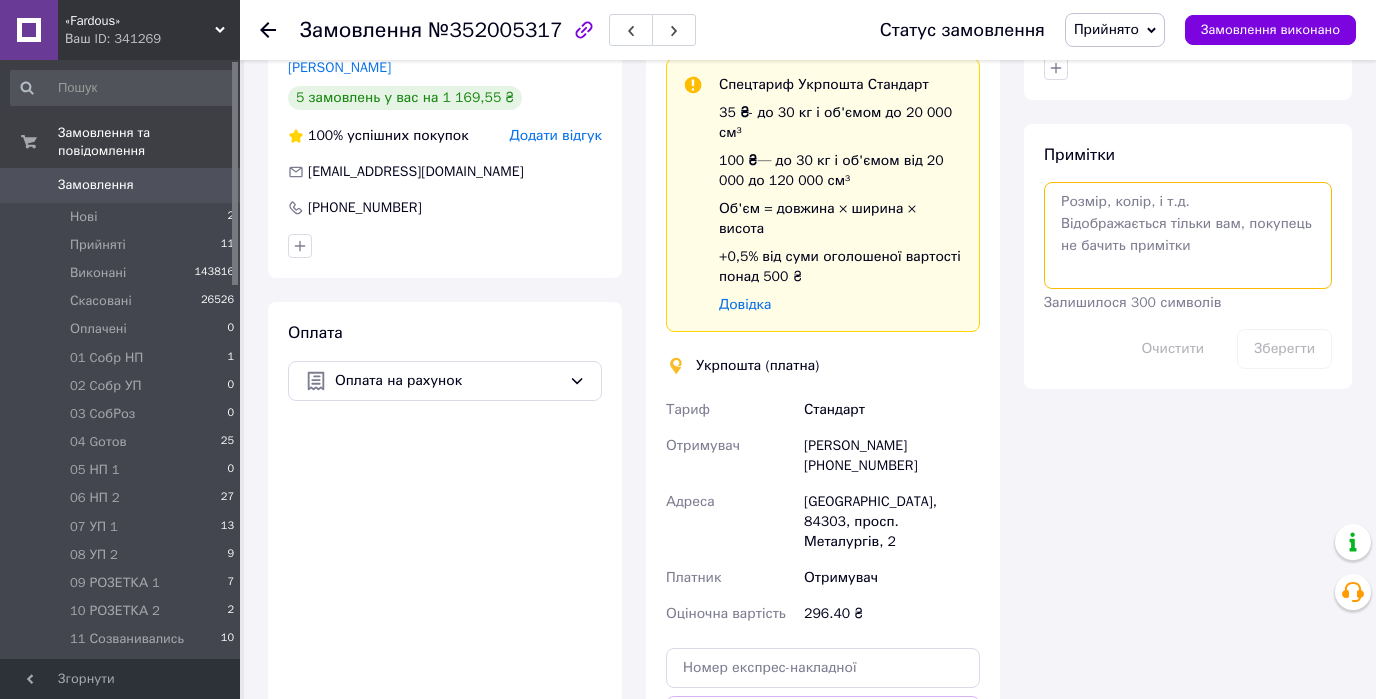 click at bounding box center (1188, 235) 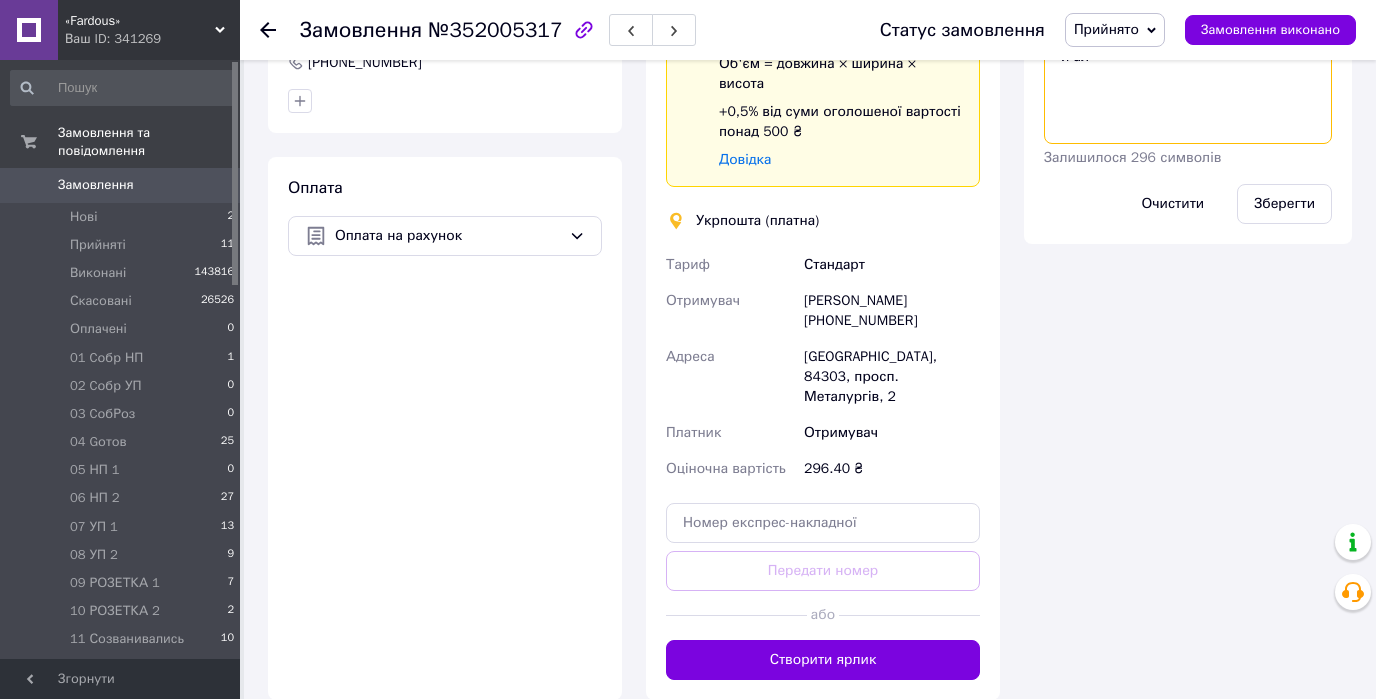 scroll, scrollTop: 1200, scrollLeft: 0, axis: vertical 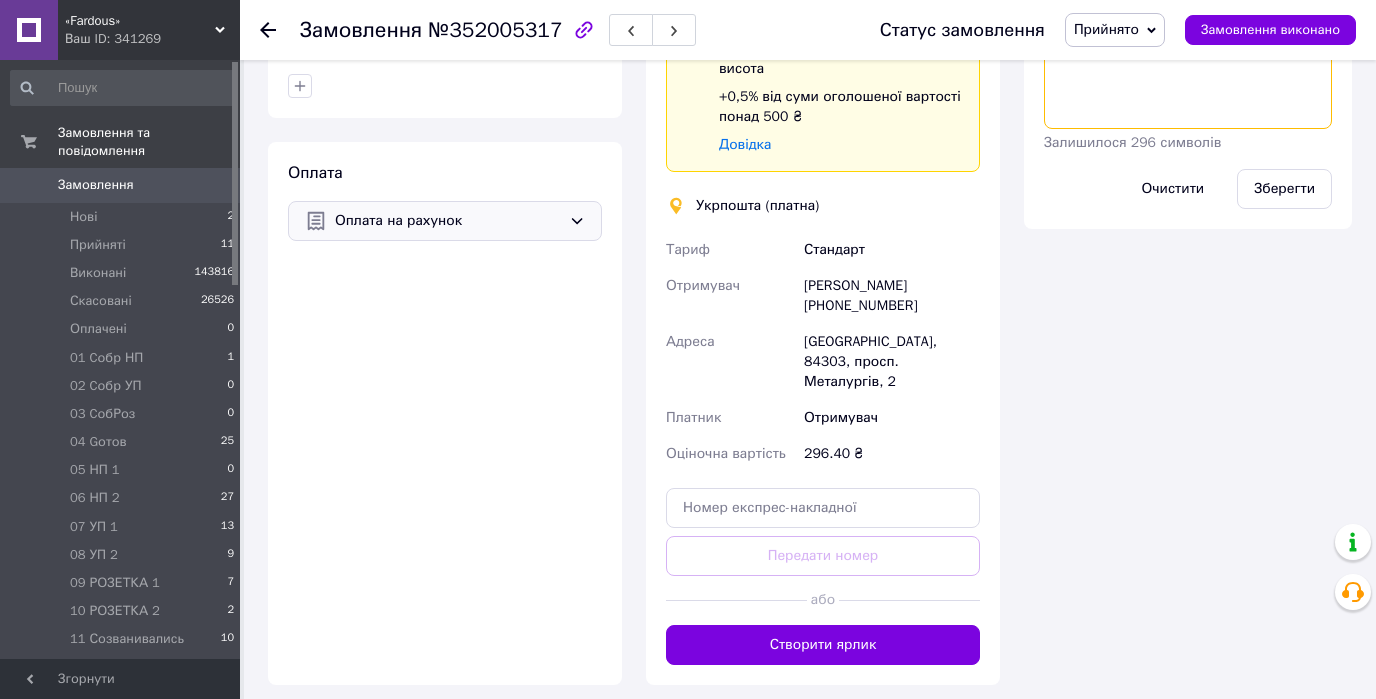 type on "и ал" 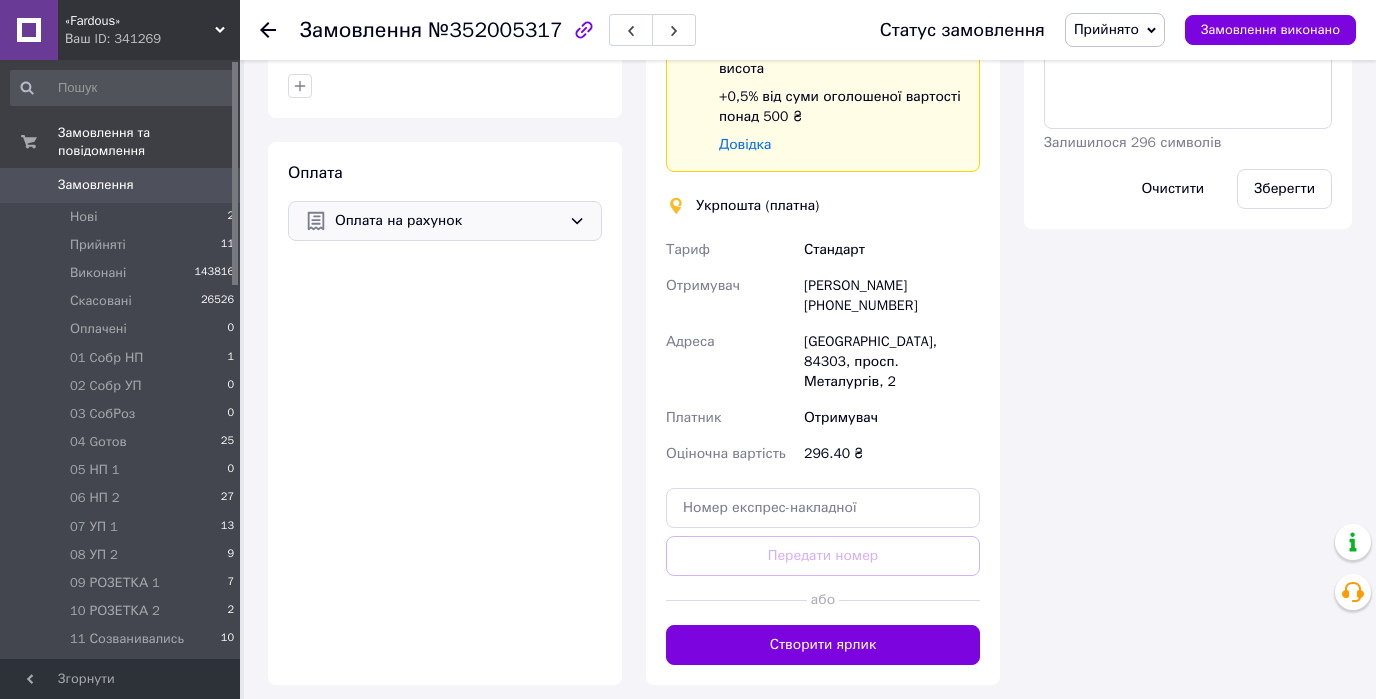 click 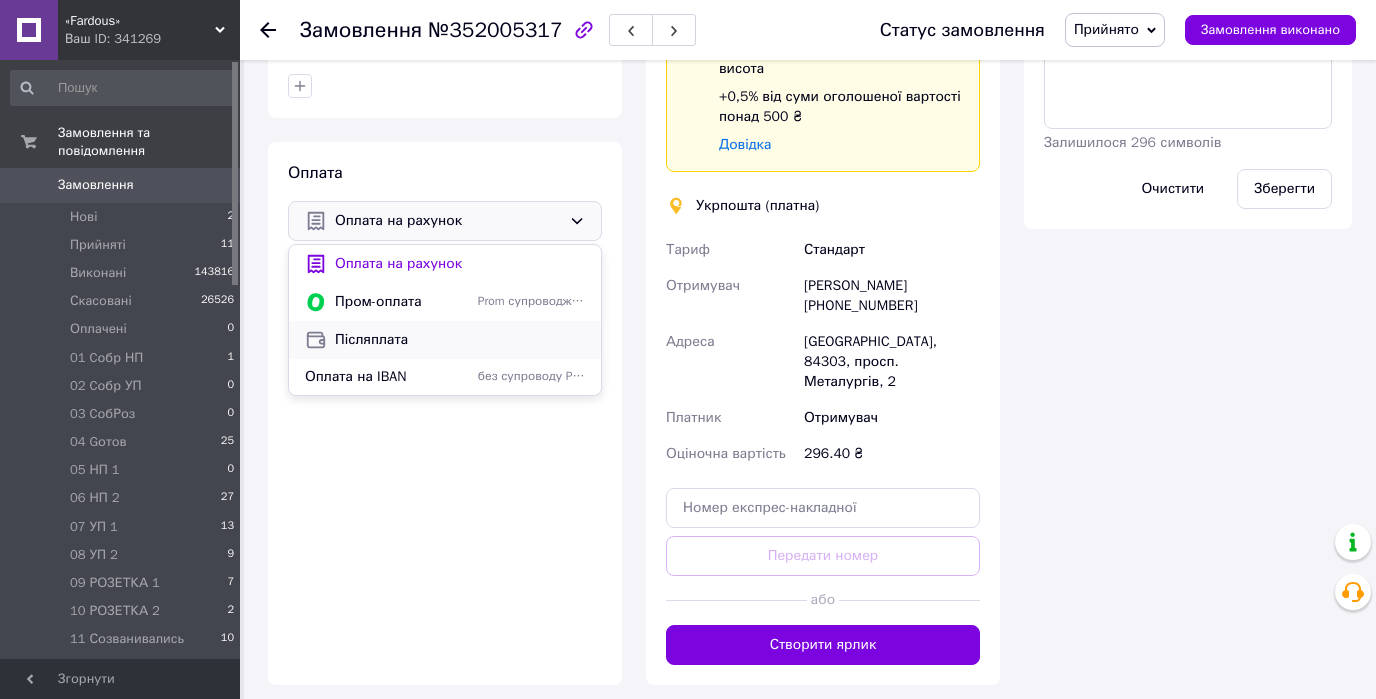 click on "Післяплата" at bounding box center [460, 340] 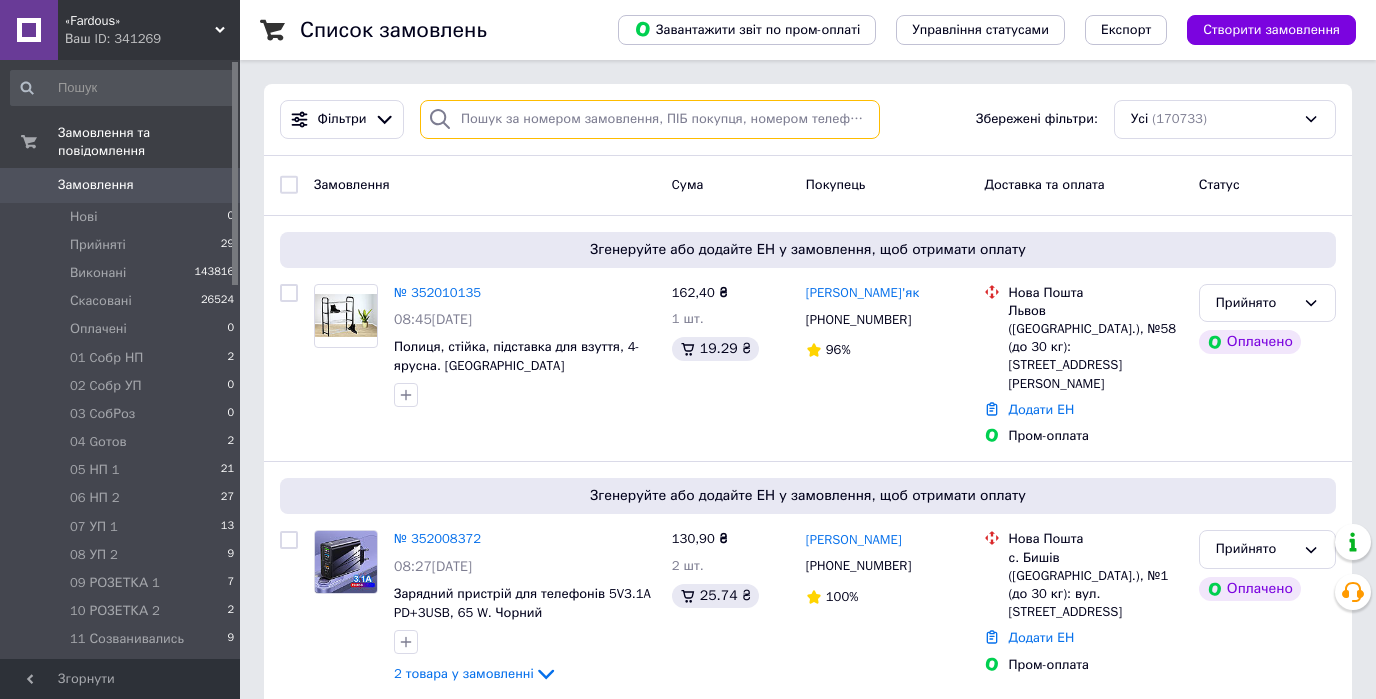 drag, startPoint x: 0, startPoint y: 0, endPoint x: 472, endPoint y: 116, distance: 486.04526 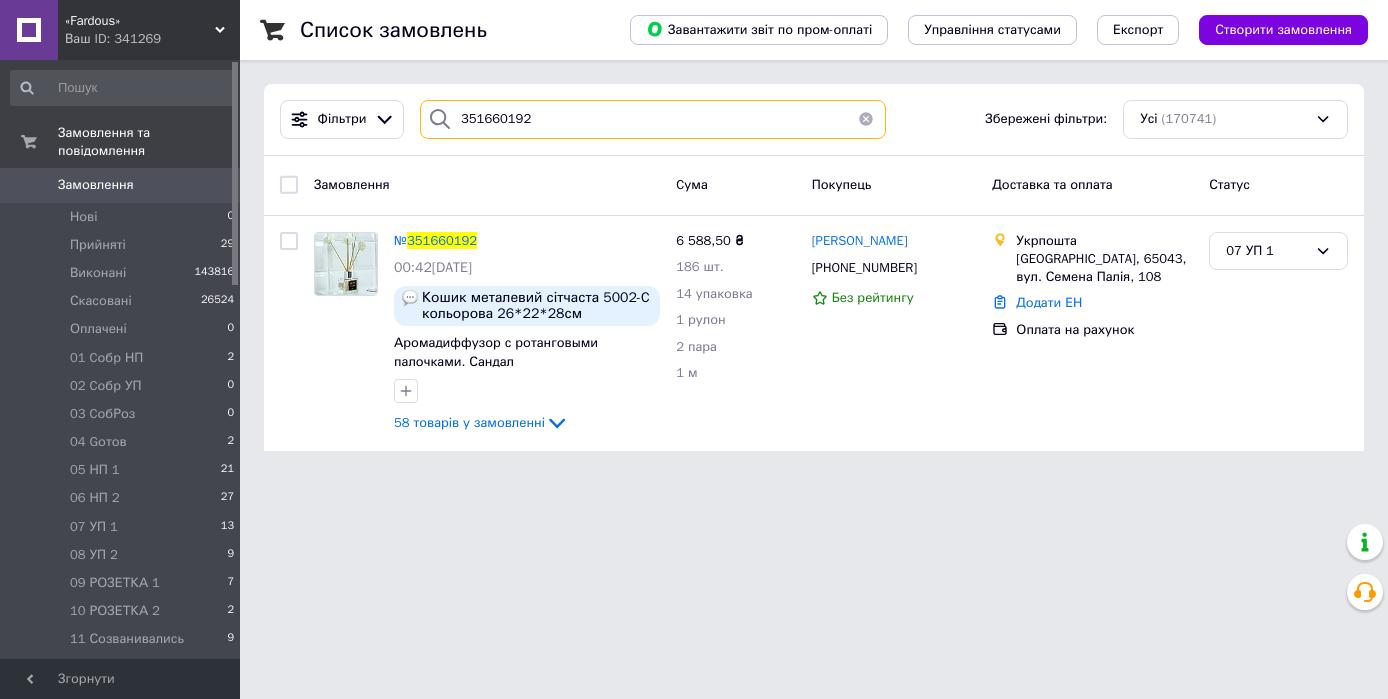 type on "351660192" 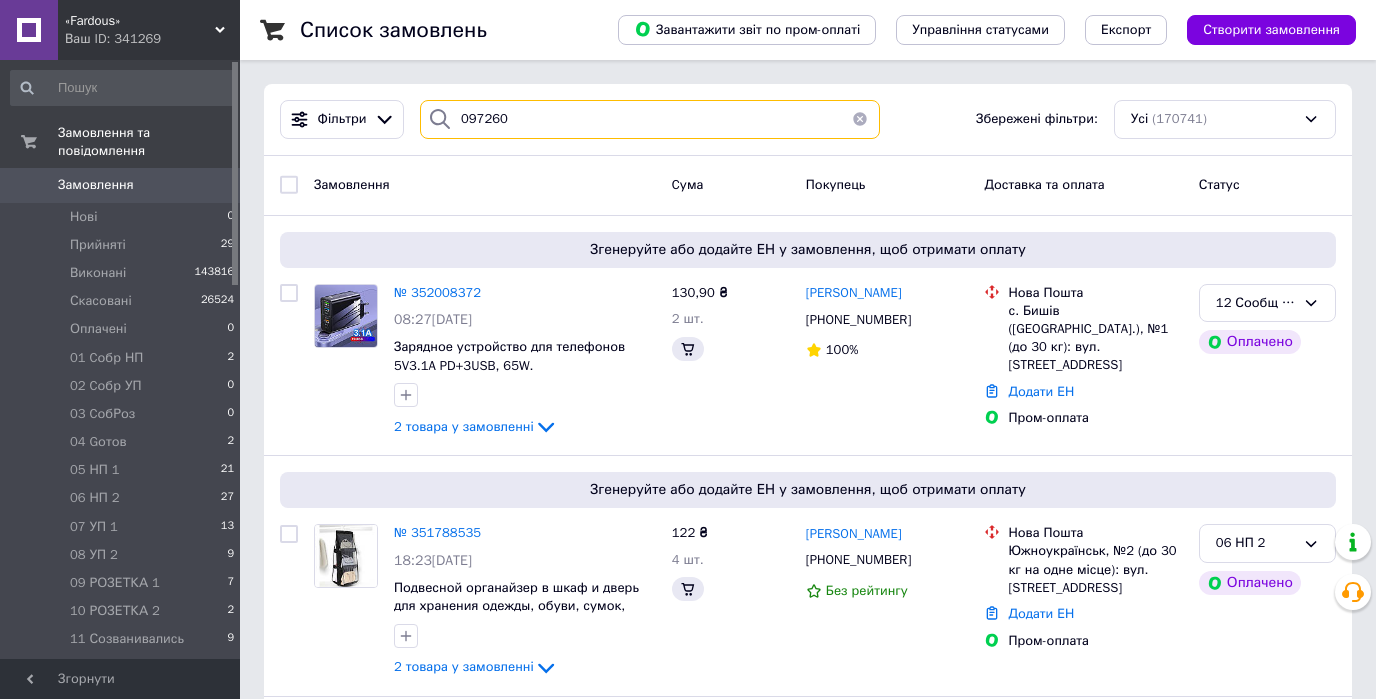 drag, startPoint x: 510, startPoint y: 112, endPoint x: 457, endPoint y: 112, distance: 53 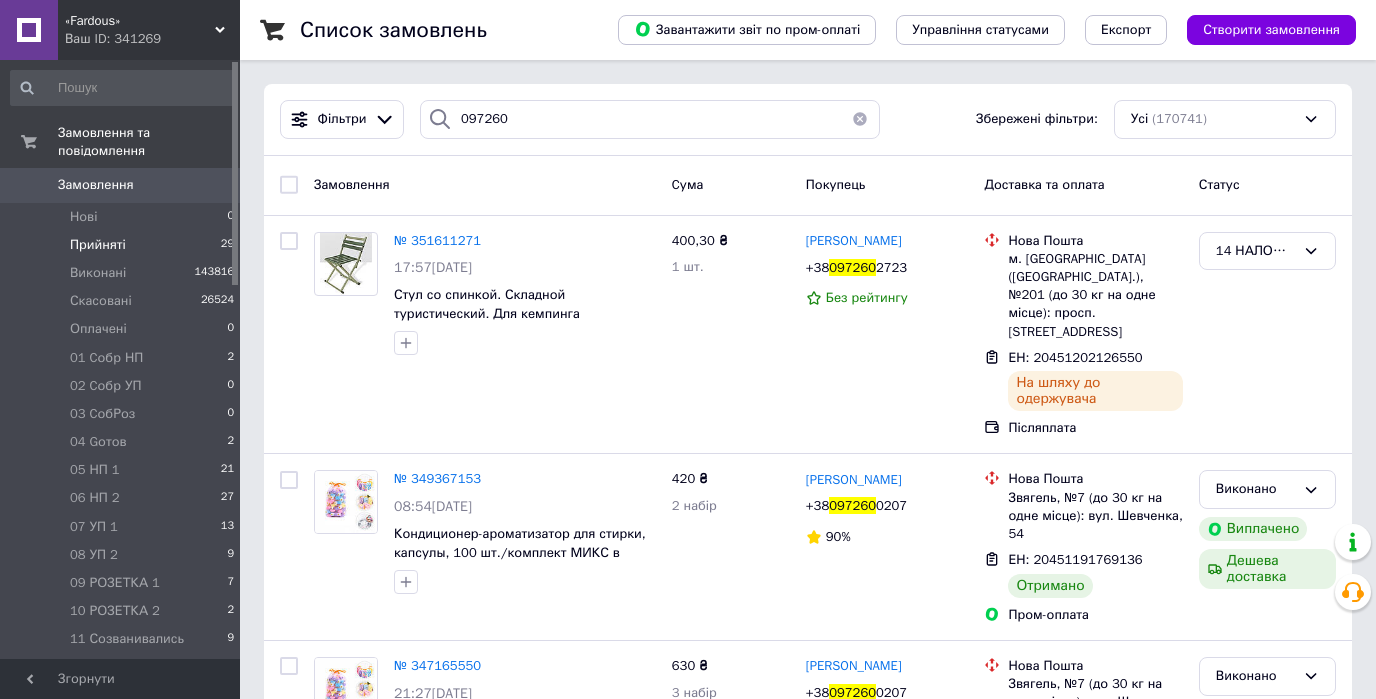 click on "Прийняті" at bounding box center [98, 245] 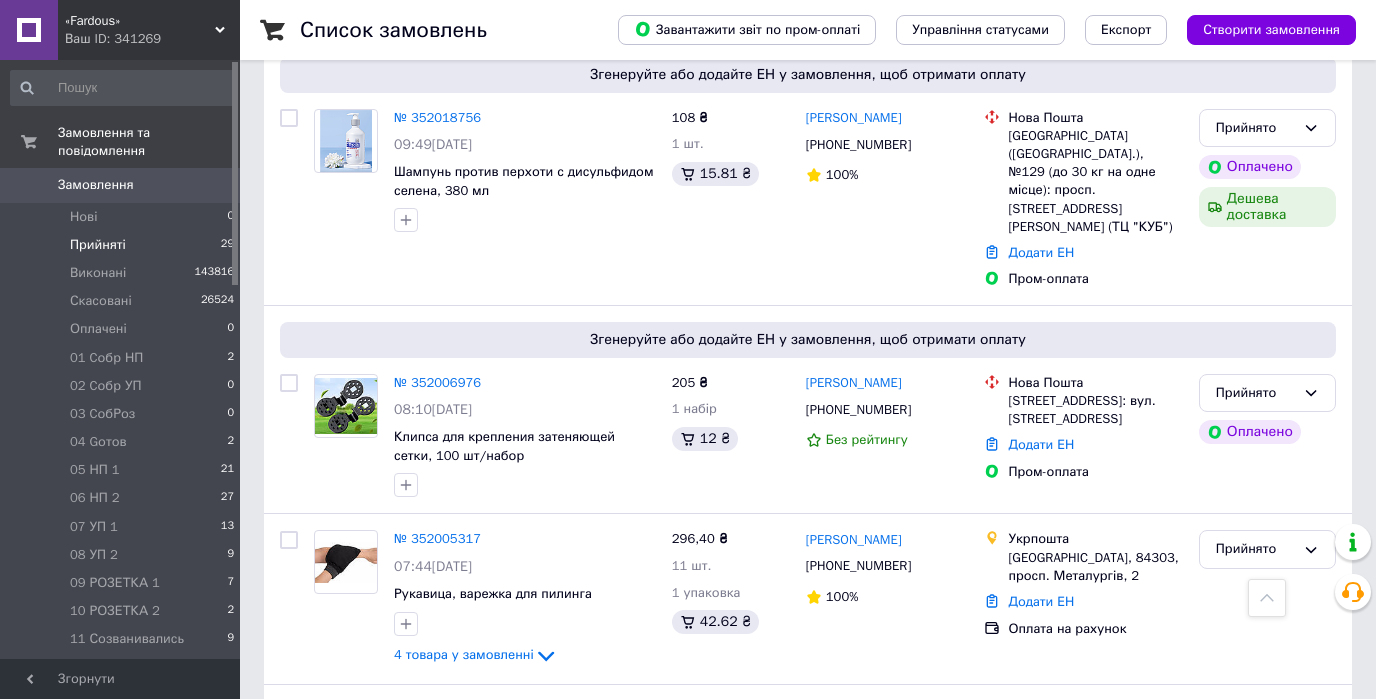 scroll, scrollTop: 640, scrollLeft: 0, axis: vertical 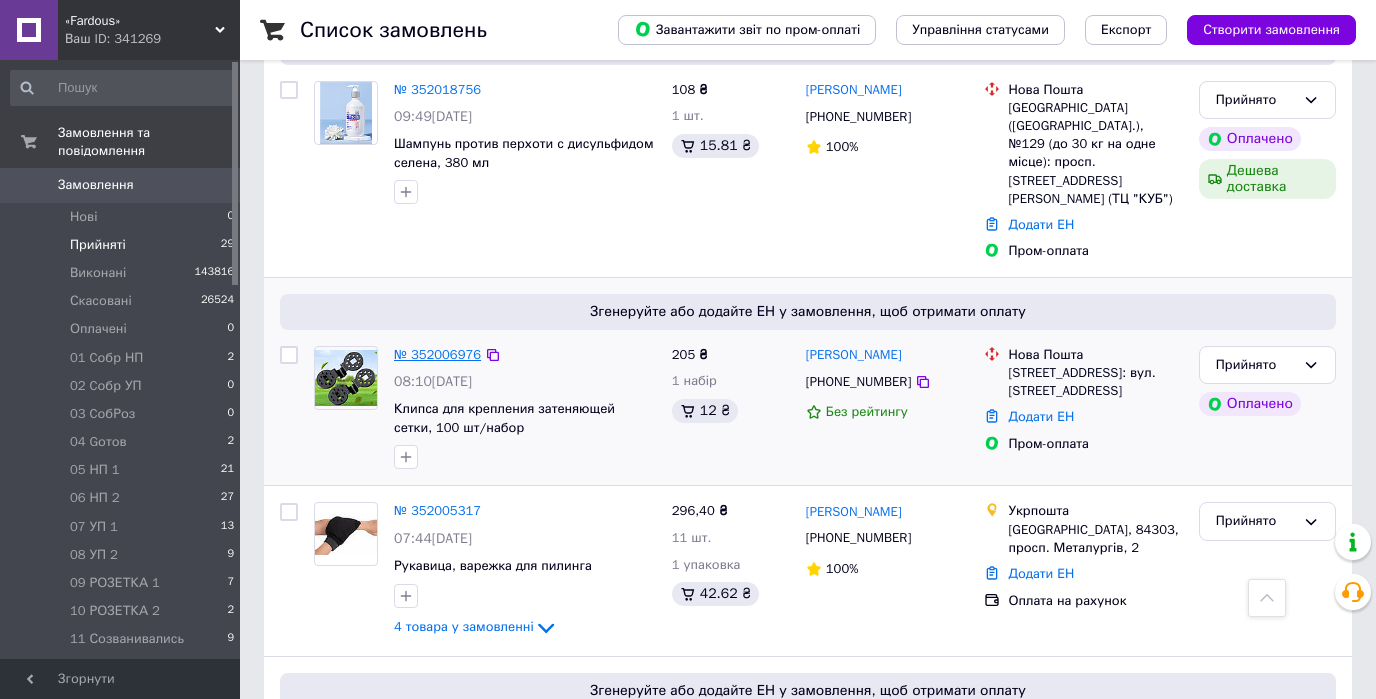 click on "№ 352006976" at bounding box center [437, 354] 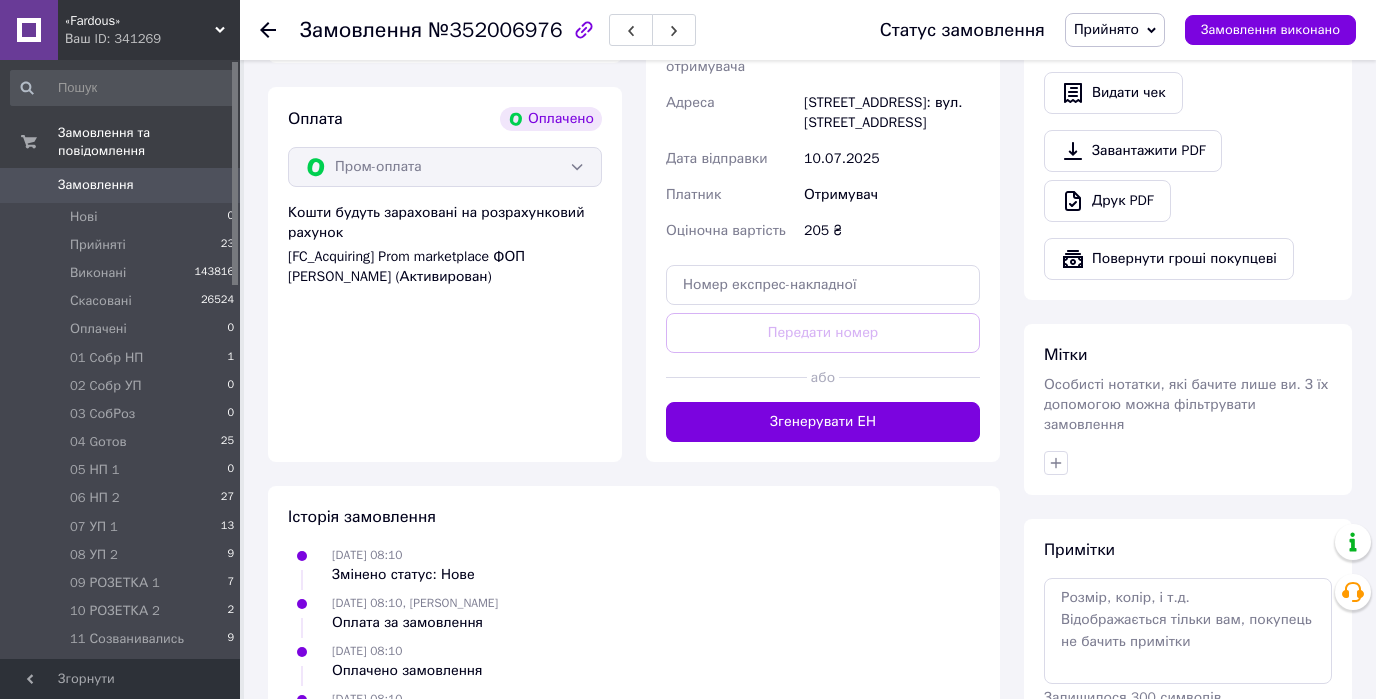 scroll, scrollTop: 1200, scrollLeft: 0, axis: vertical 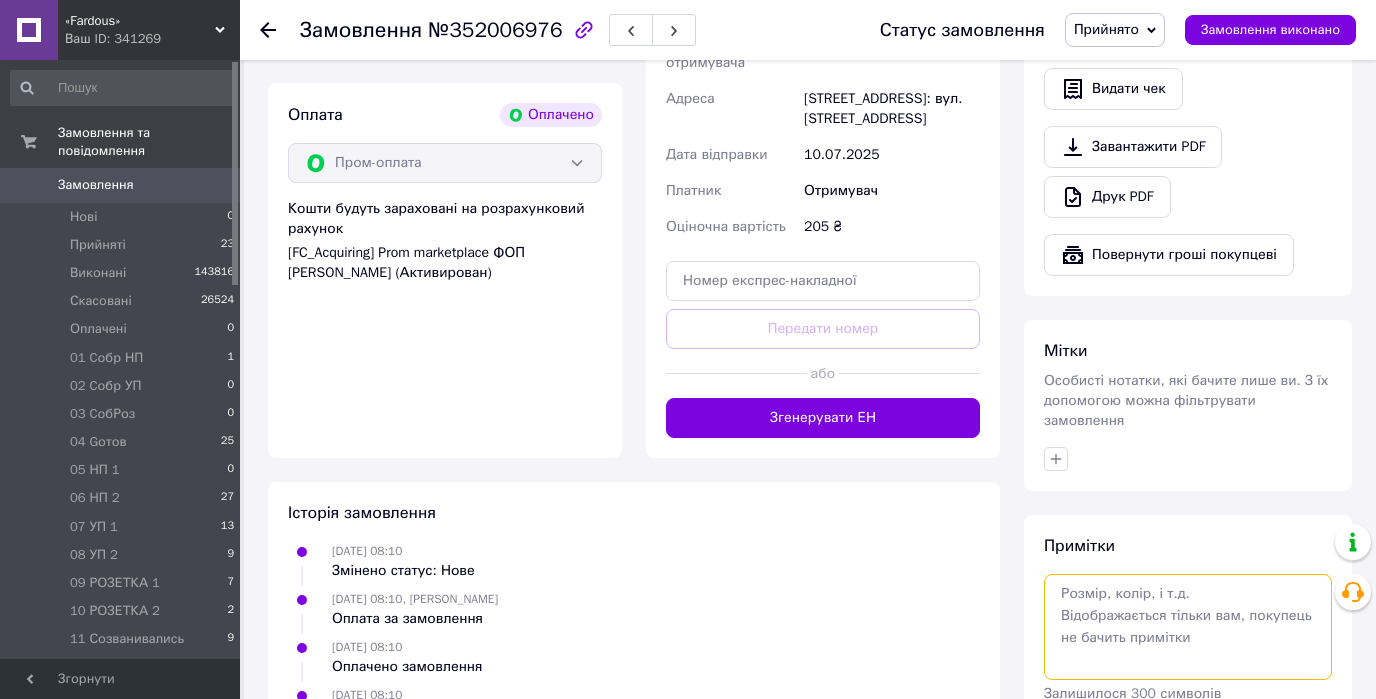 paste on "у чудика 2 заказа одинаковых оба актуальны-отправлять)" 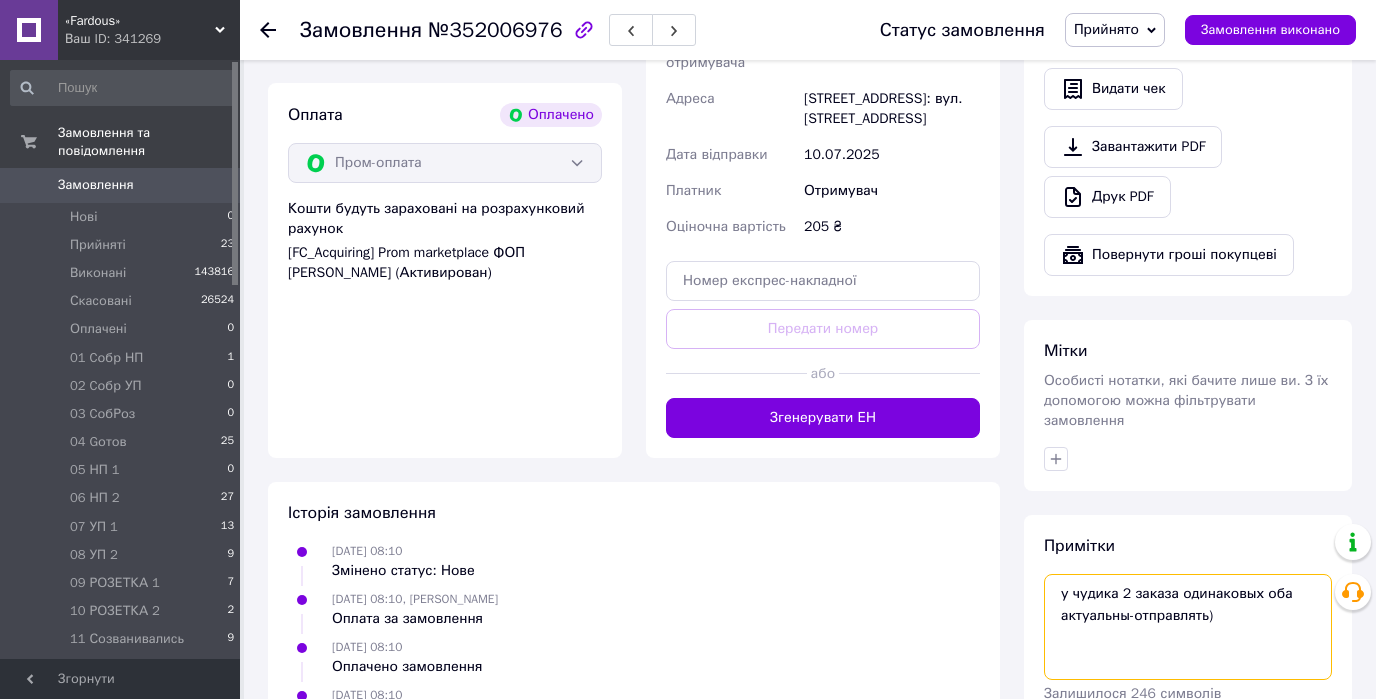 scroll, scrollTop: 1299, scrollLeft: 0, axis: vertical 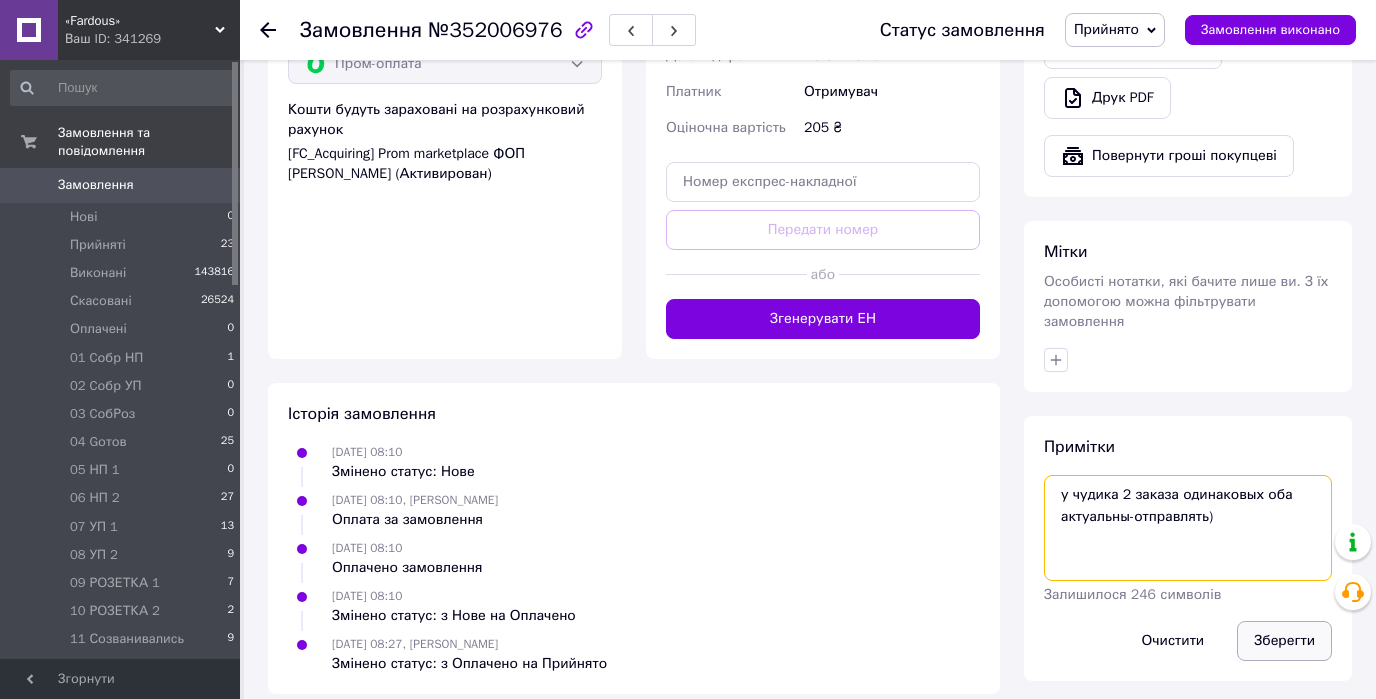type on "у чудика 2 заказа одинаковых оба актуальны-отправлять)" 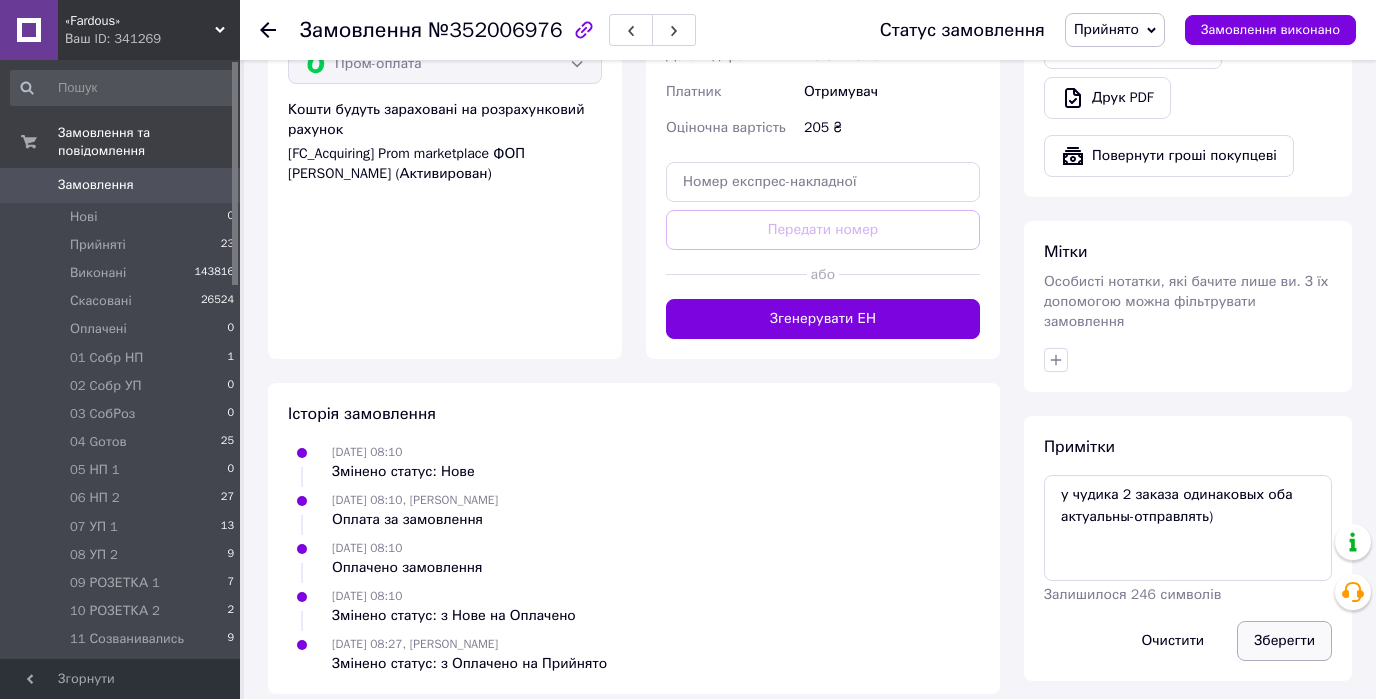 click on "Зберегти" at bounding box center (1284, 641) 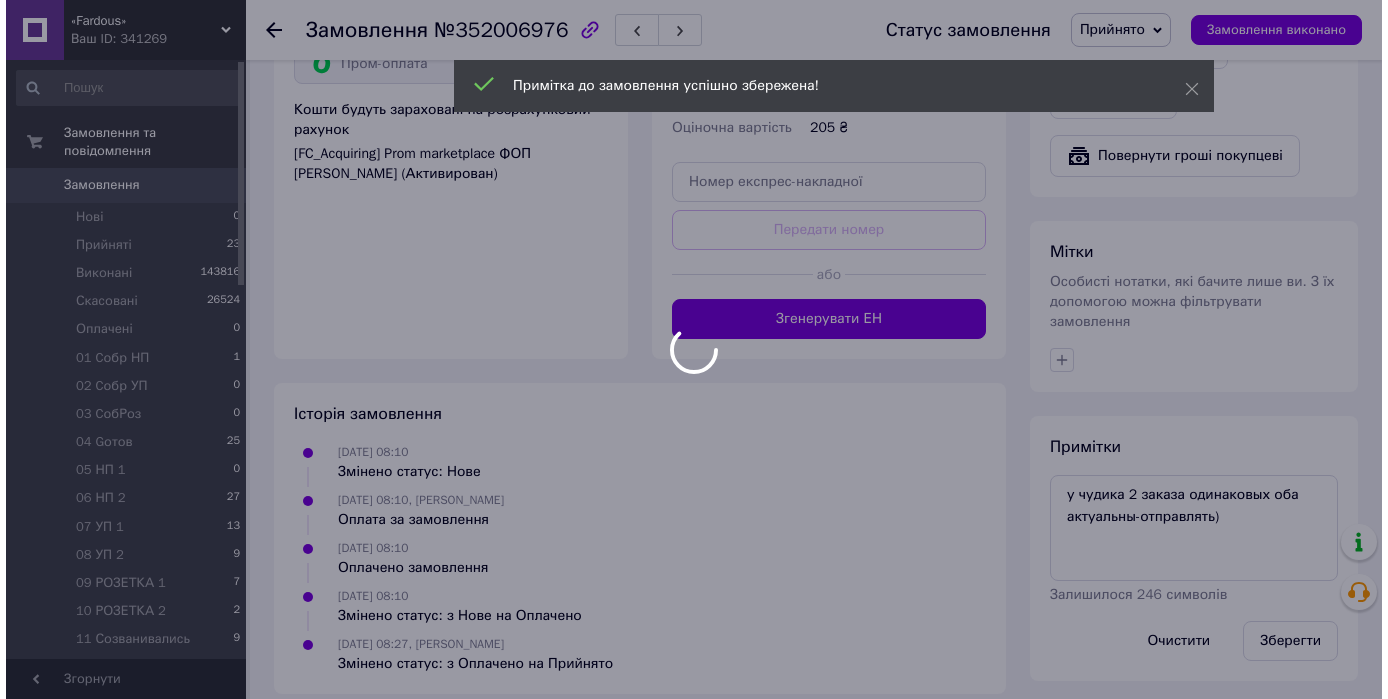 scroll, scrollTop: 739, scrollLeft: 0, axis: vertical 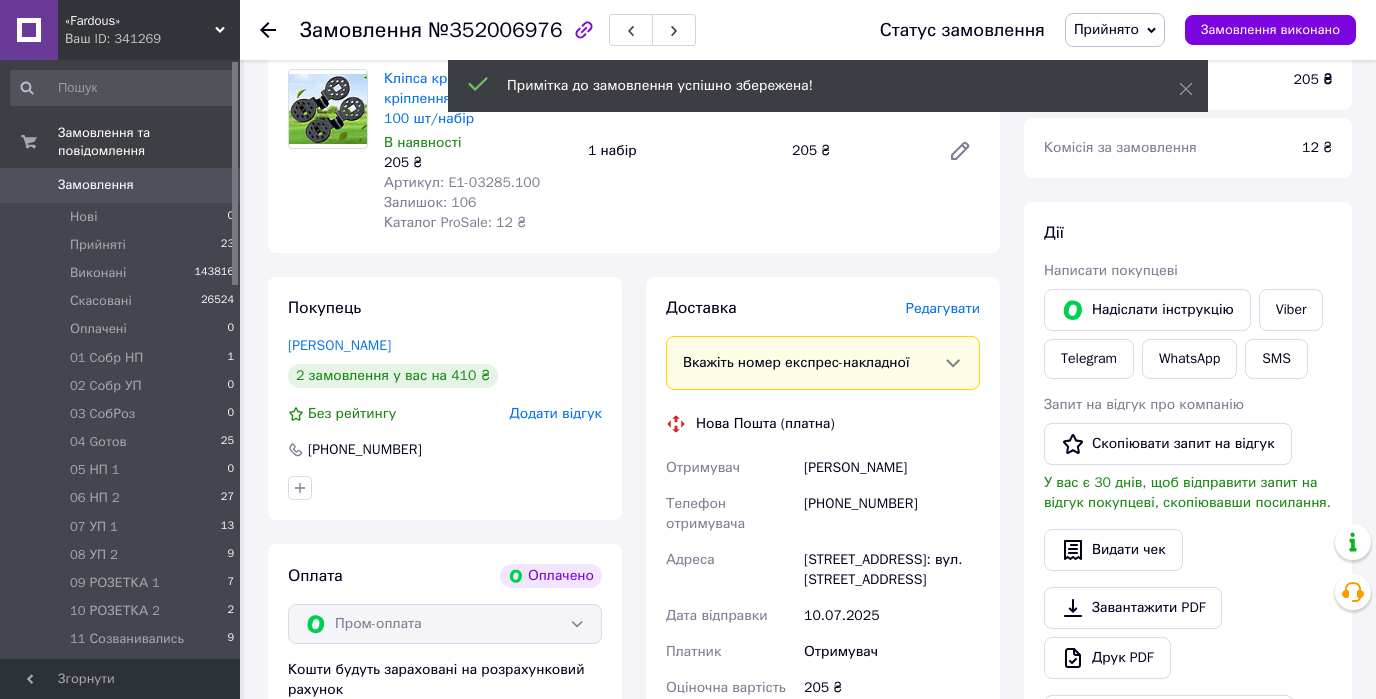 click on "Редагувати" at bounding box center (943, 308) 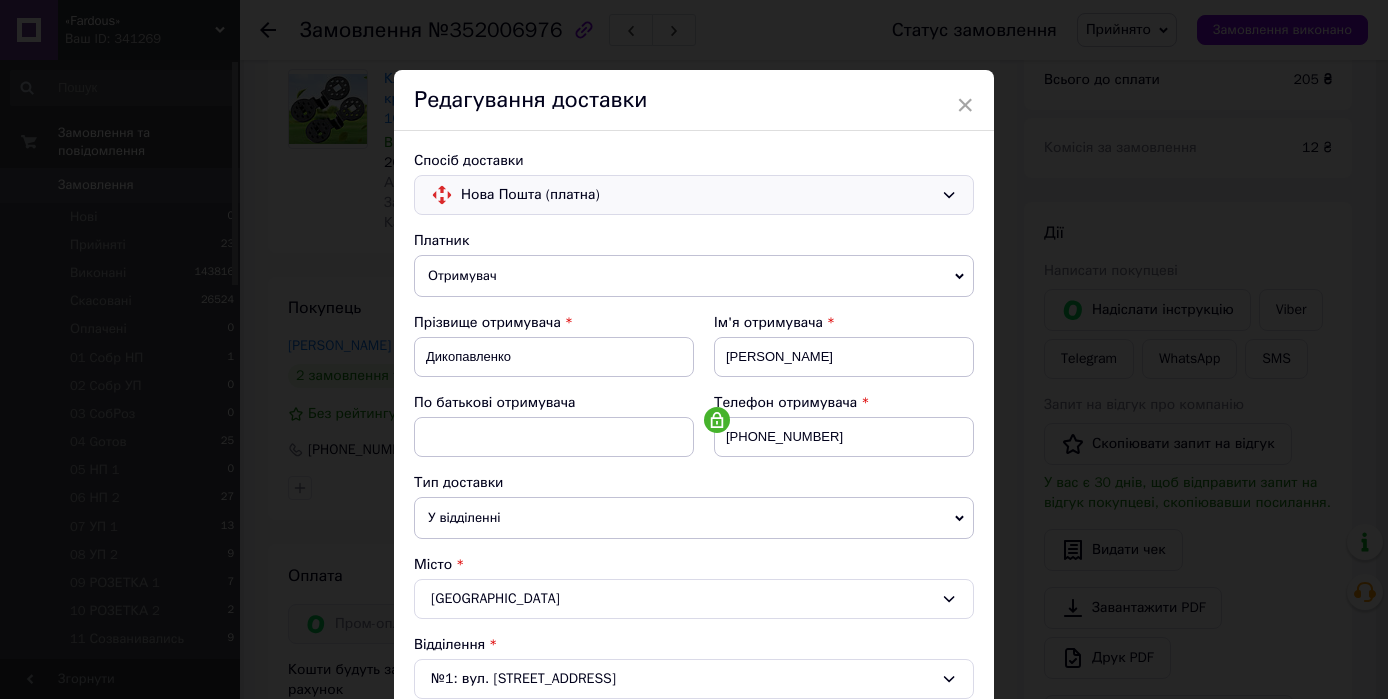 click 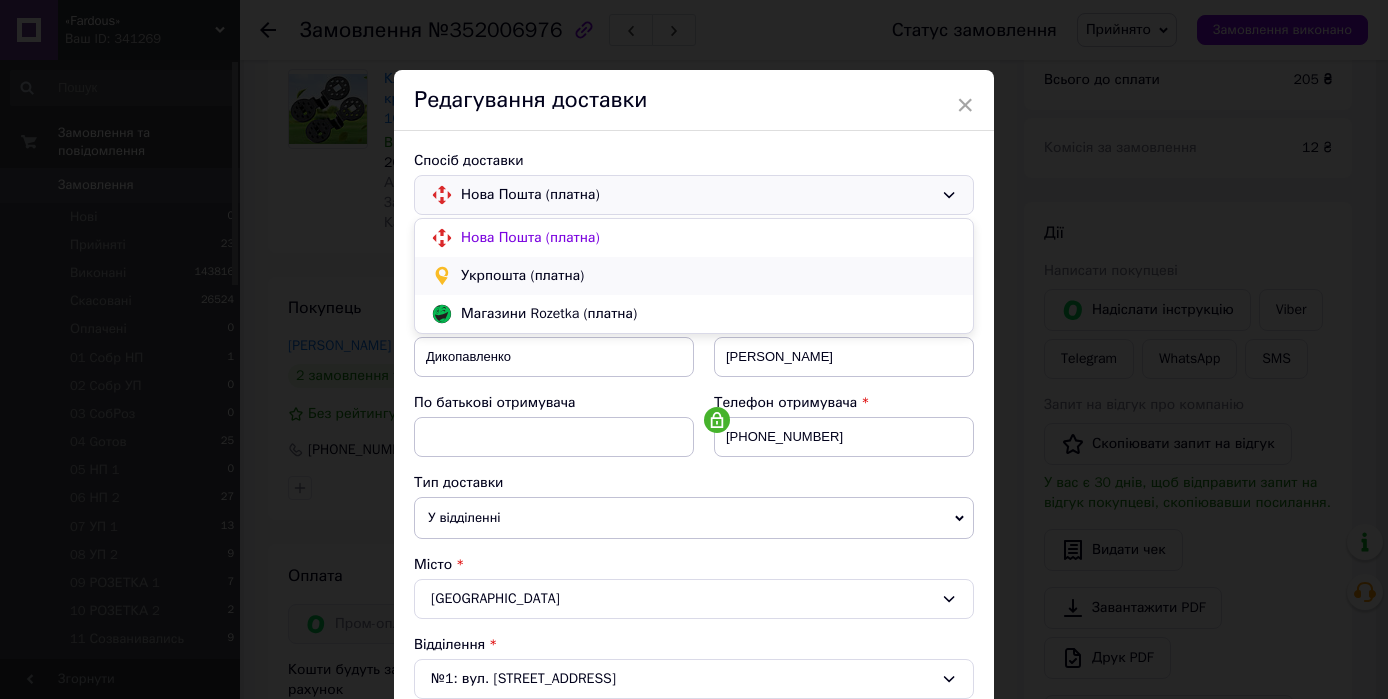 click on "Укрпошта (платна)" at bounding box center [709, 276] 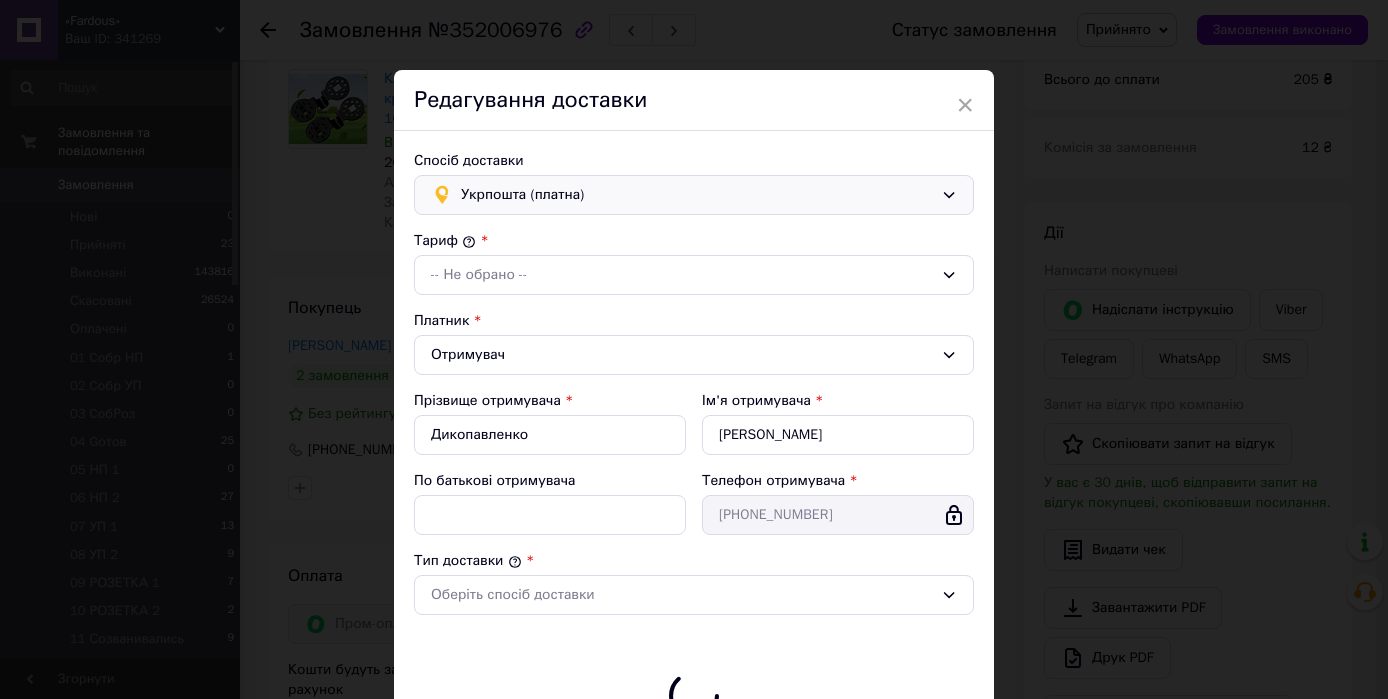 type on "205" 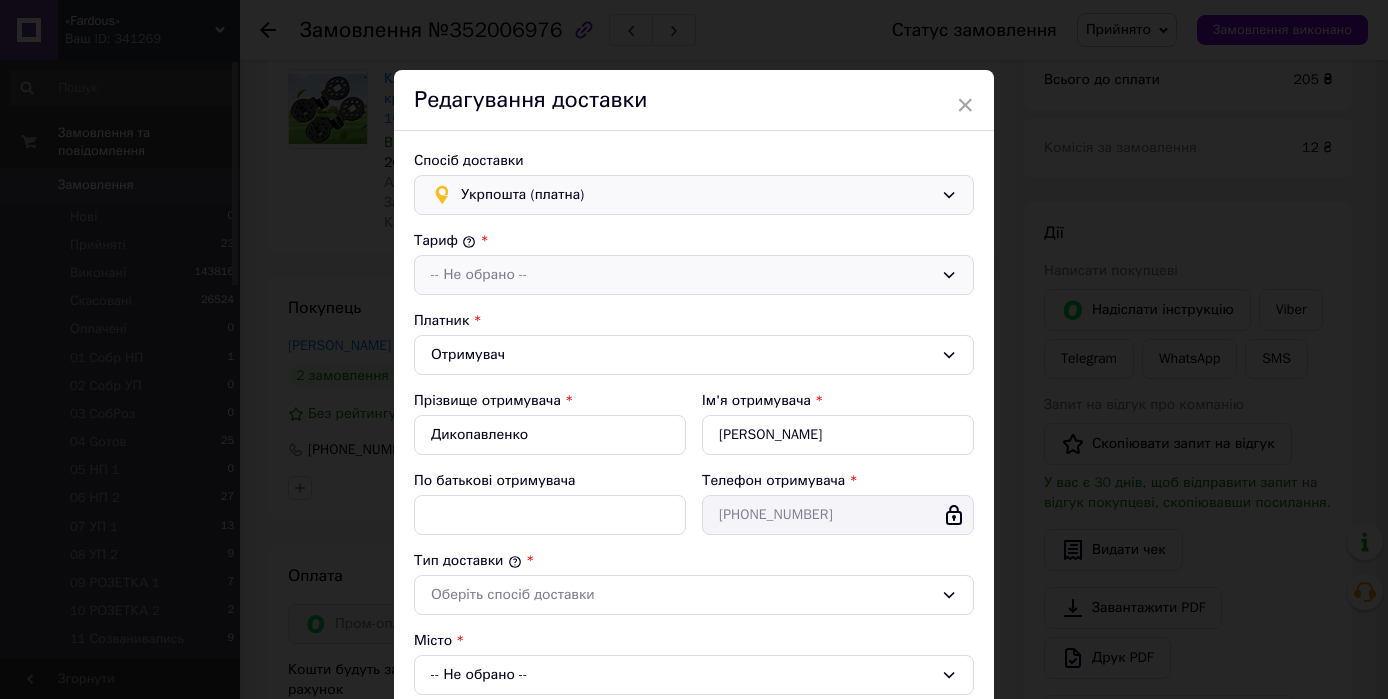 click 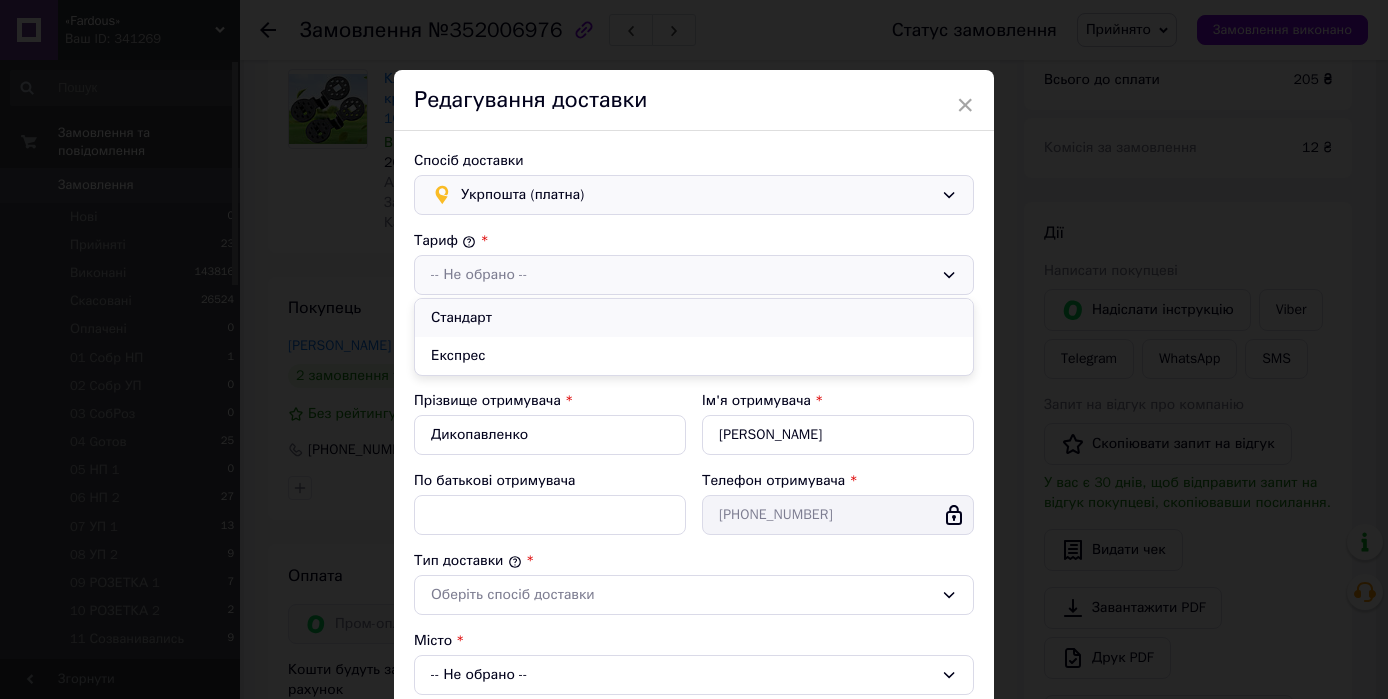 click on "Стандарт" at bounding box center (694, 318) 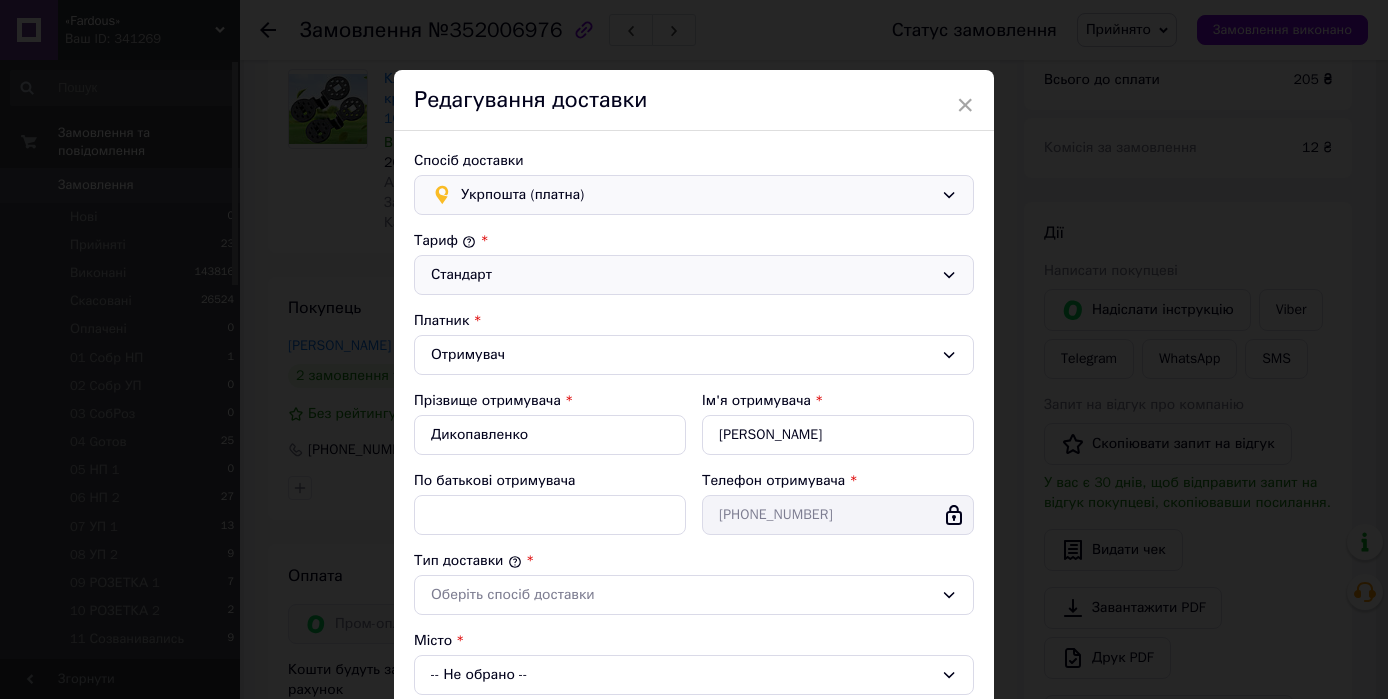 scroll, scrollTop: 320, scrollLeft: 0, axis: vertical 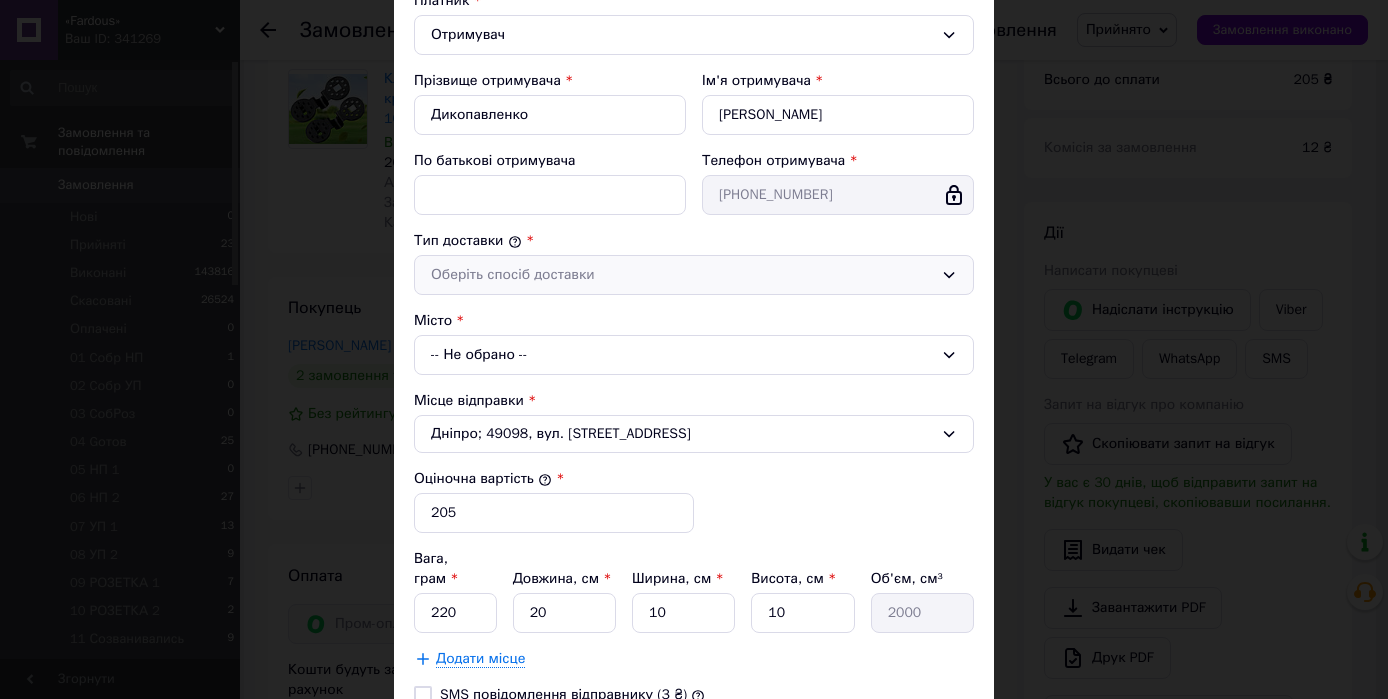 click 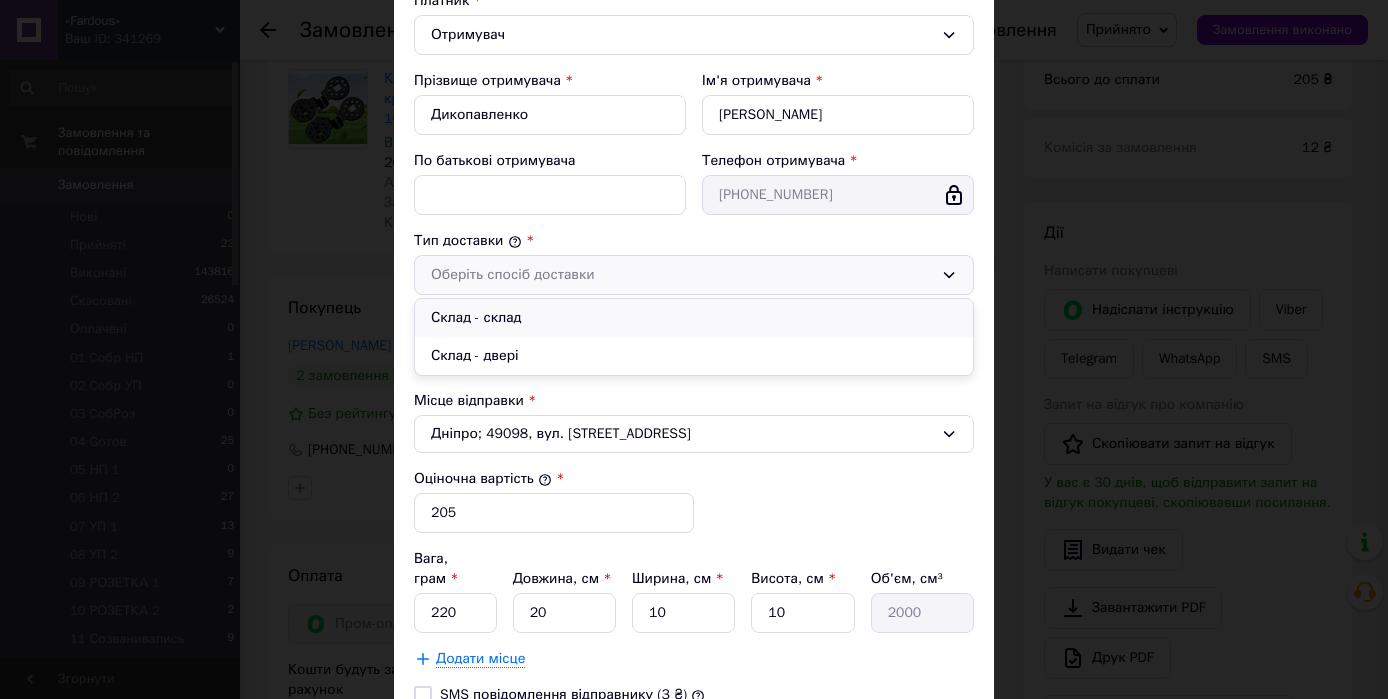 click on "Склад - склад" at bounding box center [694, 318] 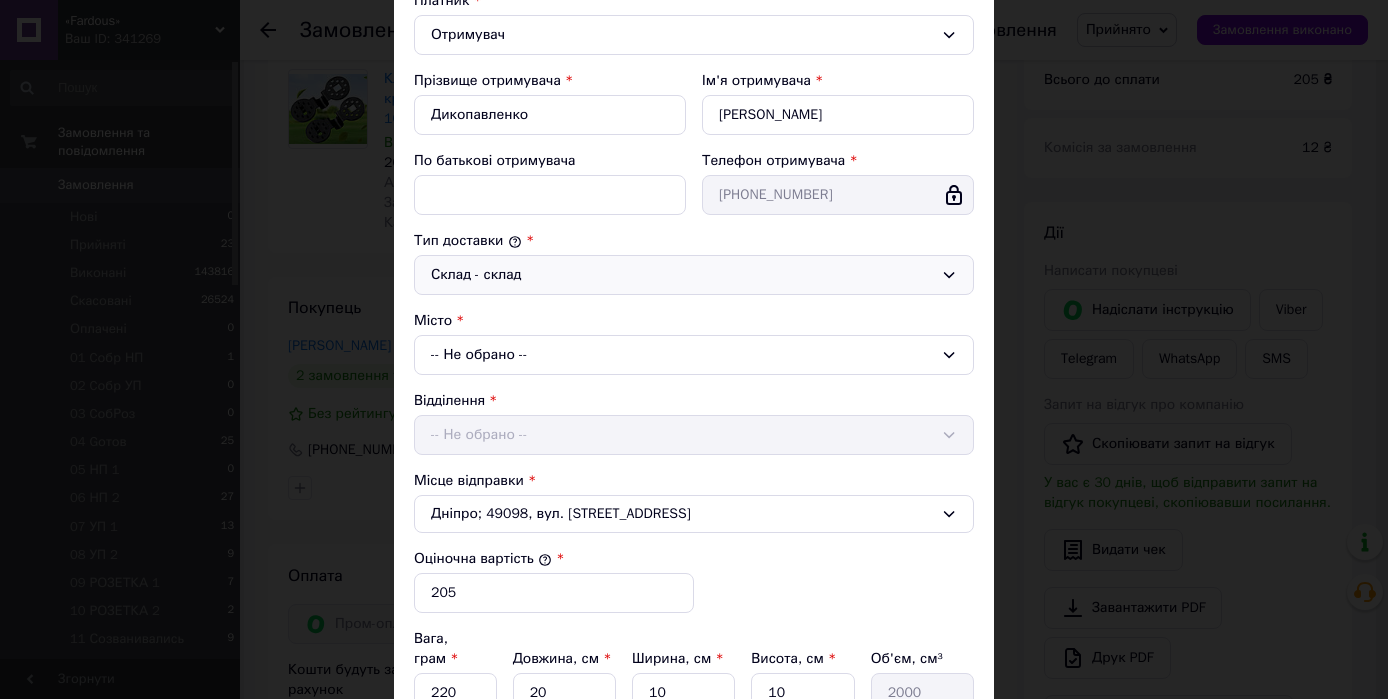 click 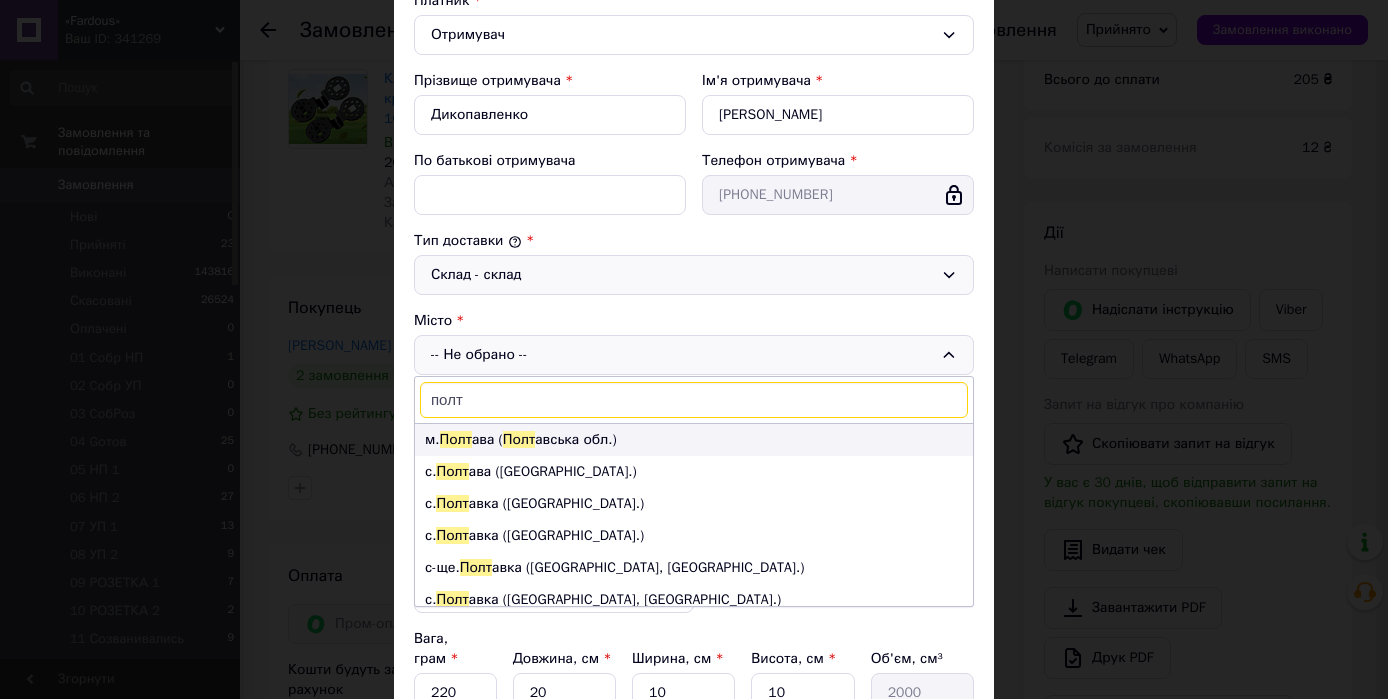 type on "полт" 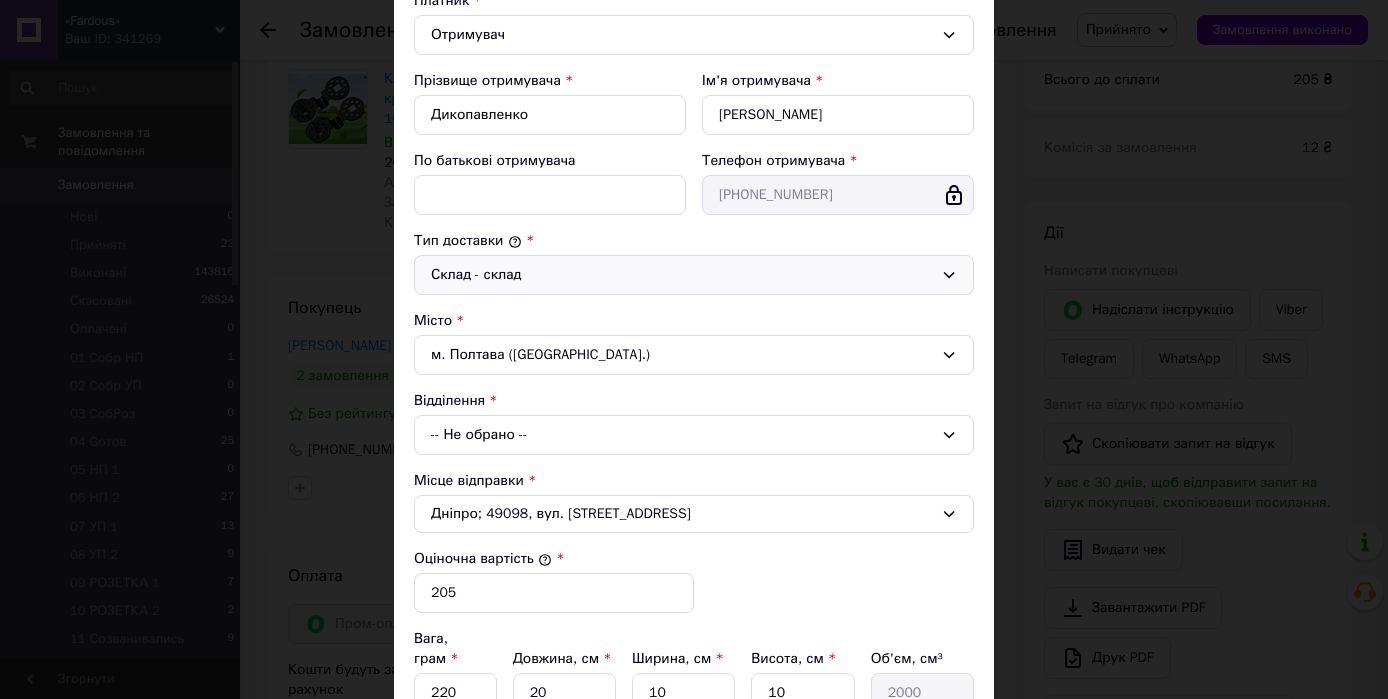 click 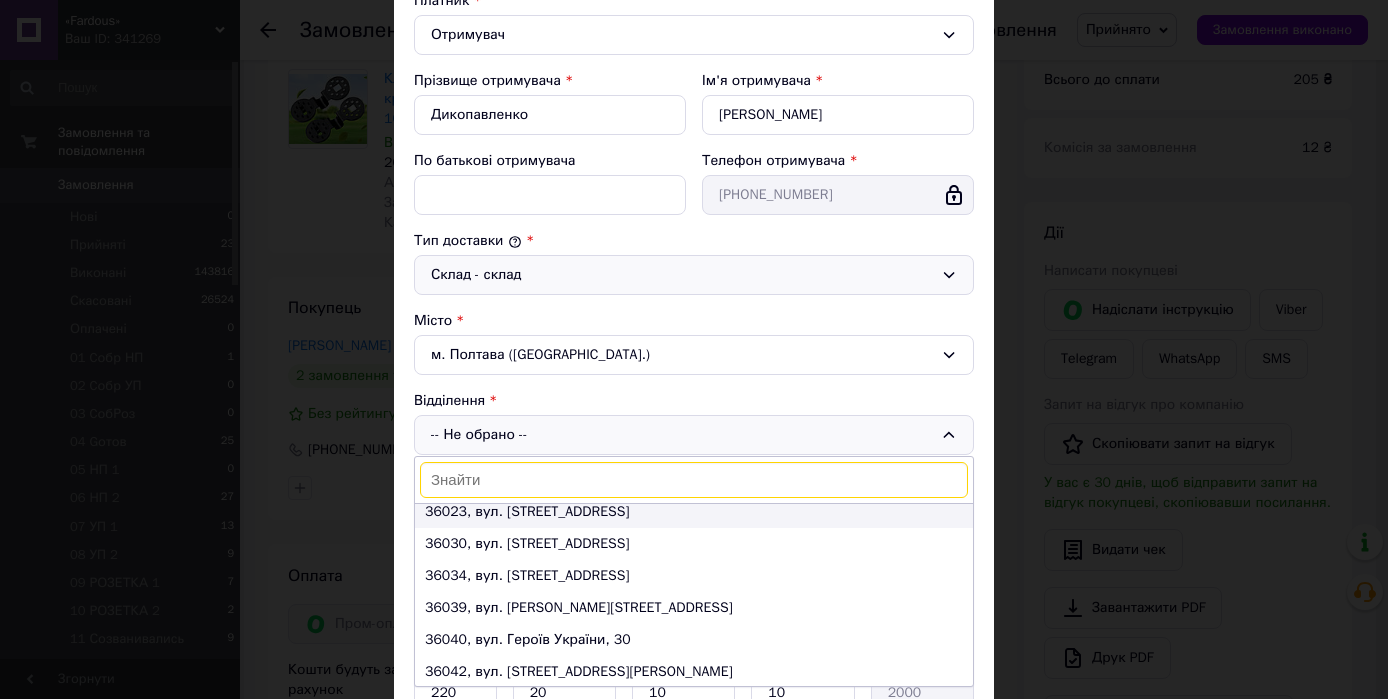 scroll, scrollTop: 489, scrollLeft: 0, axis: vertical 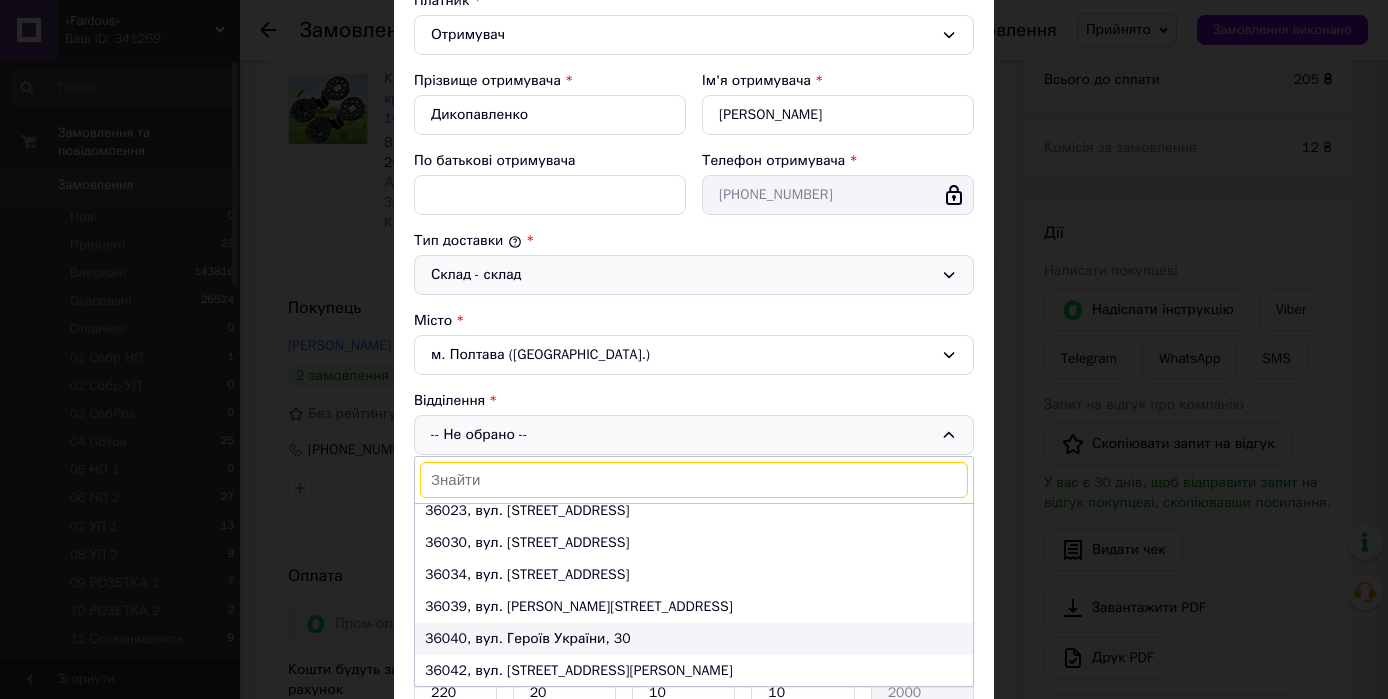 click on "36040, вул. Героїв України, 30" at bounding box center [694, 639] 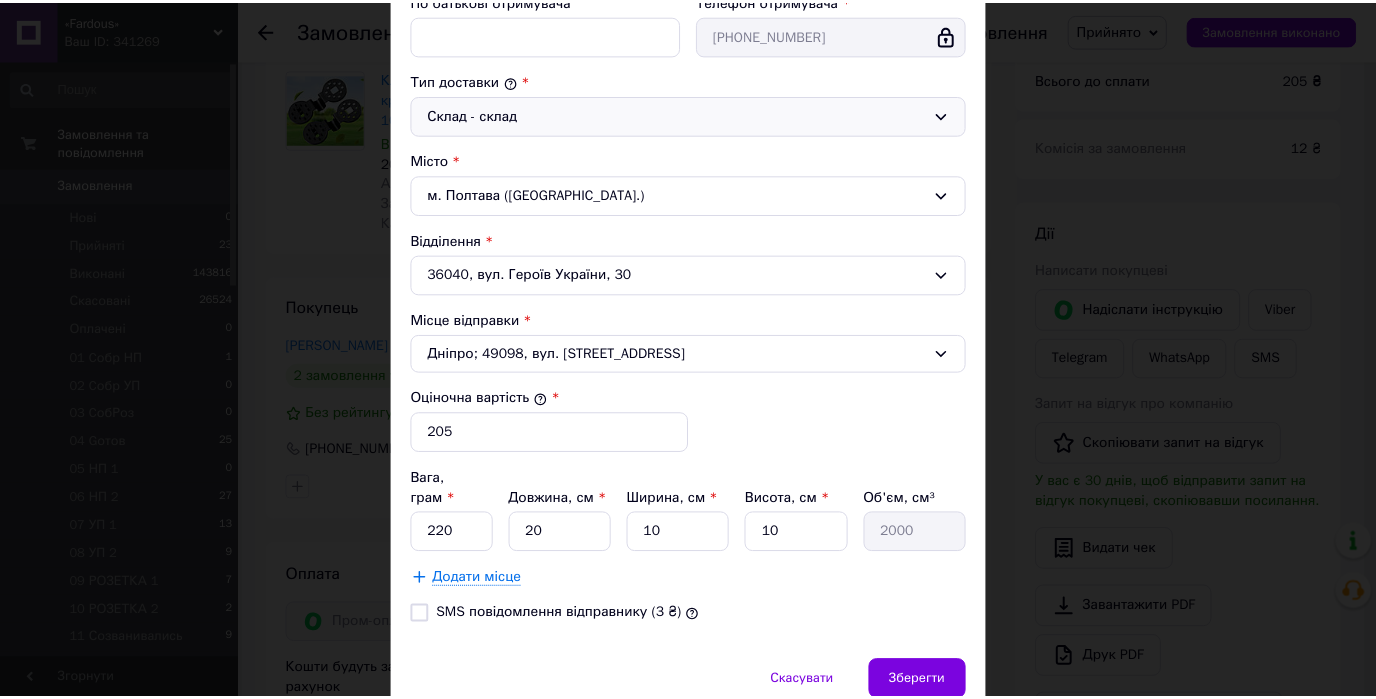 scroll, scrollTop: 547, scrollLeft: 0, axis: vertical 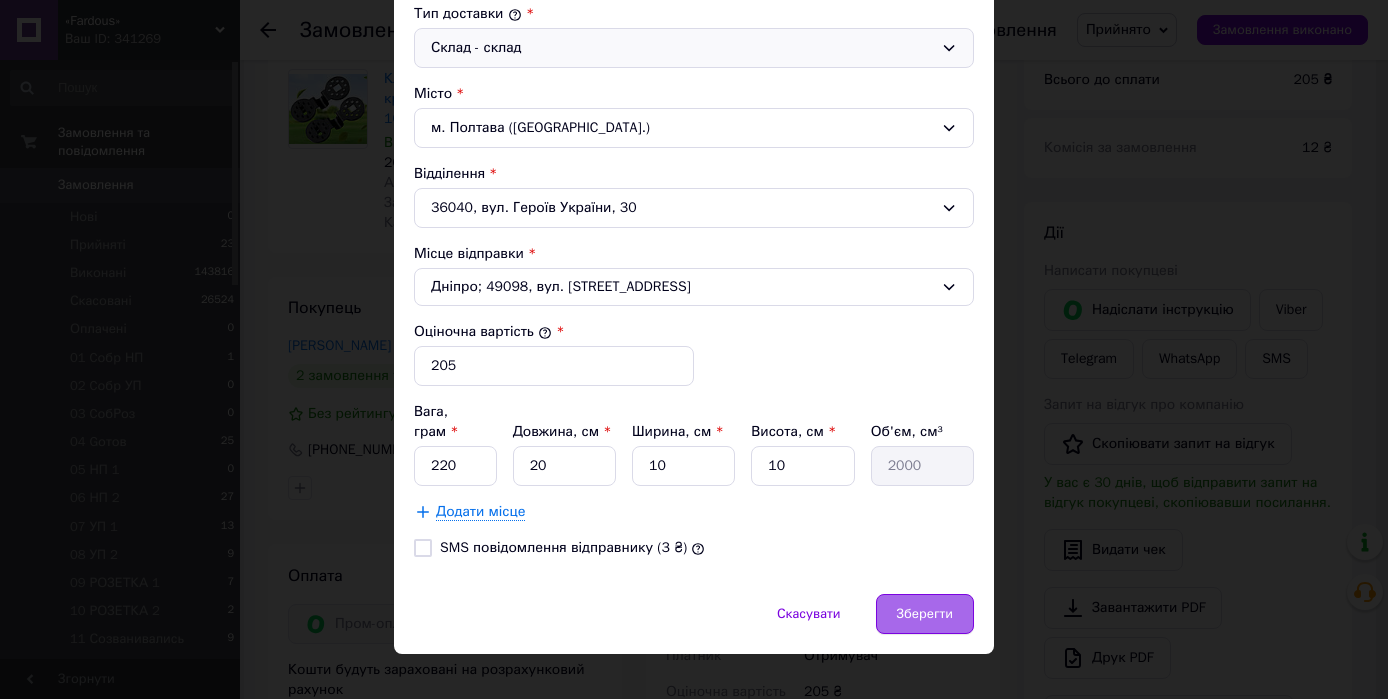 click on "Зберегти" at bounding box center (925, 614) 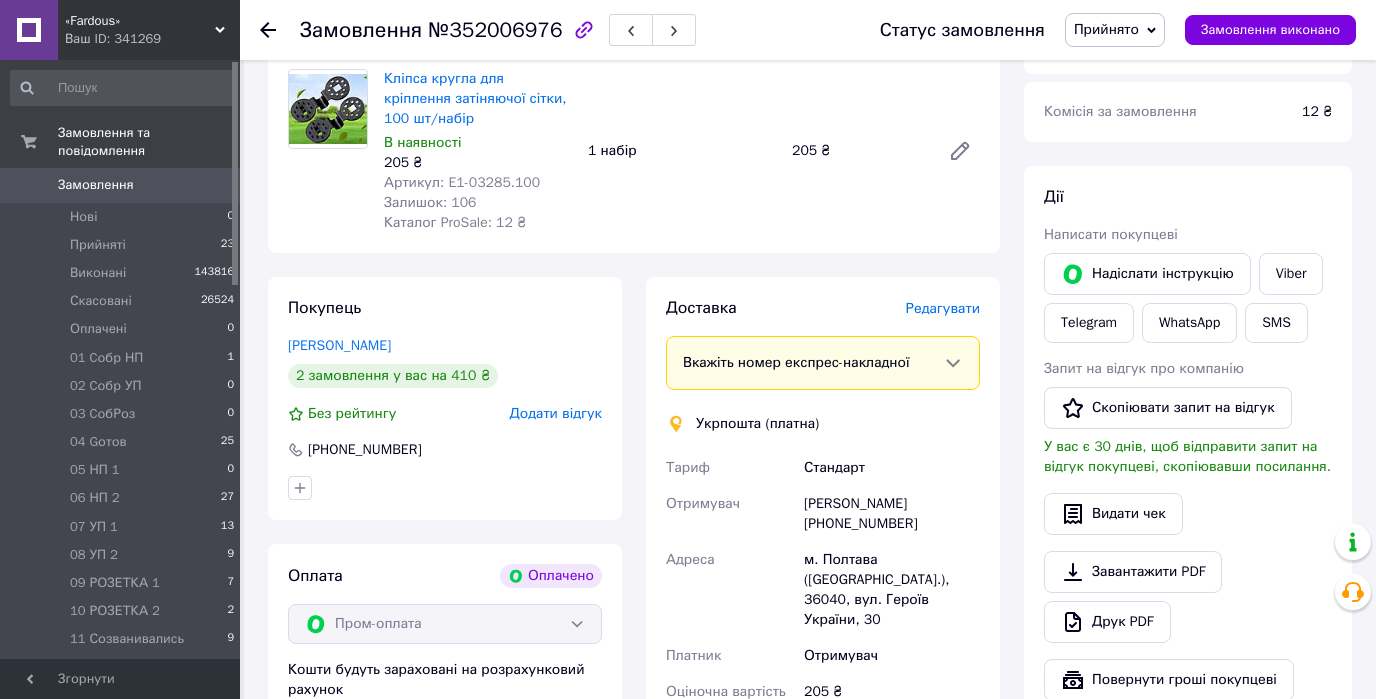 click 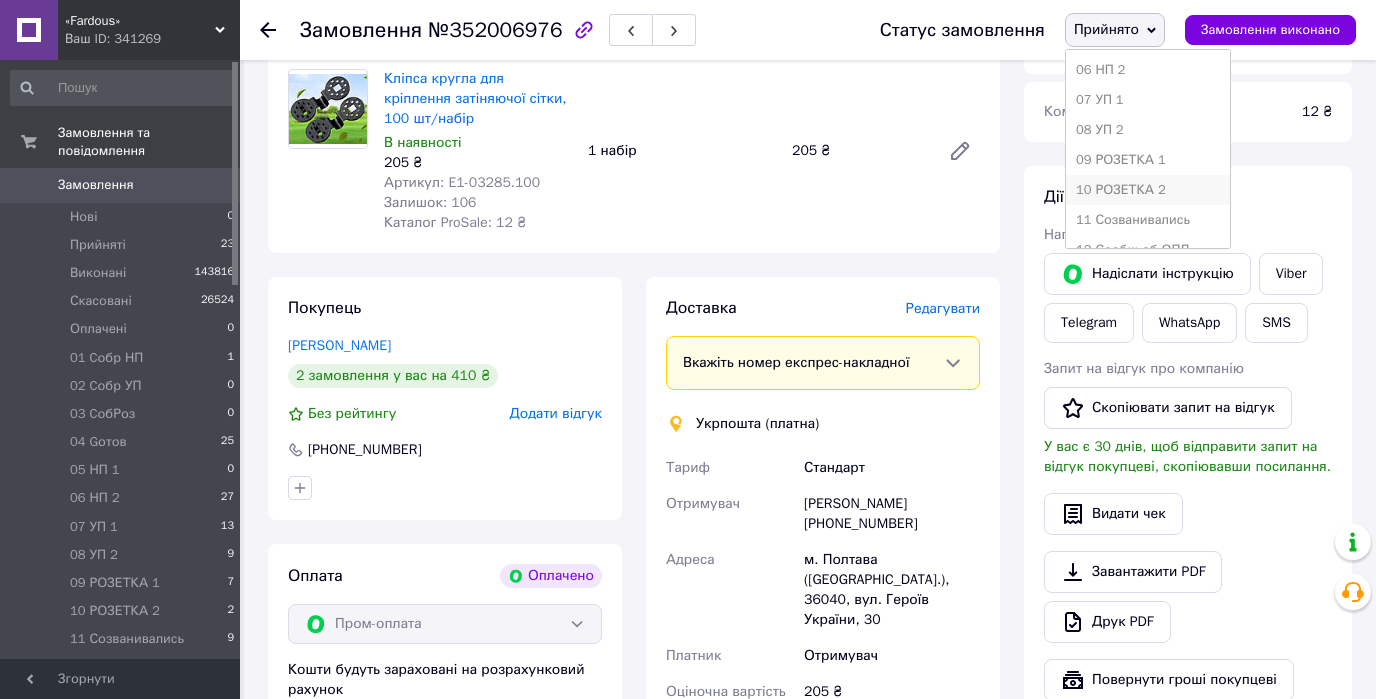 scroll, scrollTop: 320, scrollLeft: 0, axis: vertical 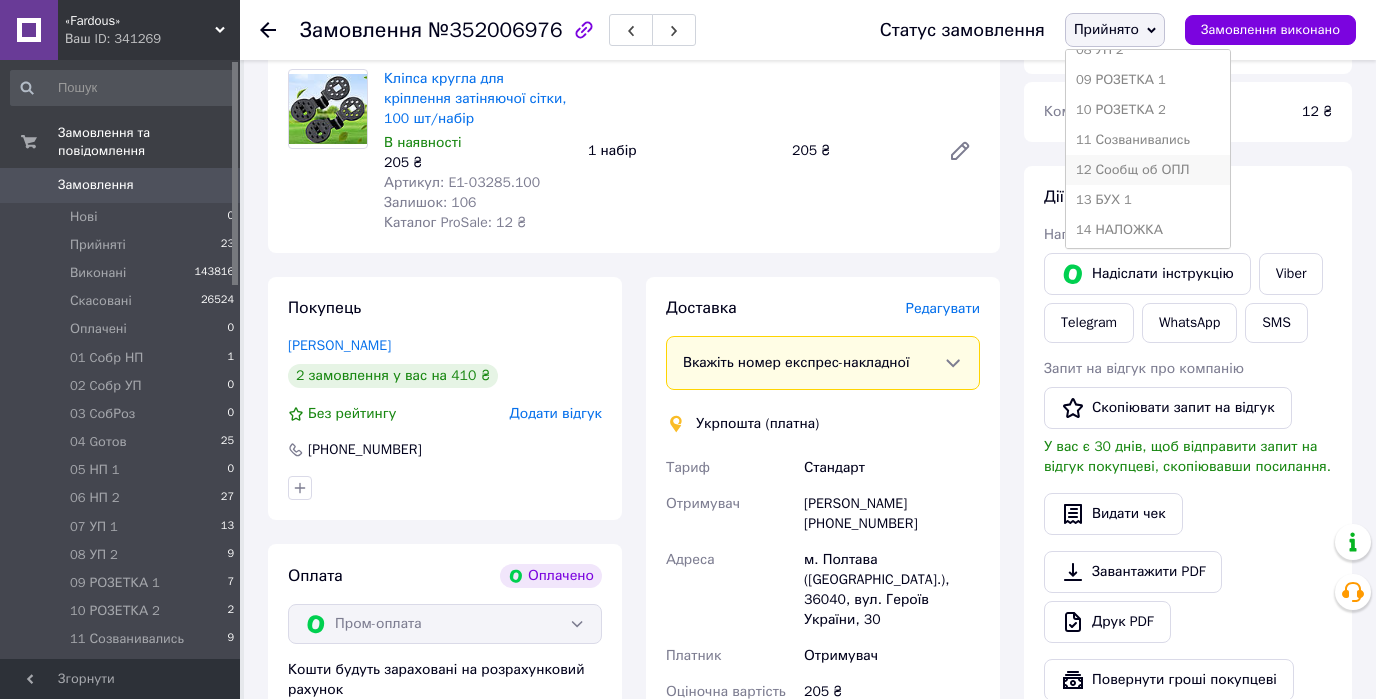 click on "12 Сообщ об ОПЛ" at bounding box center (1148, 170) 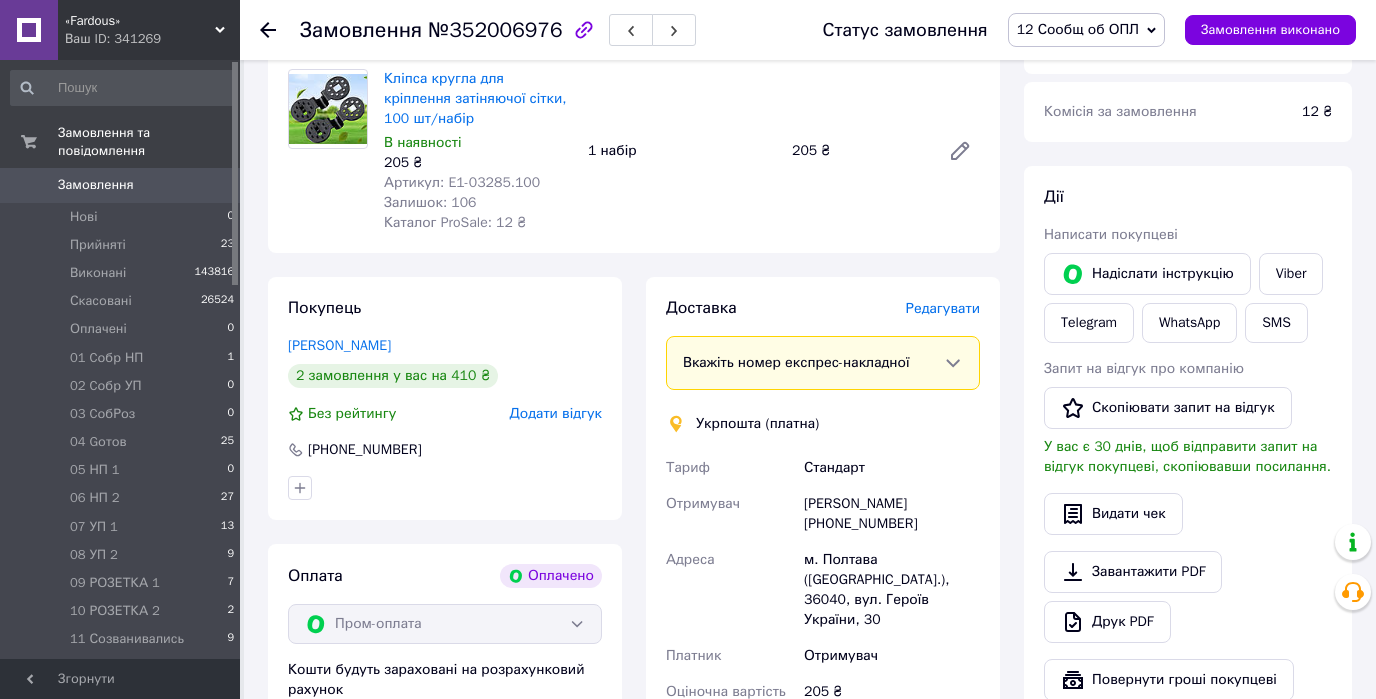 click 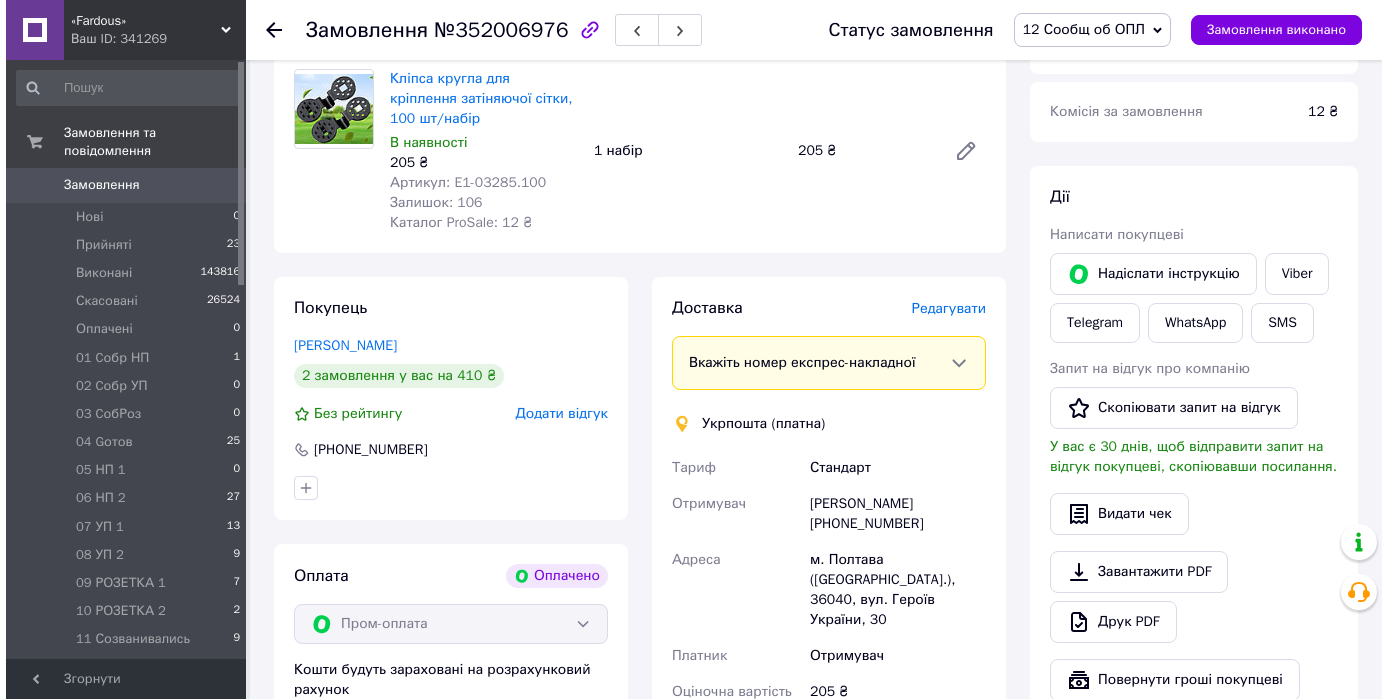 scroll, scrollTop: 0, scrollLeft: 0, axis: both 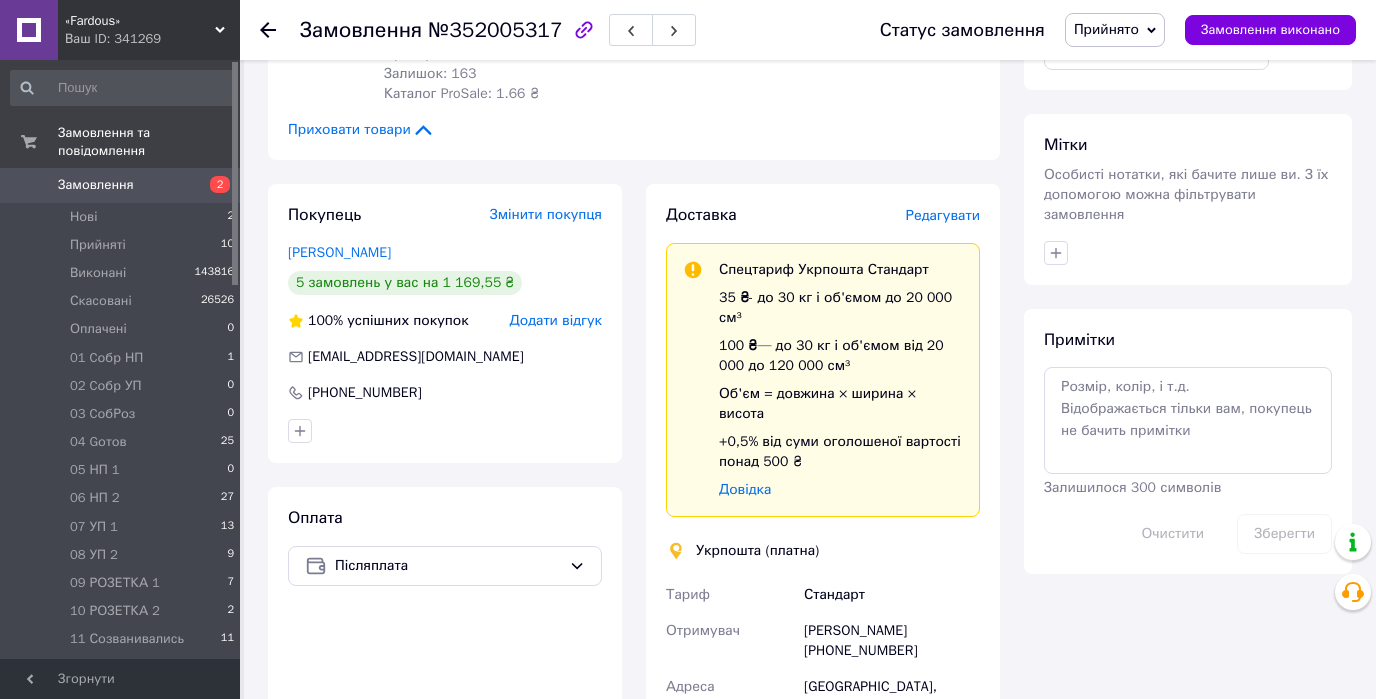 click on "Редагувати" at bounding box center [943, 215] 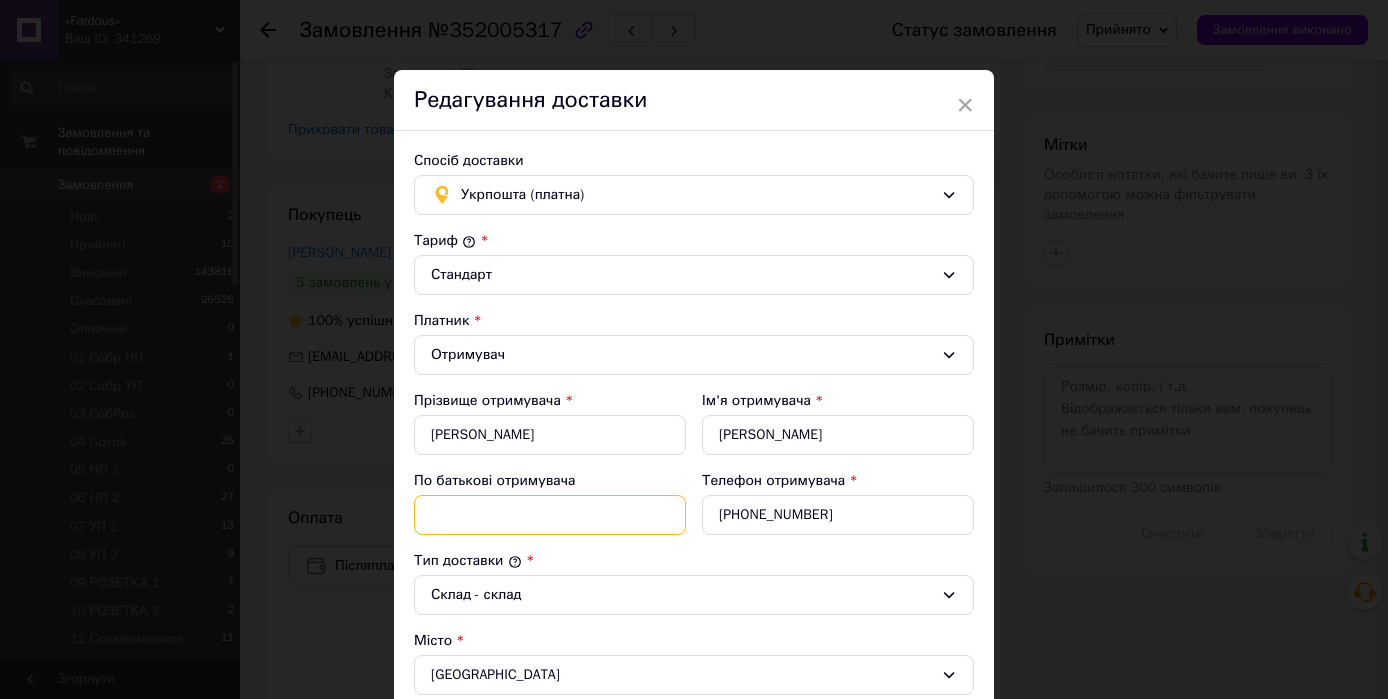 click on "По батькові отримувача" at bounding box center [550, 515] 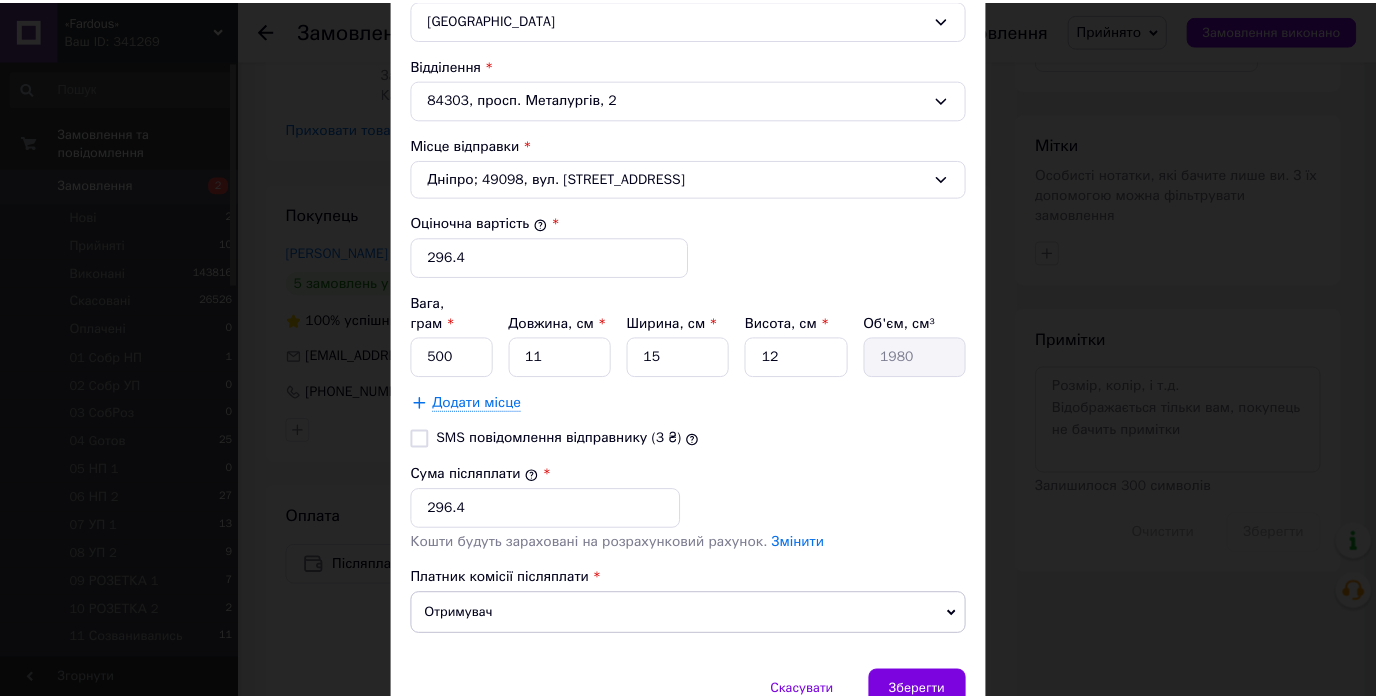 scroll, scrollTop: 732, scrollLeft: 0, axis: vertical 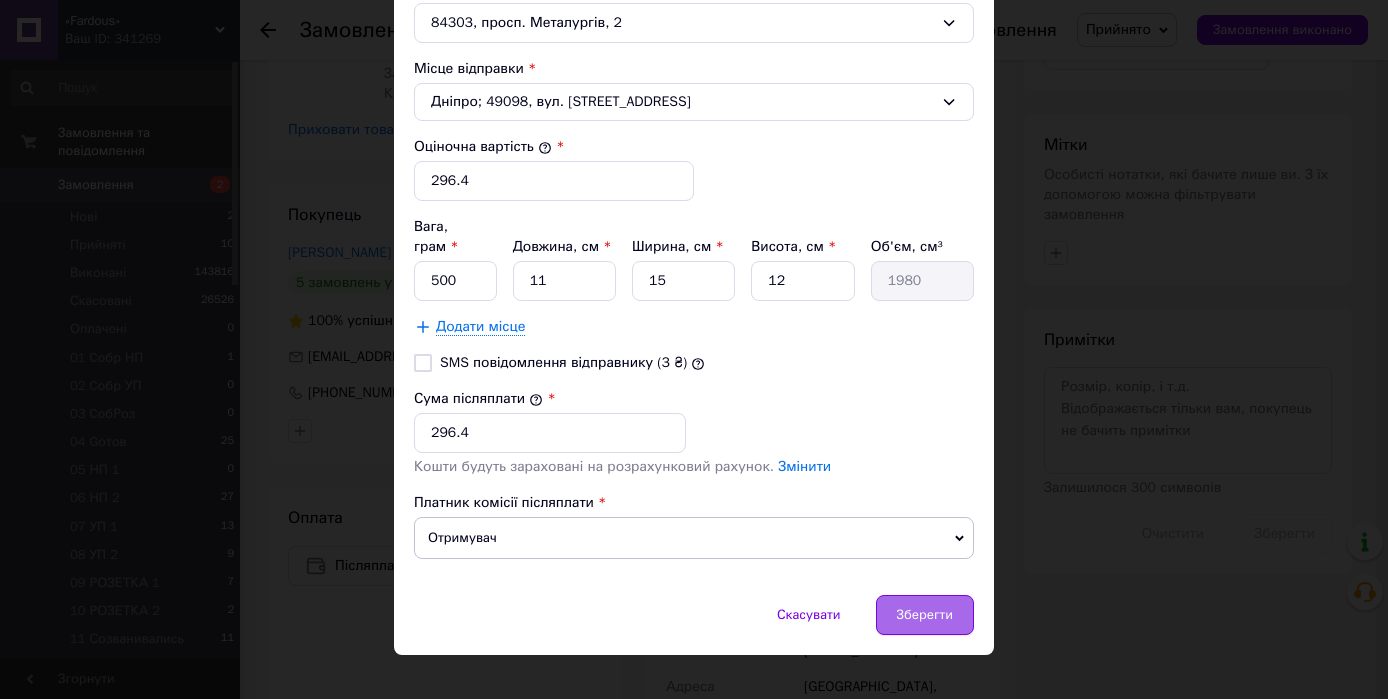 type on "николаевна" 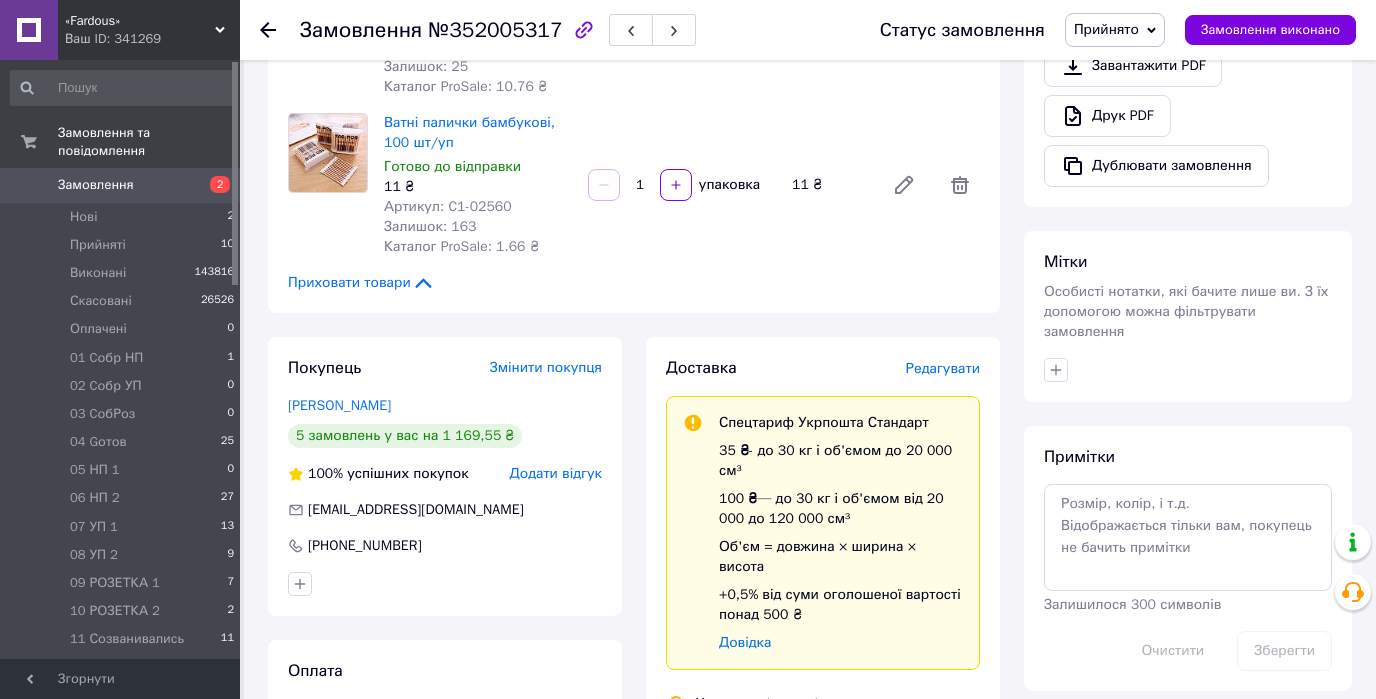 scroll, scrollTop: 720, scrollLeft: 0, axis: vertical 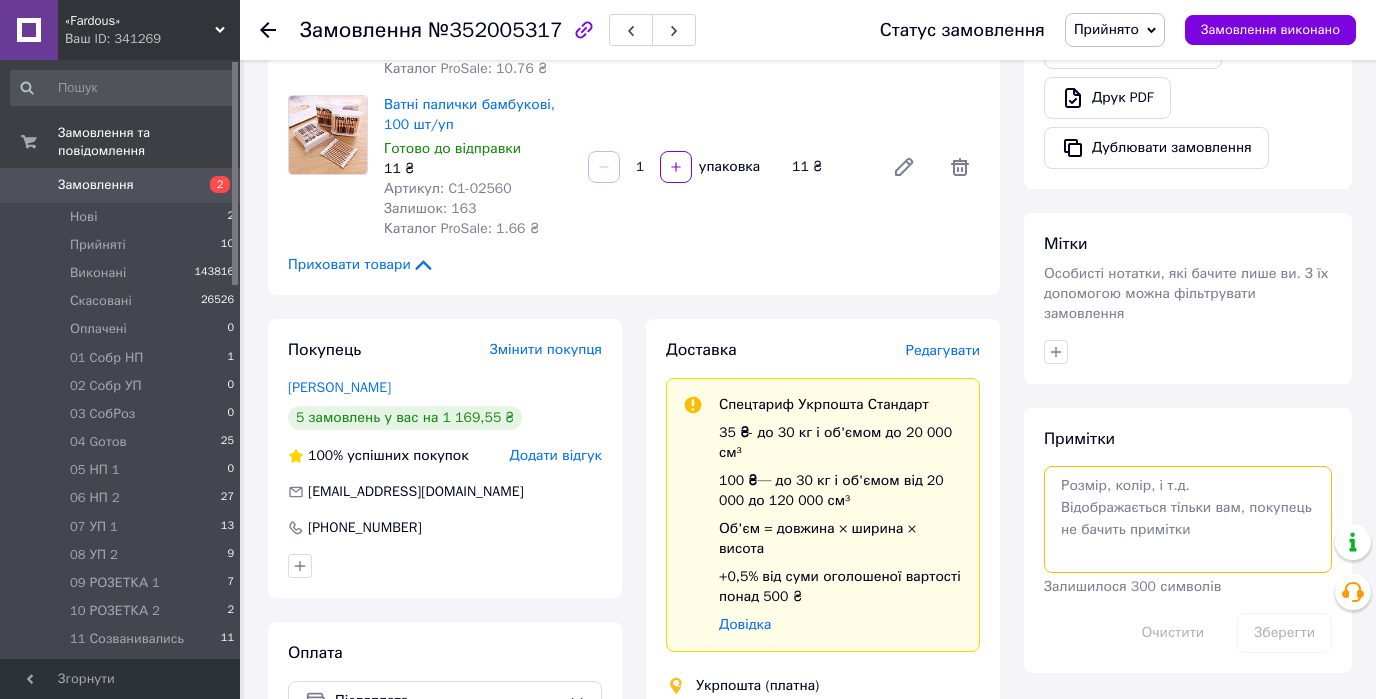 click at bounding box center [1188, 519] 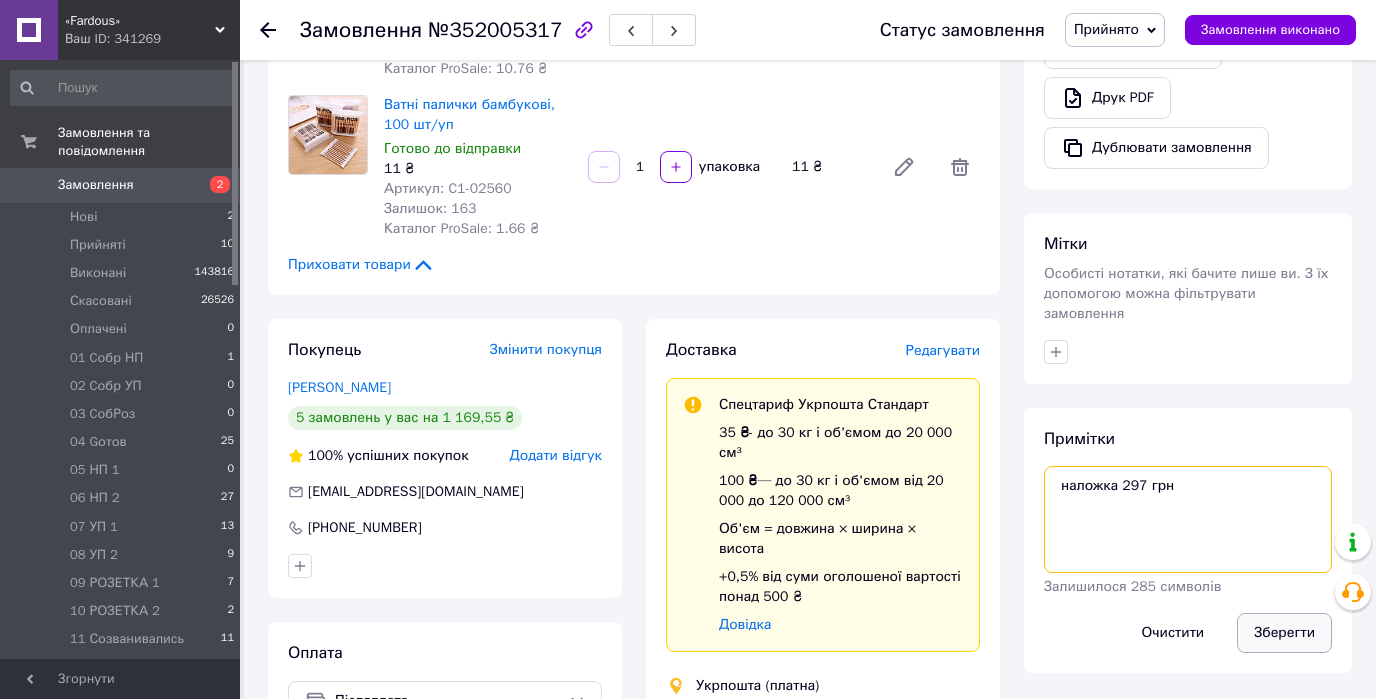 type on "наложка 297 грн" 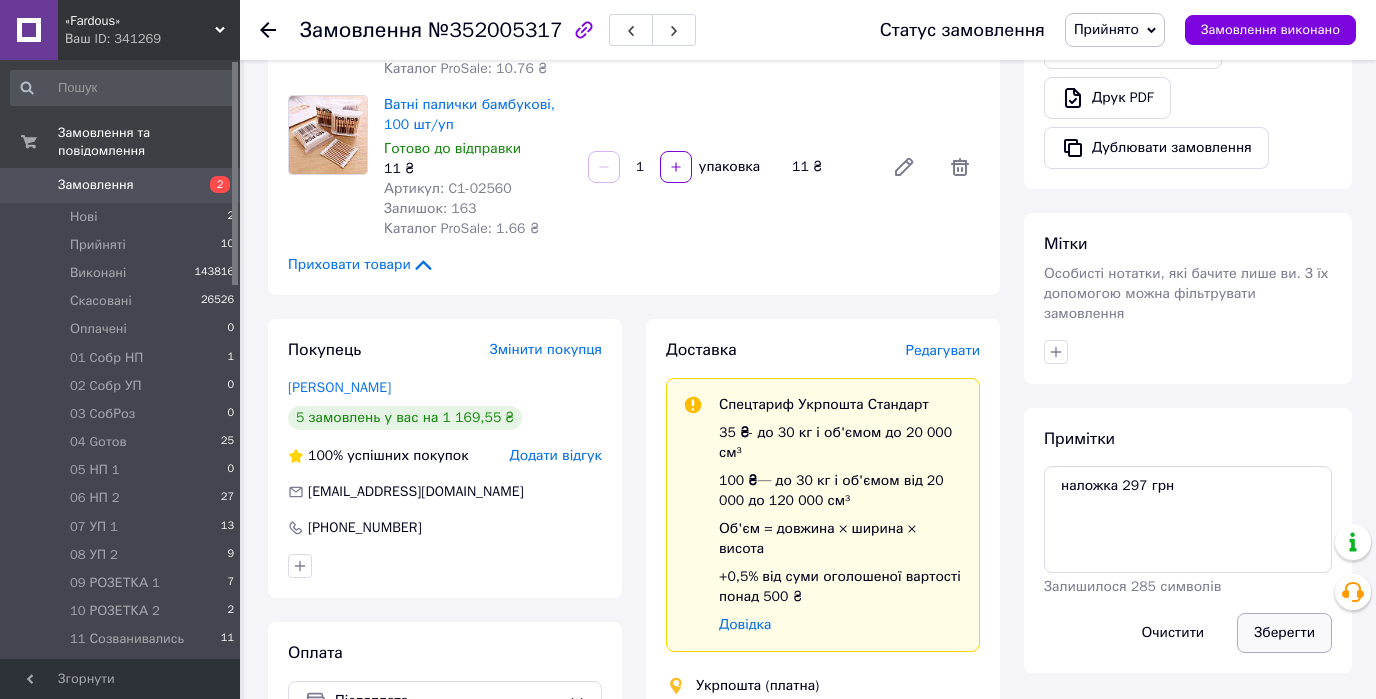 click on "Зберегти" at bounding box center (1284, 633) 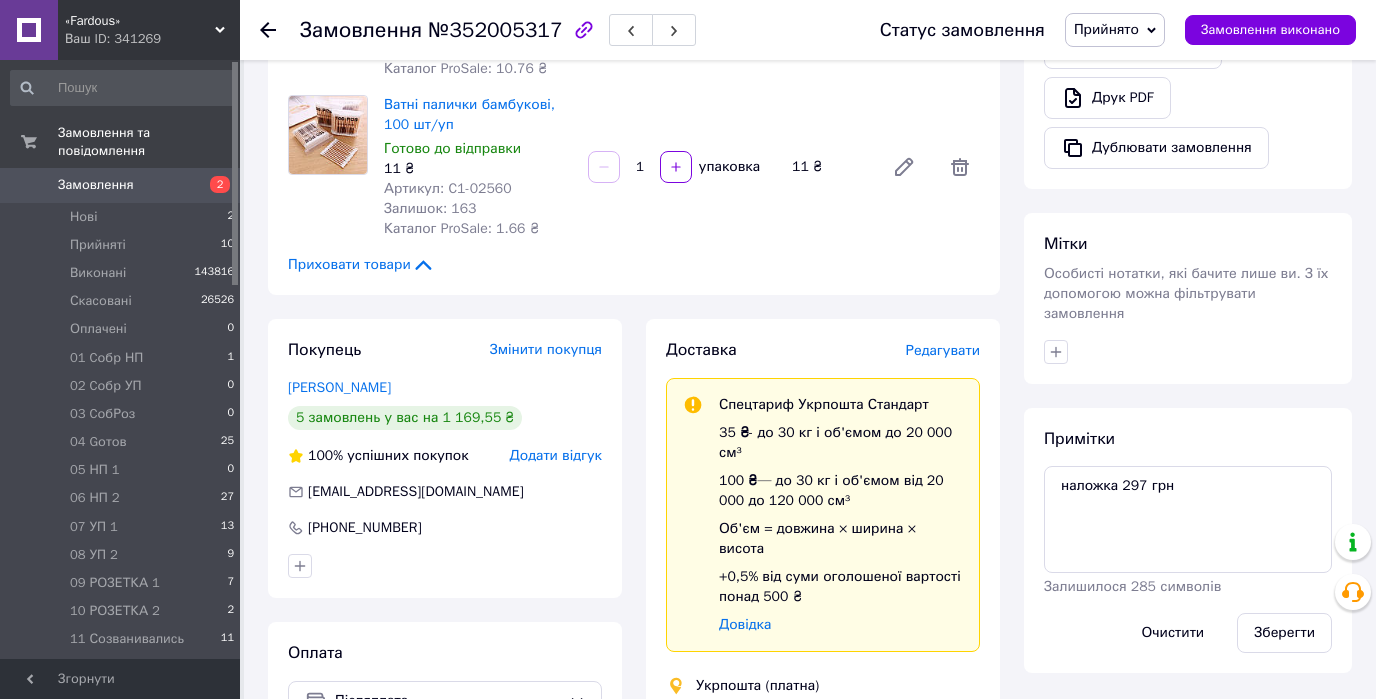 click 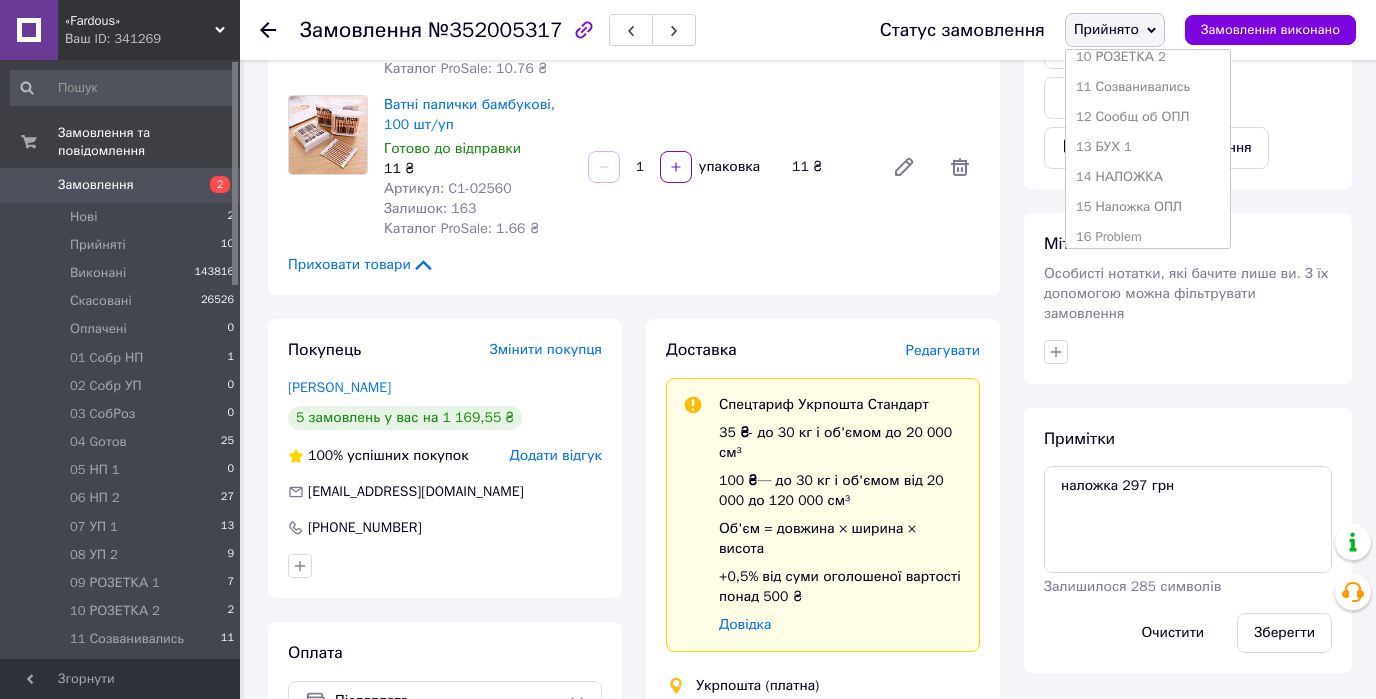 scroll, scrollTop: 400, scrollLeft: 0, axis: vertical 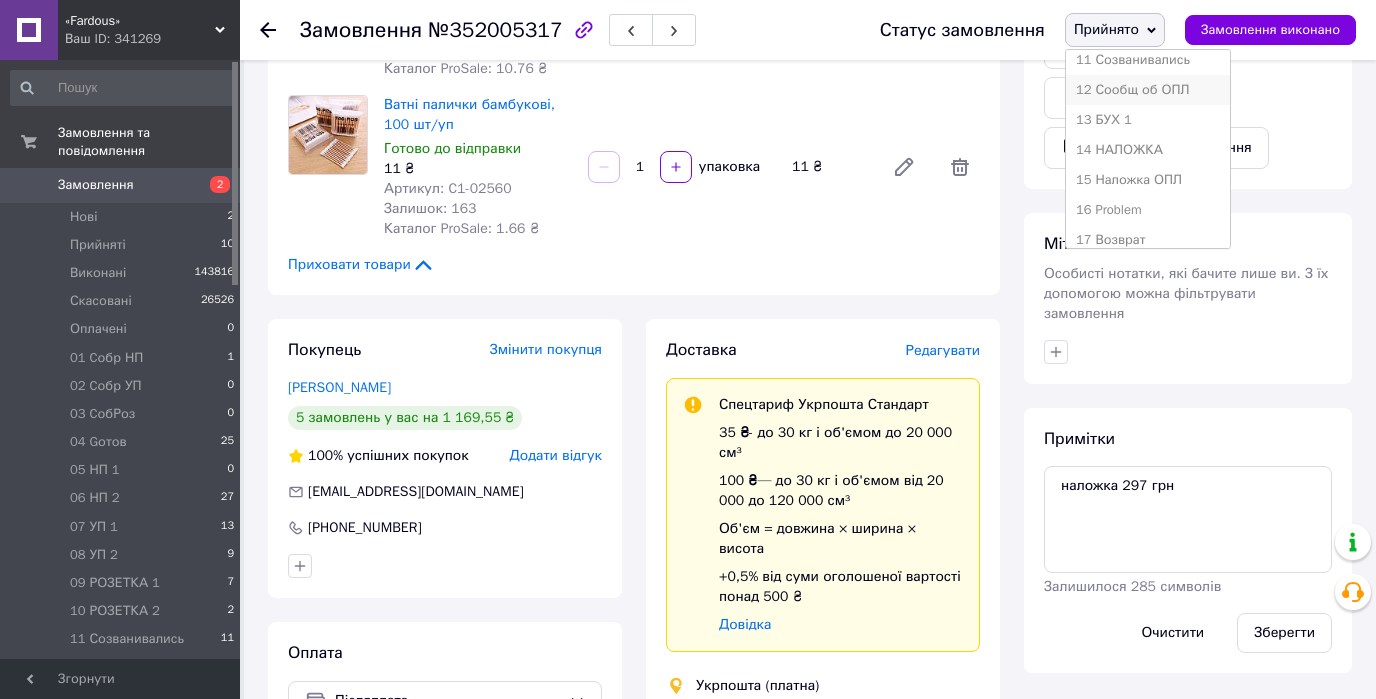 click on "12 Сообщ об ОПЛ" at bounding box center (1148, 90) 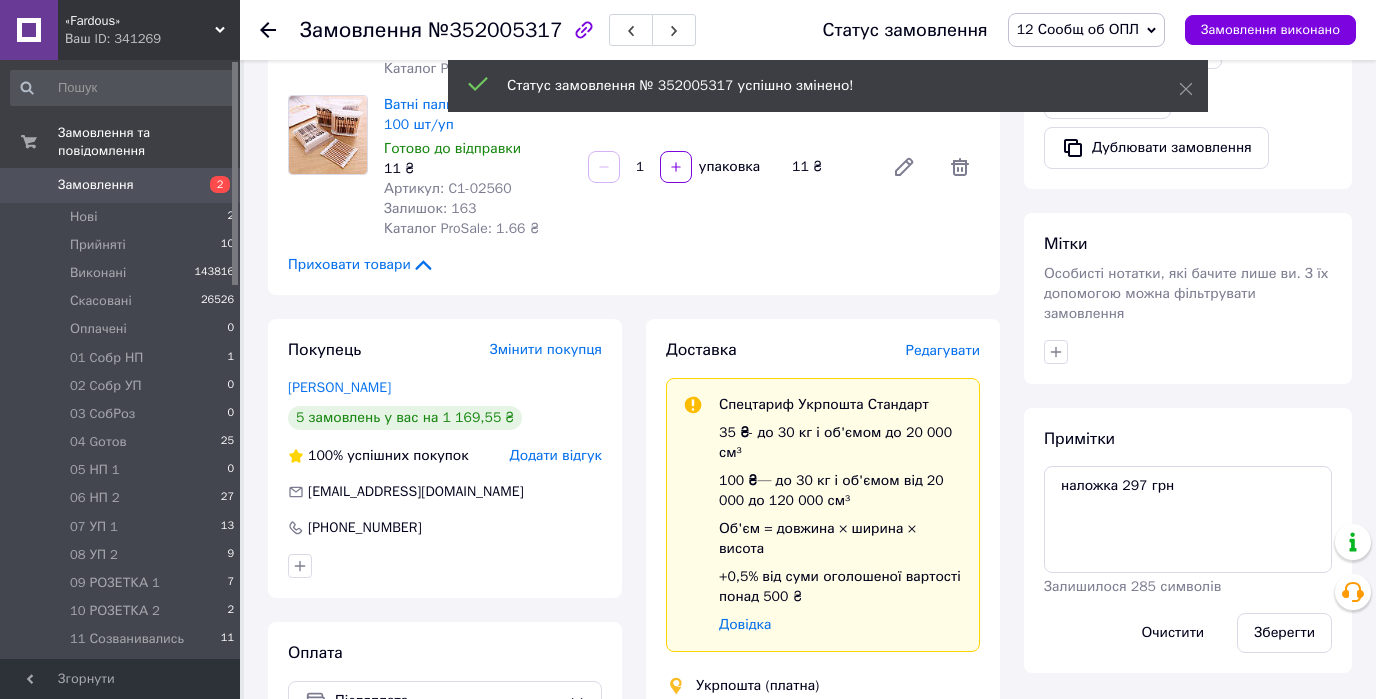 click 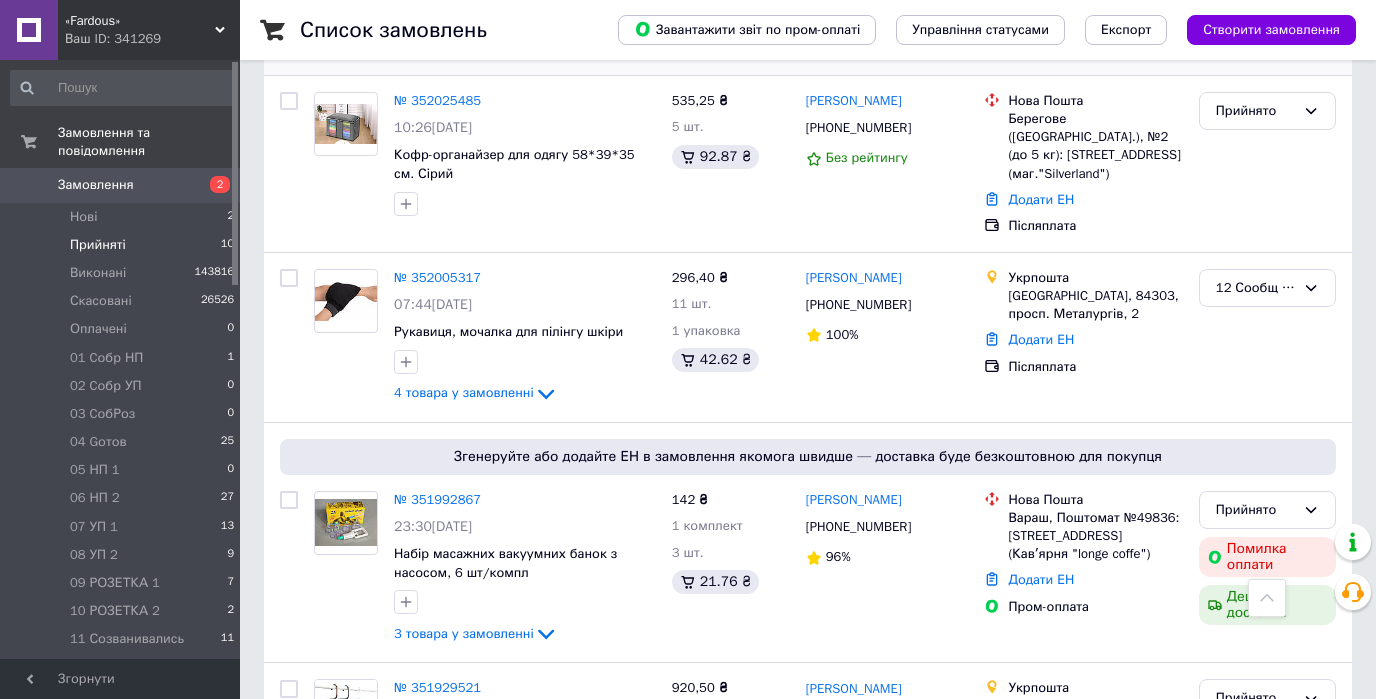 scroll, scrollTop: 80, scrollLeft: 0, axis: vertical 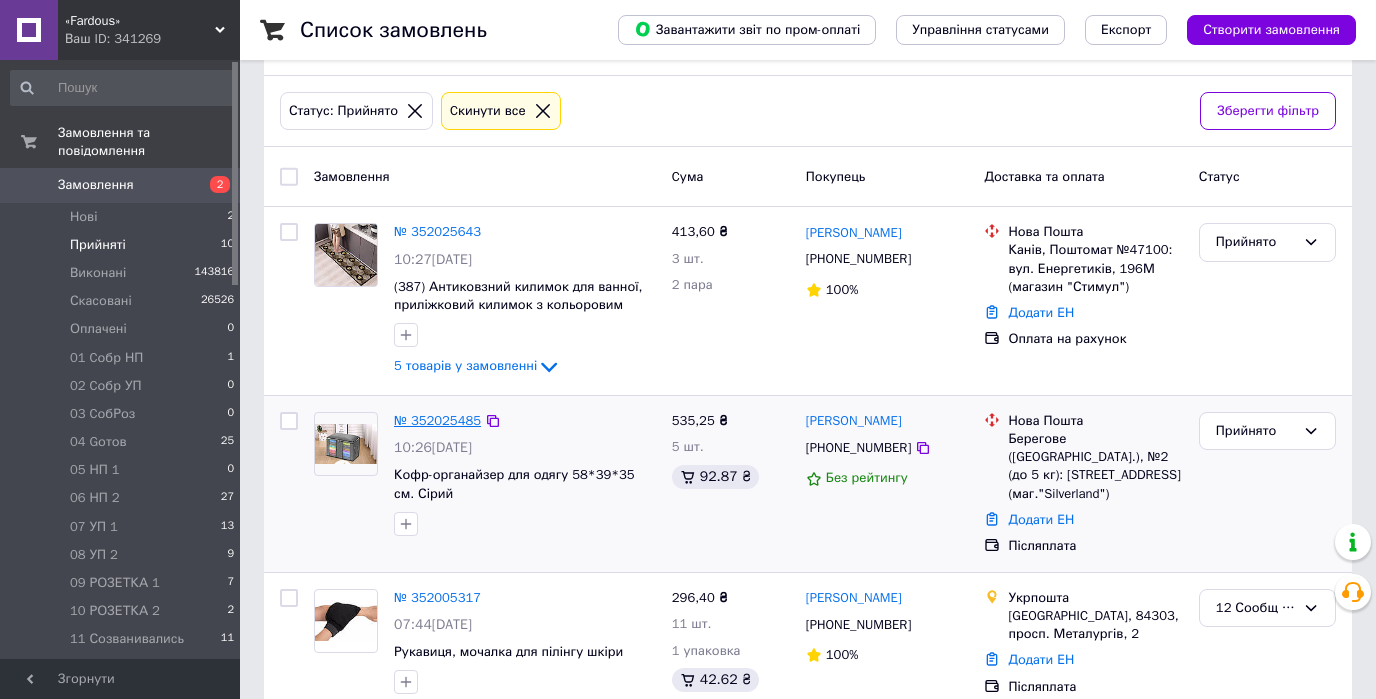 click on "№ 352025485" at bounding box center (437, 420) 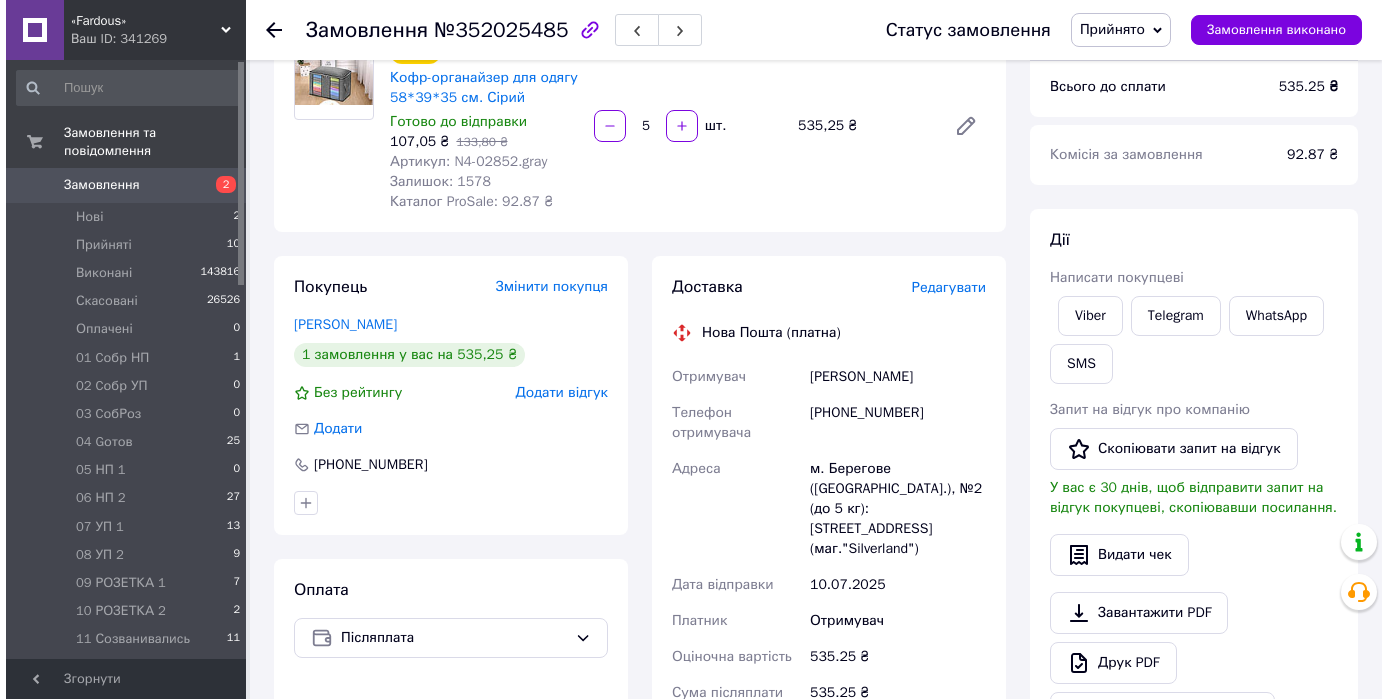 scroll, scrollTop: 240, scrollLeft: 0, axis: vertical 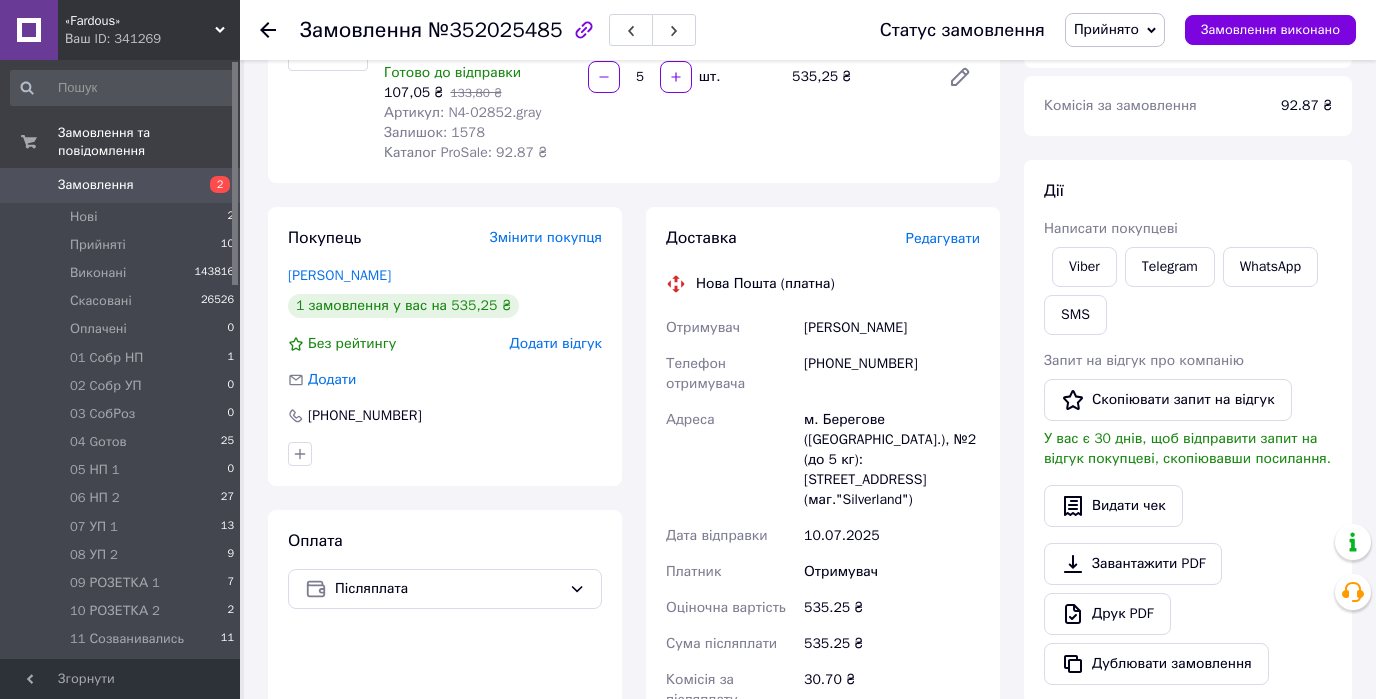 click on "Редагувати" at bounding box center [943, 238] 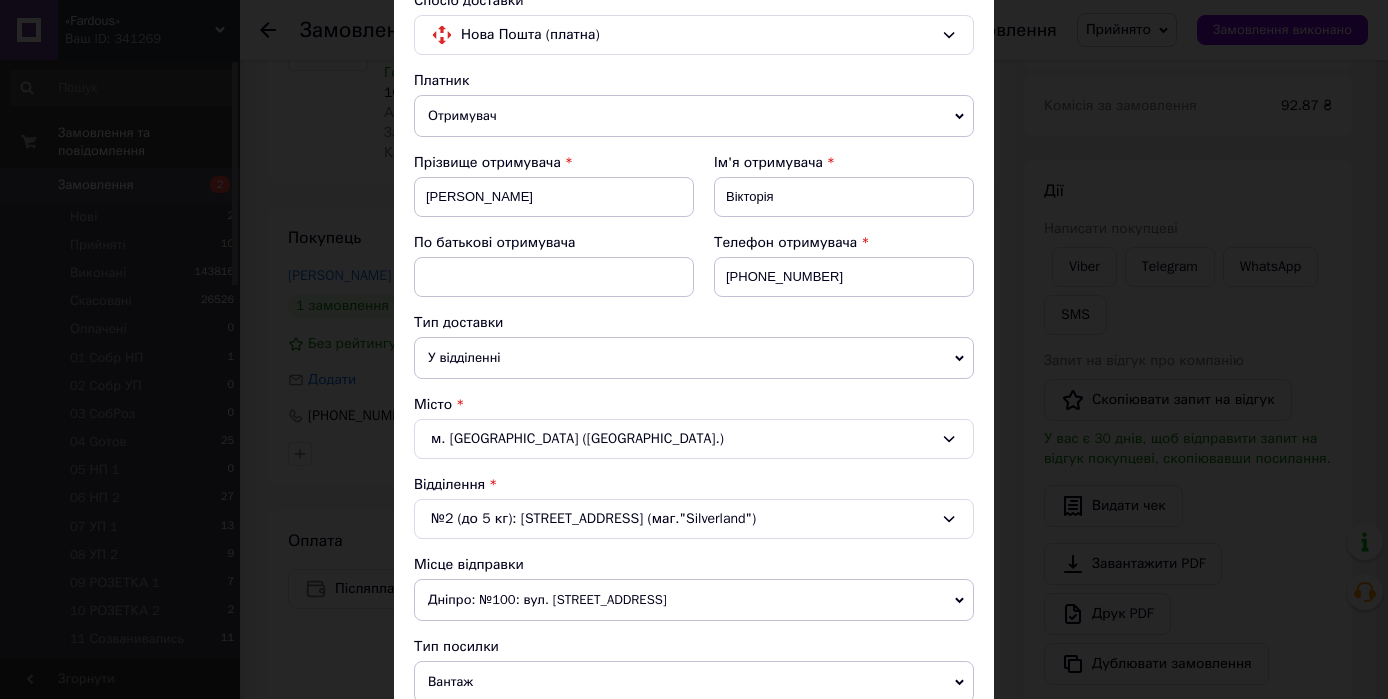 scroll, scrollTop: 240, scrollLeft: 0, axis: vertical 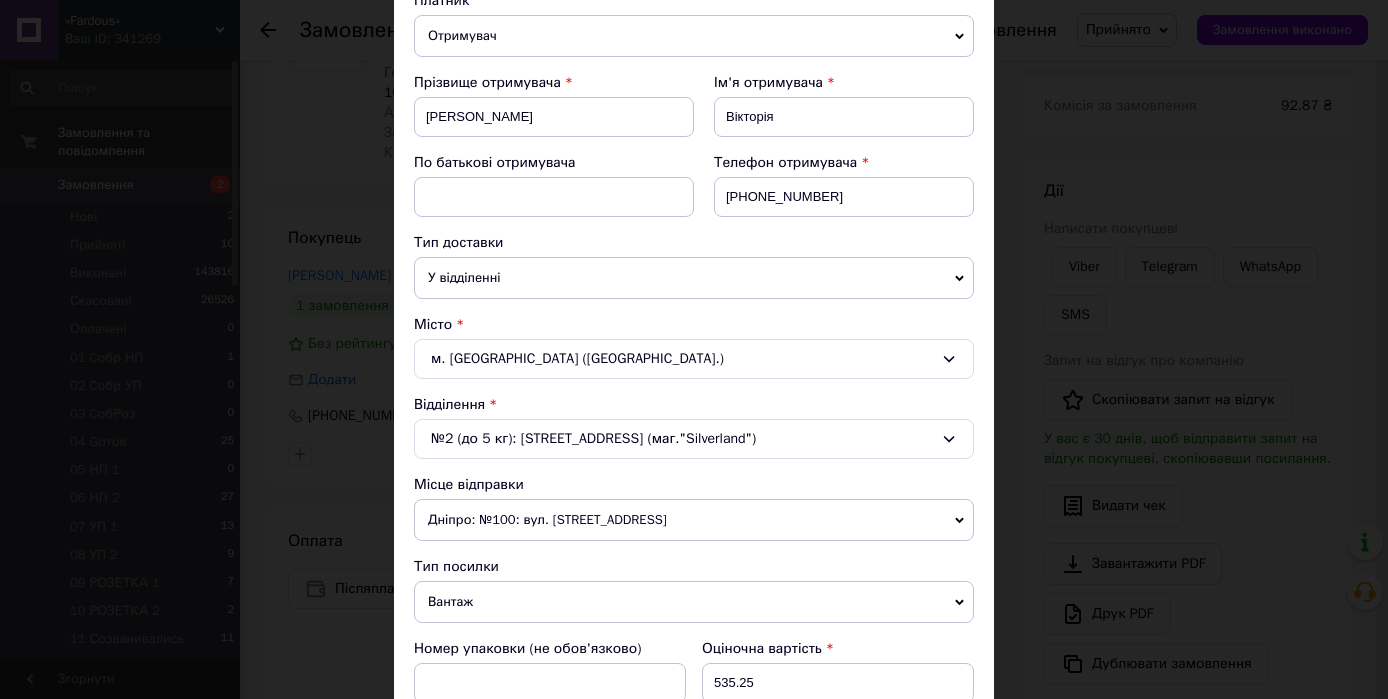 click on "№2 (до 5 кг): [STREET_ADDRESS] (маг."Silverland")" at bounding box center [694, 439] 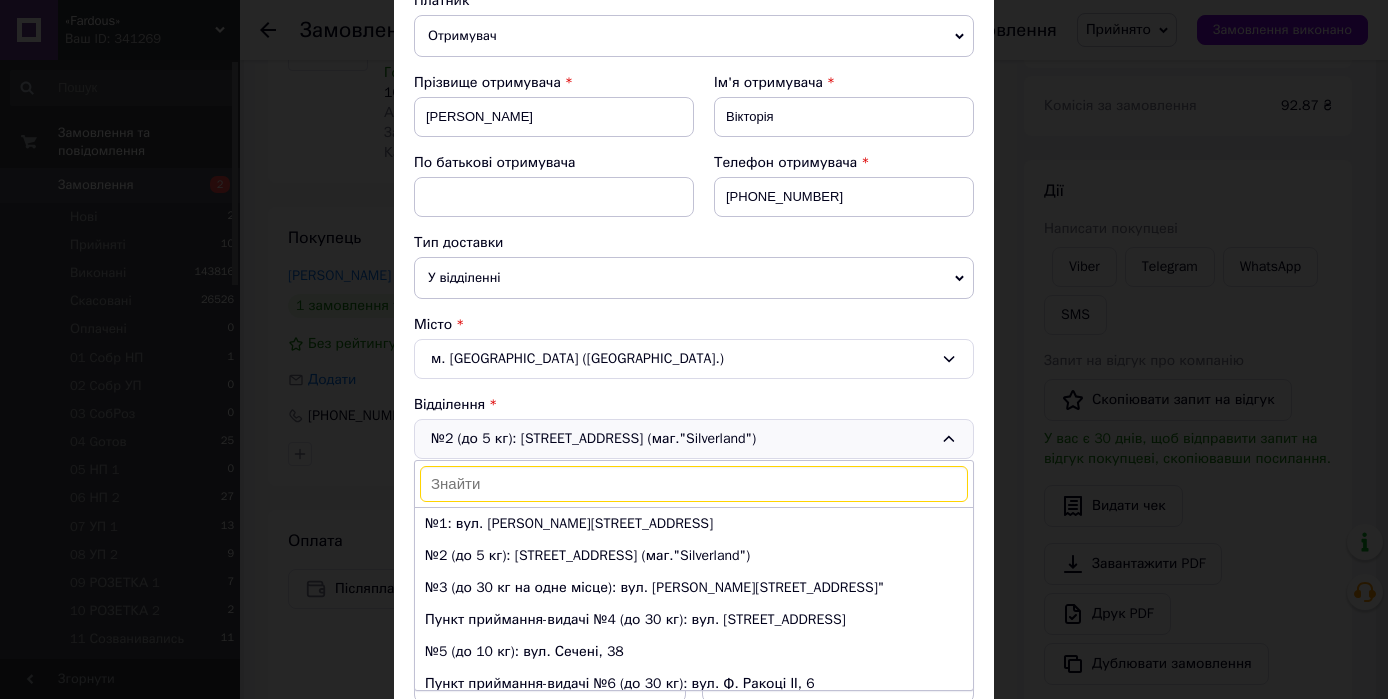 scroll, scrollTop: 32, scrollLeft: 0, axis: vertical 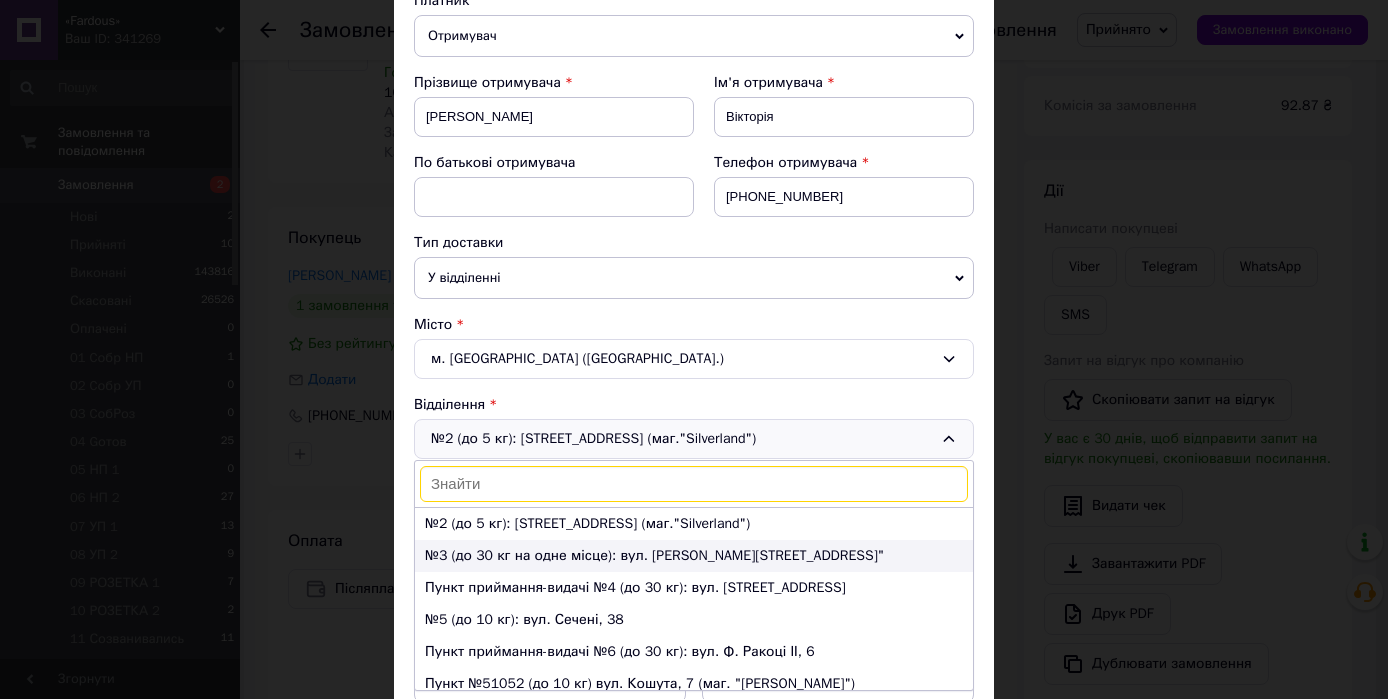 click on "№3 (до 30 кг на одне місце): вул. [PERSON_NAME][STREET_ADDRESS]"" at bounding box center (694, 556) 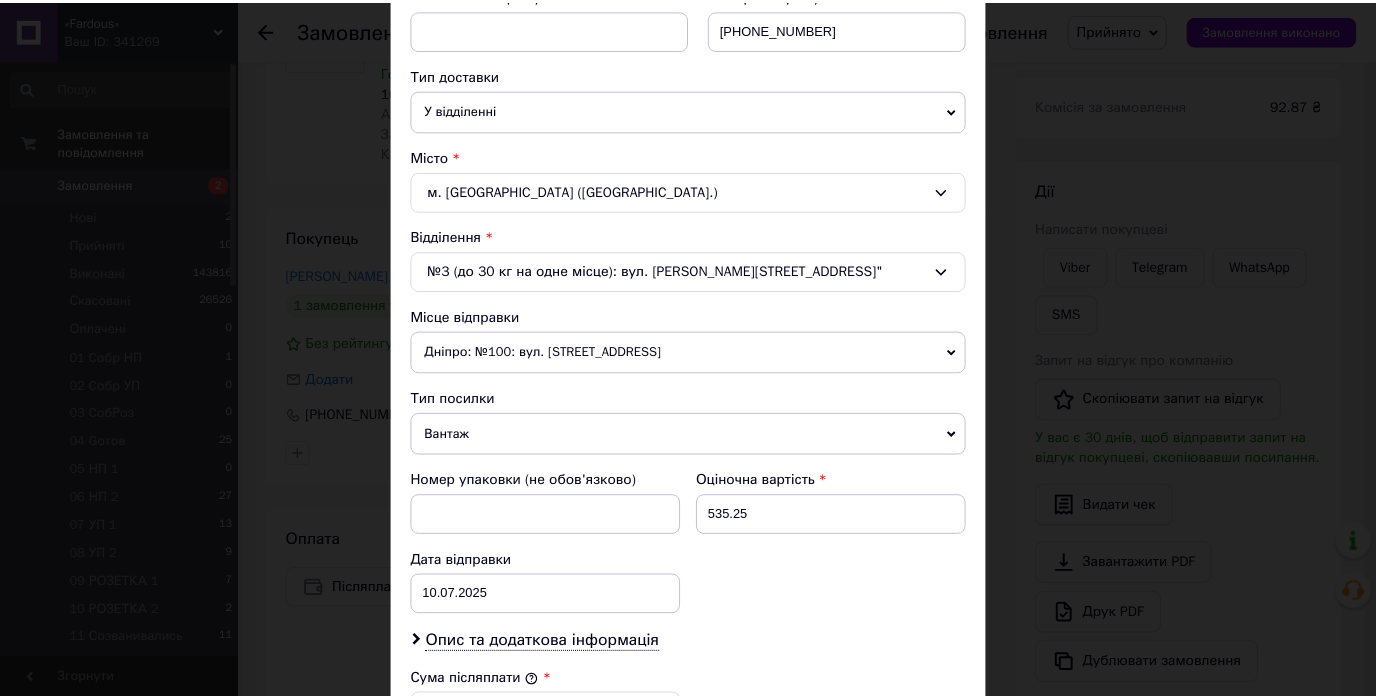 scroll, scrollTop: 720, scrollLeft: 0, axis: vertical 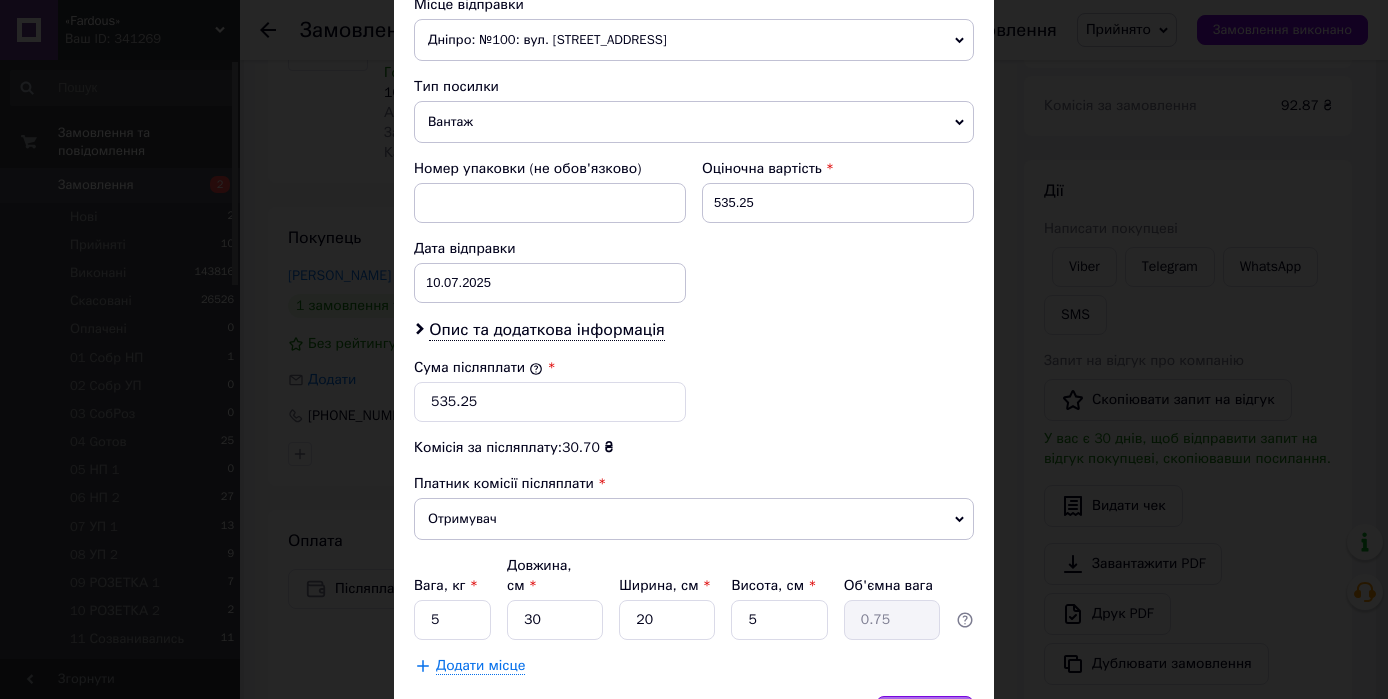 click on "Зберегти" at bounding box center (925, 716) 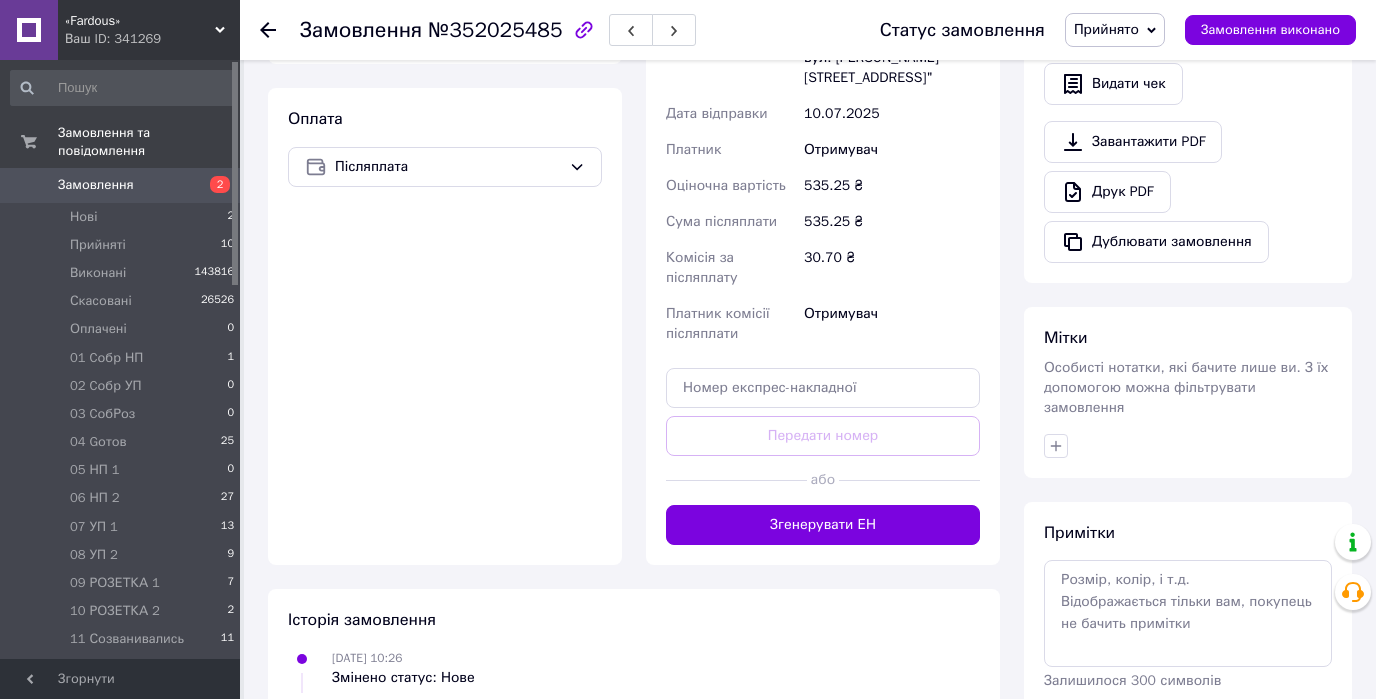 scroll, scrollTop: 720, scrollLeft: 0, axis: vertical 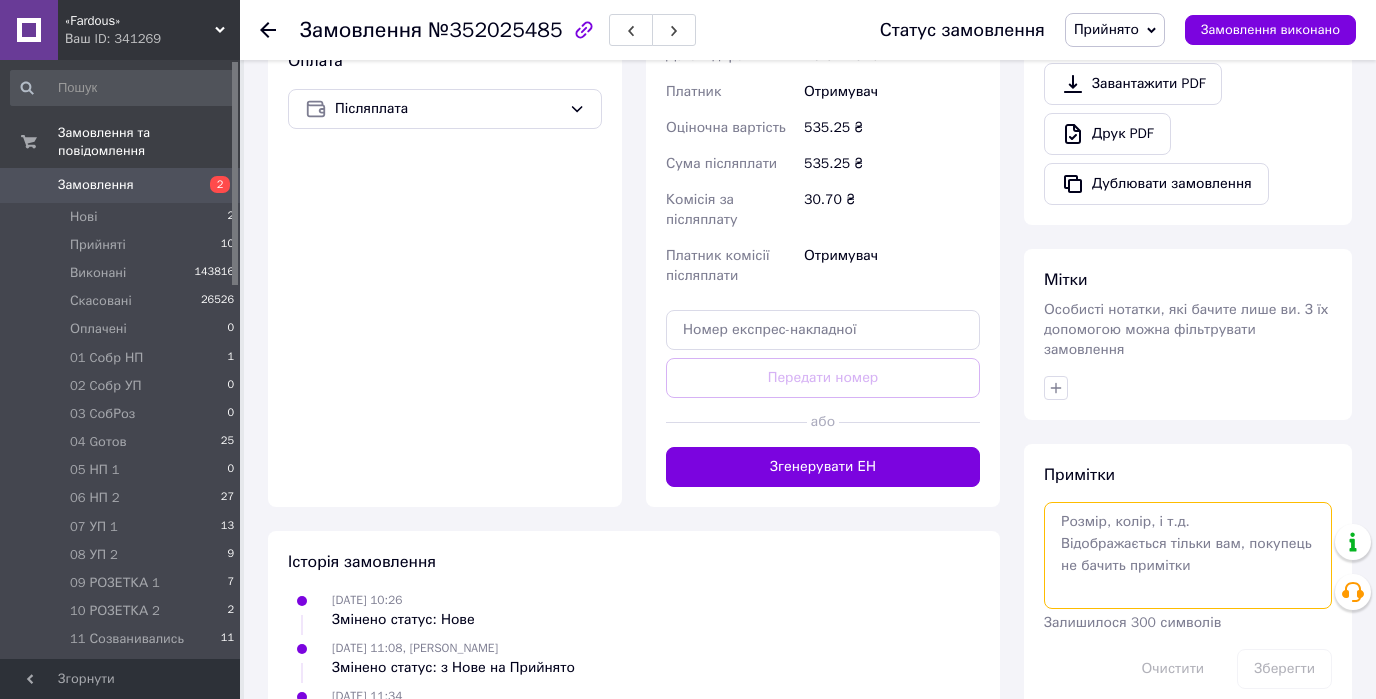 click at bounding box center [1188, 555] 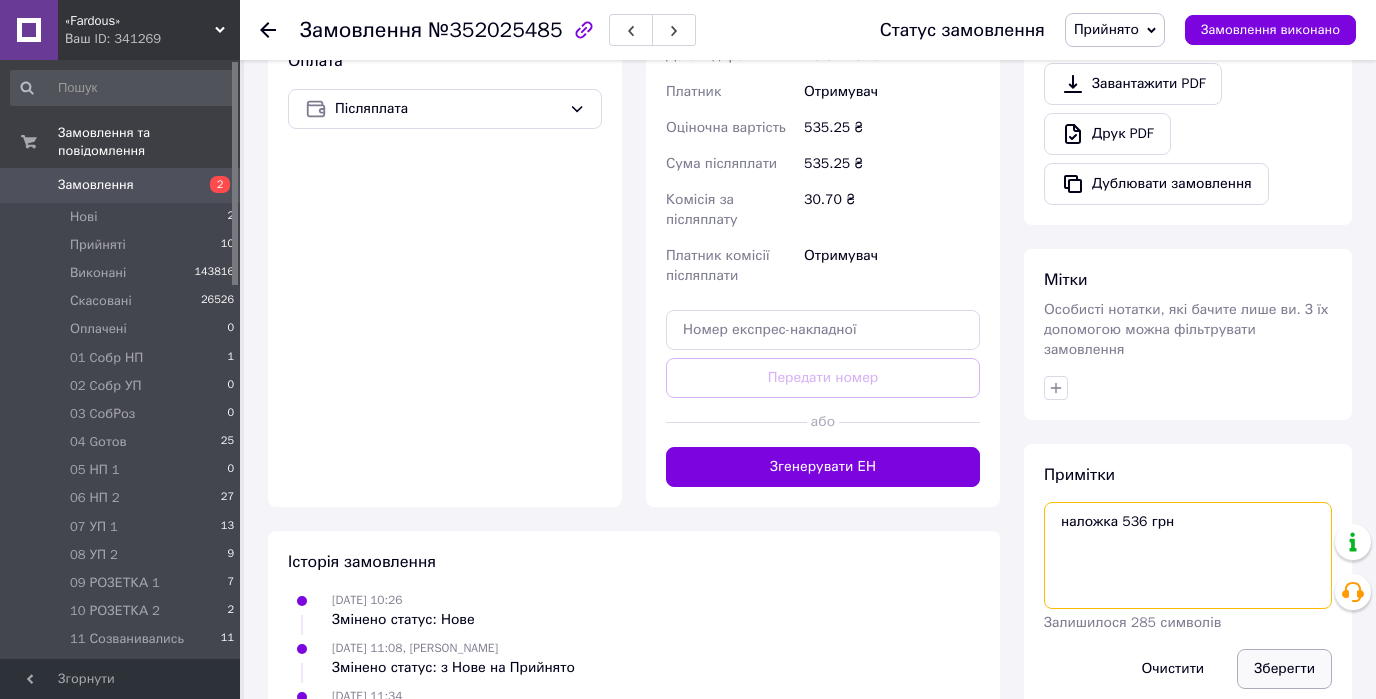 type on "наложка 536 грн" 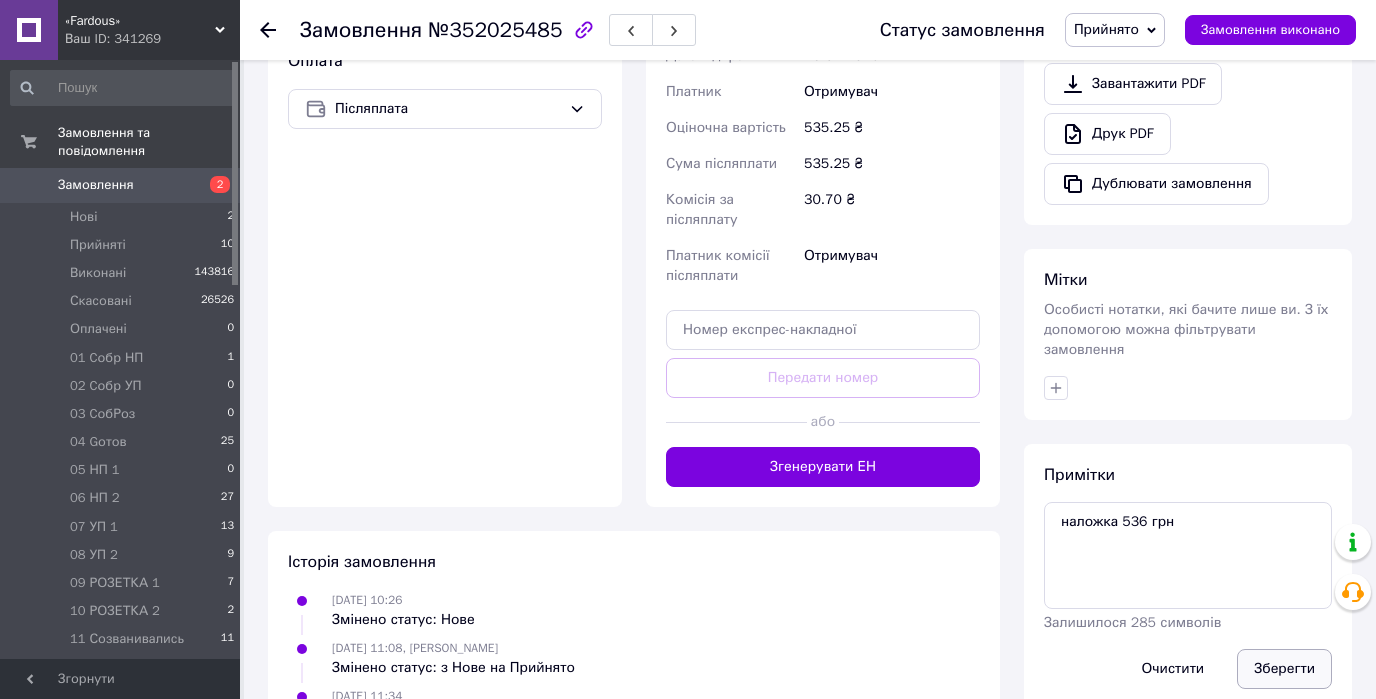 click on "Зберегти" at bounding box center [1284, 669] 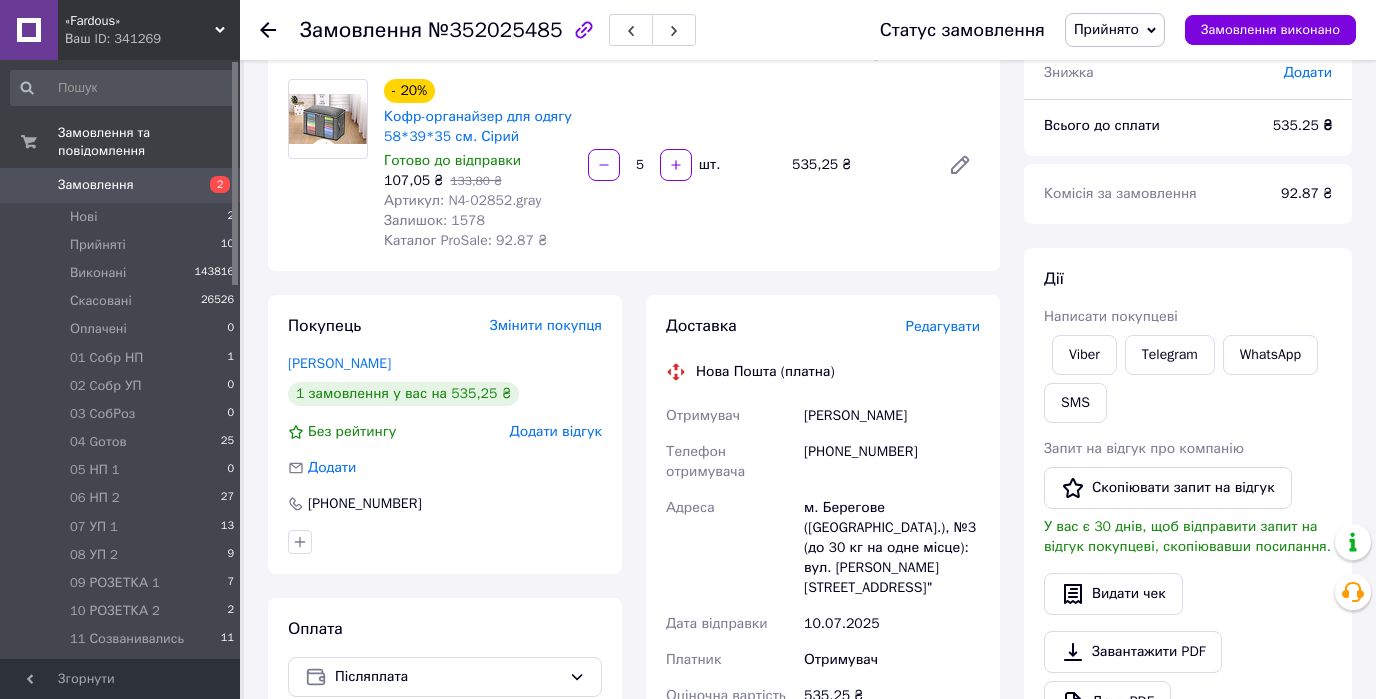 scroll, scrollTop: 0, scrollLeft: 0, axis: both 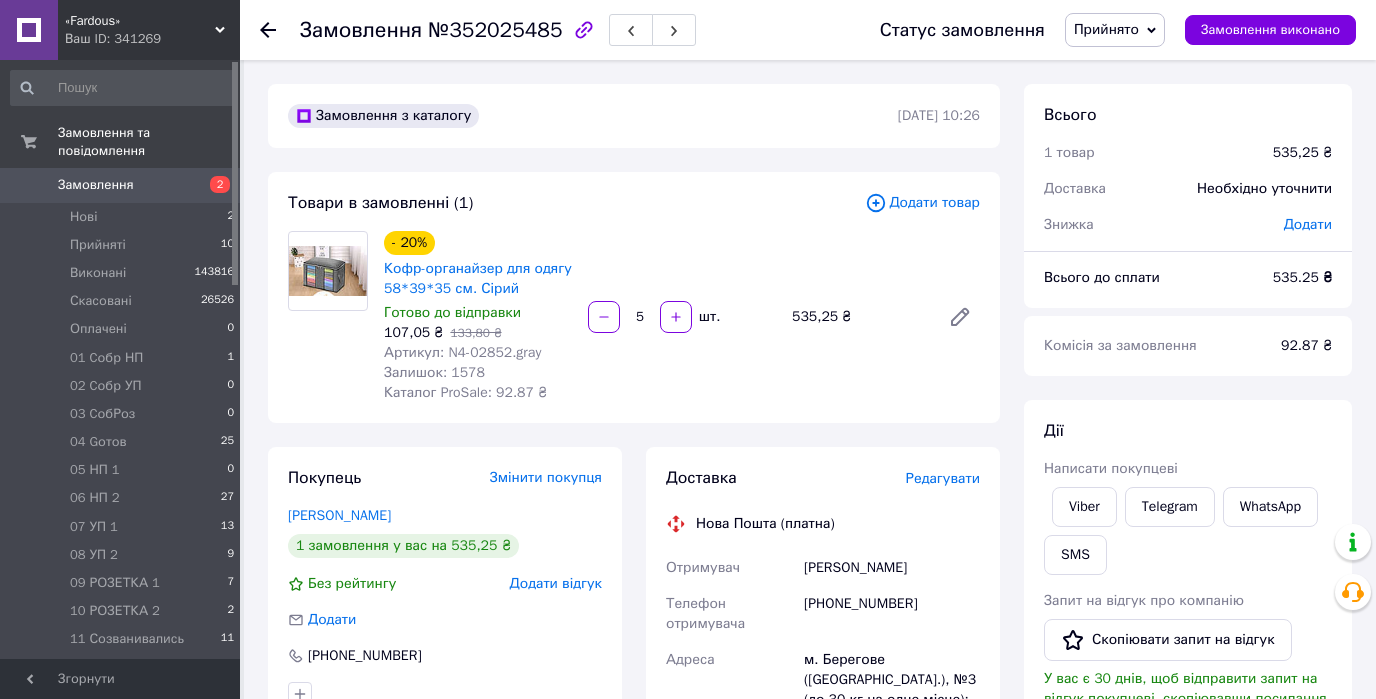 click on "Прийнято" at bounding box center (1115, 30) 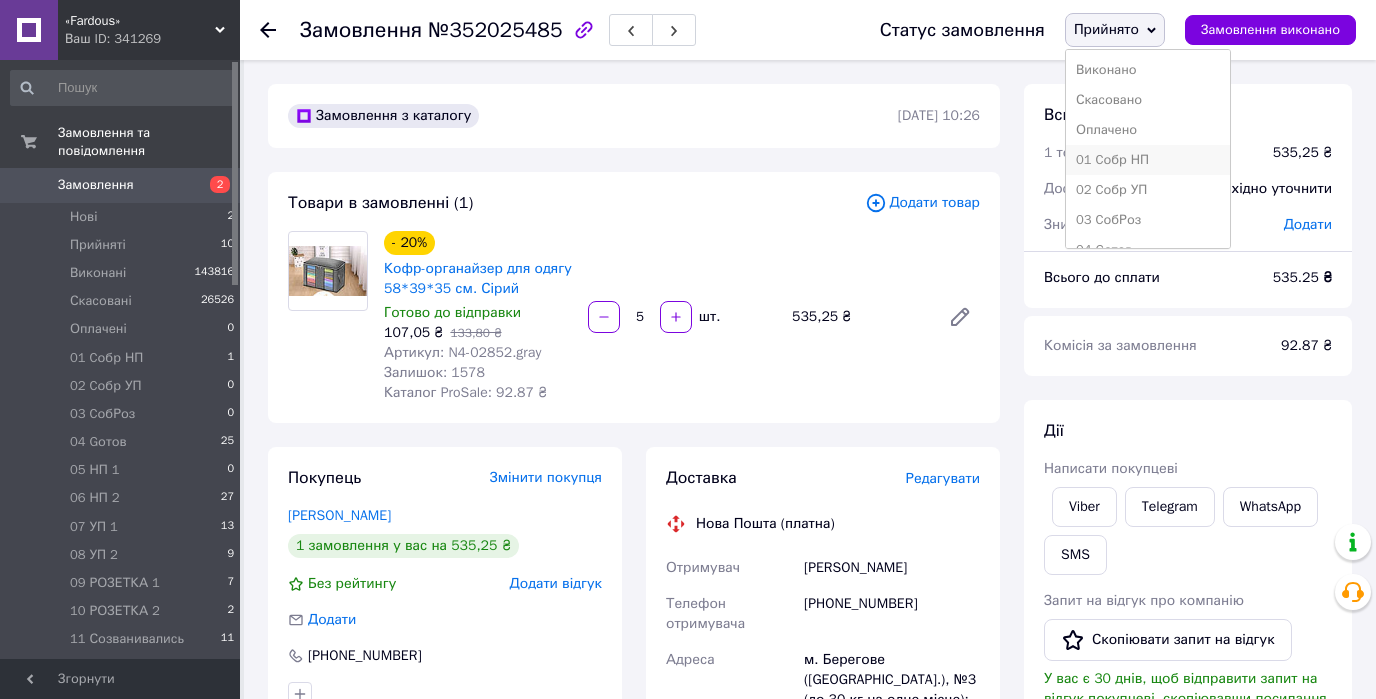 scroll, scrollTop: 320, scrollLeft: 0, axis: vertical 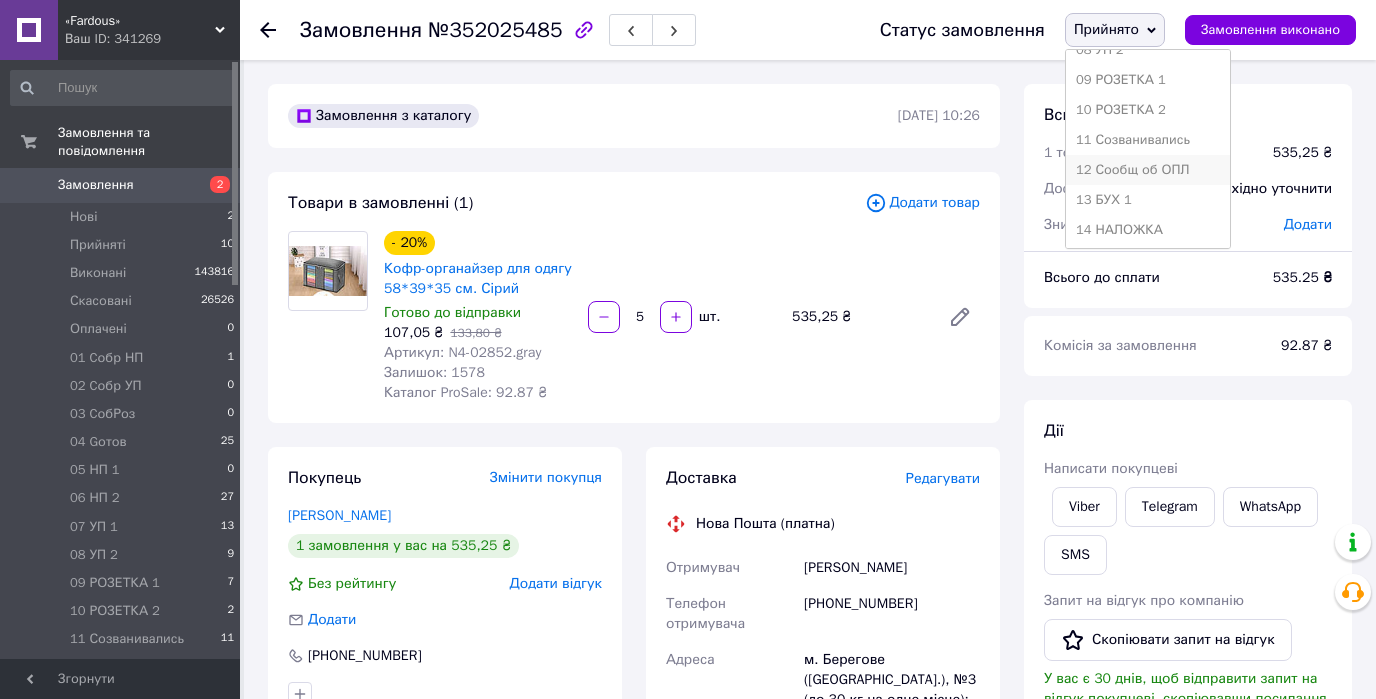 click on "12 Сообщ об ОПЛ" at bounding box center (1148, 170) 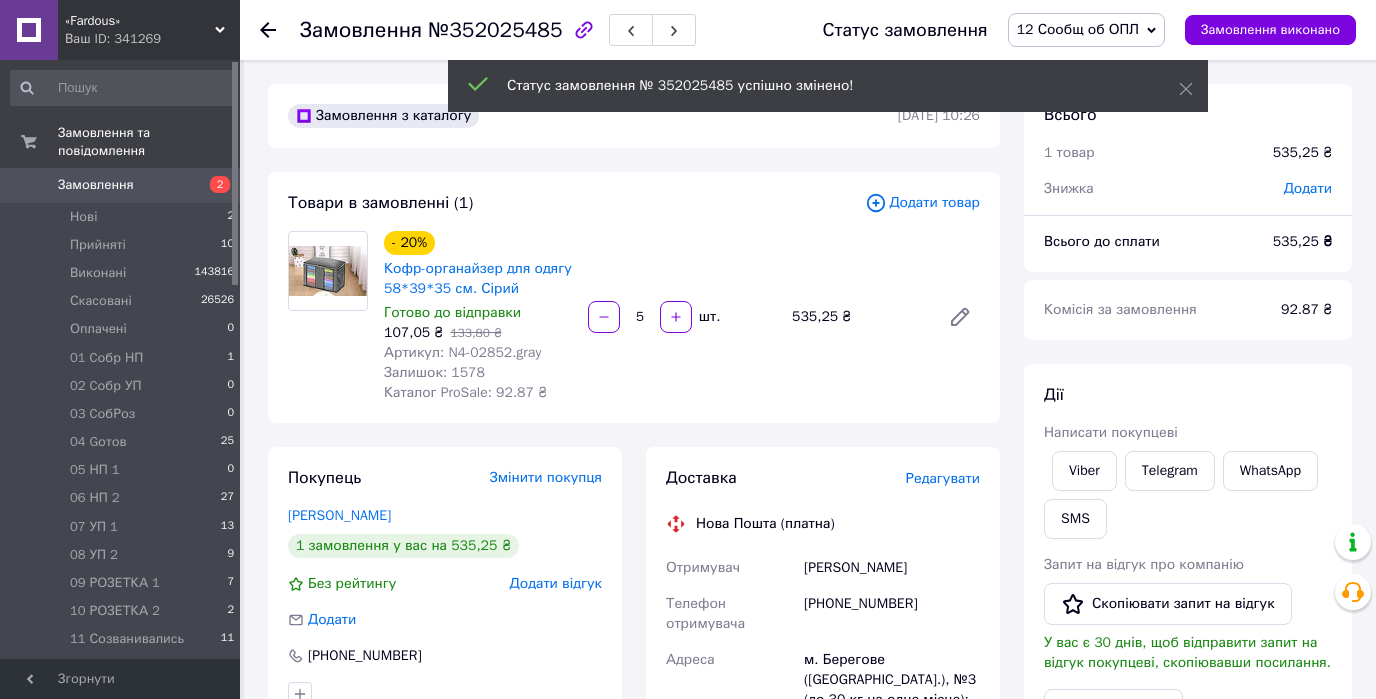 click 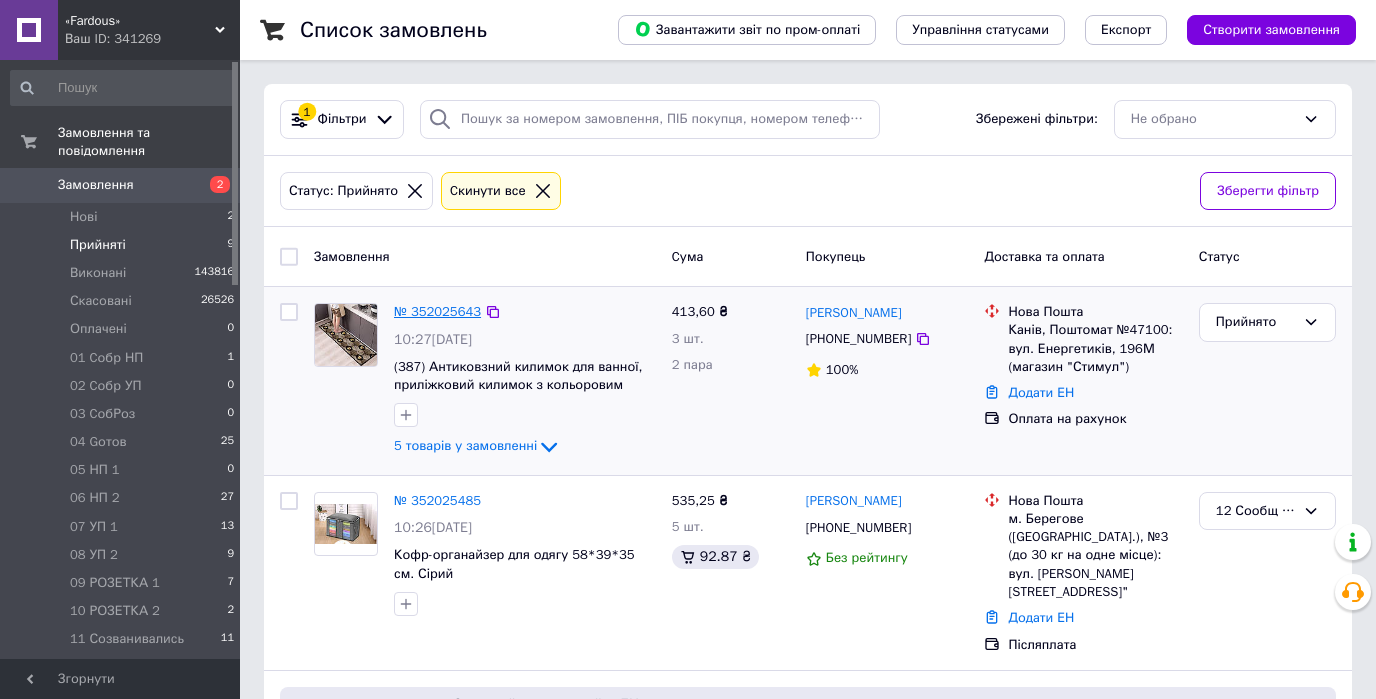 click on "№ 352025643" at bounding box center [437, 311] 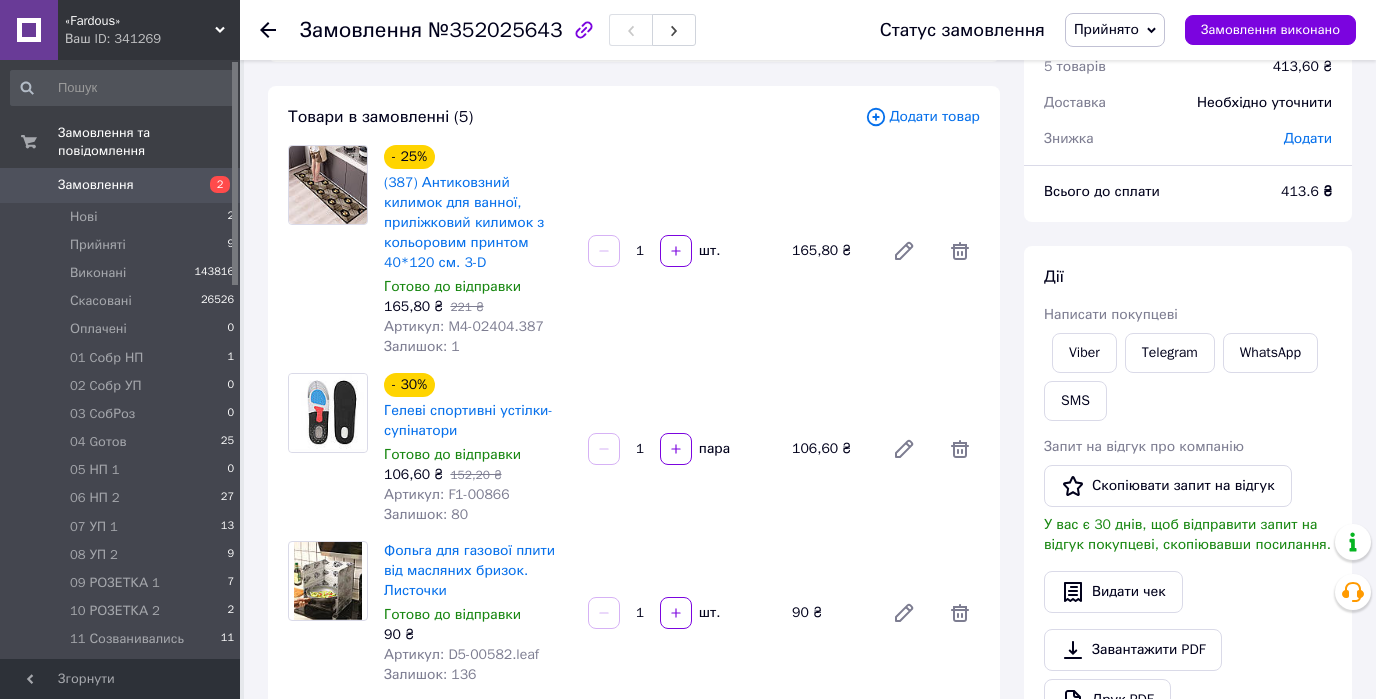 scroll, scrollTop: 0, scrollLeft: 0, axis: both 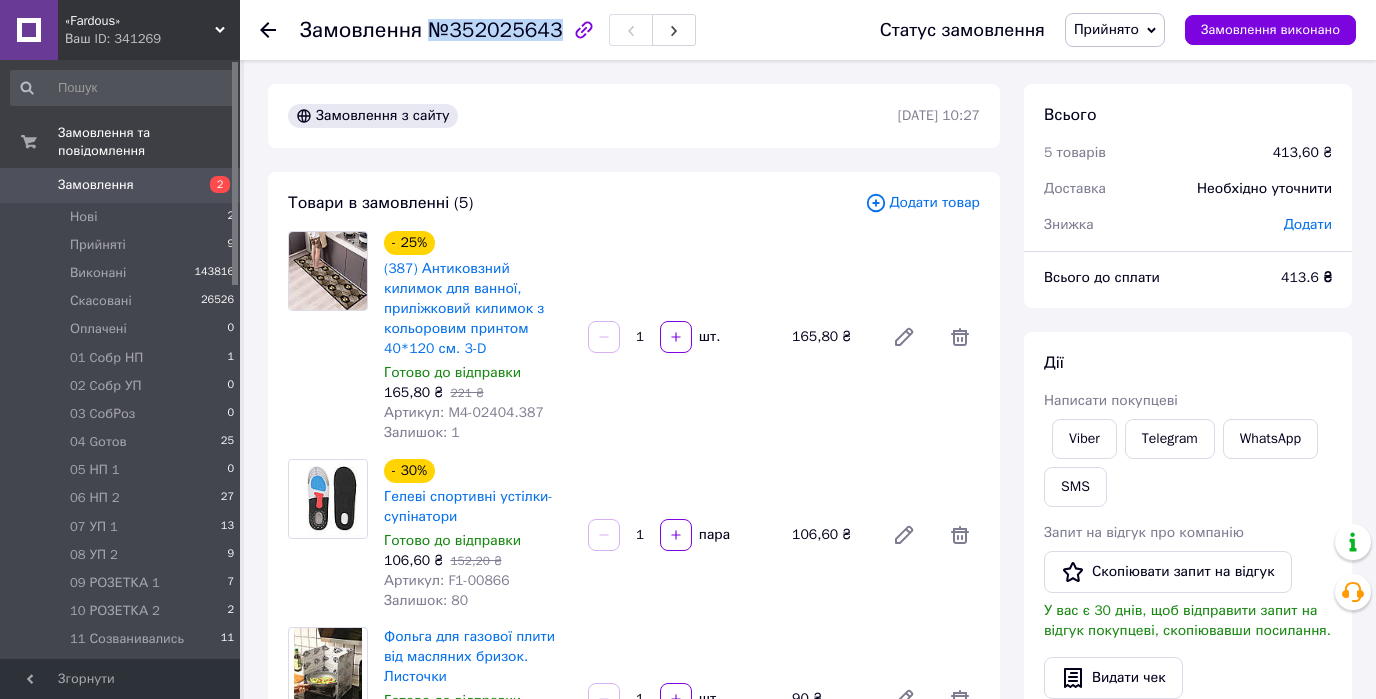 drag, startPoint x: 423, startPoint y: 27, endPoint x: 544, endPoint y: 33, distance: 121.14867 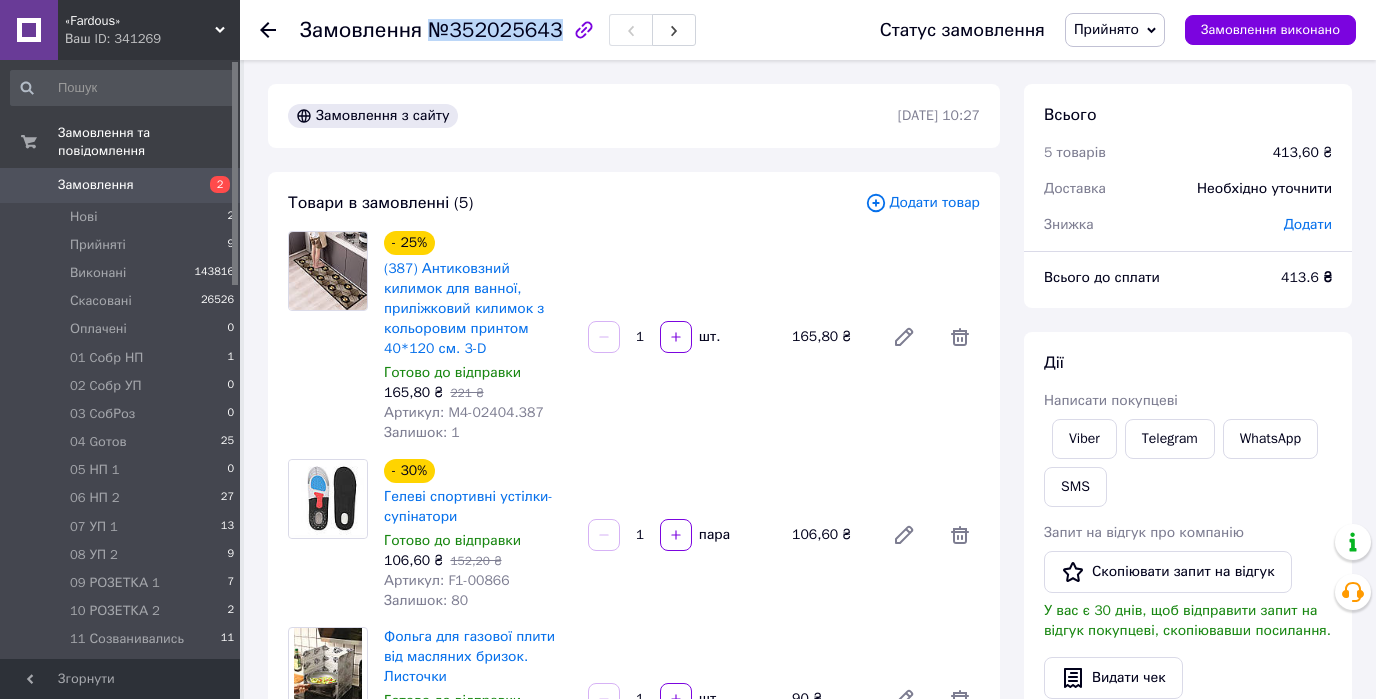 copy on "№352025643" 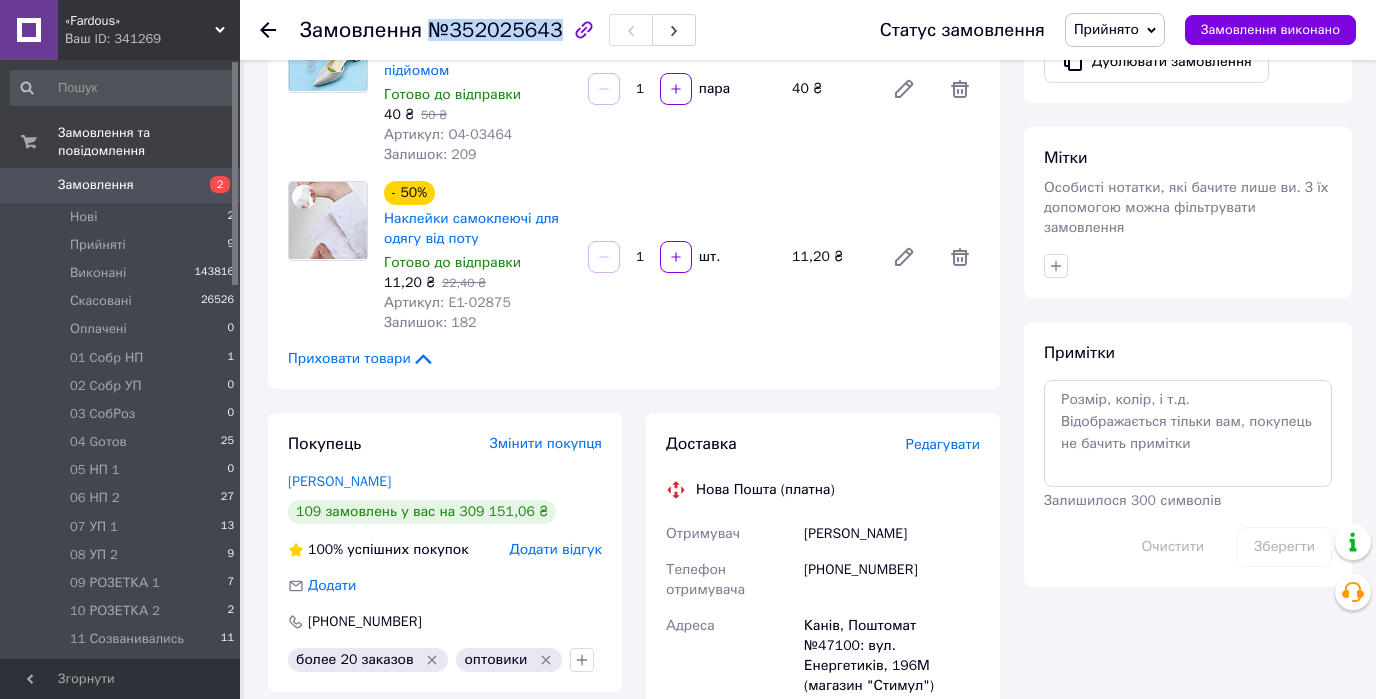 scroll, scrollTop: 800, scrollLeft: 0, axis: vertical 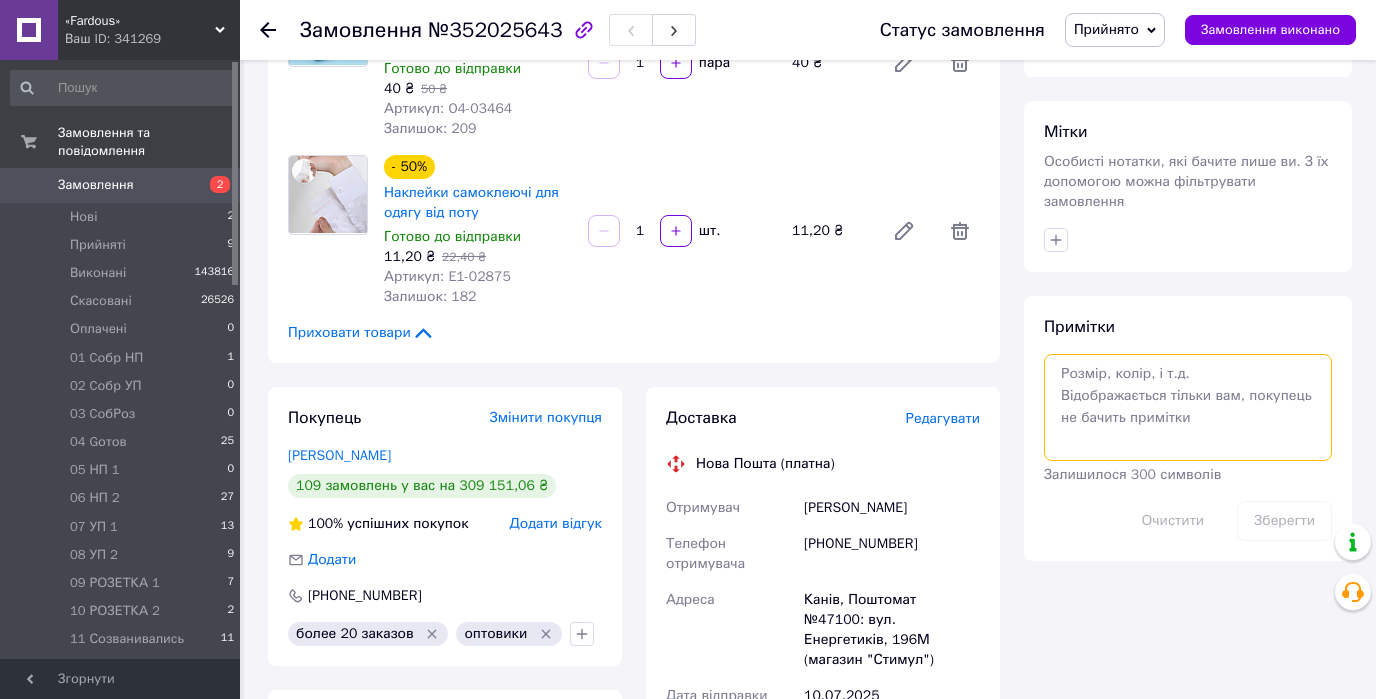 click at bounding box center [1188, 407] 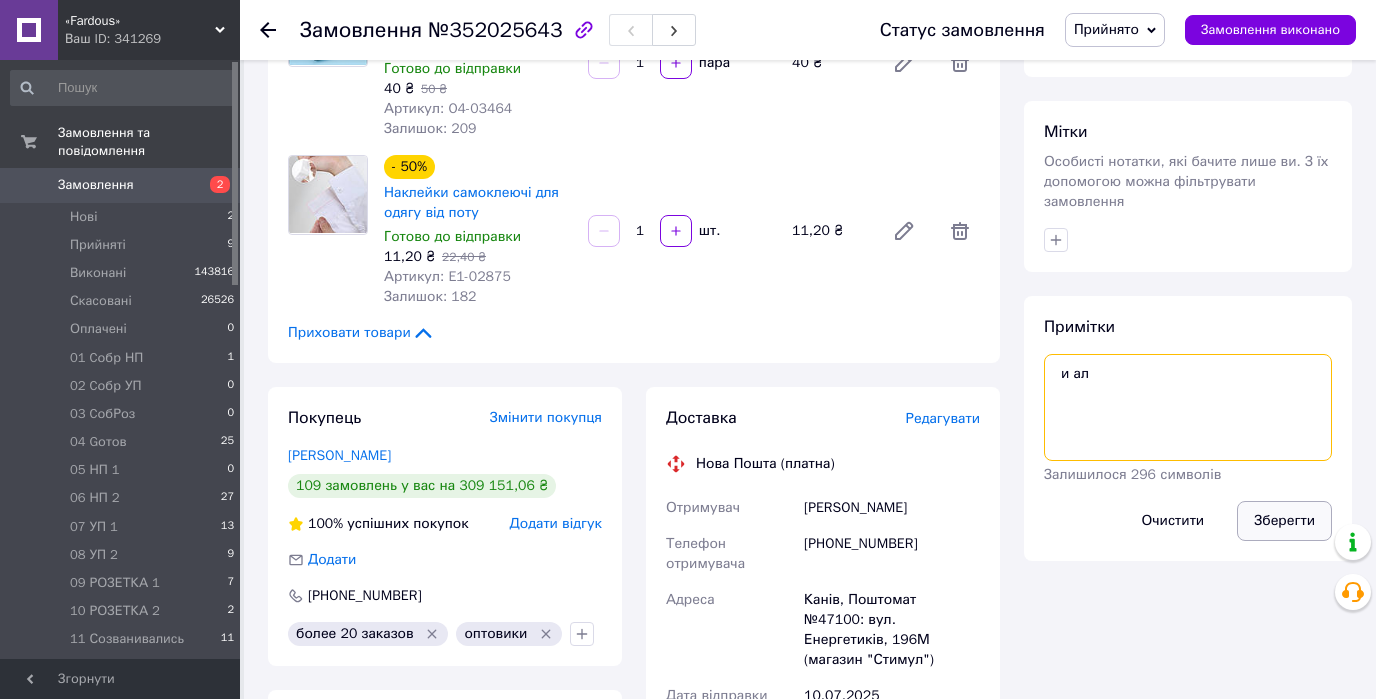 type on "и ал" 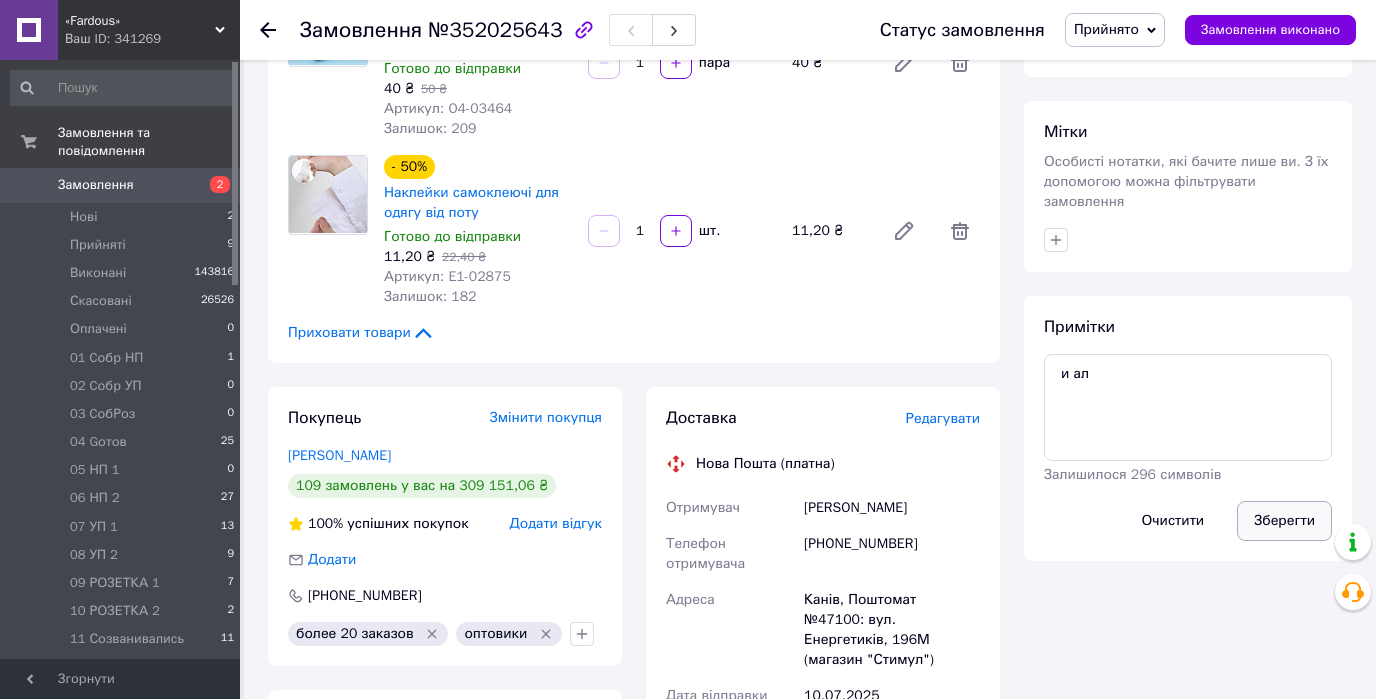 click on "Зберегти" at bounding box center [1284, 521] 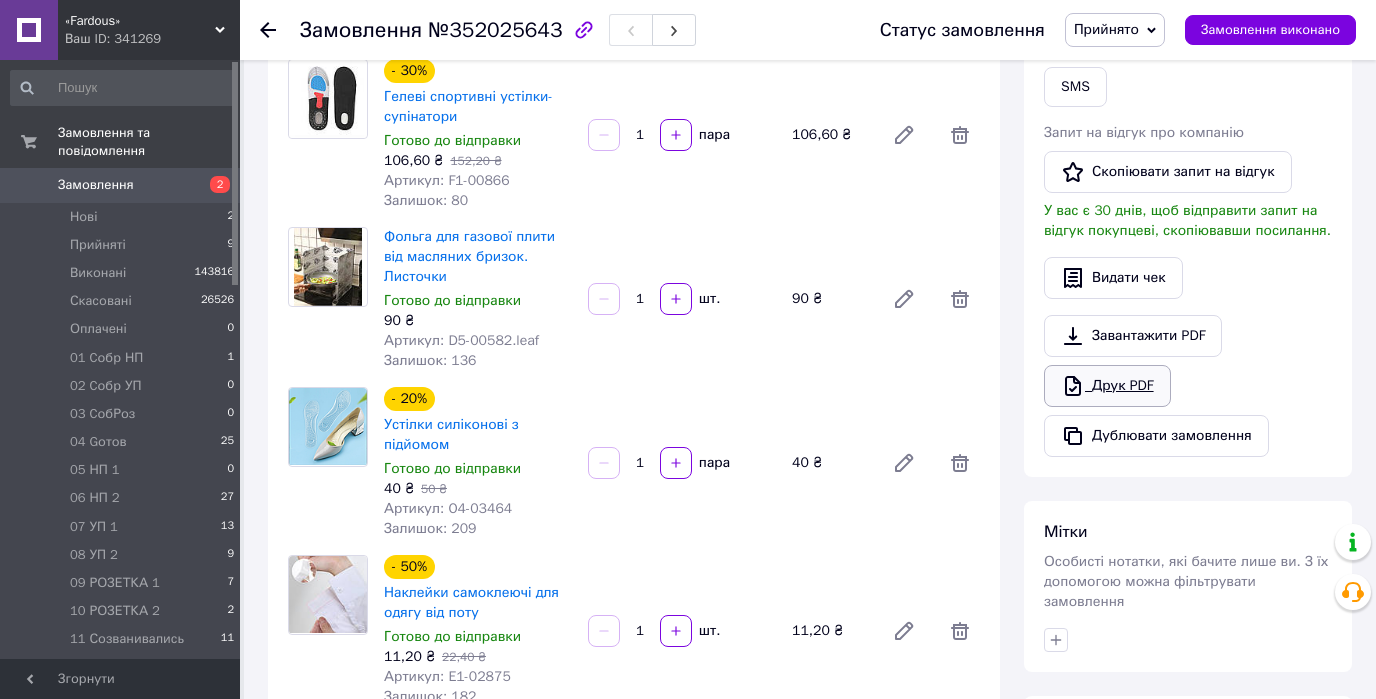 scroll, scrollTop: 800, scrollLeft: 0, axis: vertical 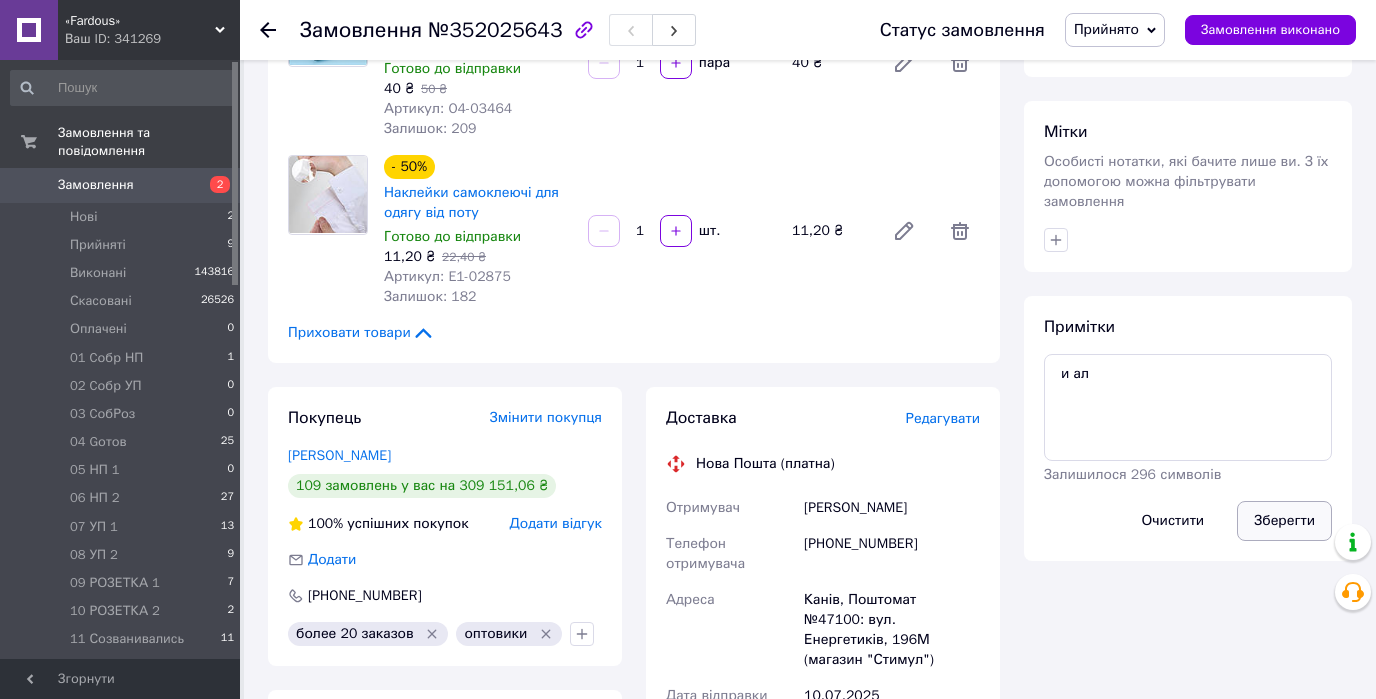 click on "Зберегти" at bounding box center [1284, 521] 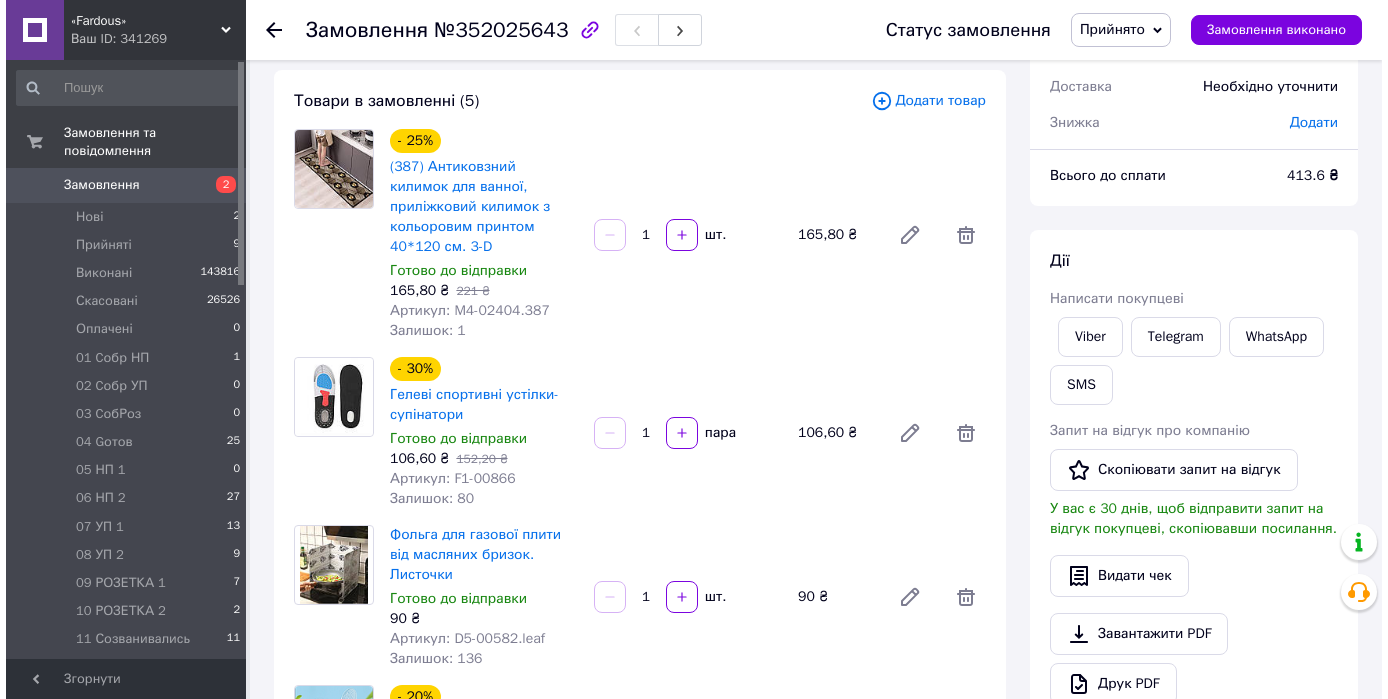 scroll, scrollTop: 0, scrollLeft: 0, axis: both 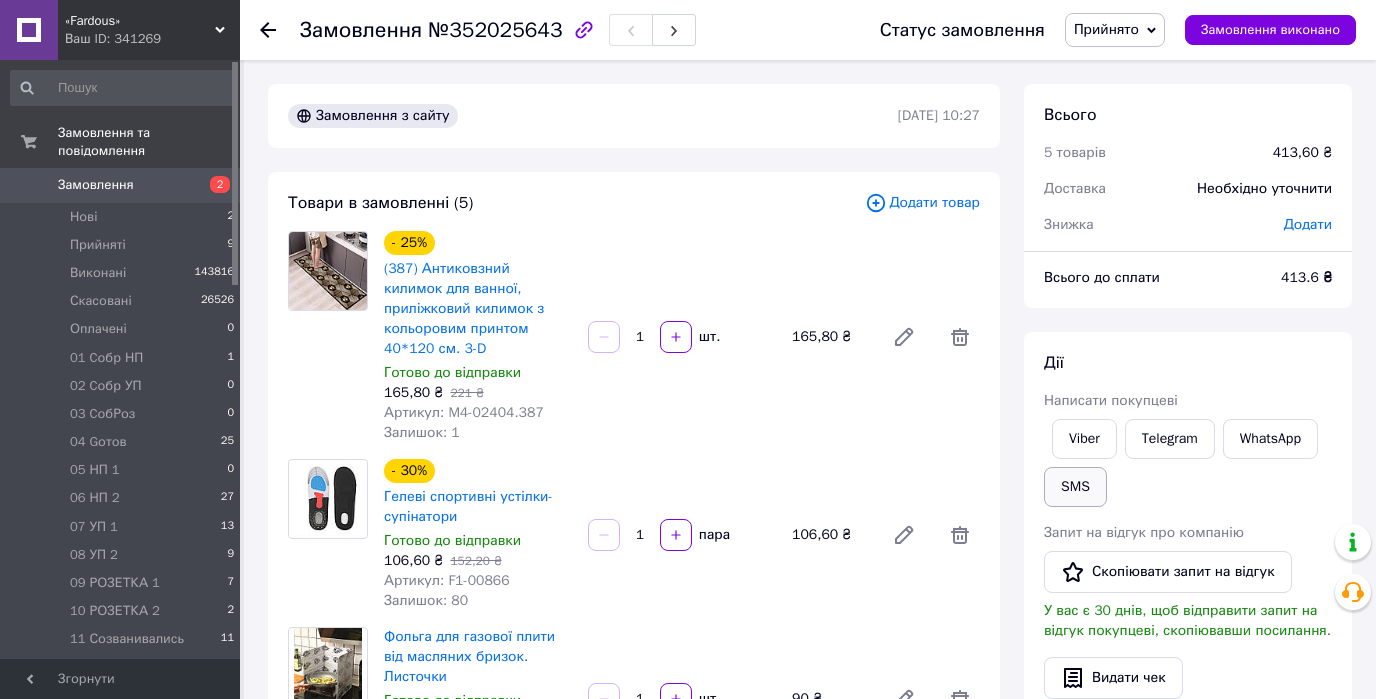 click on "SMS" at bounding box center (1075, 487) 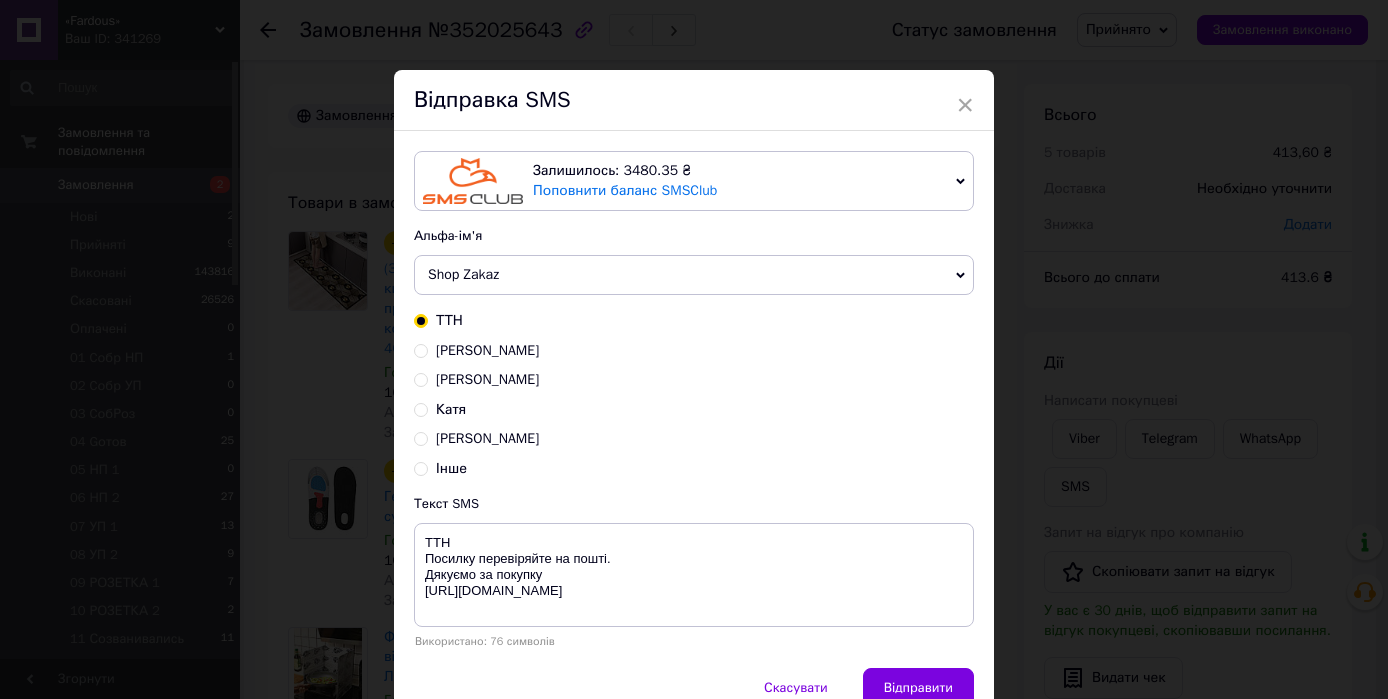 click on "[PERSON_NAME]" at bounding box center [421, 437] 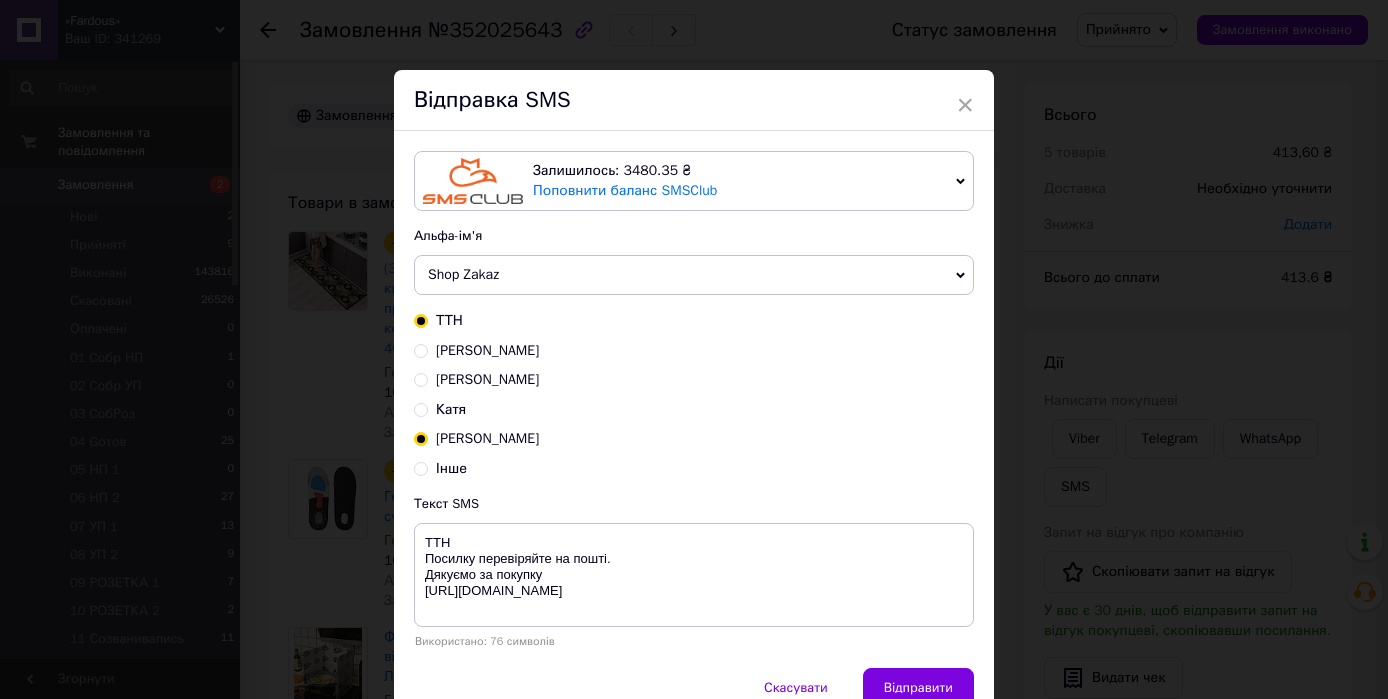 radio on "true" 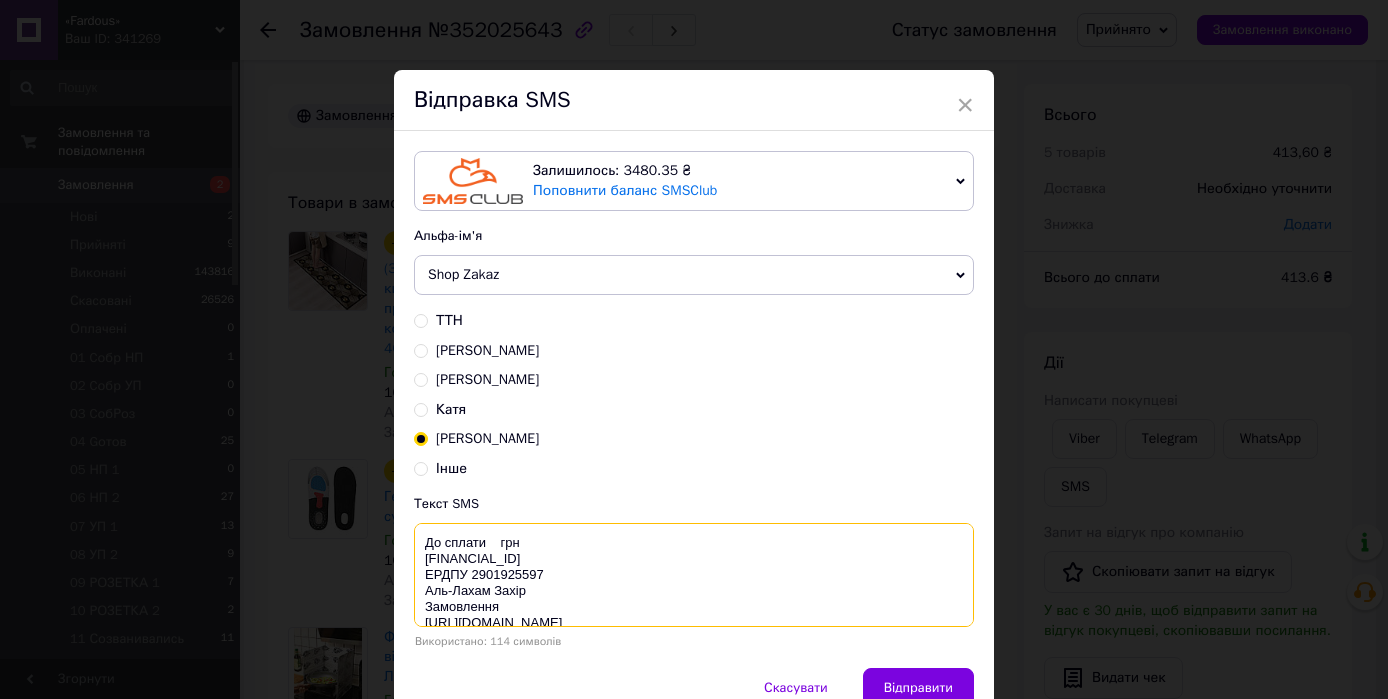 click on "До сплати    грн
[FINANCIAL_ID]
ЕРДПУ 2901925597
Аль-Лахам Захір
Замовлення
[URL][DOMAIN_NAME]" at bounding box center [694, 575] 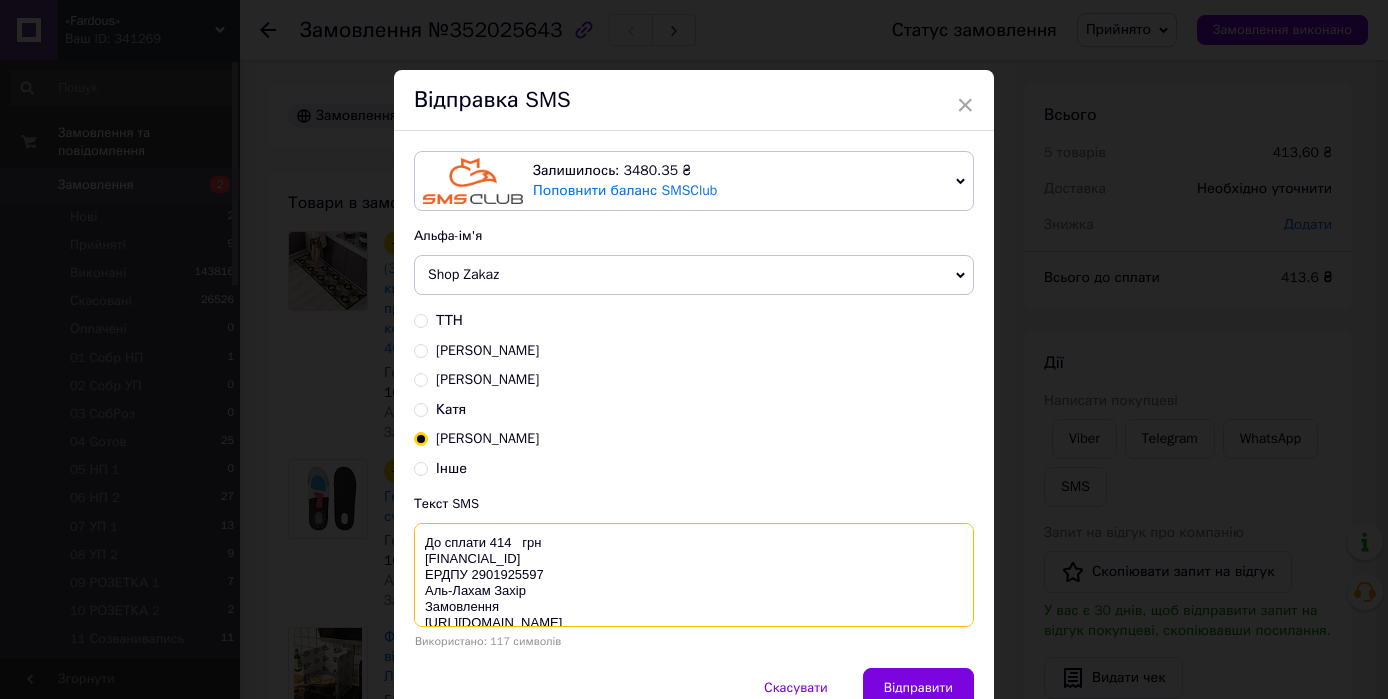 click on "До сплати 414   грн
[FINANCIAL_ID]
ЕРДПУ 2901925597
Аль-Лахам Захір
Замовлення
[URL][DOMAIN_NAME]" at bounding box center (694, 575) 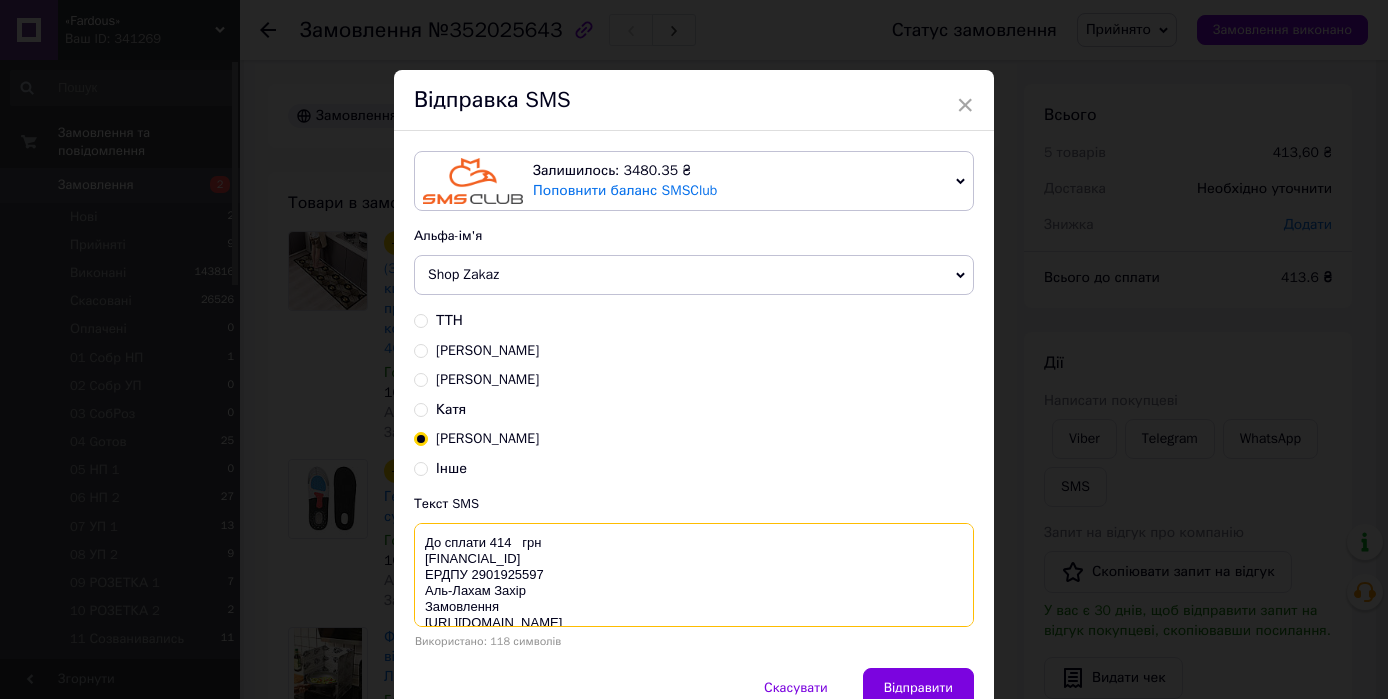 paste on "№352025643" 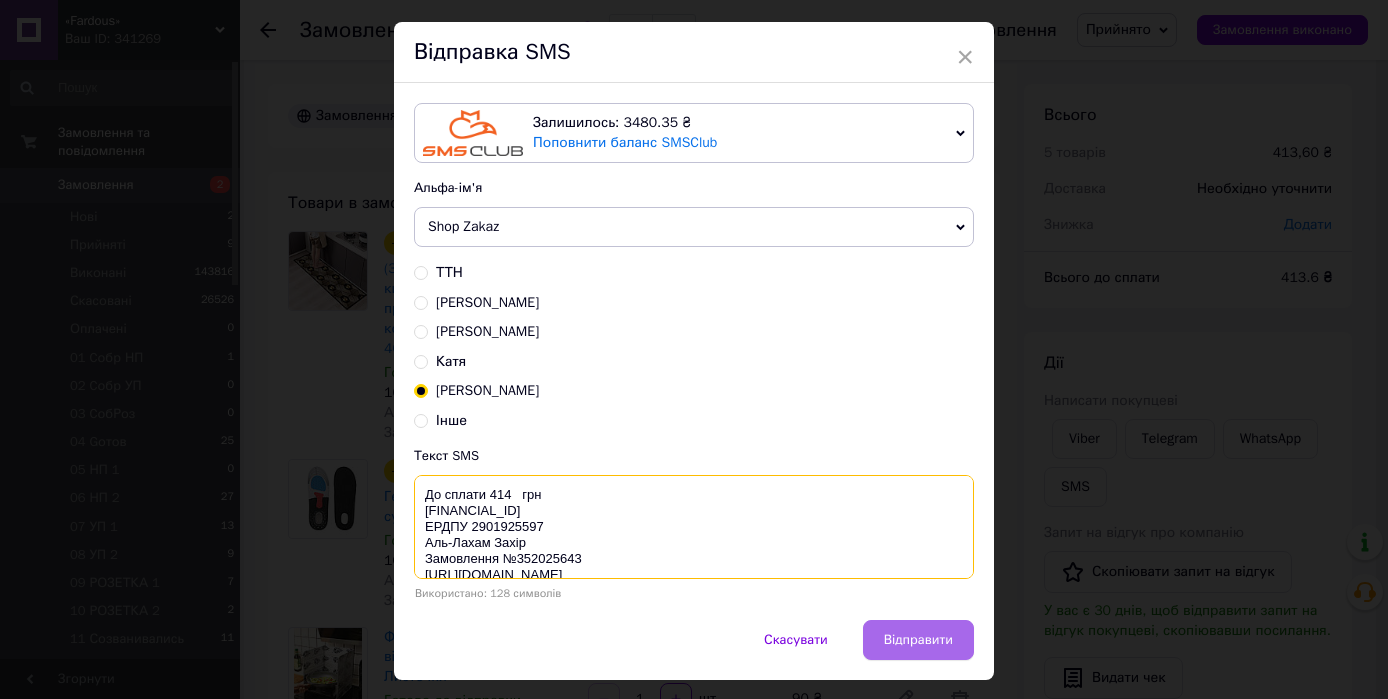 scroll, scrollTop: 96, scrollLeft: 0, axis: vertical 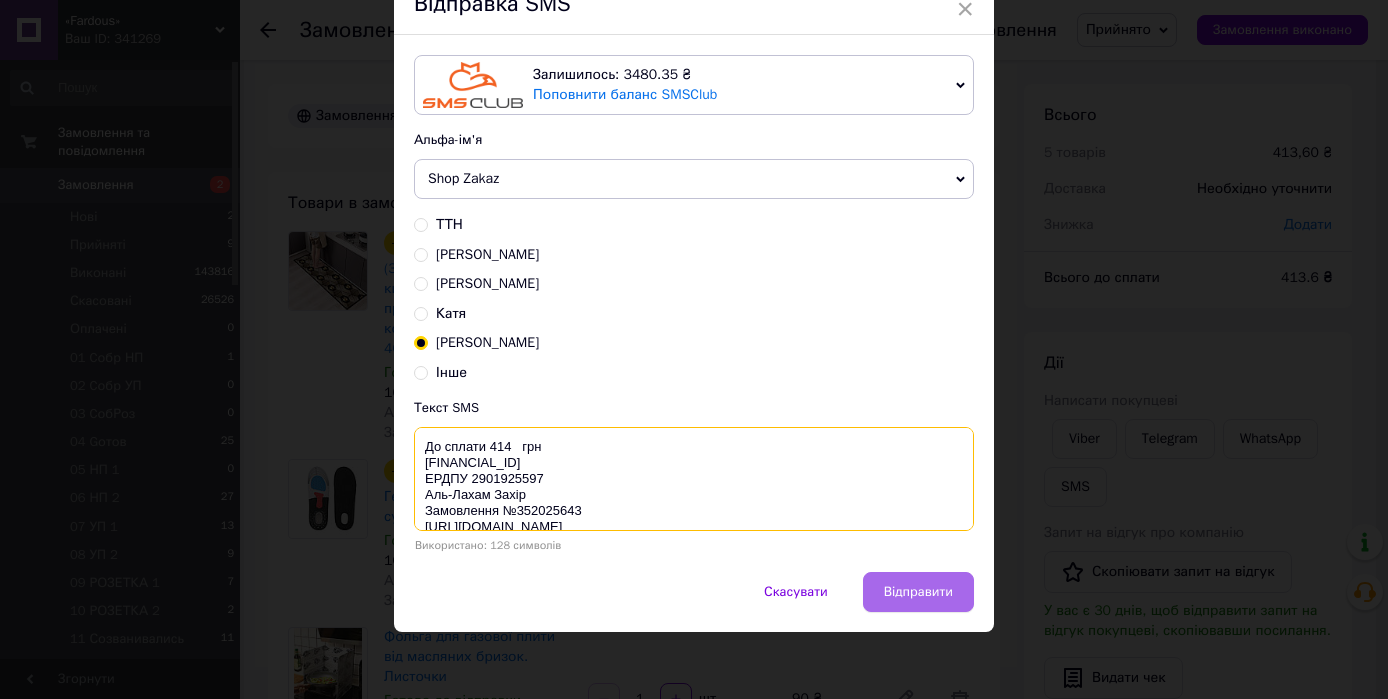type on "До сплати 414   грн
[FINANCIAL_ID]
ЕРДПУ 2901925597
Аль-Лахам Захір
Замовлення №352025643
[URL][DOMAIN_NAME]" 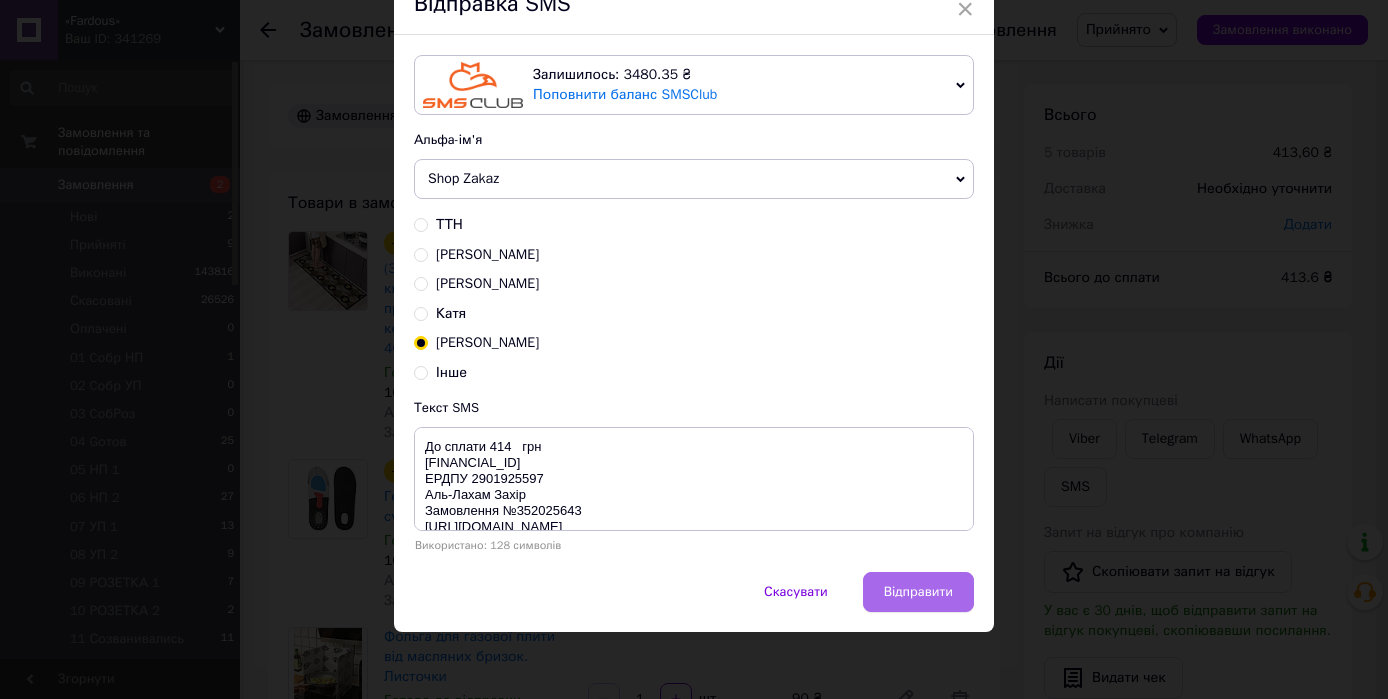 click on "Відправити" at bounding box center [918, 592] 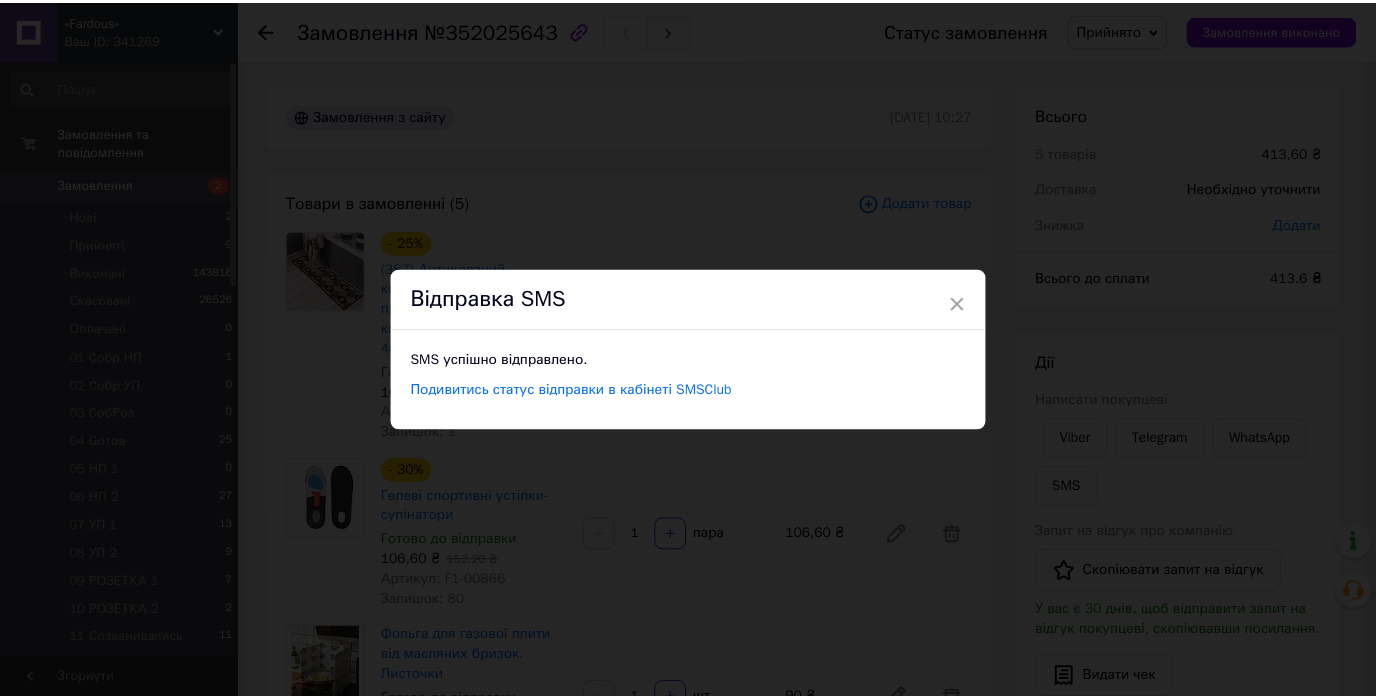 scroll, scrollTop: 0, scrollLeft: 0, axis: both 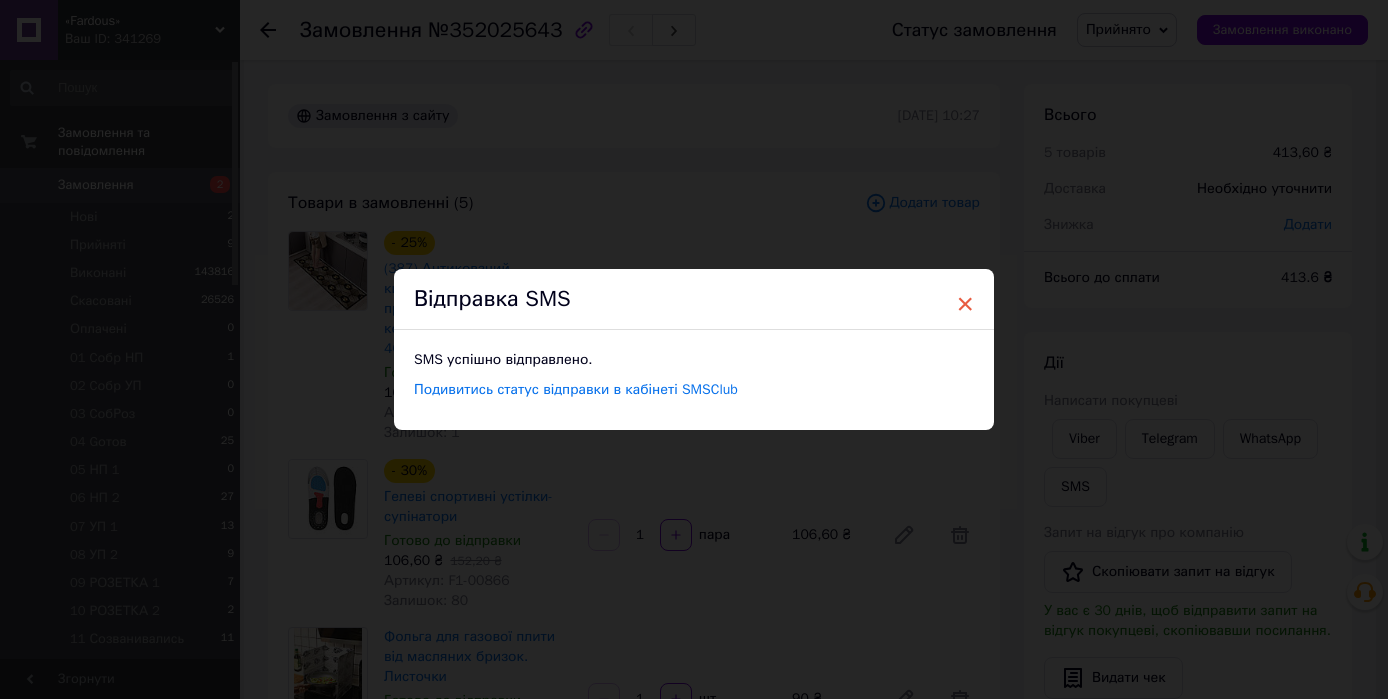click on "×" at bounding box center [965, 304] 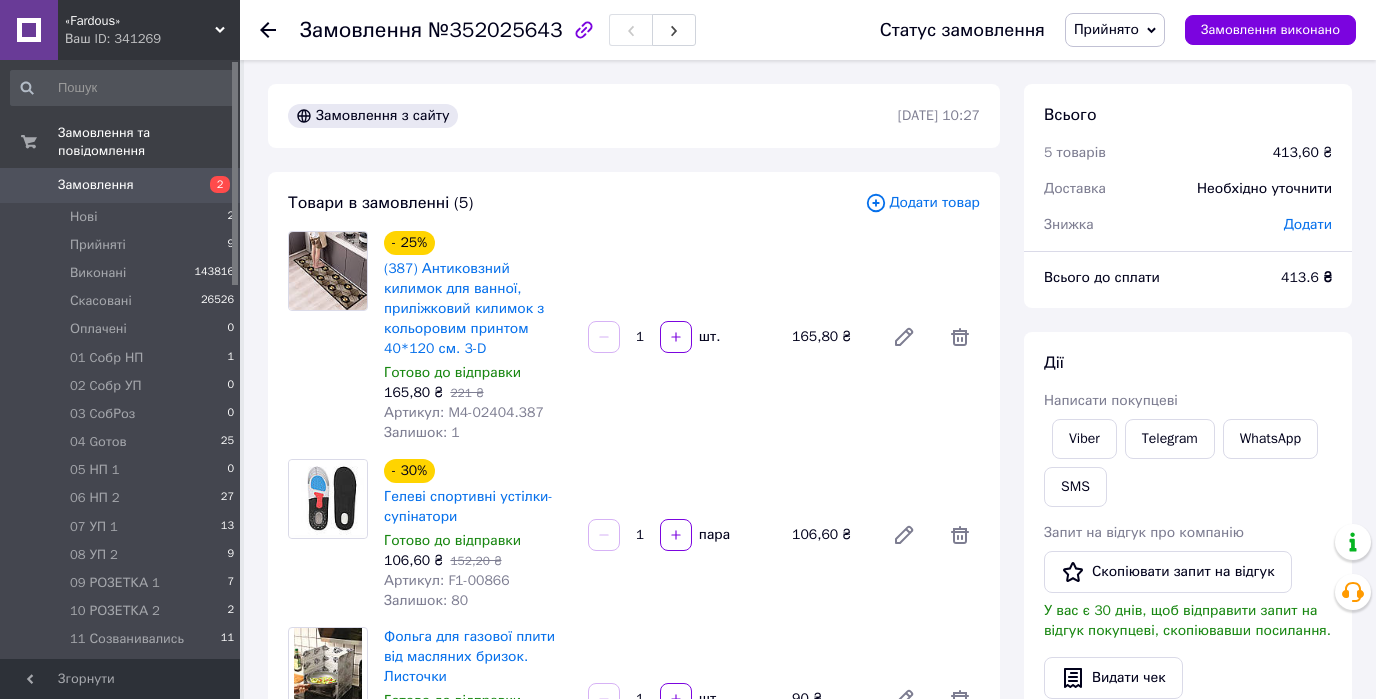 click on "Прийнято" at bounding box center [1115, 30] 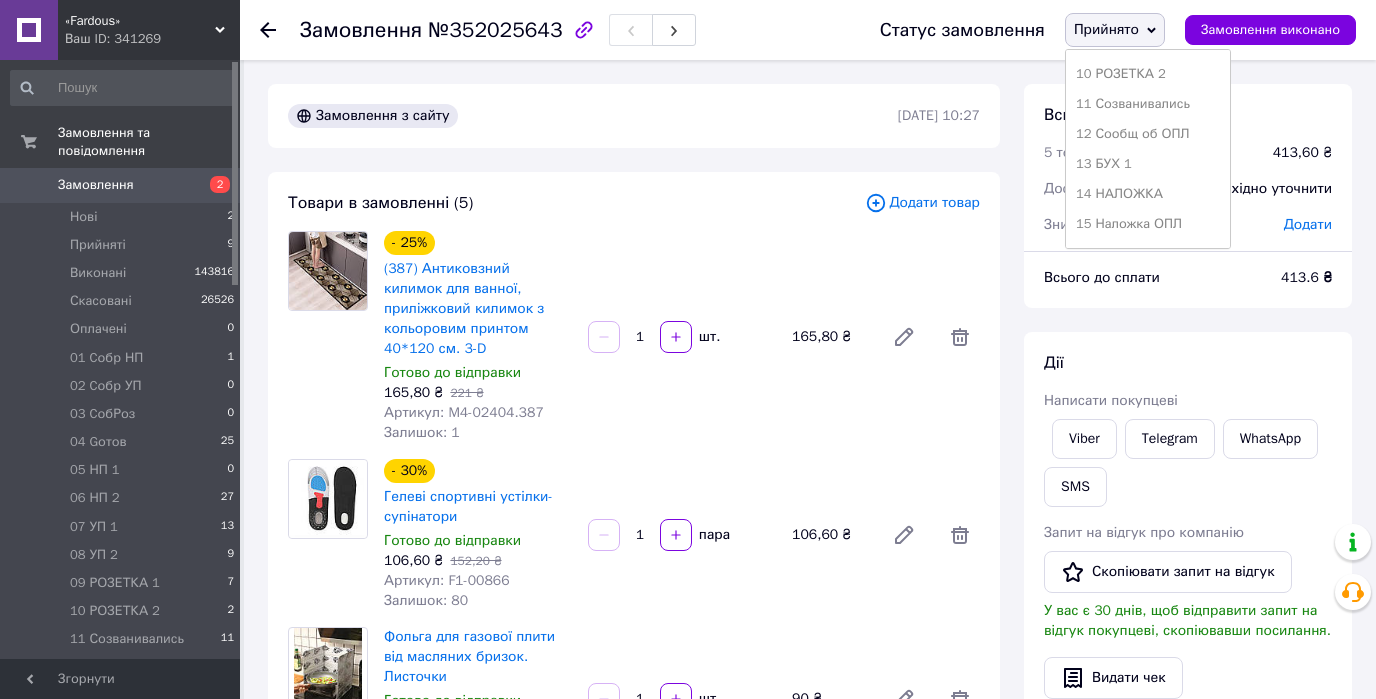 scroll, scrollTop: 400, scrollLeft: 0, axis: vertical 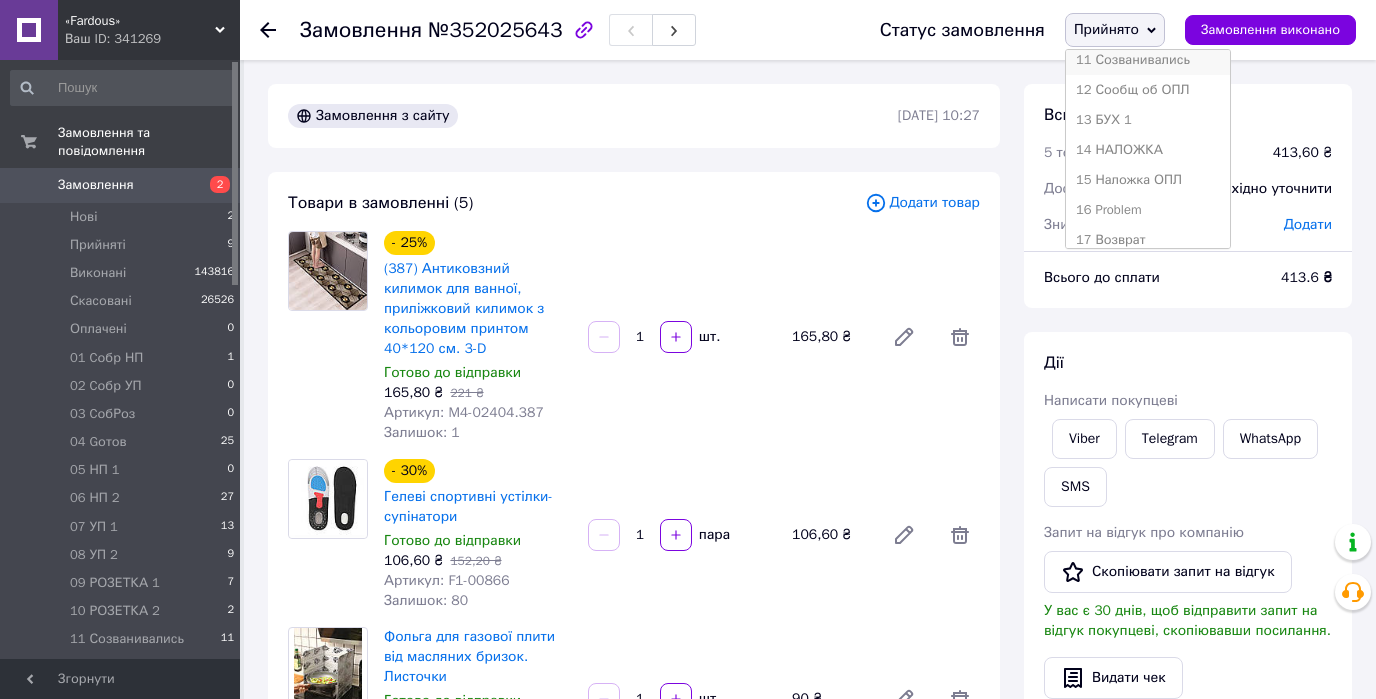 click on "11 Созванивались" at bounding box center [1148, 60] 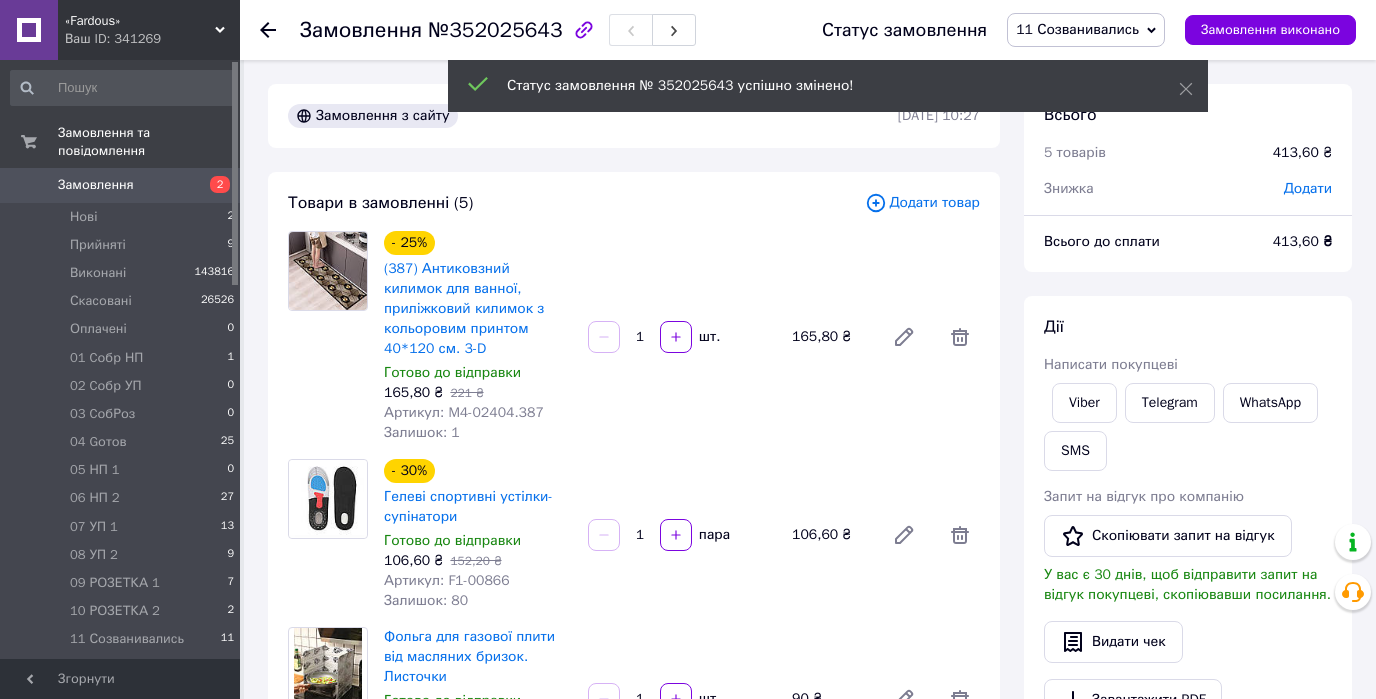 click 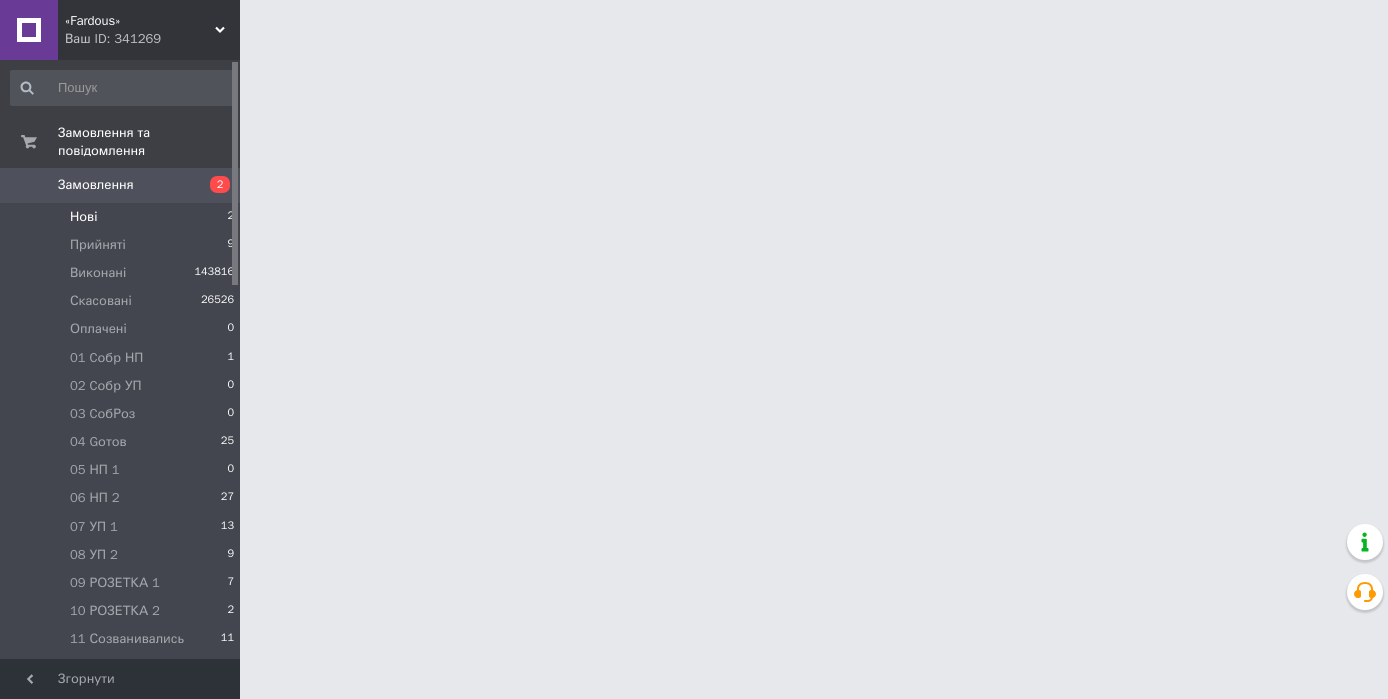 click on "Нові" at bounding box center [83, 217] 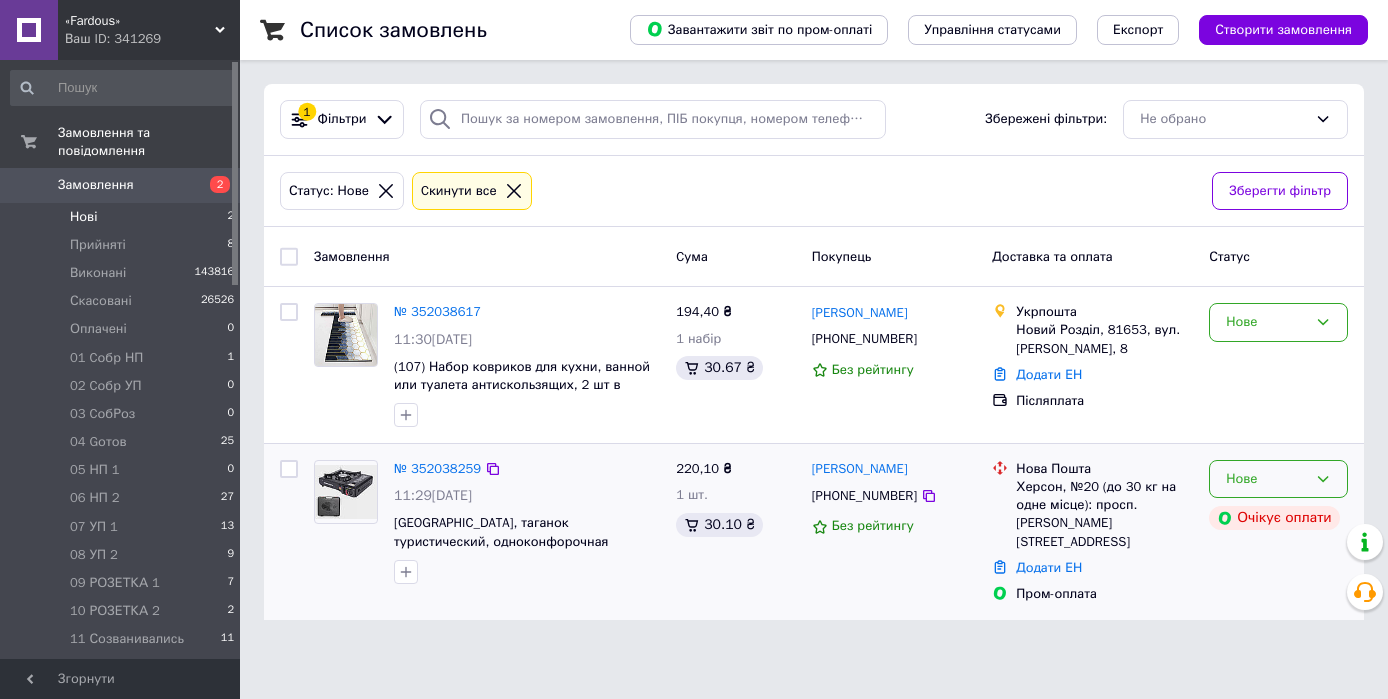 click 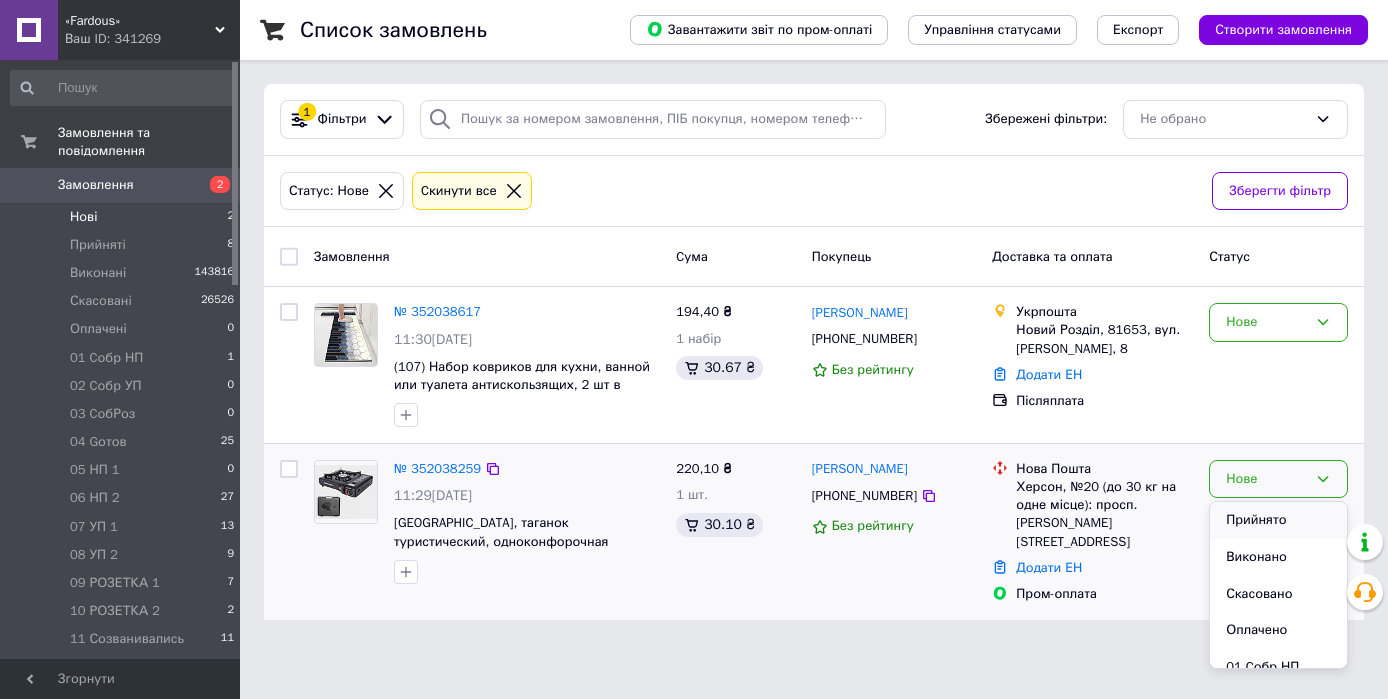 click on "Прийнято" at bounding box center [1278, 520] 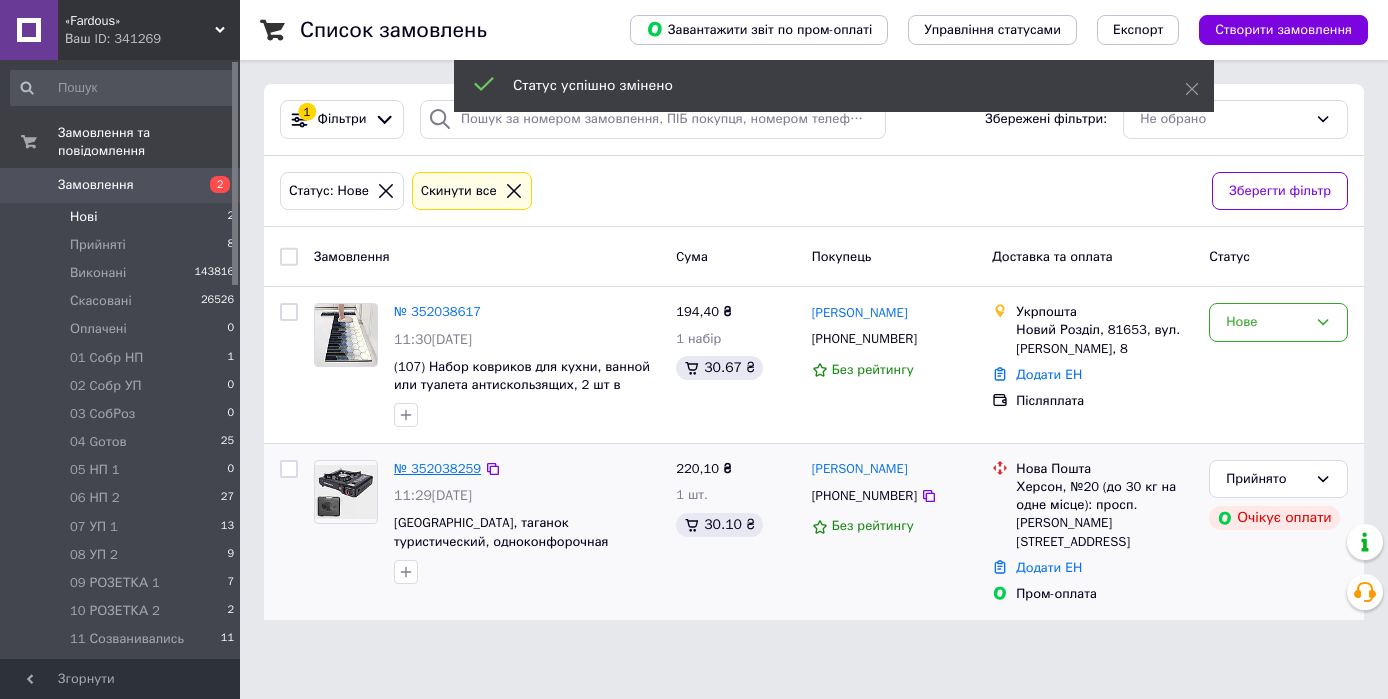 click on "№ 352038259" at bounding box center [437, 468] 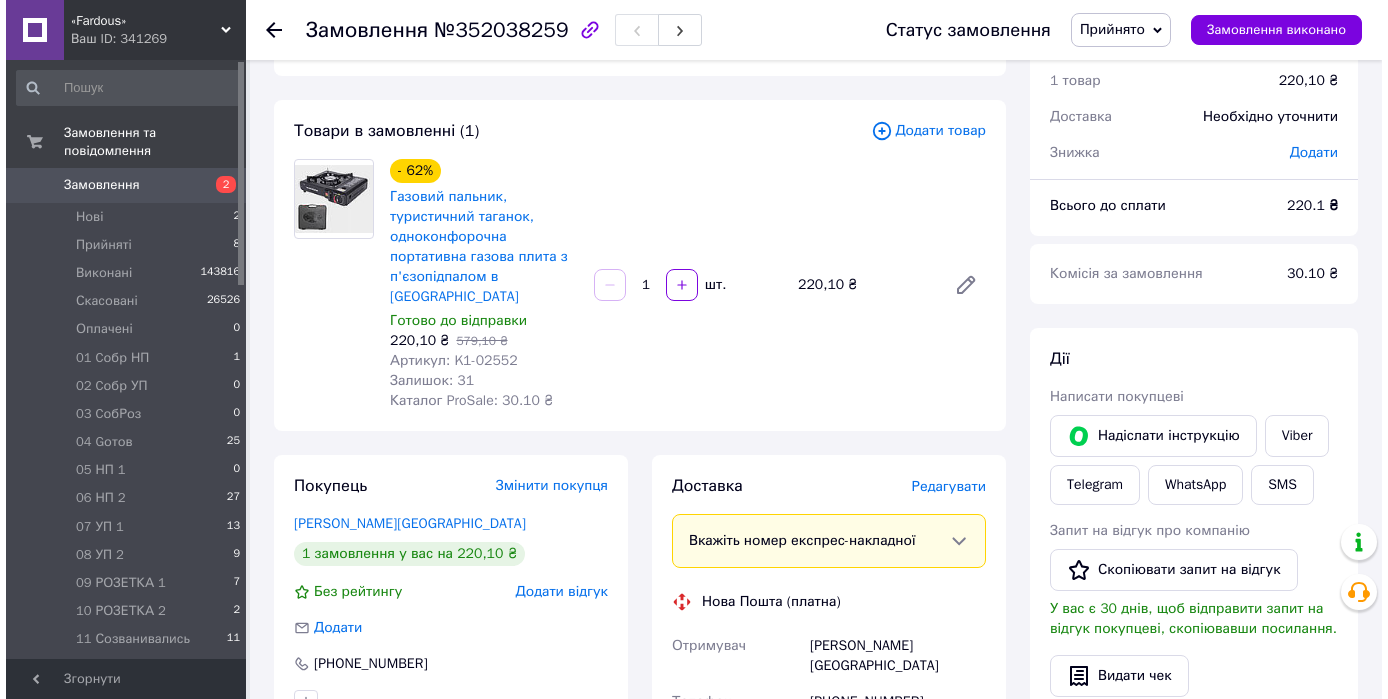 scroll, scrollTop: 240, scrollLeft: 0, axis: vertical 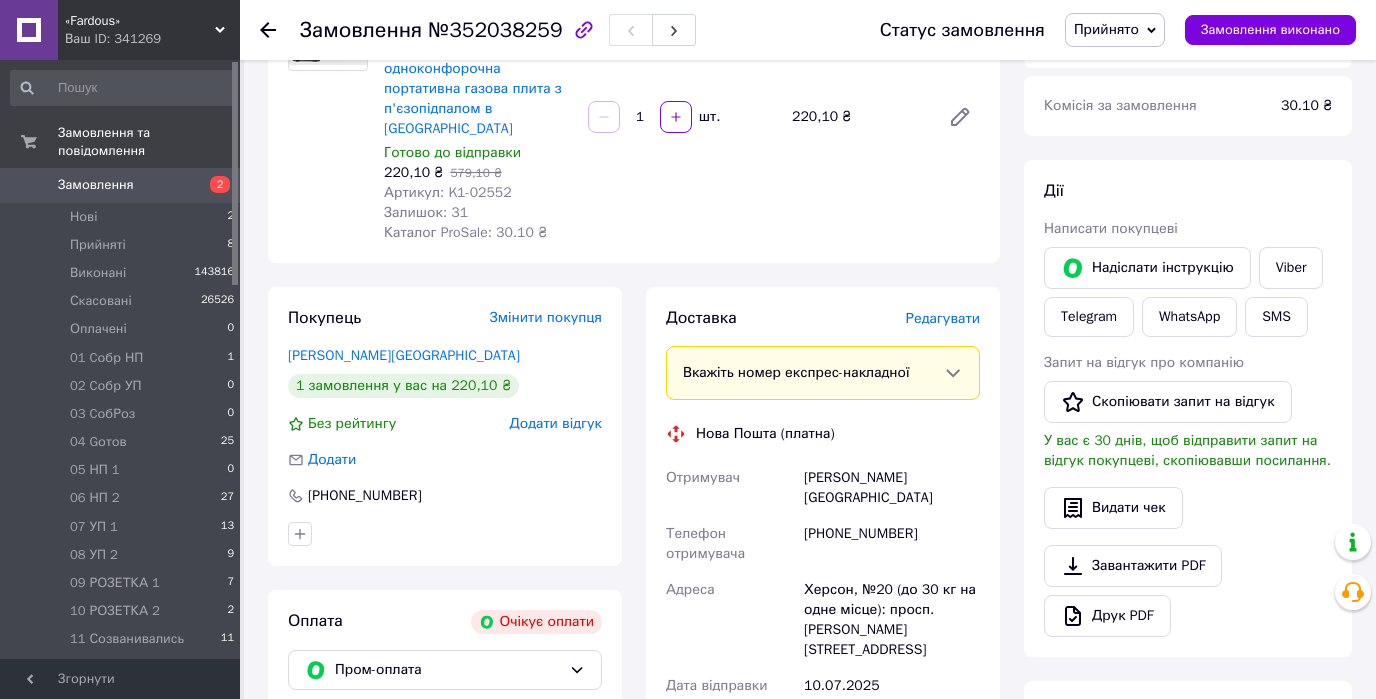 click on "Редагувати" at bounding box center (943, 318) 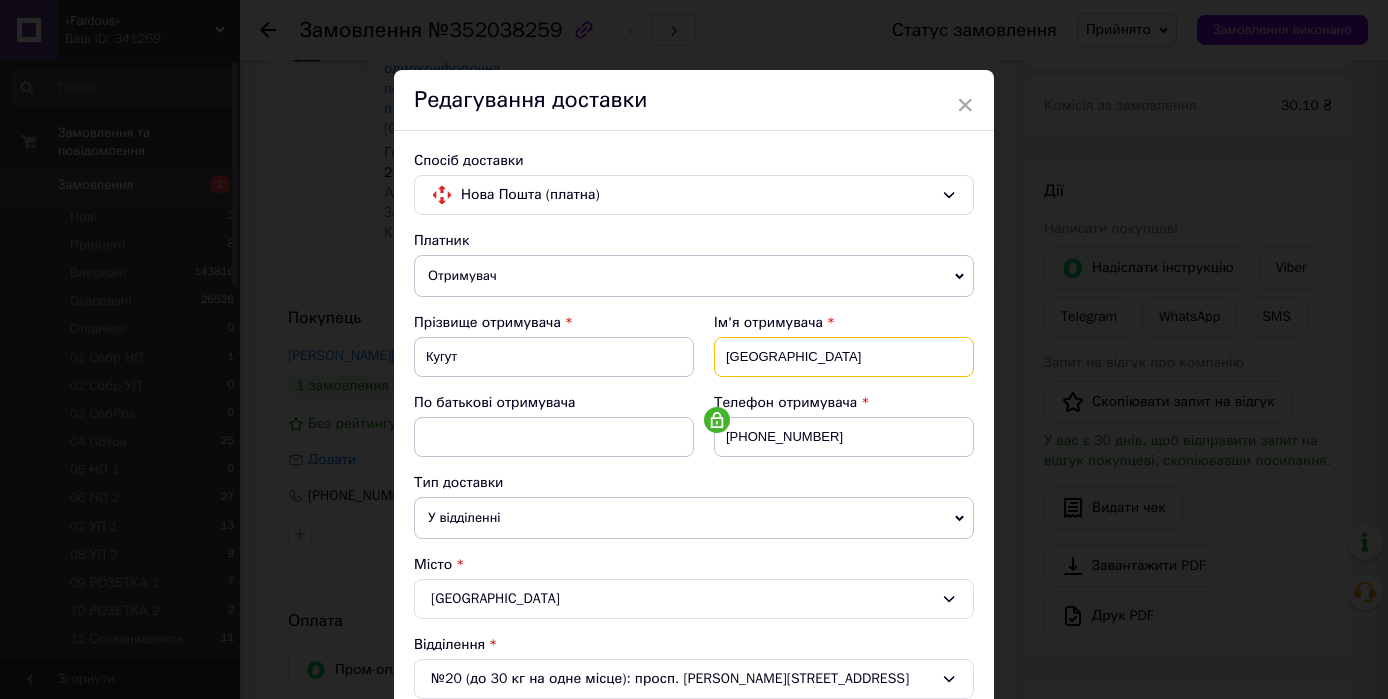drag, startPoint x: 791, startPoint y: 352, endPoint x: 709, endPoint y: 356, distance: 82.0975 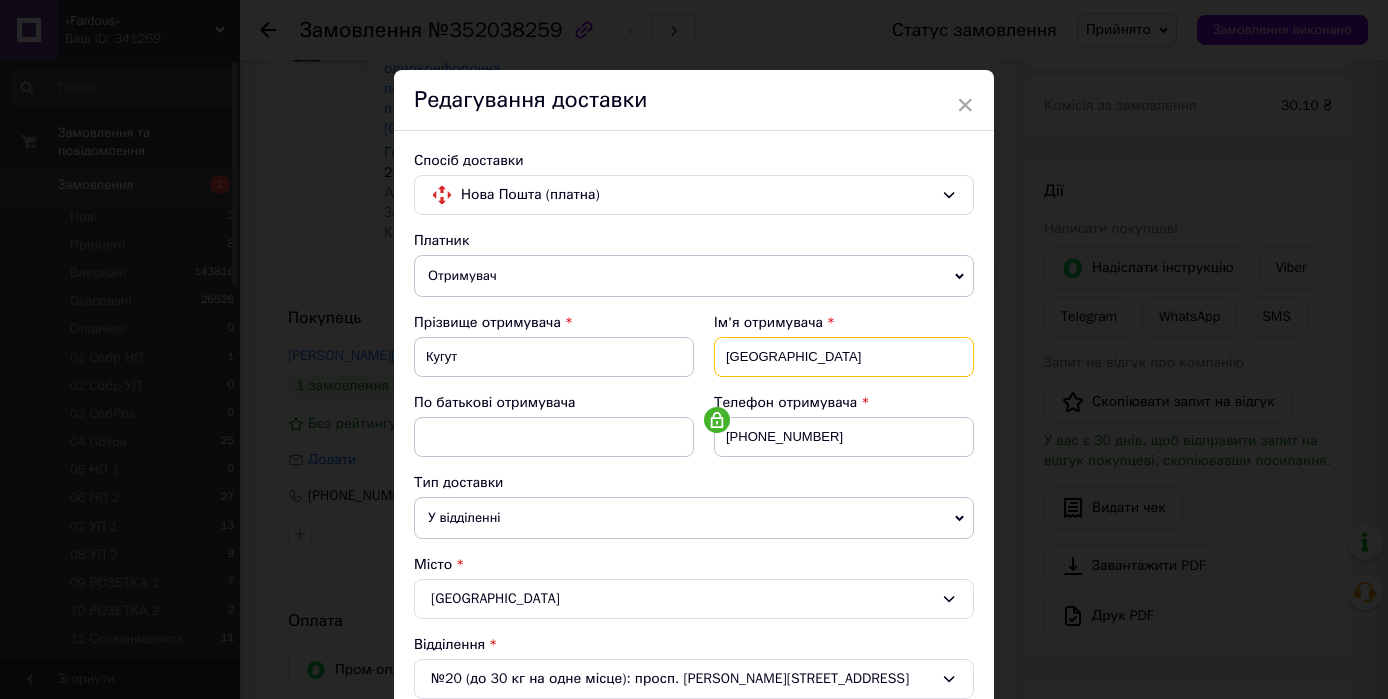 click on "Ім'я отримувача Херсон" at bounding box center (834, 353) 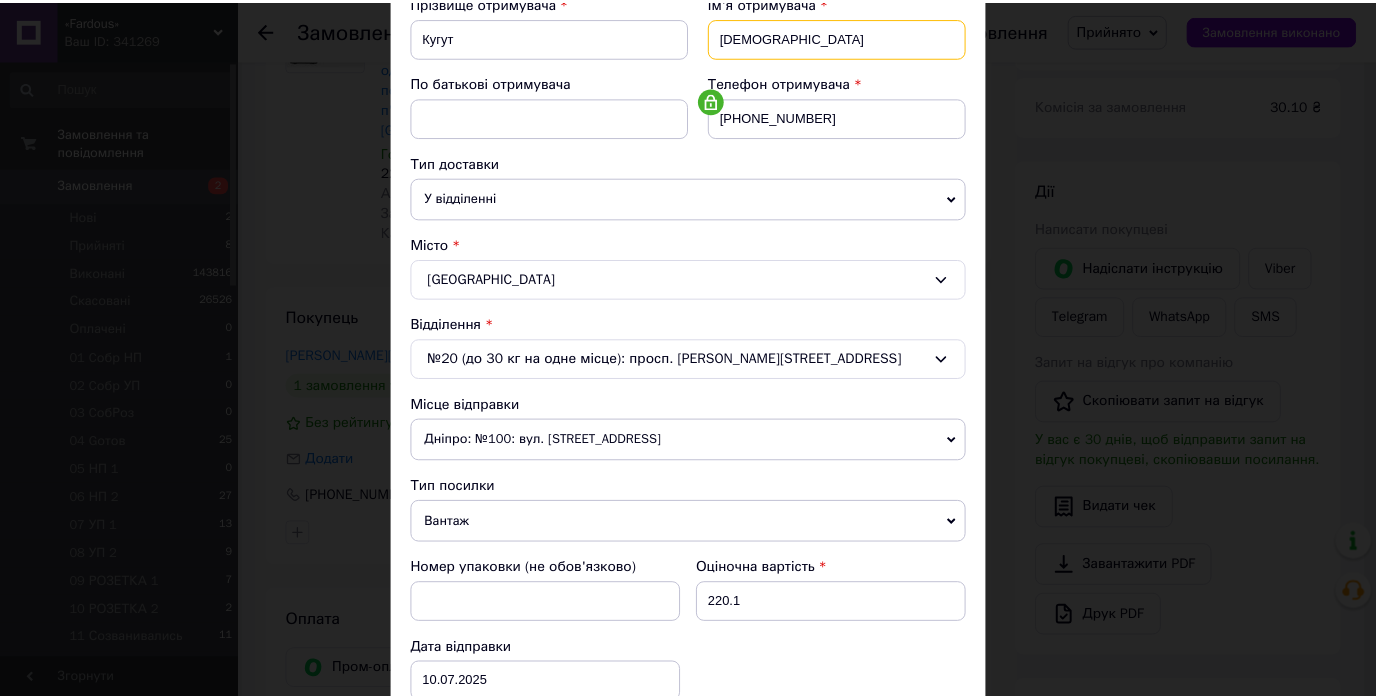 scroll, scrollTop: 623, scrollLeft: 0, axis: vertical 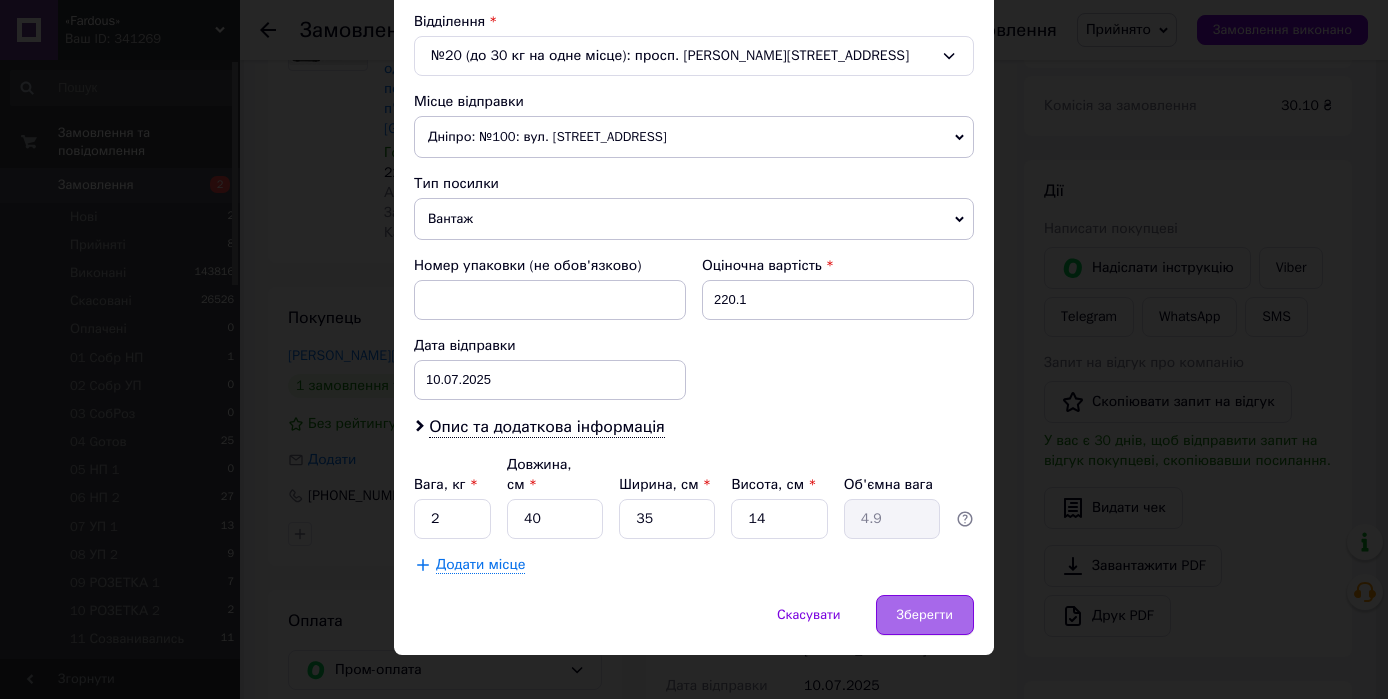 type on "[DEMOGRAPHIC_DATA]" 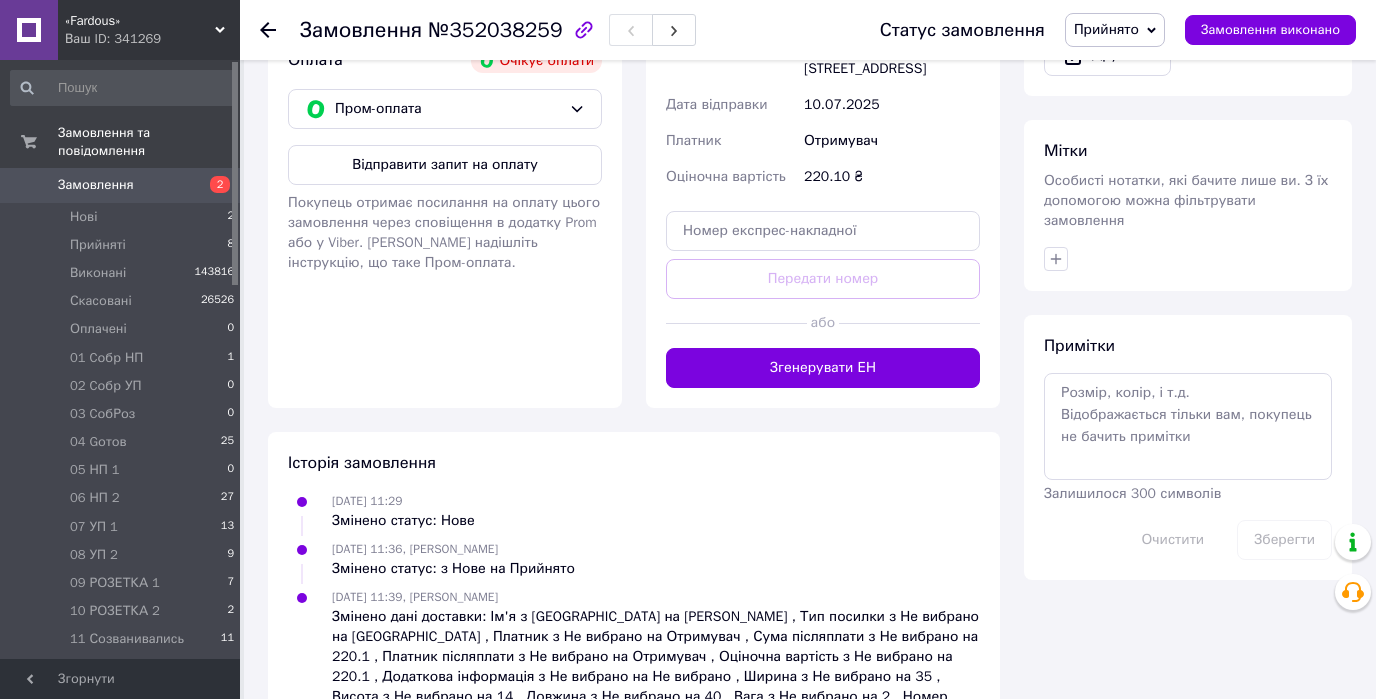 scroll, scrollTop: 832, scrollLeft: 0, axis: vertical 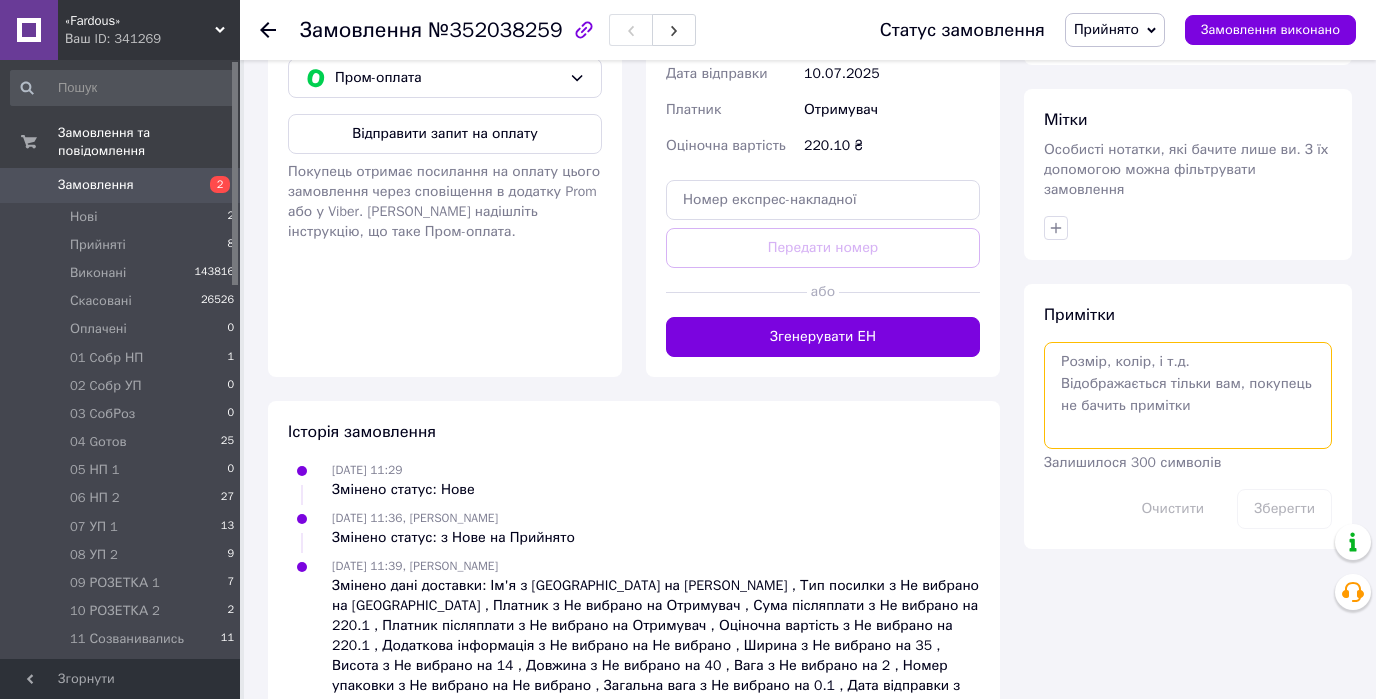 click at bounding box center [1188, 395] 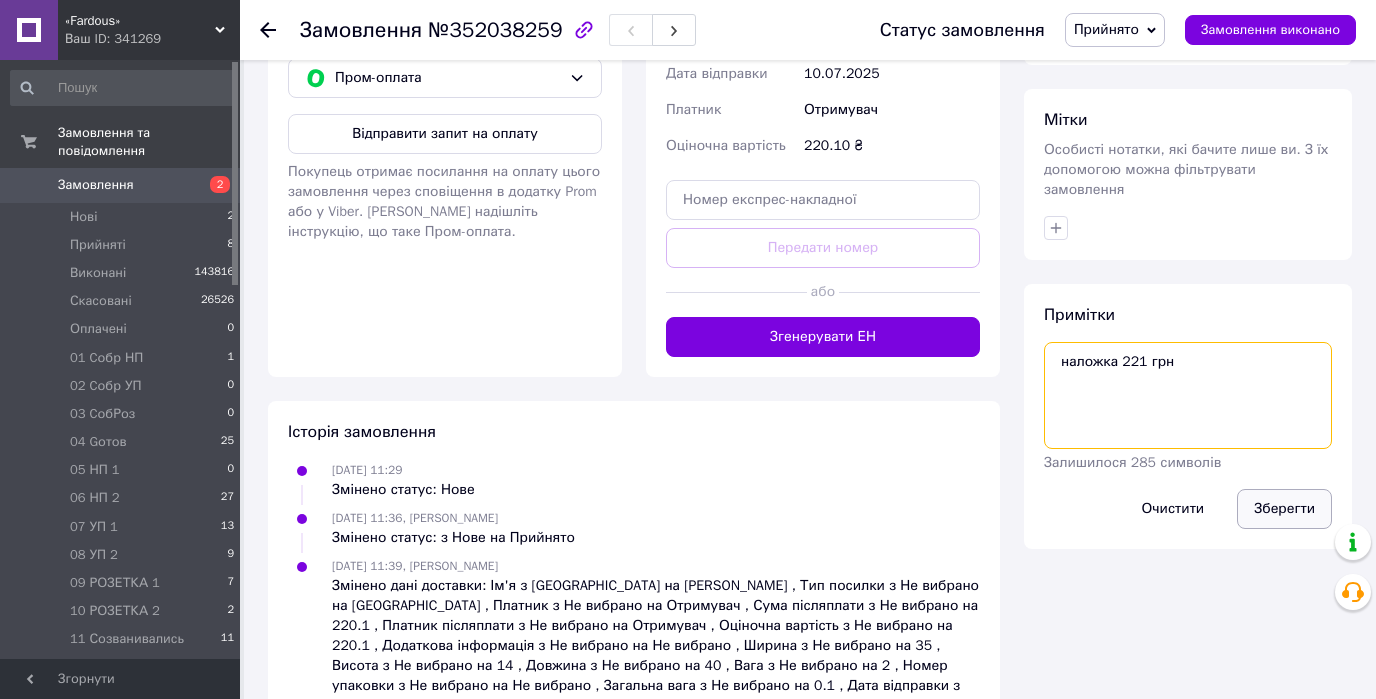 type on "наложка 221 грн" 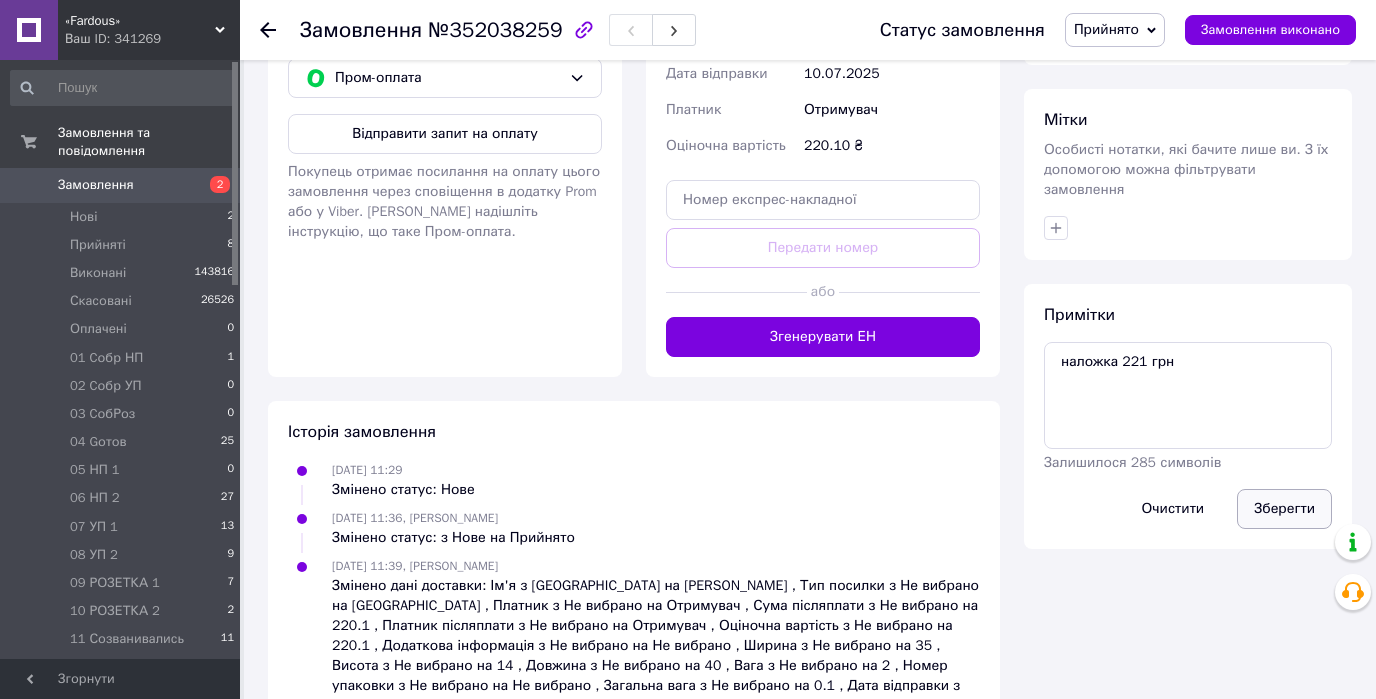 click on "Зберегти" at bounding box center (1284, 509) 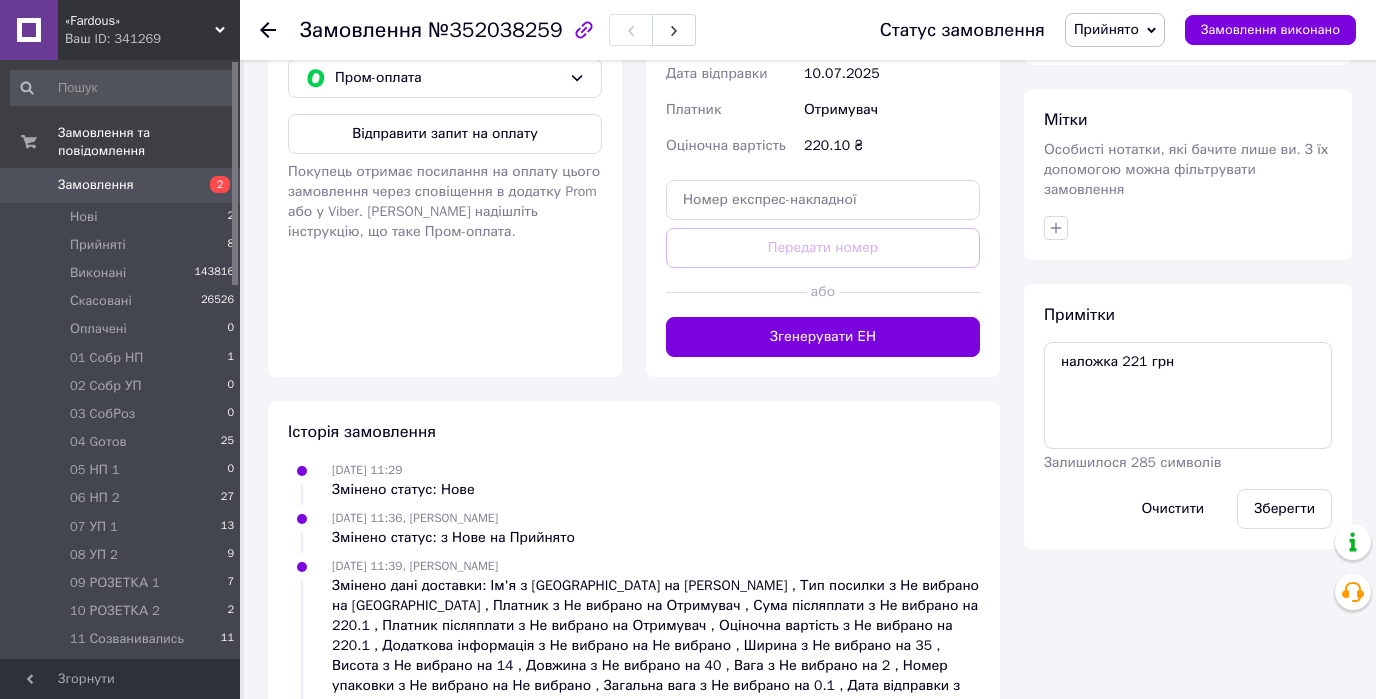 click on "Прийнято" at bounding box center [1115, 30] 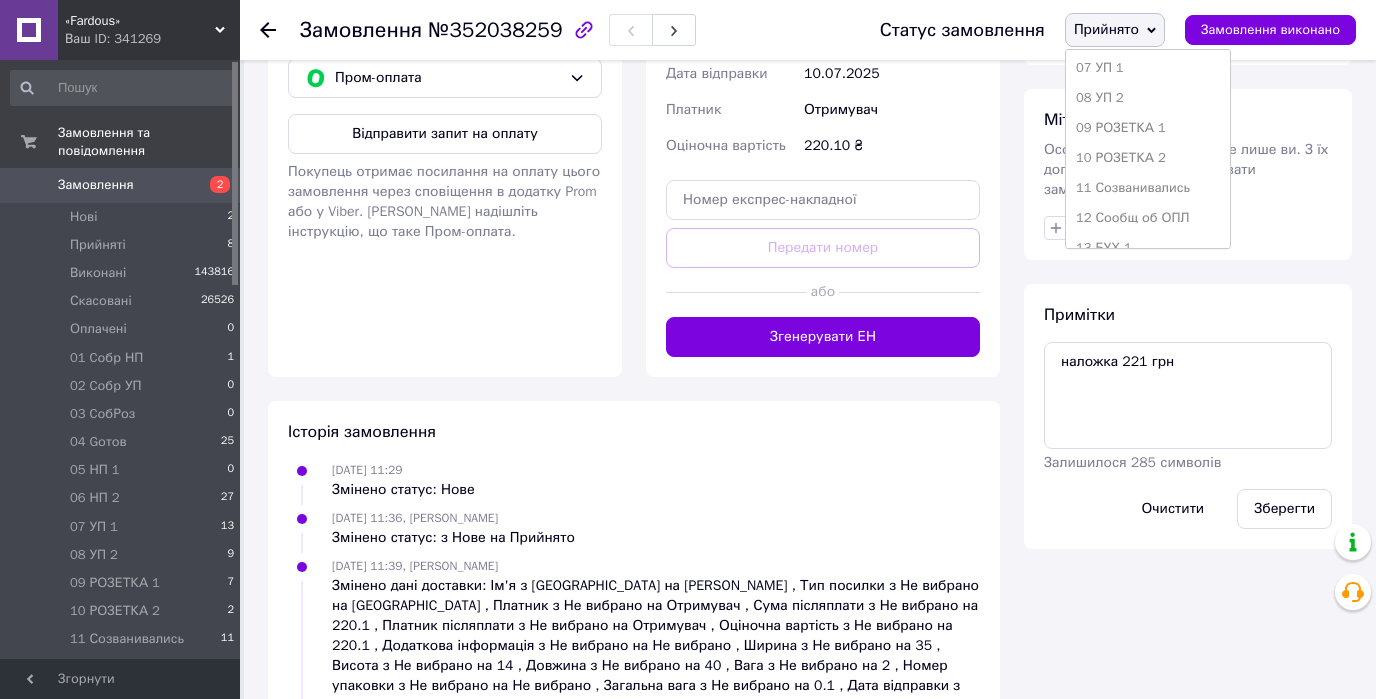 scroll, scrollTop: 320, scrollLeft: 0, axis: vertical 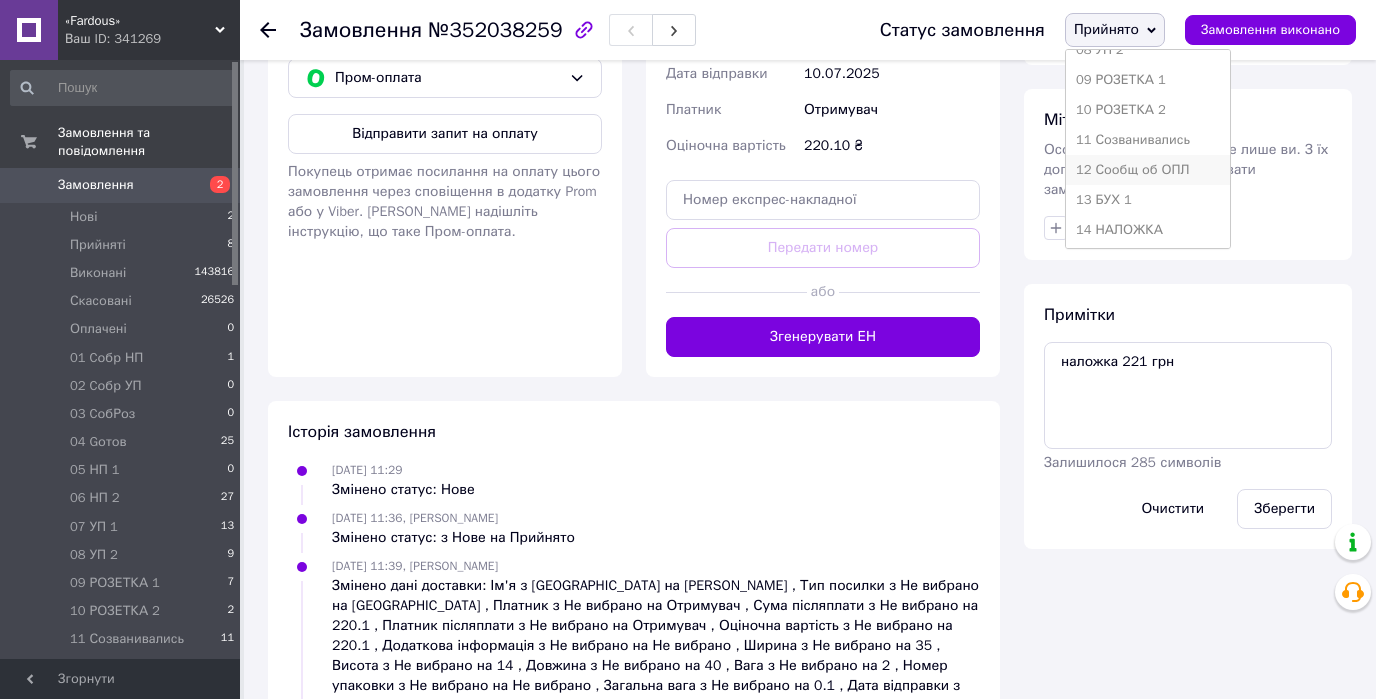 click on "12 Сообщ об ОПЛ" at bounding box center (1148, 170) 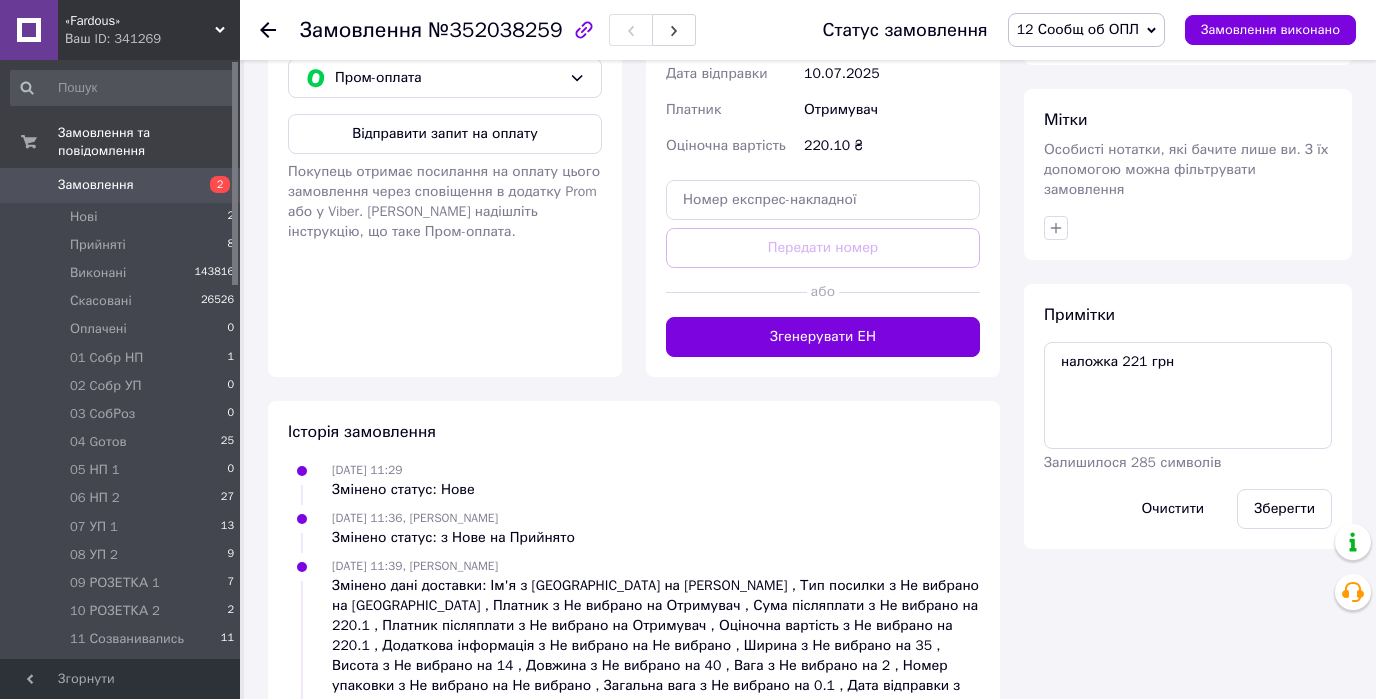 click 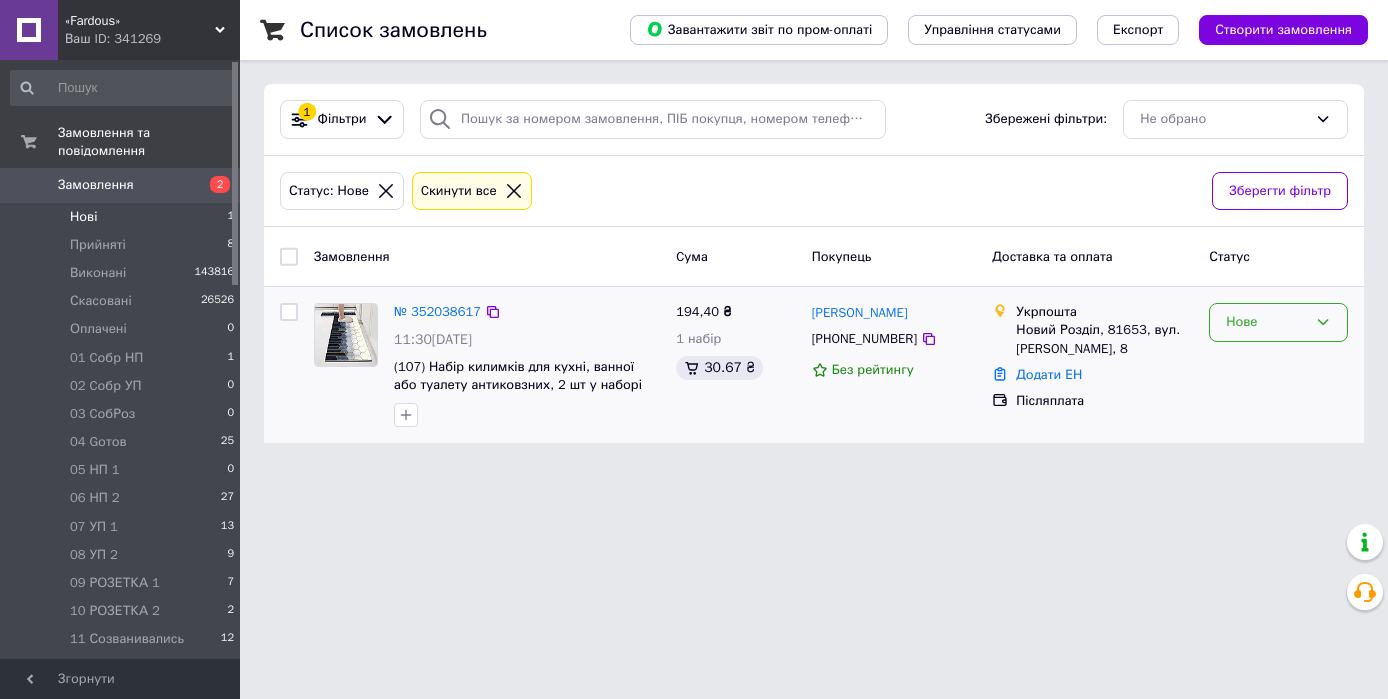 click 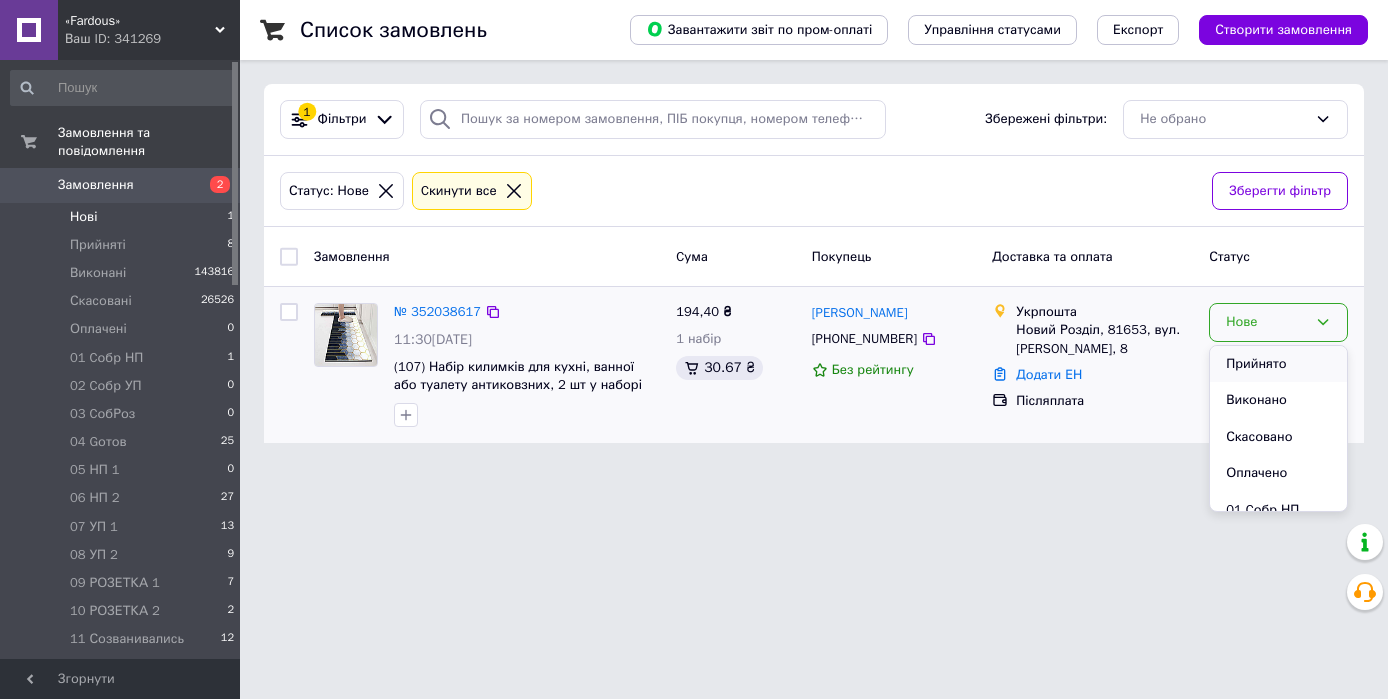 click on "Прийнято" at bounding box center [1278, 364] 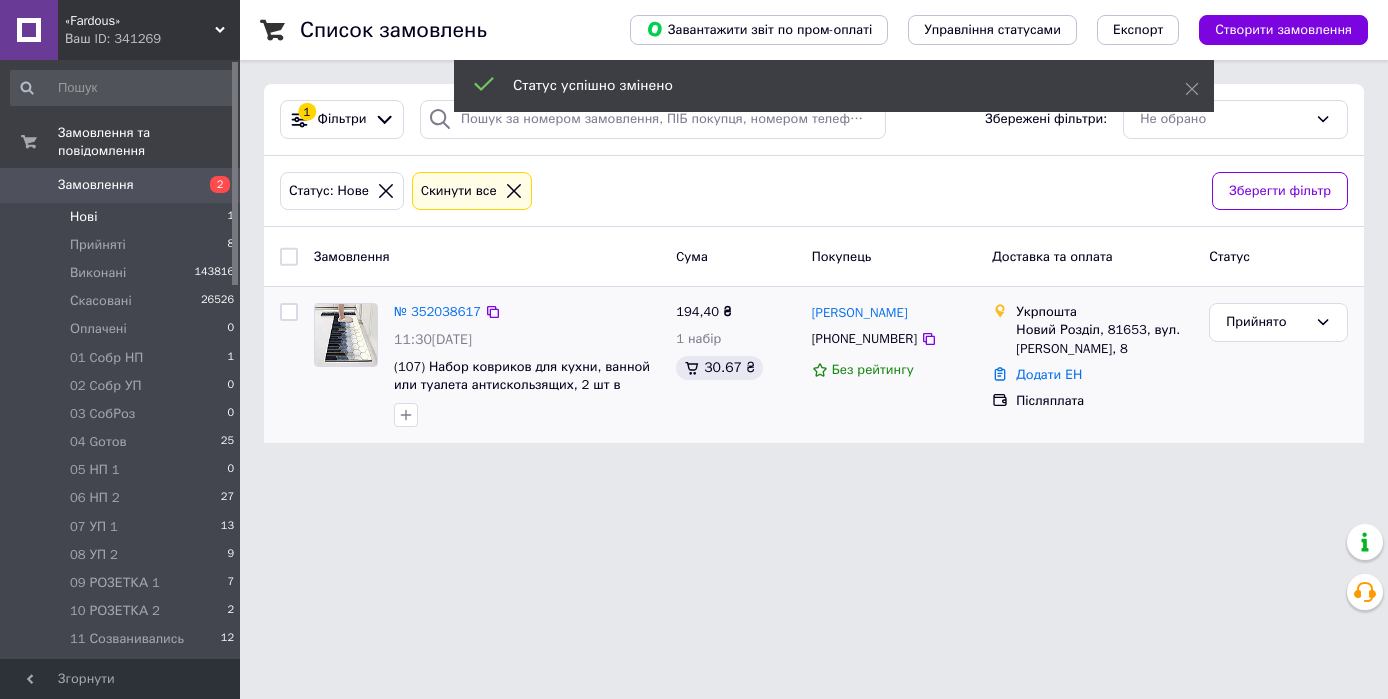 click on "№ 352038617" at bounding box center (437, 311) 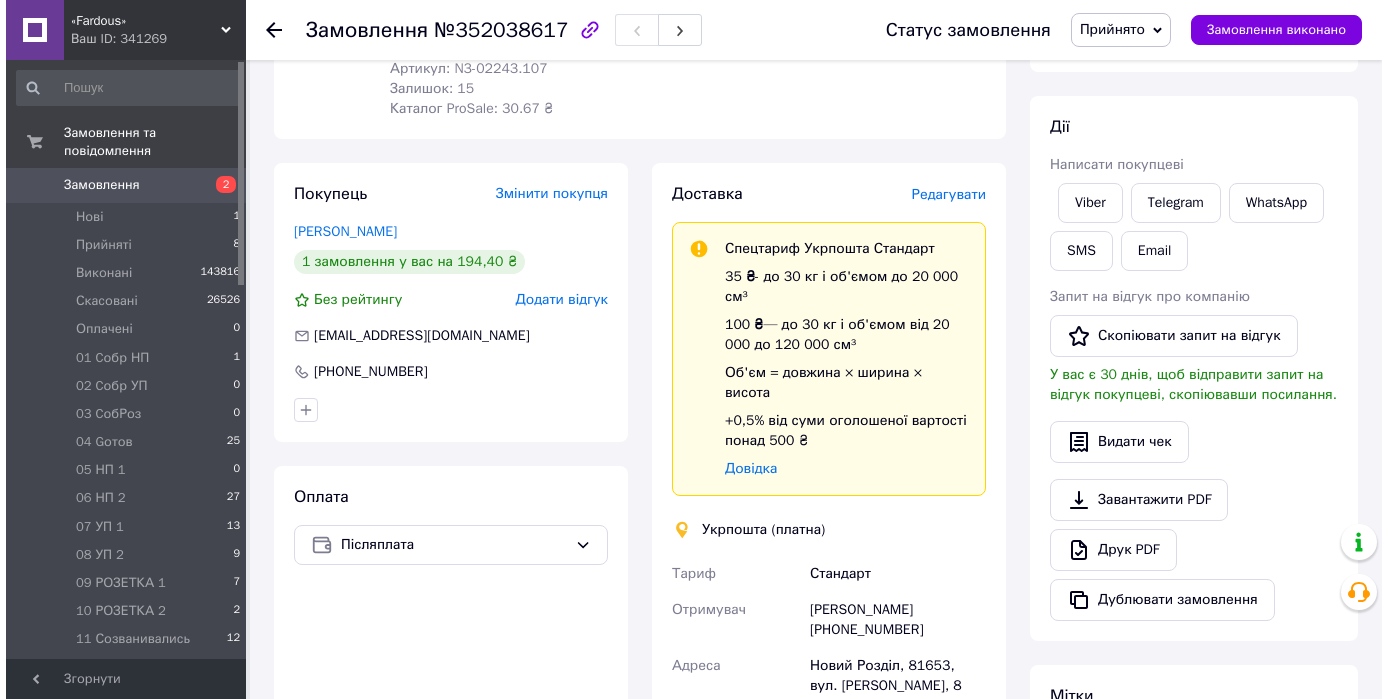 scroll, scrollTop: 400, scrollLeft: 0, axis: vertical 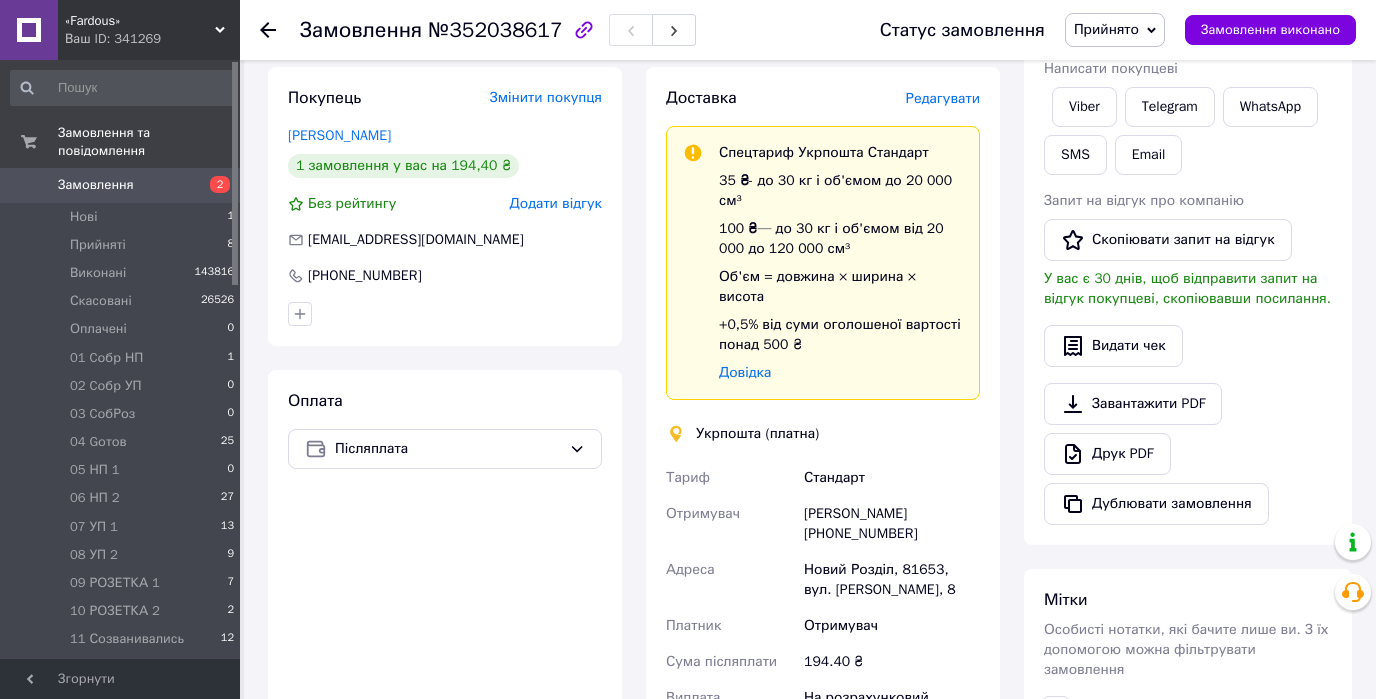 click on "Редагувати" at bounding box center (943, 98) 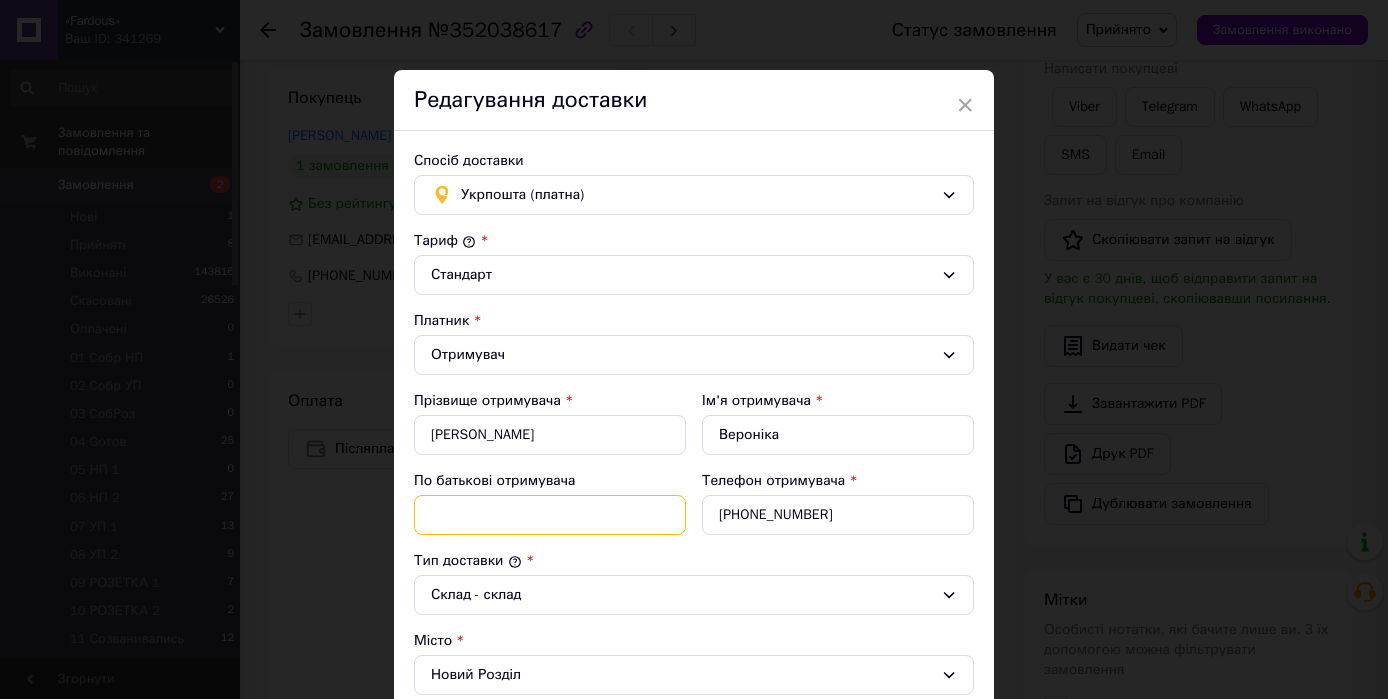 click on "По батькові отримувача" at bounding box center (550, 515) 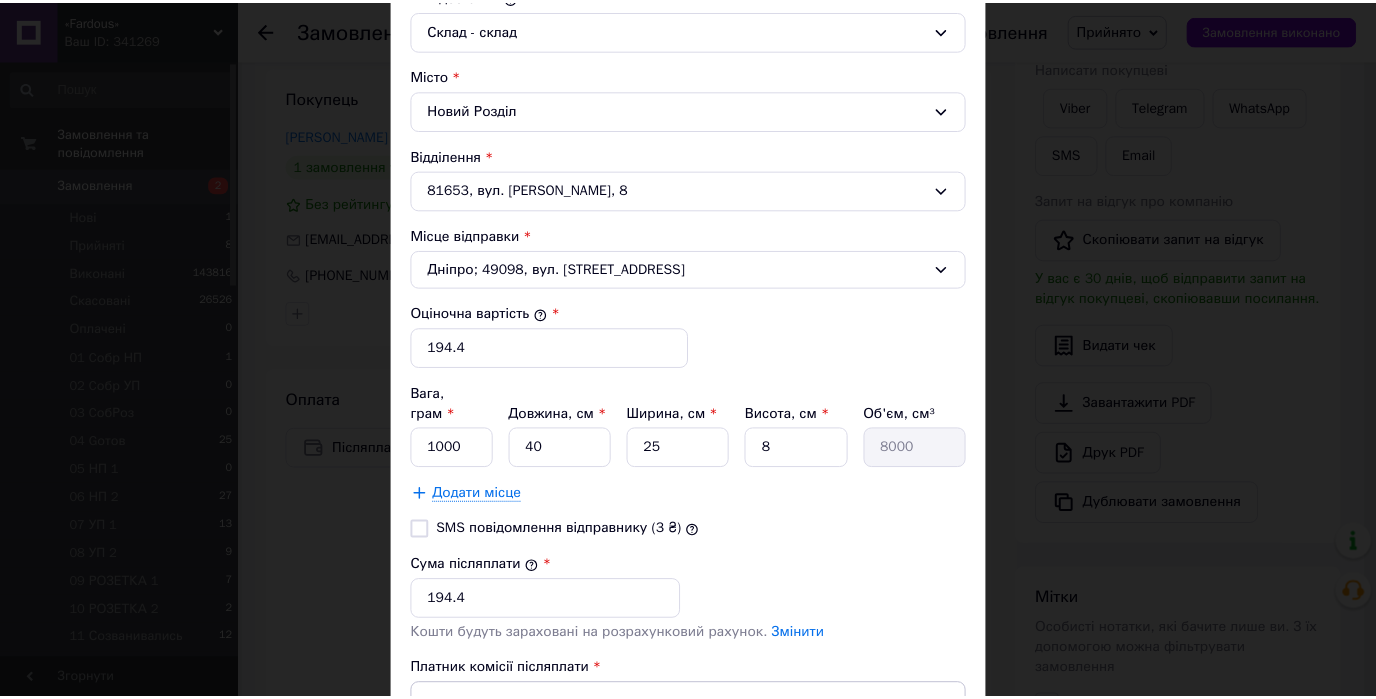 scroll, scrollTop: 732, scrollLeft: 0, axis: vertical 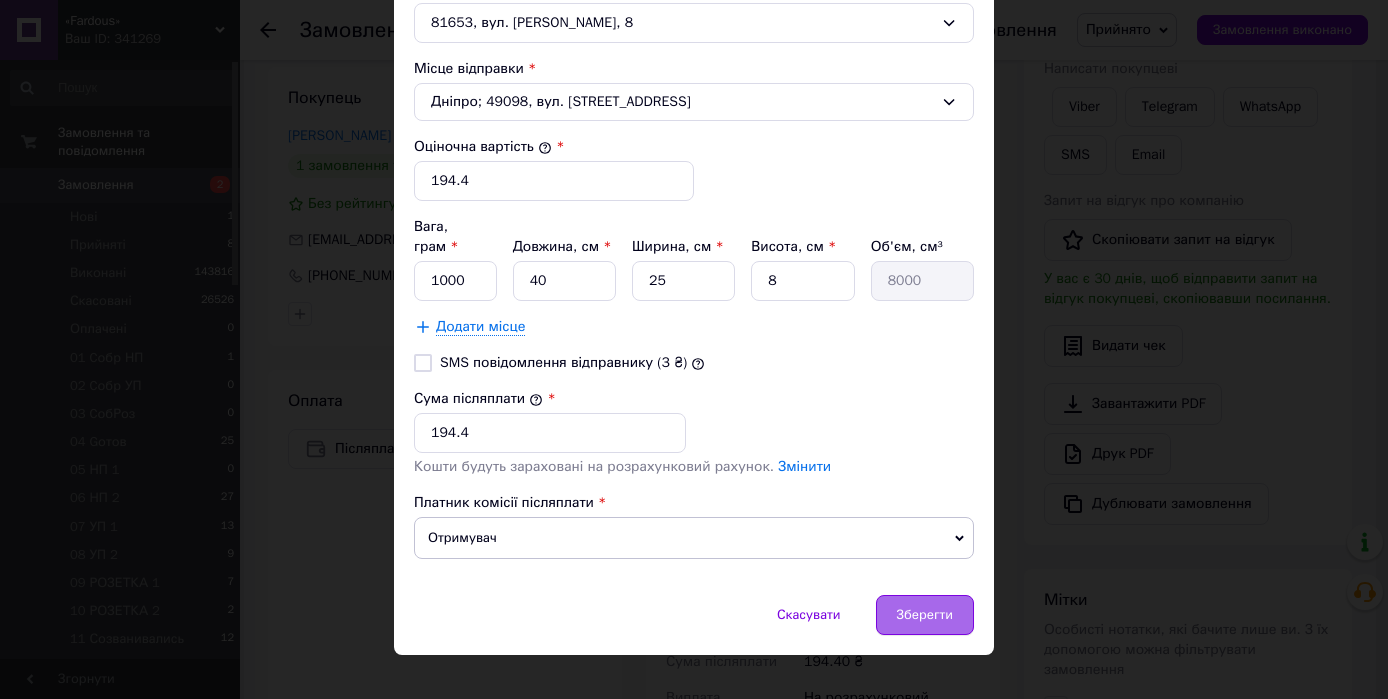 type on "[PERSON_NAME]" 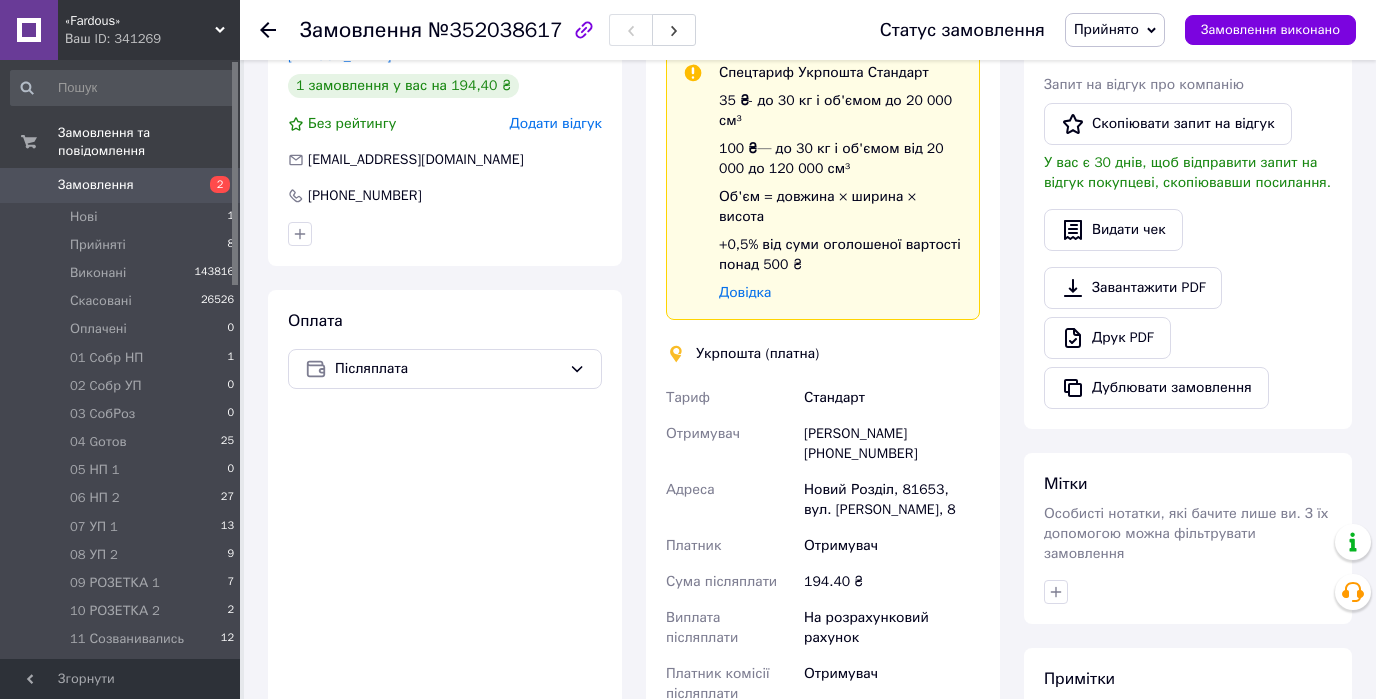 scroll, scrollTop: 960, scrollLeft: 0, axis: vertical 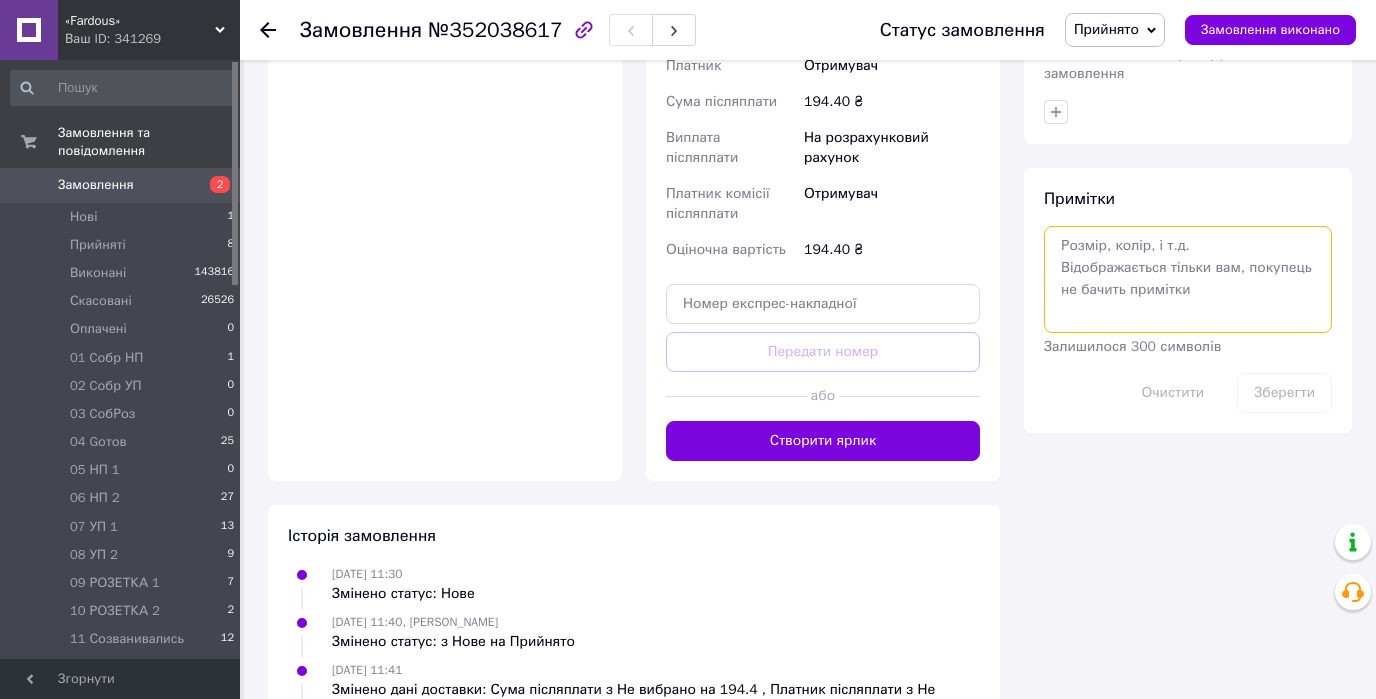 click at bounding box center [1188, 279] 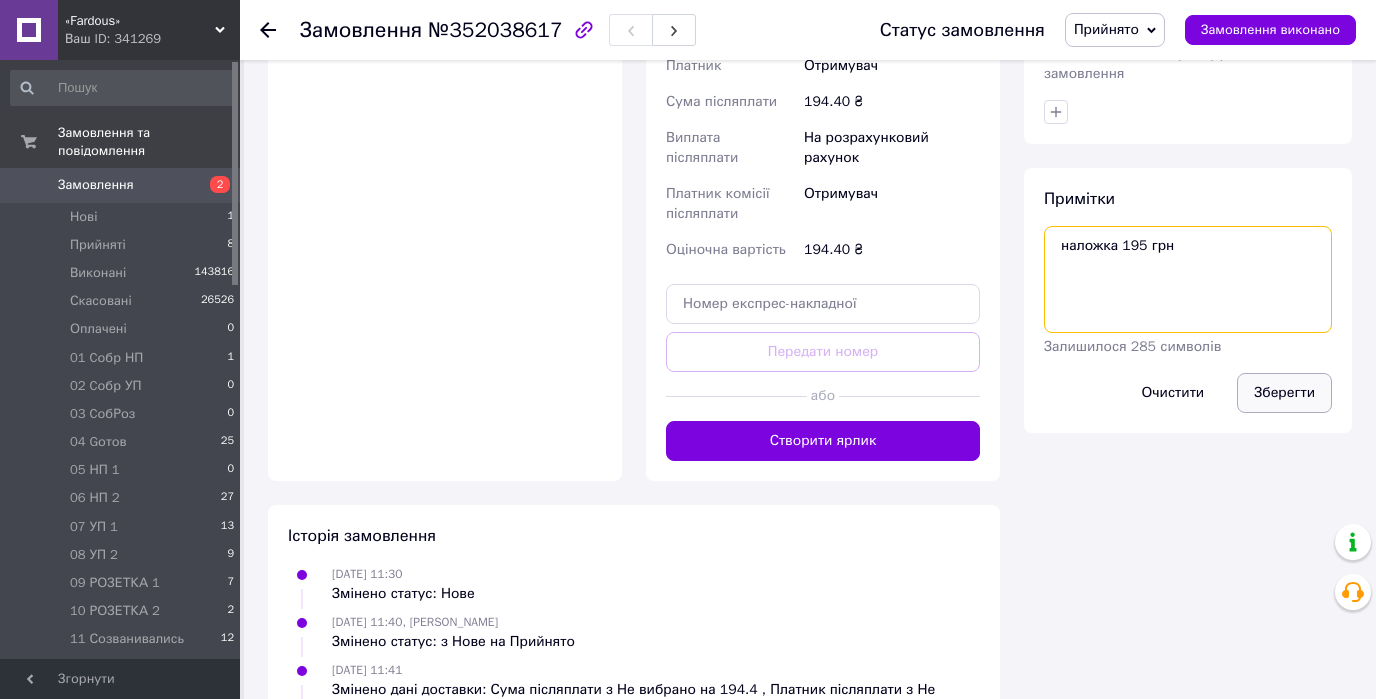 type on "наложка 195 грн" 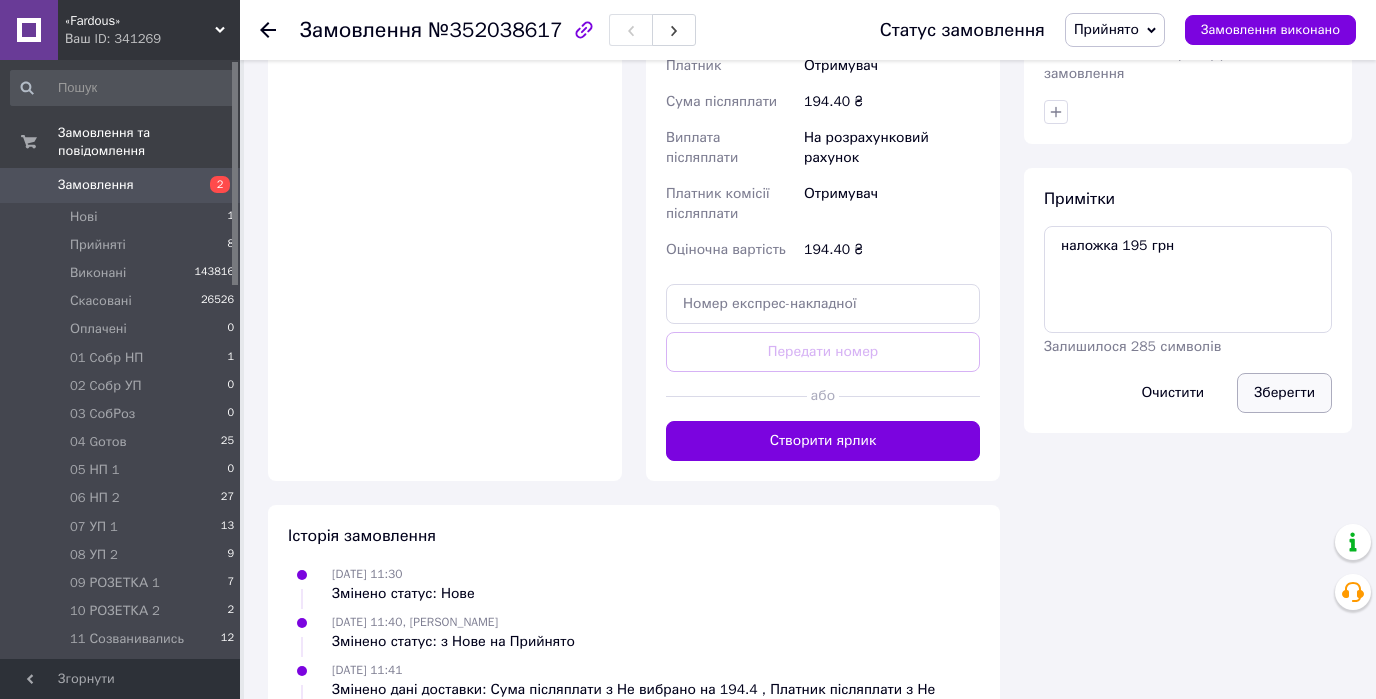 click on "Зберегти" at bounding box center [1284, 393] 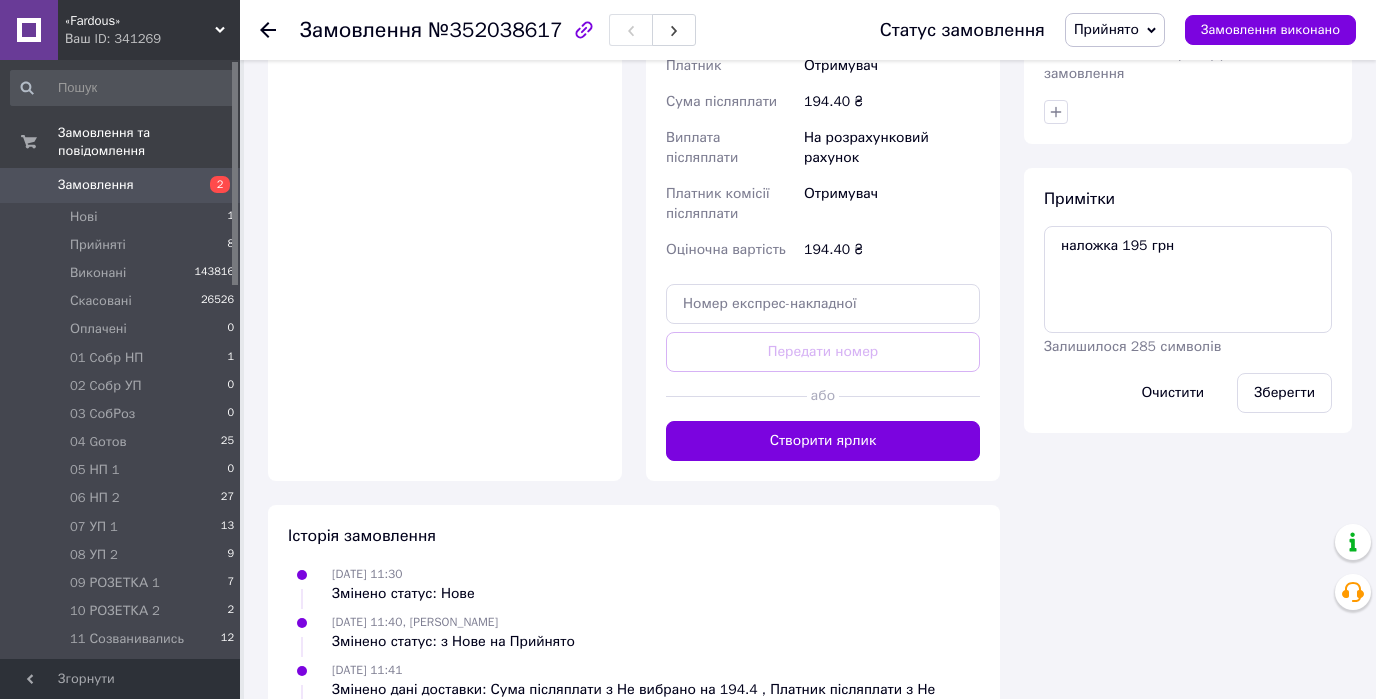 click 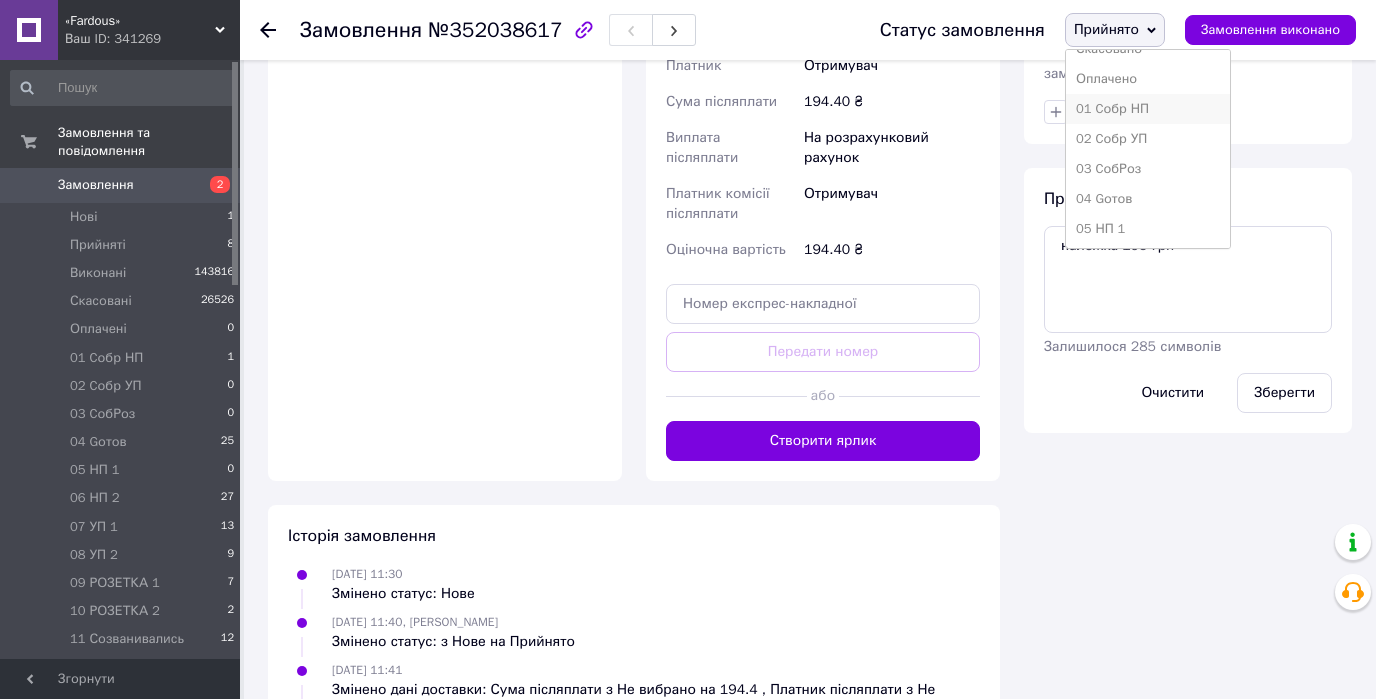 scroll, scrollTop: 320, scrollLeft: 0, axis: vertical 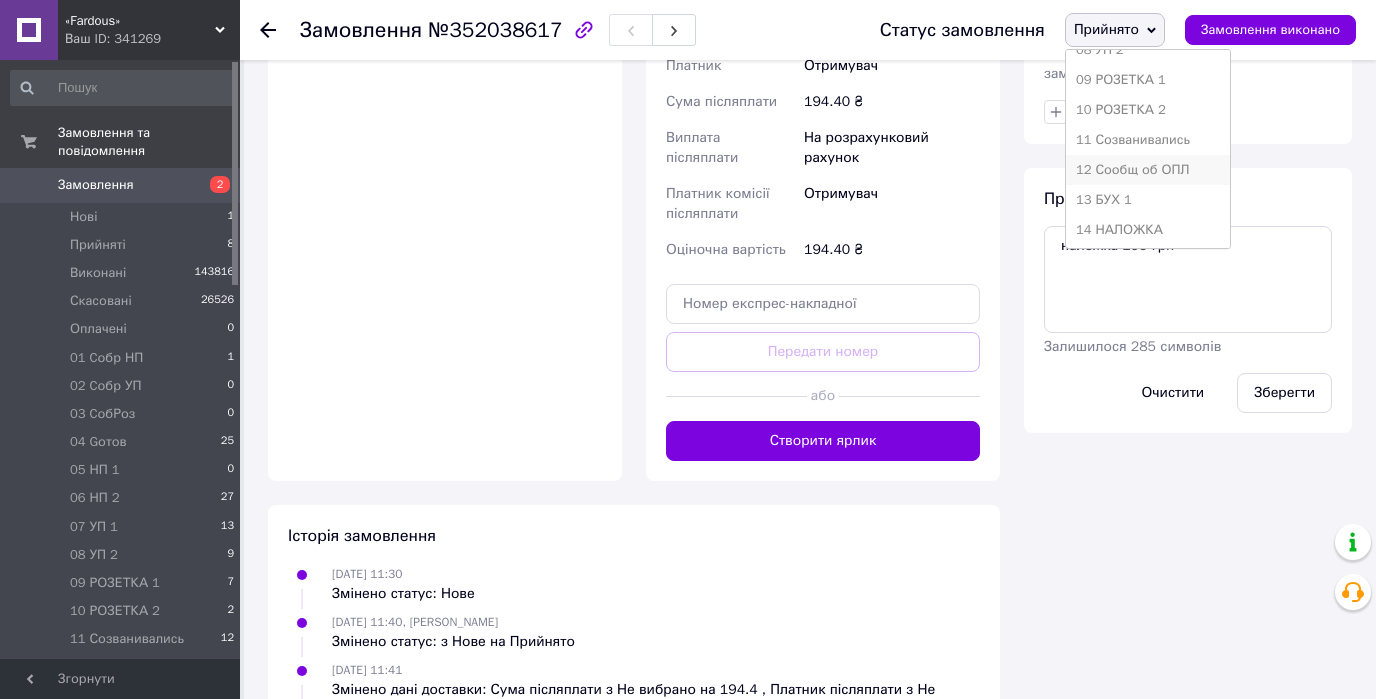 click on "12 Сообщ об ОПЛ" at bounding box center [1148, 170] 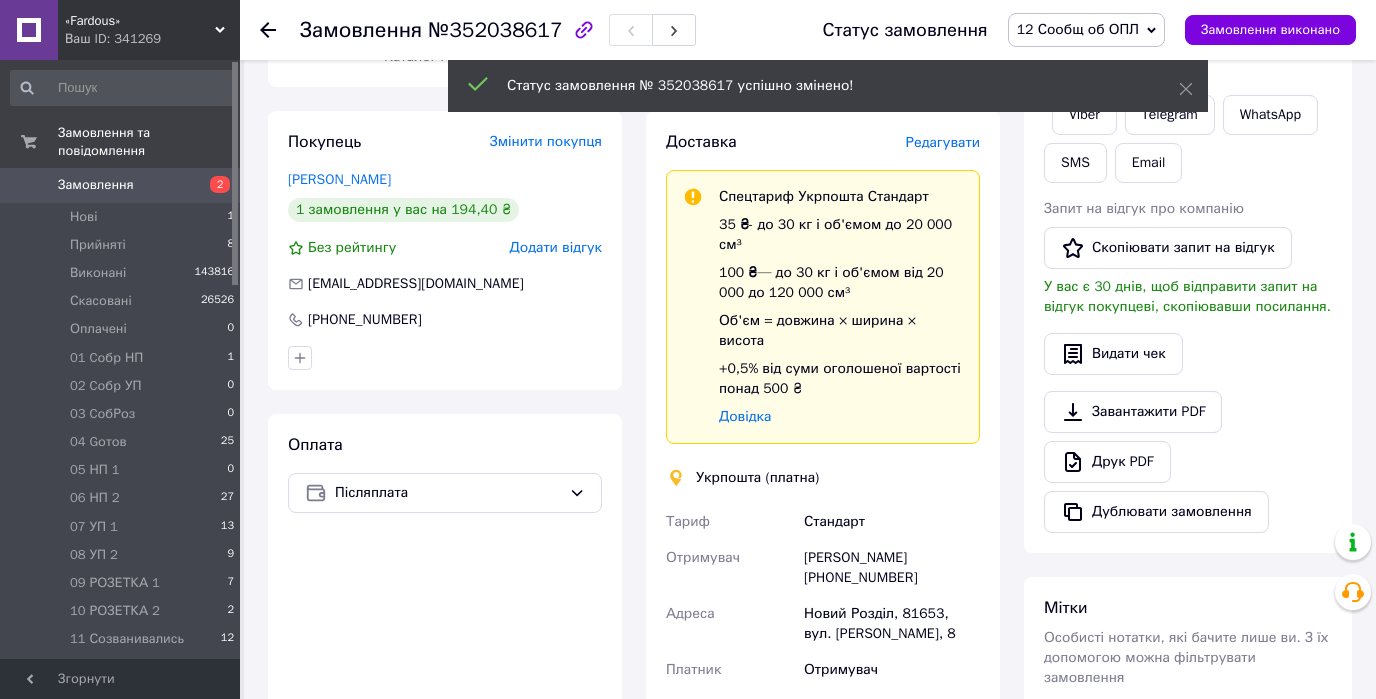 scroll, scrollTop: 0, scrollLeft: 0, axis: both 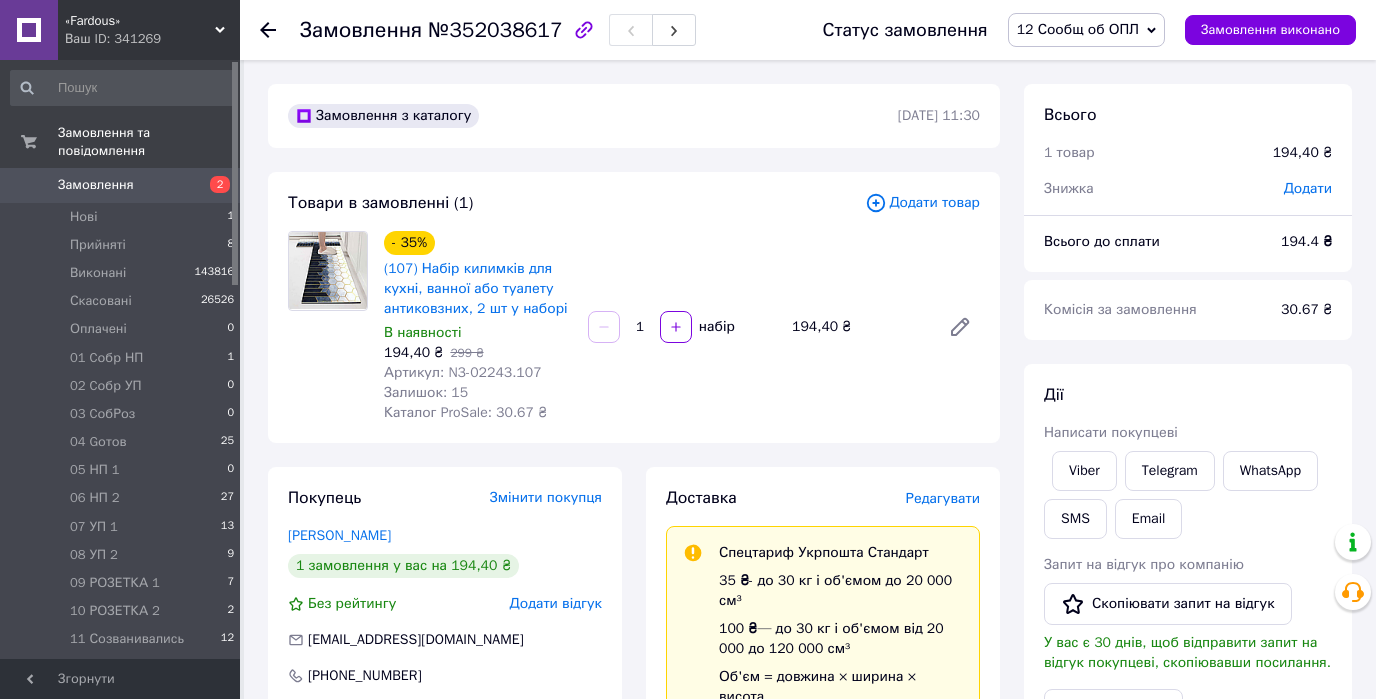 click 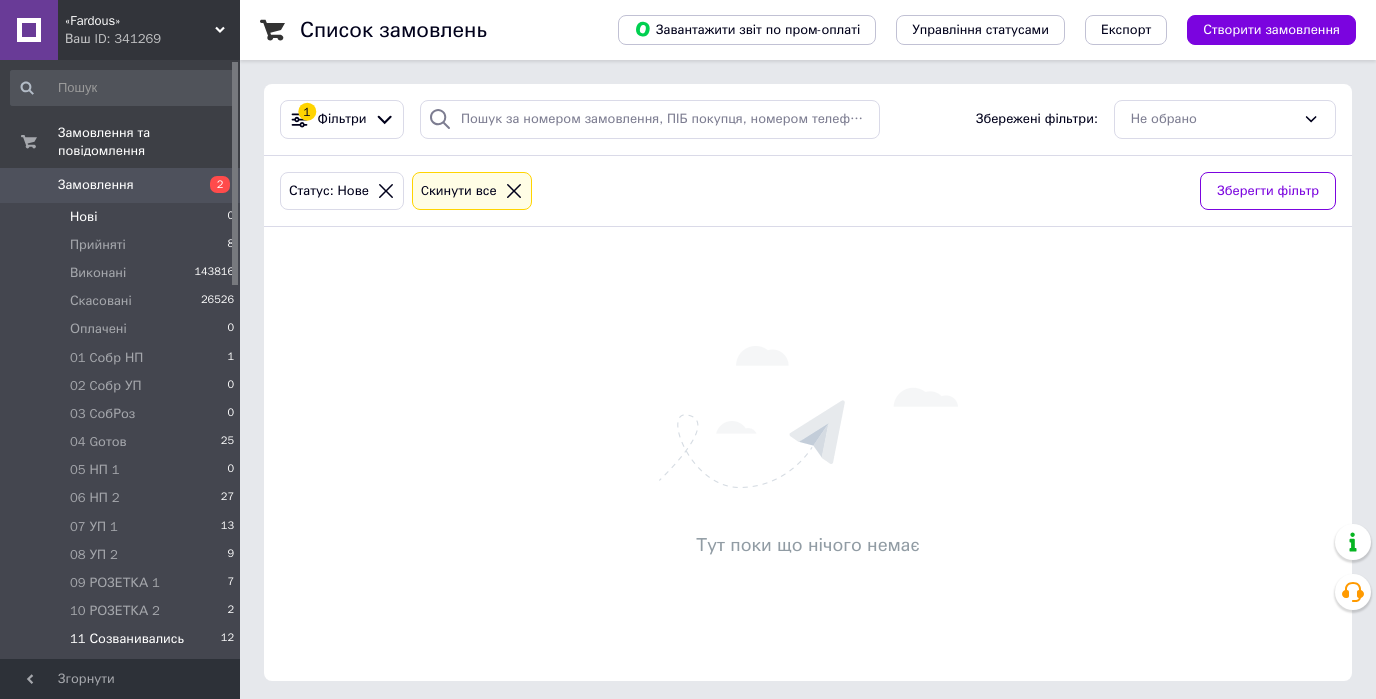 click on "11 Созванивались" at bounding box center [127, 639] 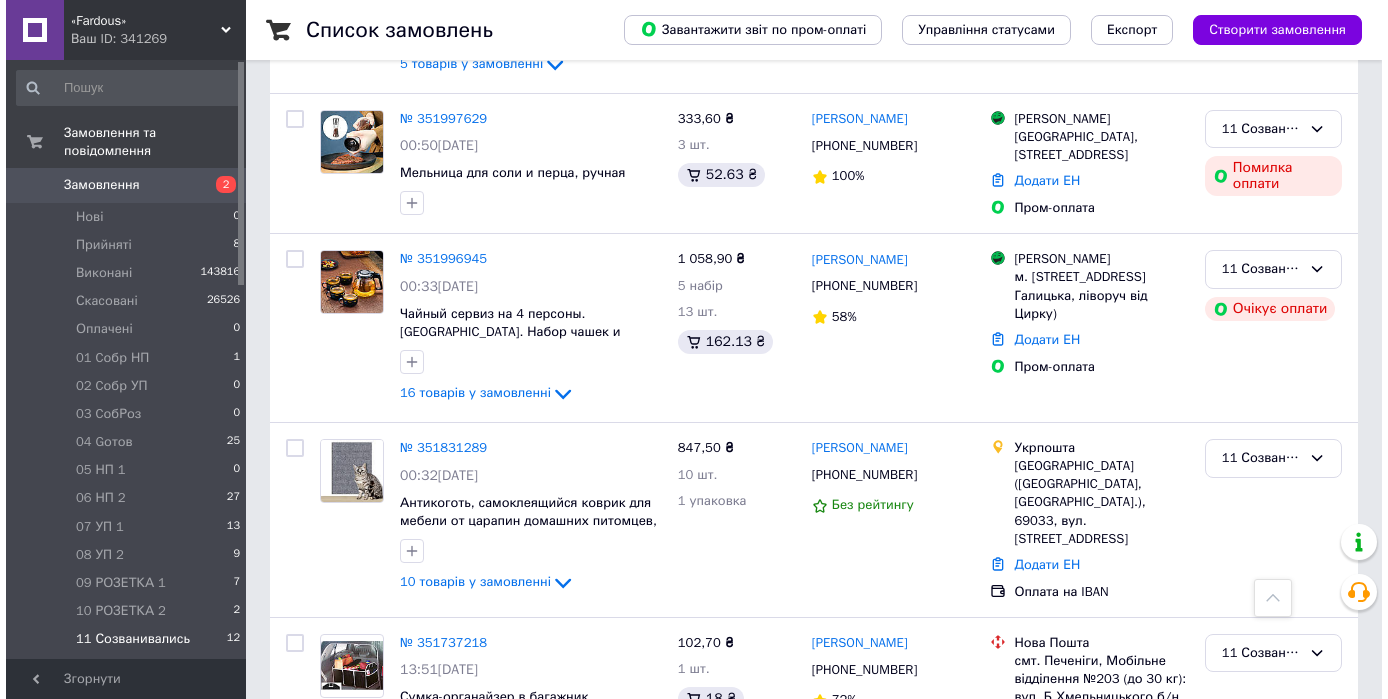 scroll, scrollTop: 0, scrollLeft: 0, axis: both 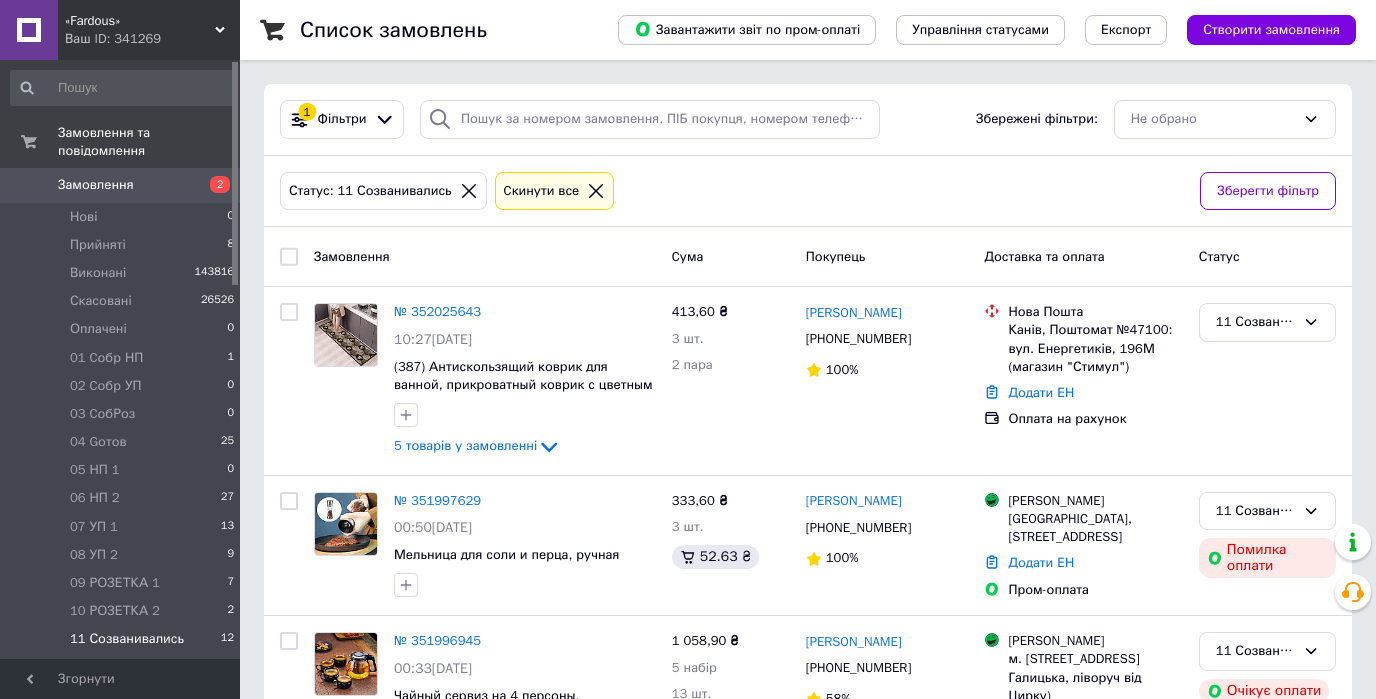 click 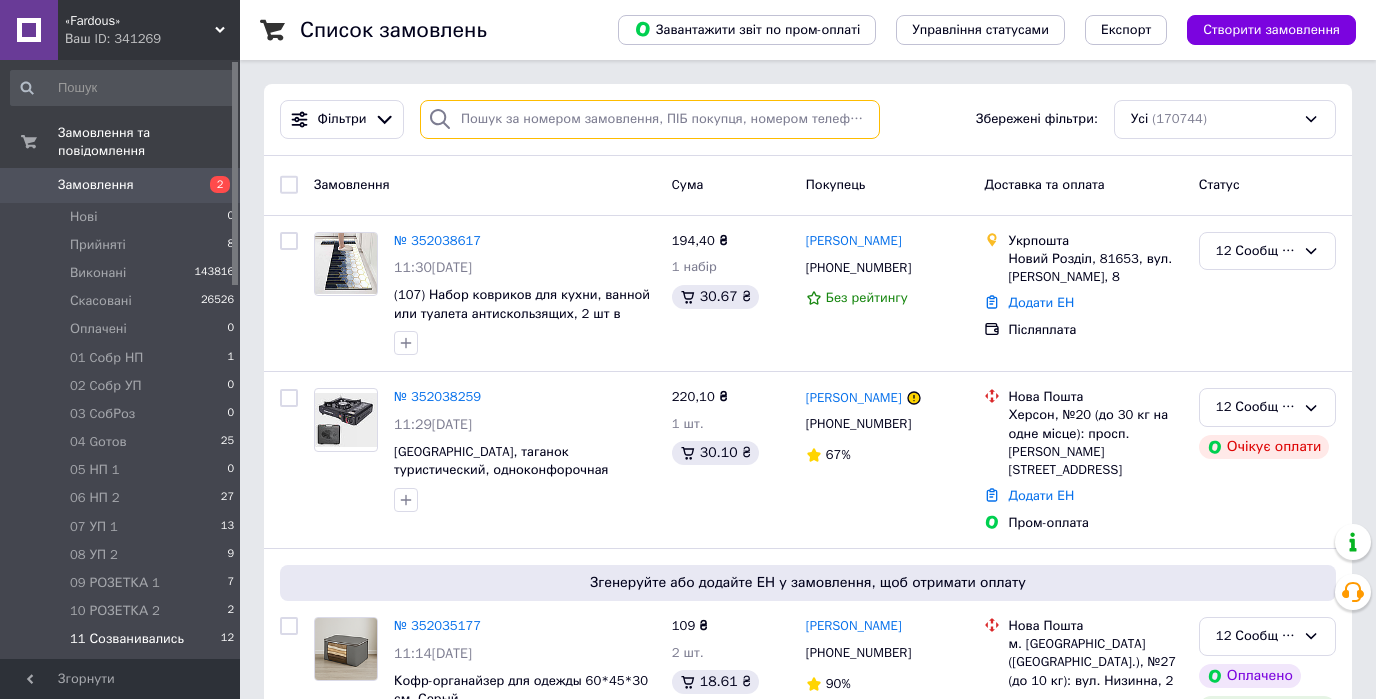 paste on "0502258808" 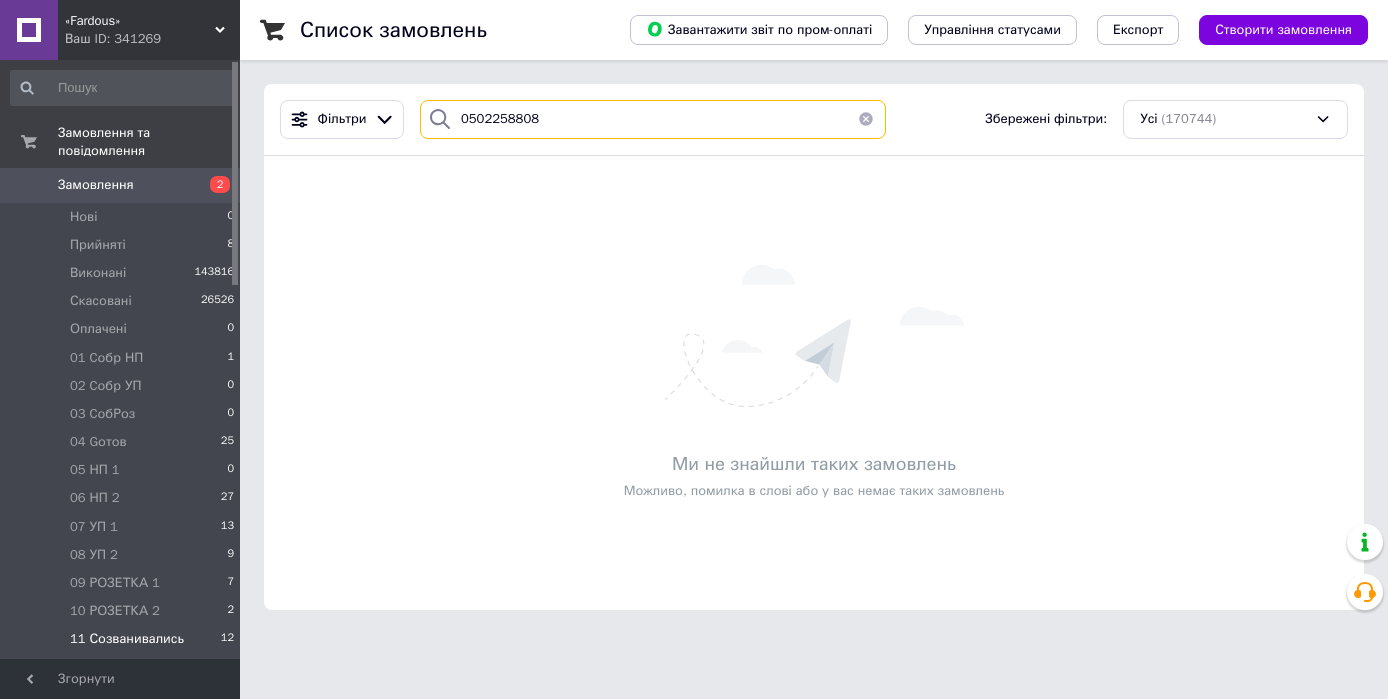 type on "0502258808" 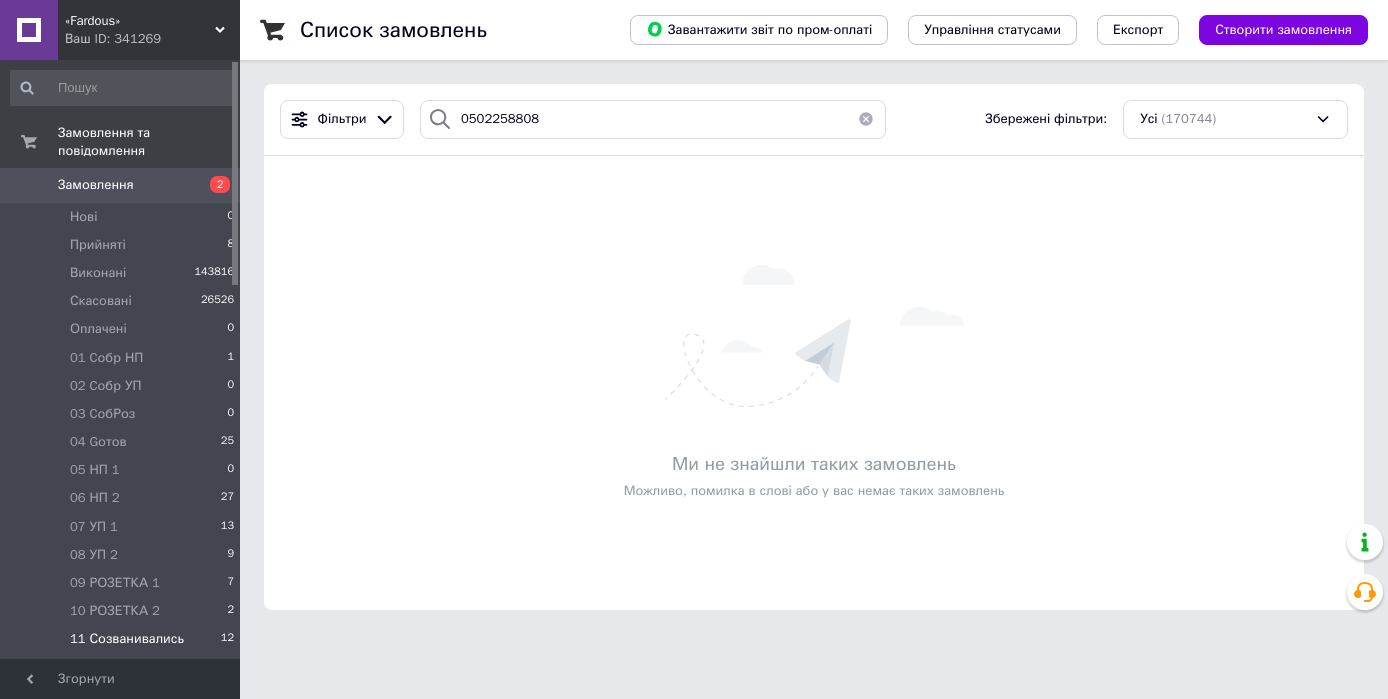 click at bounding box center (866, 119) 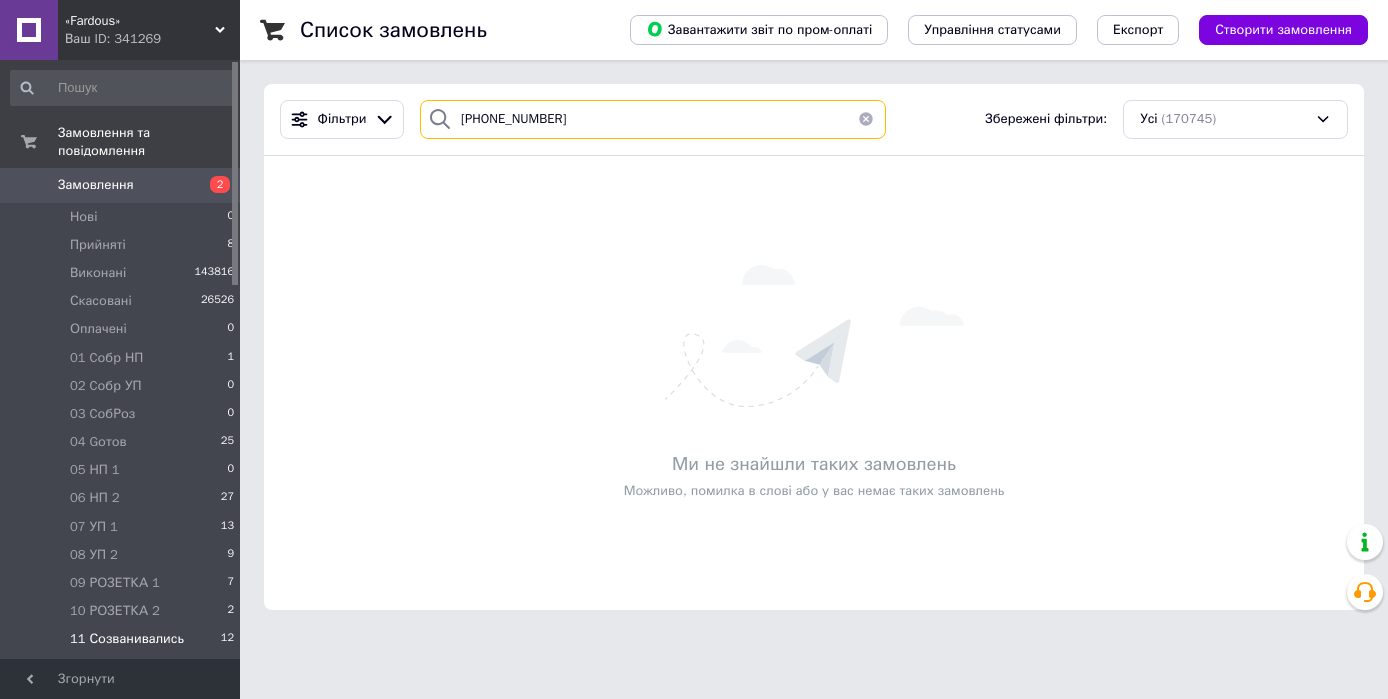 type on "[PHONE_NUMBER]" 